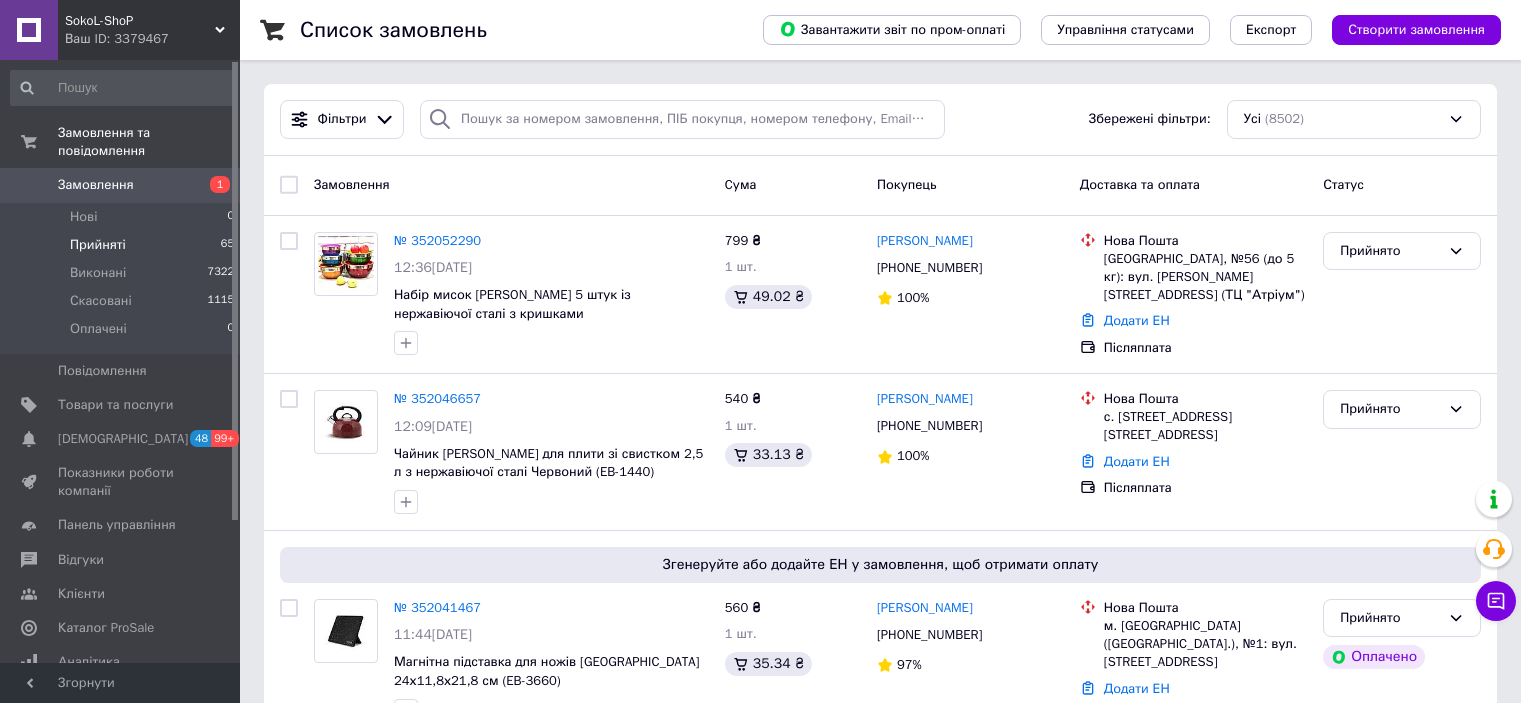 scroll, scrollTop: 0, scrollLeft: 0, axis: both 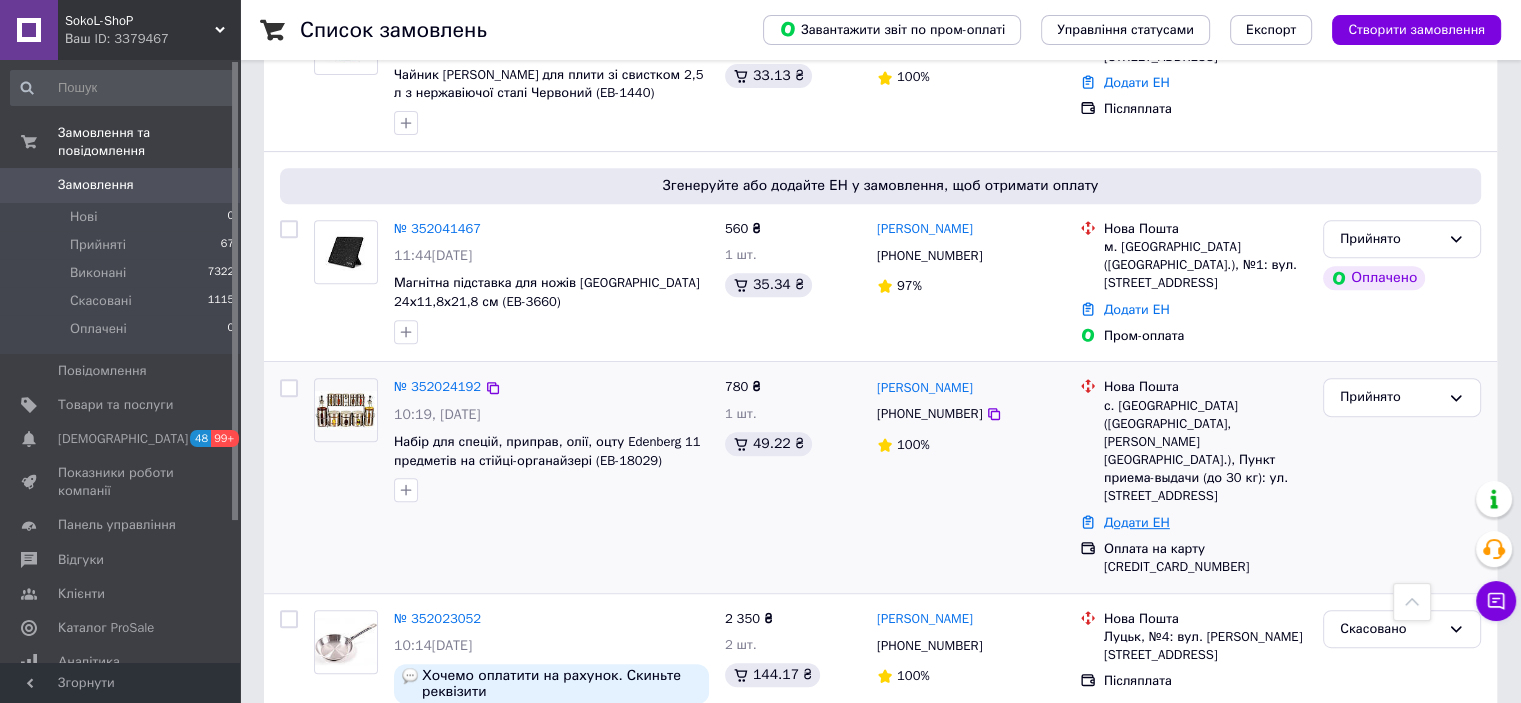 click on "Додати ЕН" at bounding box center [1137, 522] 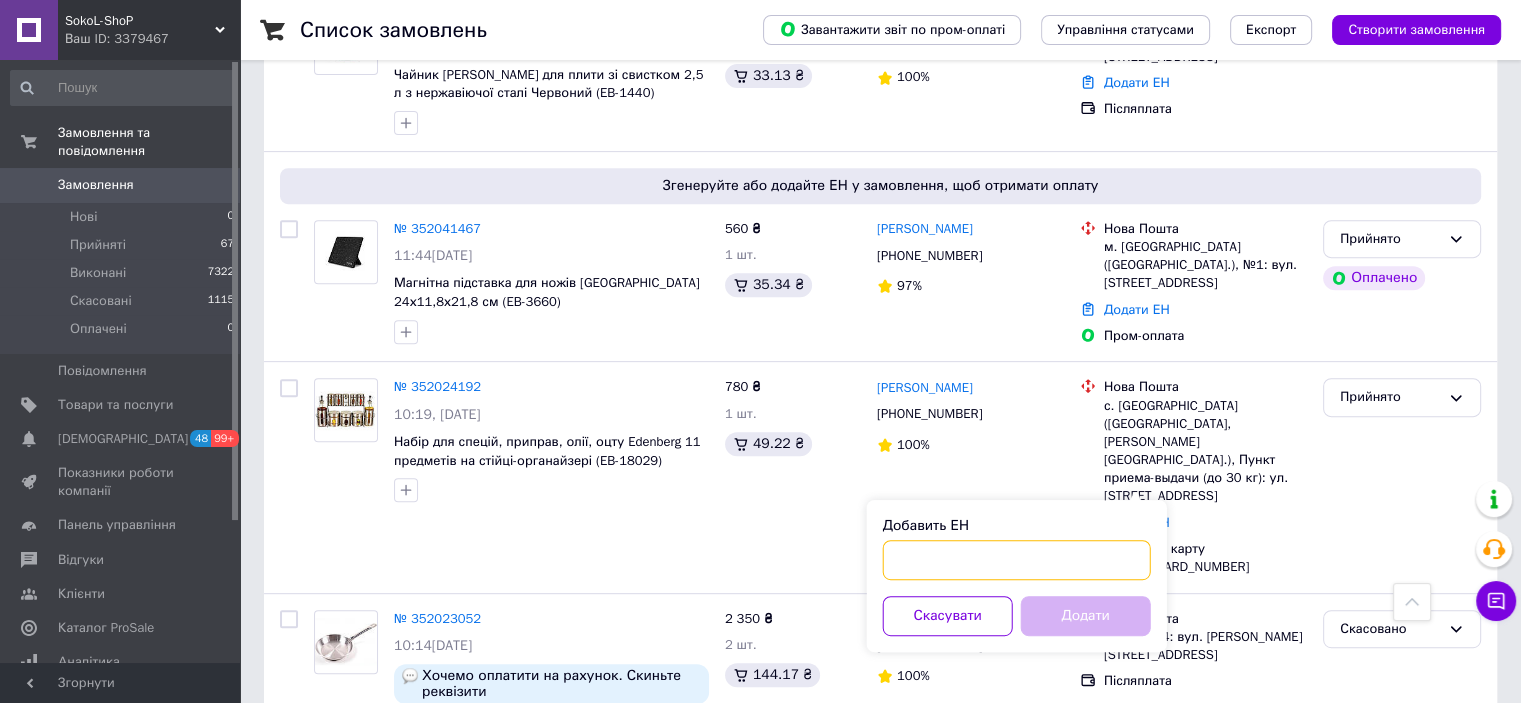 click on "Добавить ЕН" at bounding box center [1017, 560] 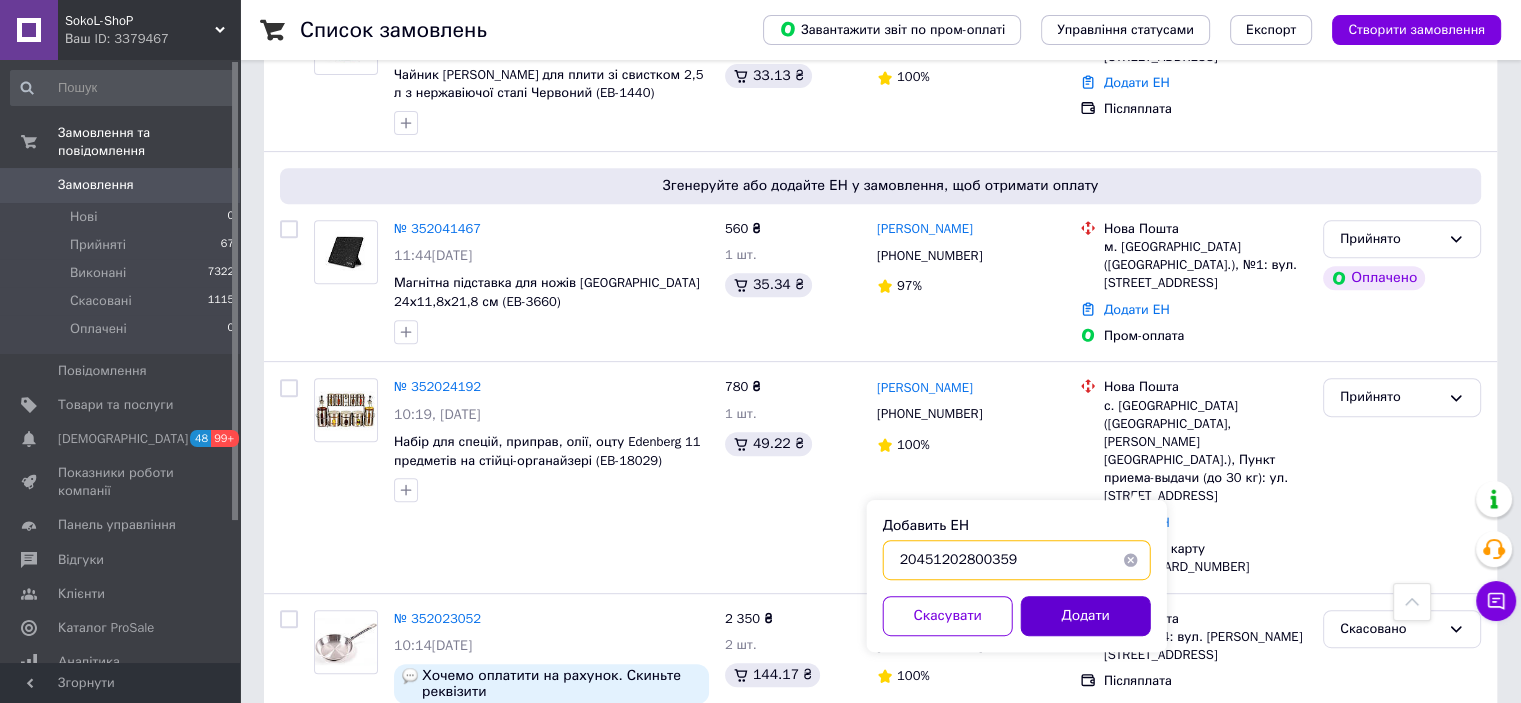 type on "20451202800359" 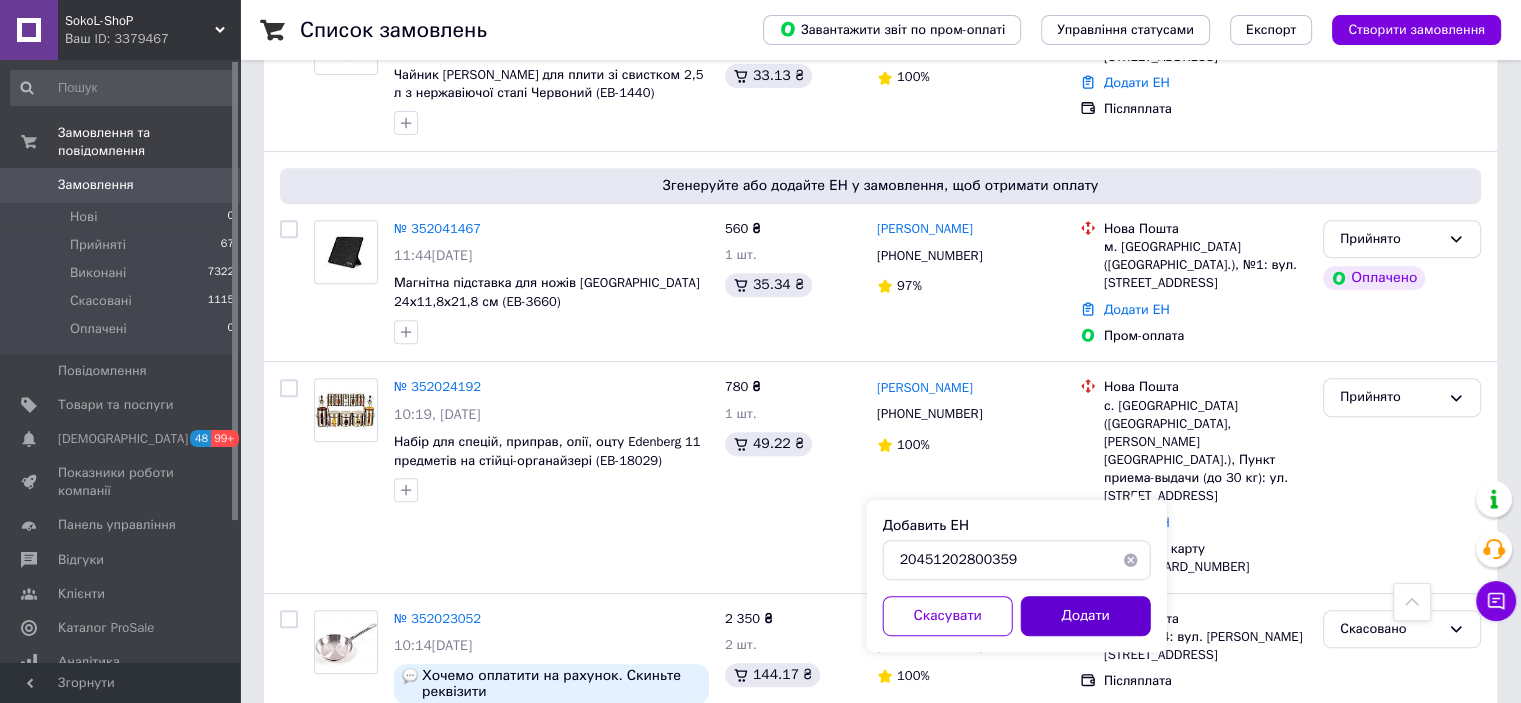 click on "Додати" at bounding box center [1086, 616] 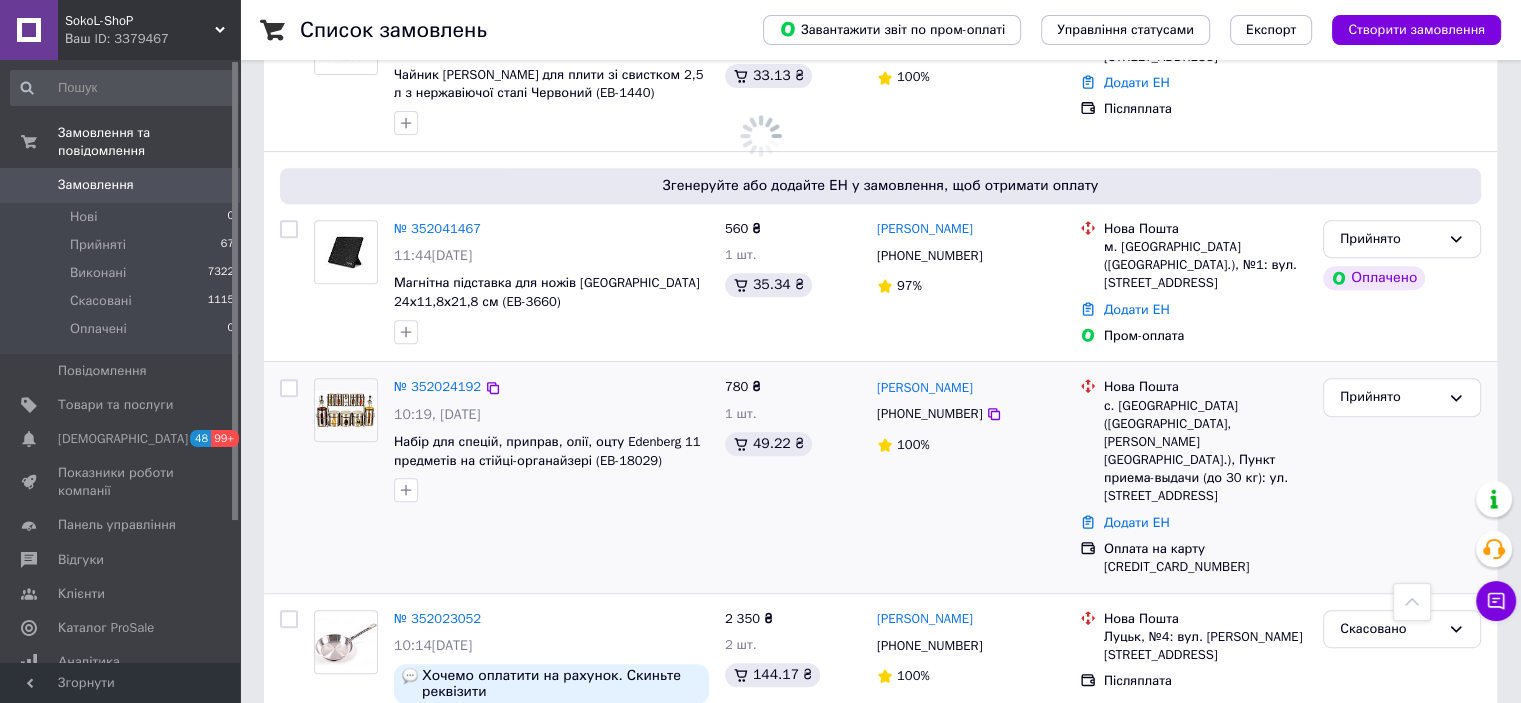 scroll, scrollTop: 900, scrollLeft: 0, axis: vertical 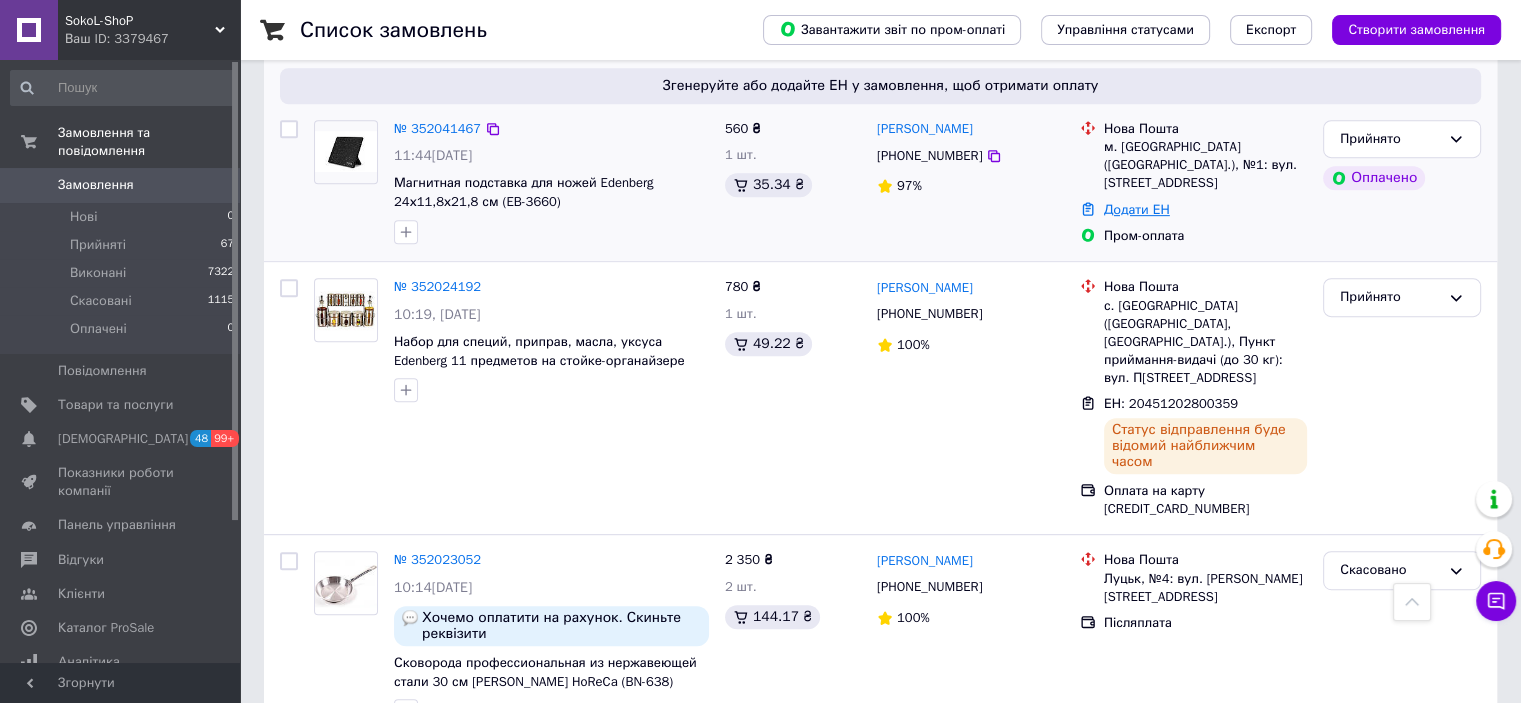 click on "Додати ЕН" at bounding box center (1137, 209) 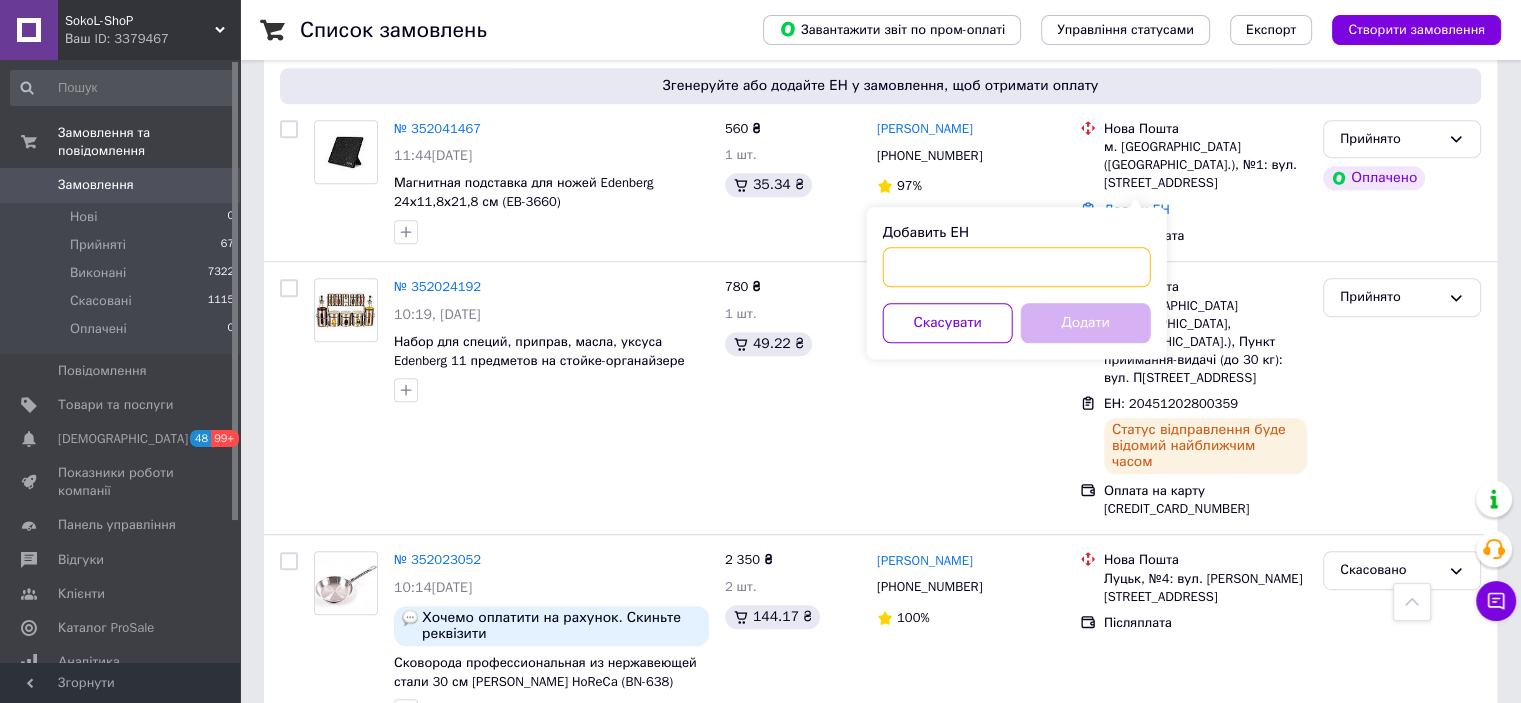 click on "Добавить ЕН" at bounding box center [1017, 267] 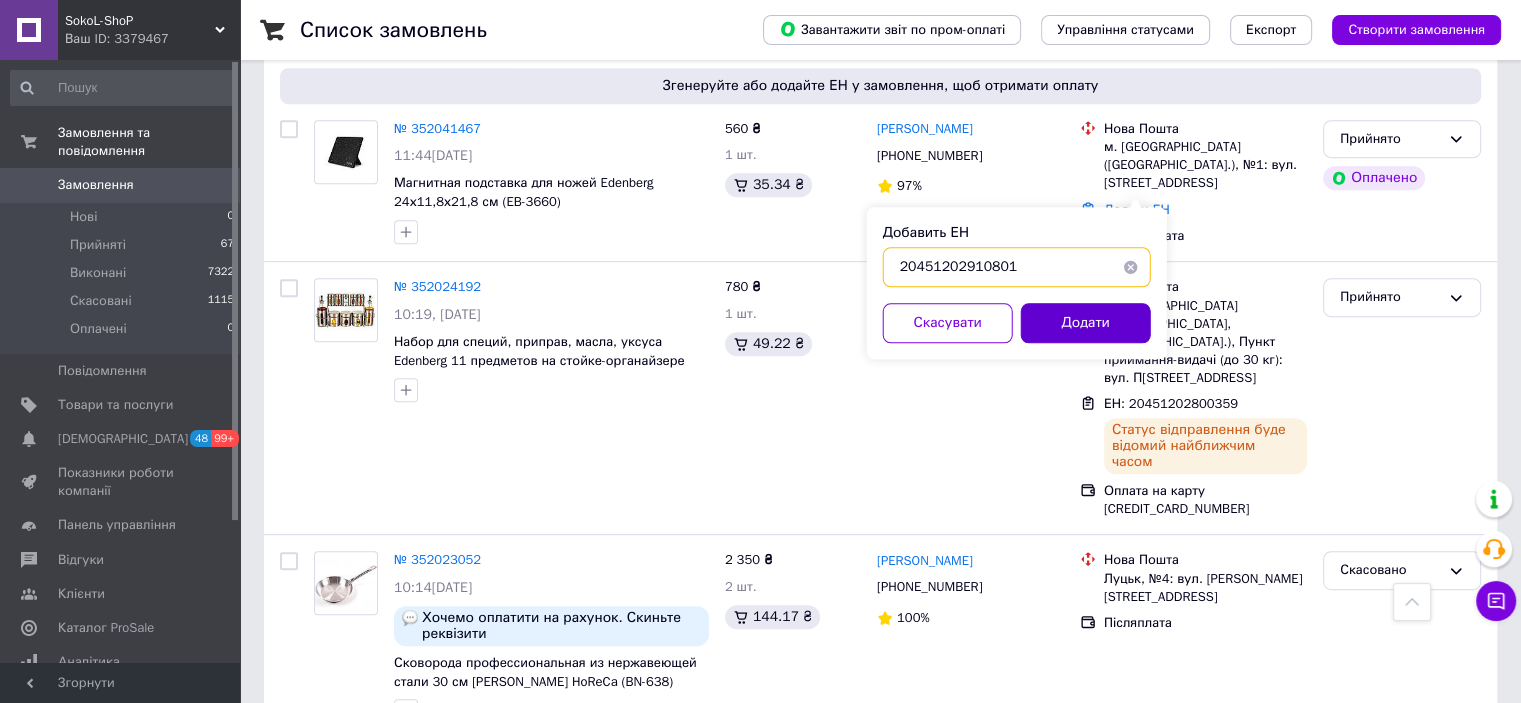 type on "20451202910801" 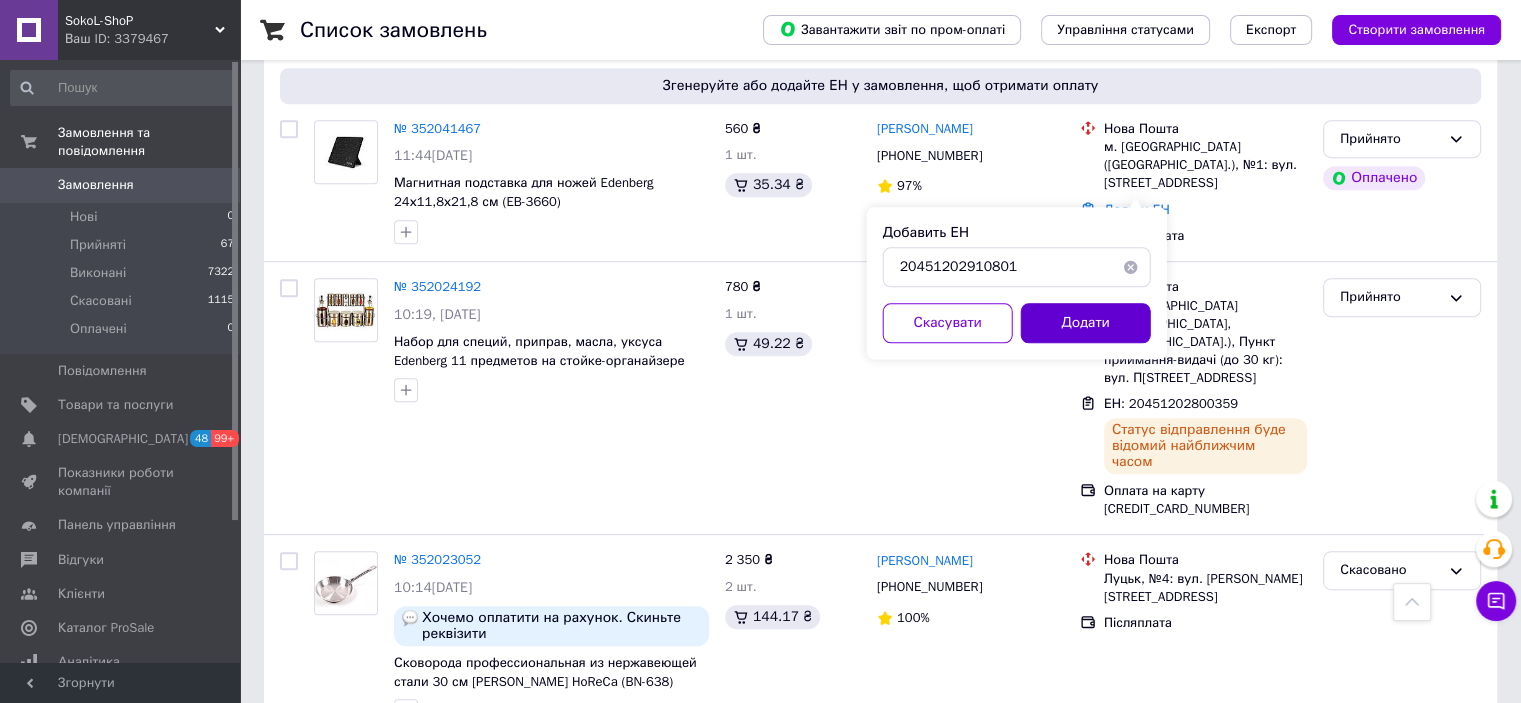 click on "Додати" at bounding box center (1086, 323) 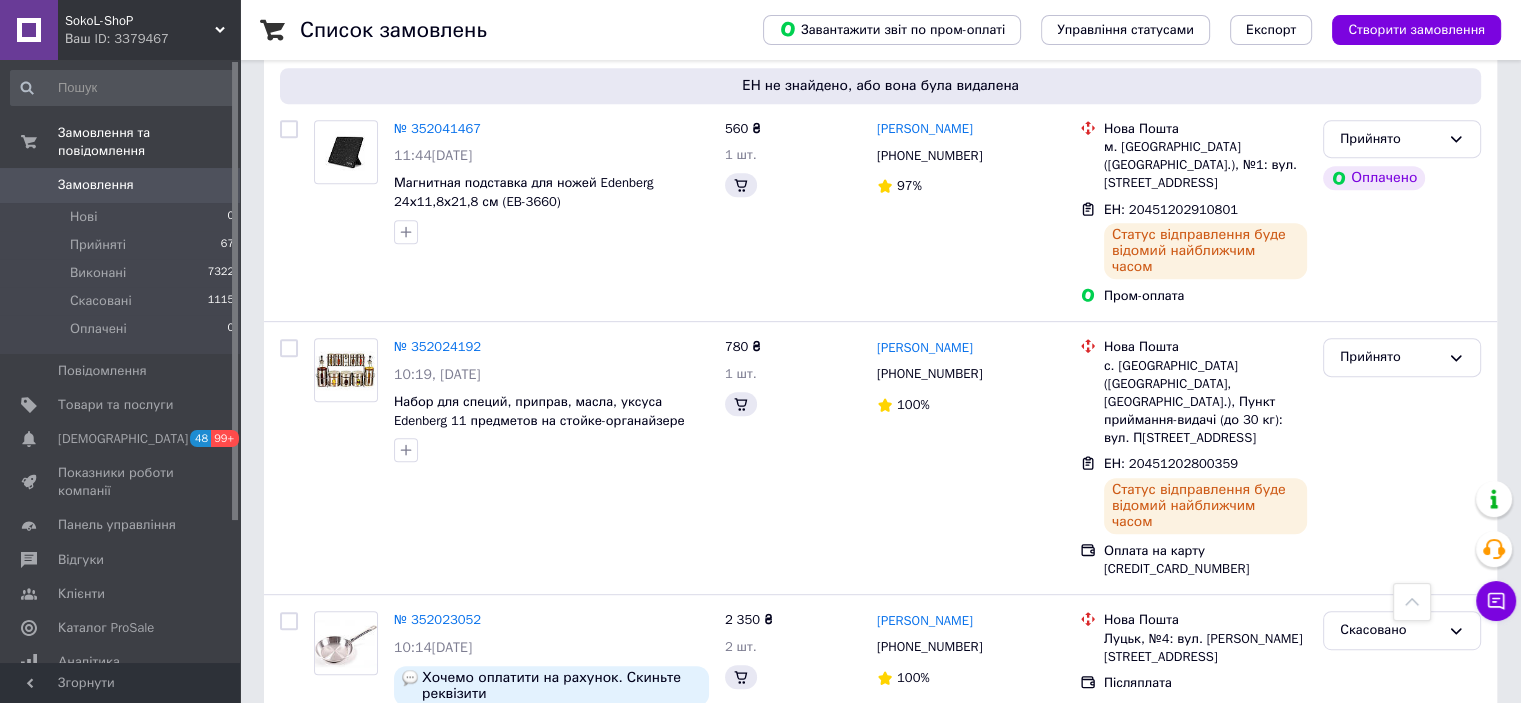 scroll, scrollTop: 500, scrollLeft: 0, axis: vertical 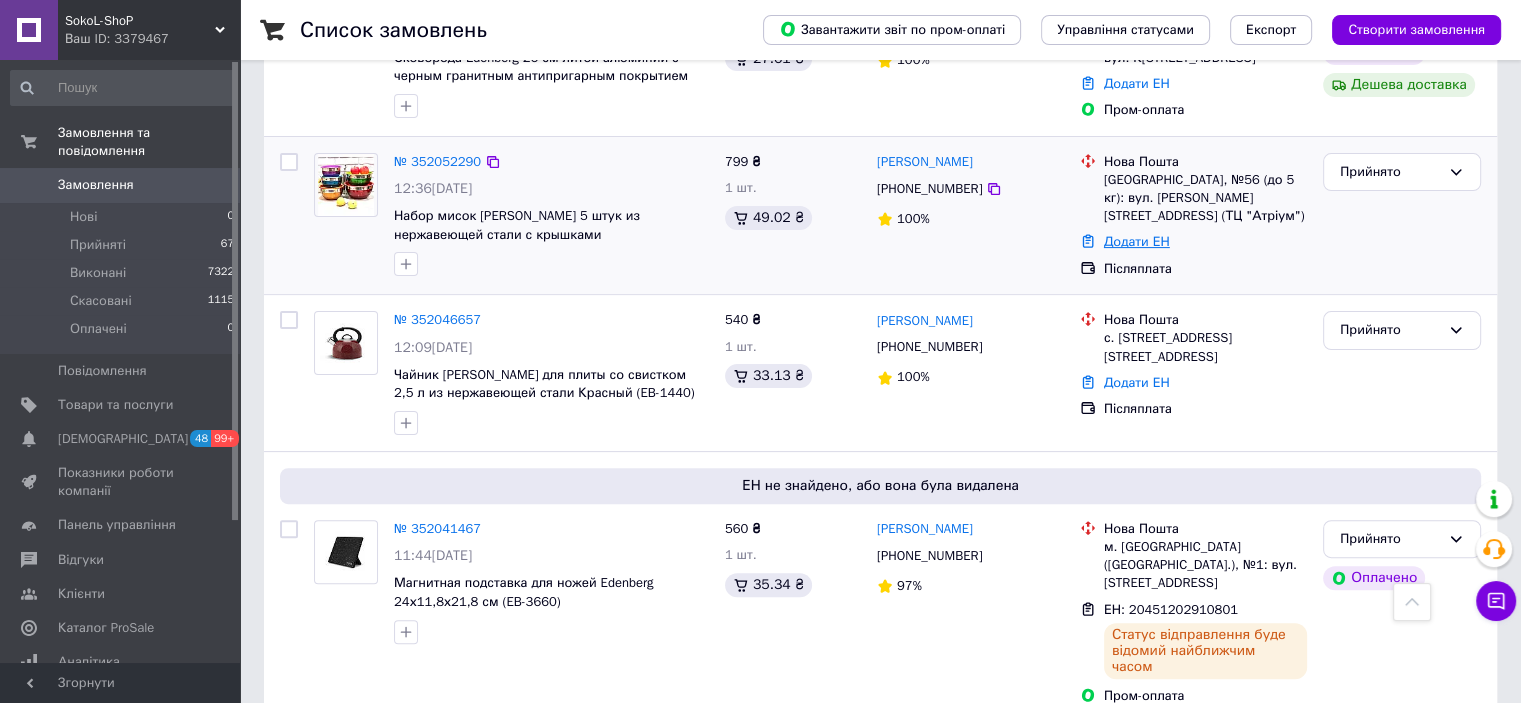 click on "Додати ЕН" at bounding box center [1205, 242] 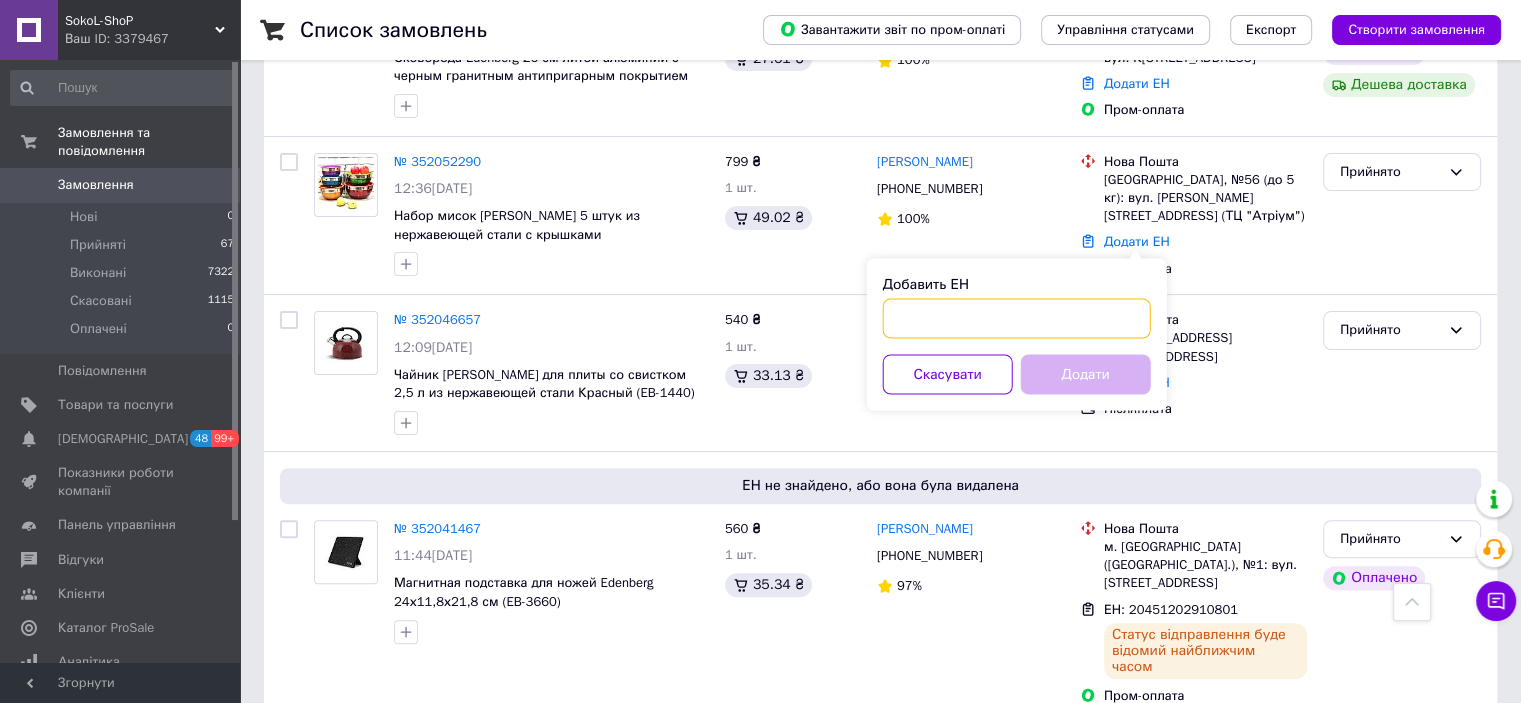 click on "Добавить ЕН" at bounding box center (1017, 318) 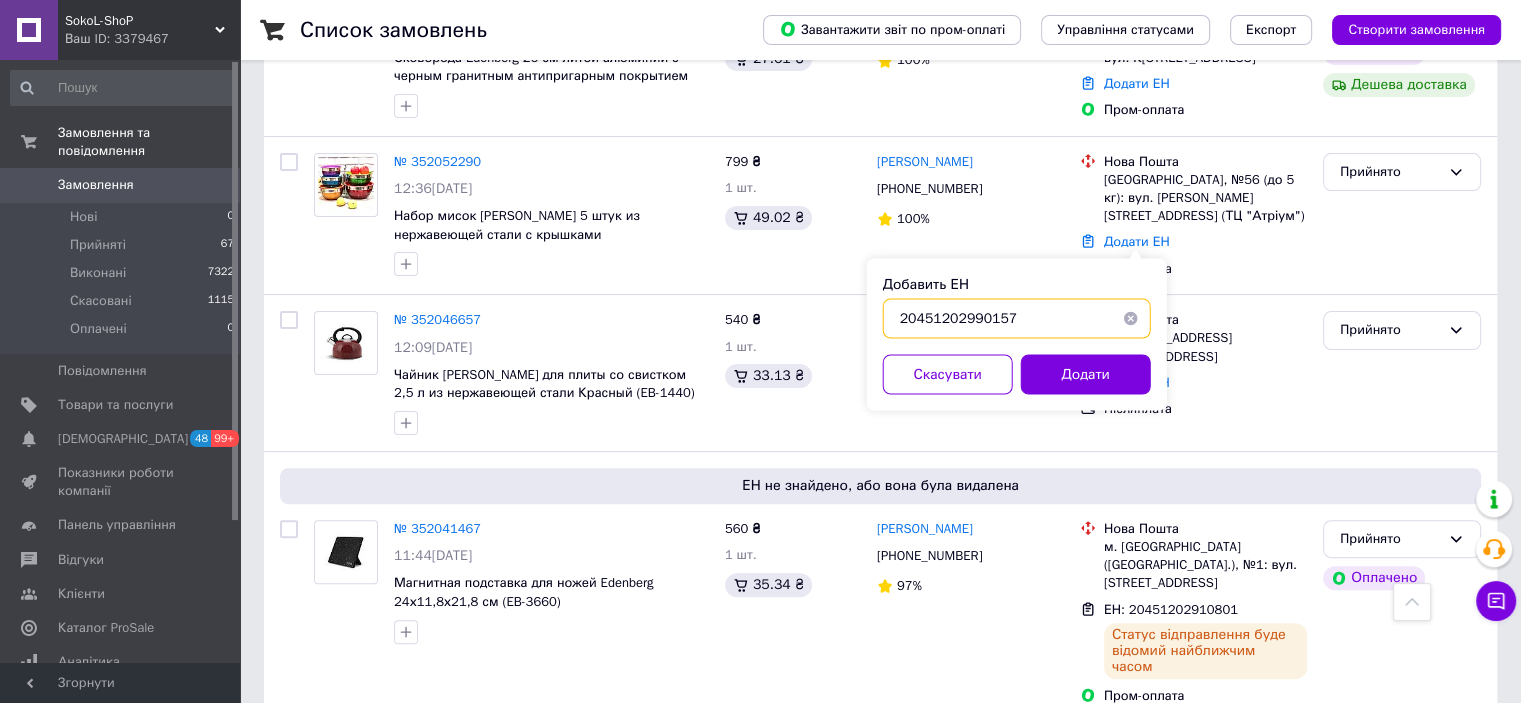 type on "20451202990157" 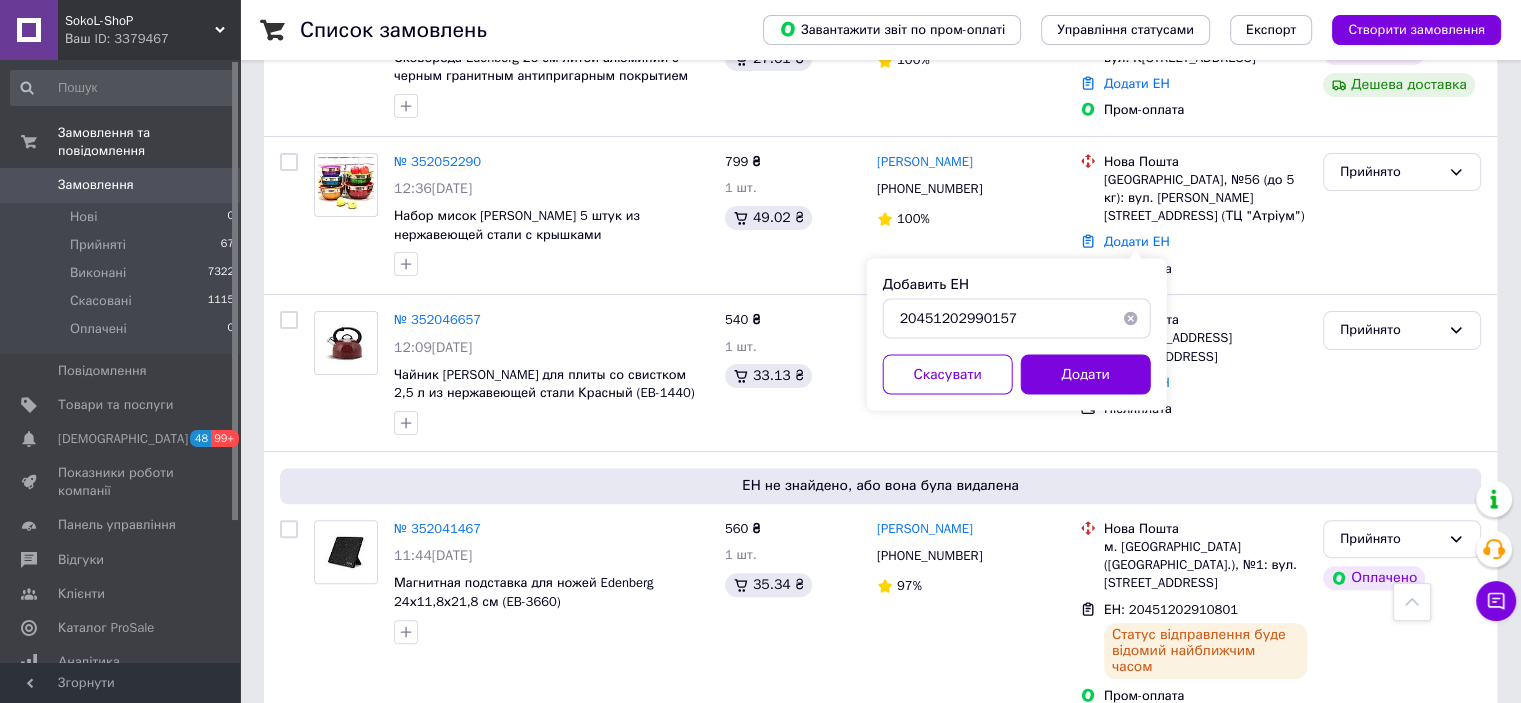 click on "Добавить ЕН 20451202990157 Скасувати Додати" at bounding box center [1017, 334] 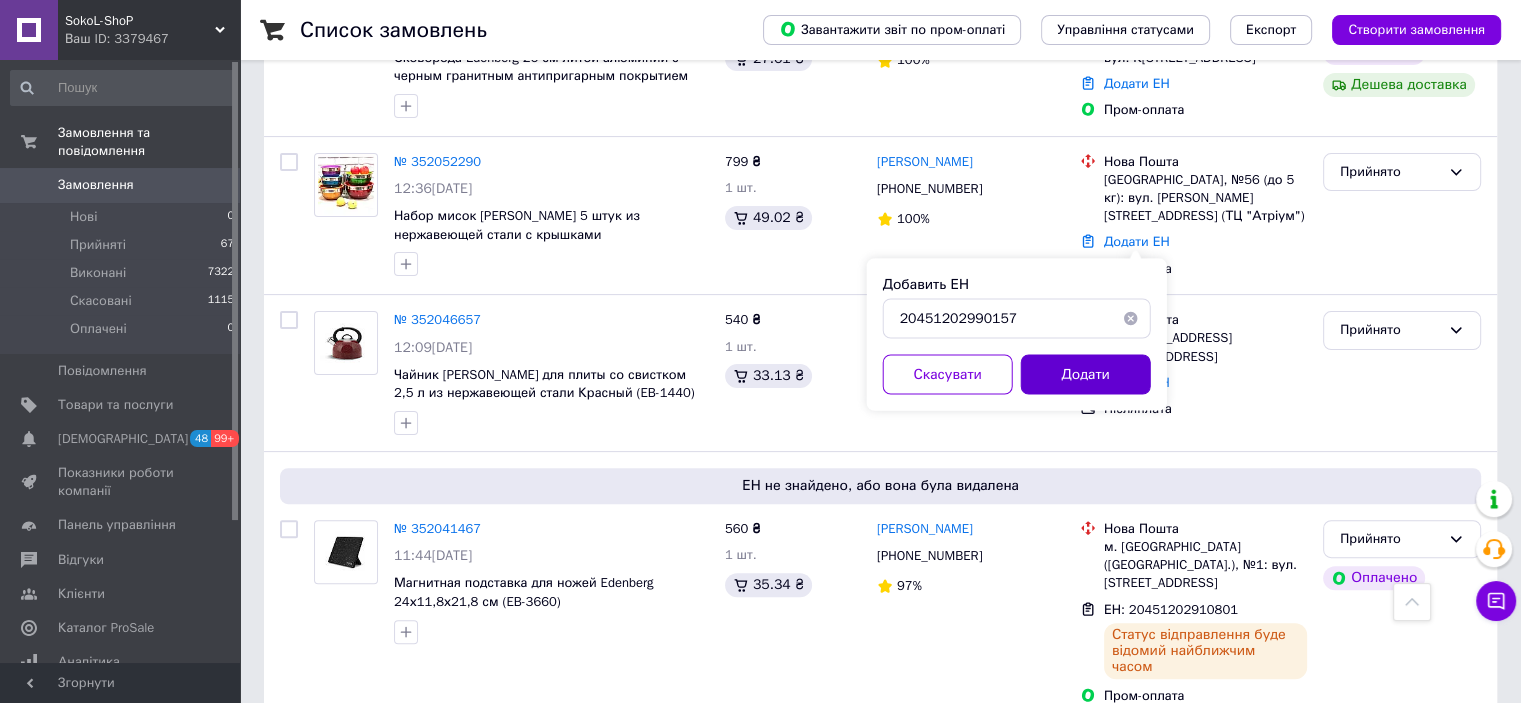 click on "Додати" at bounding box center [1086, 374] 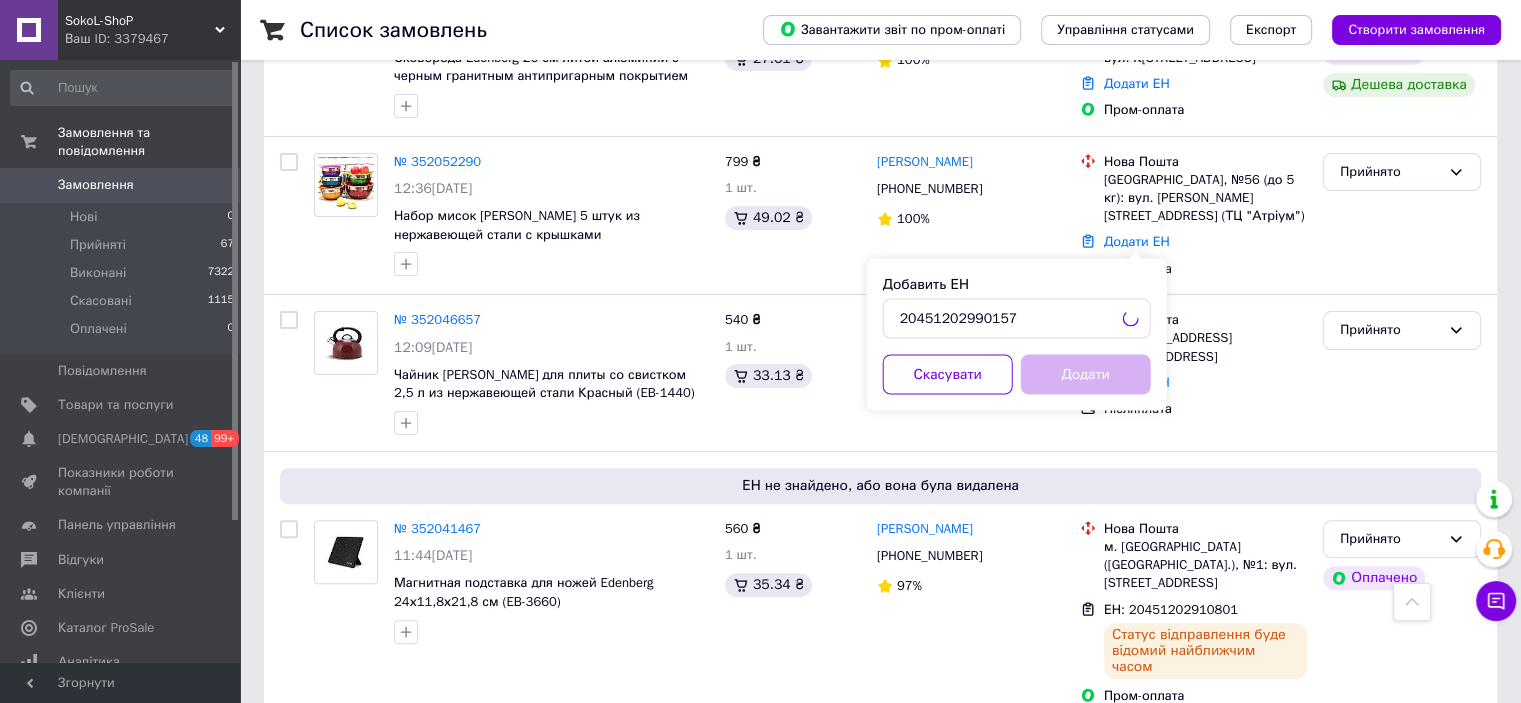 click on "№ 352052290" at bounding box center (437, 161) 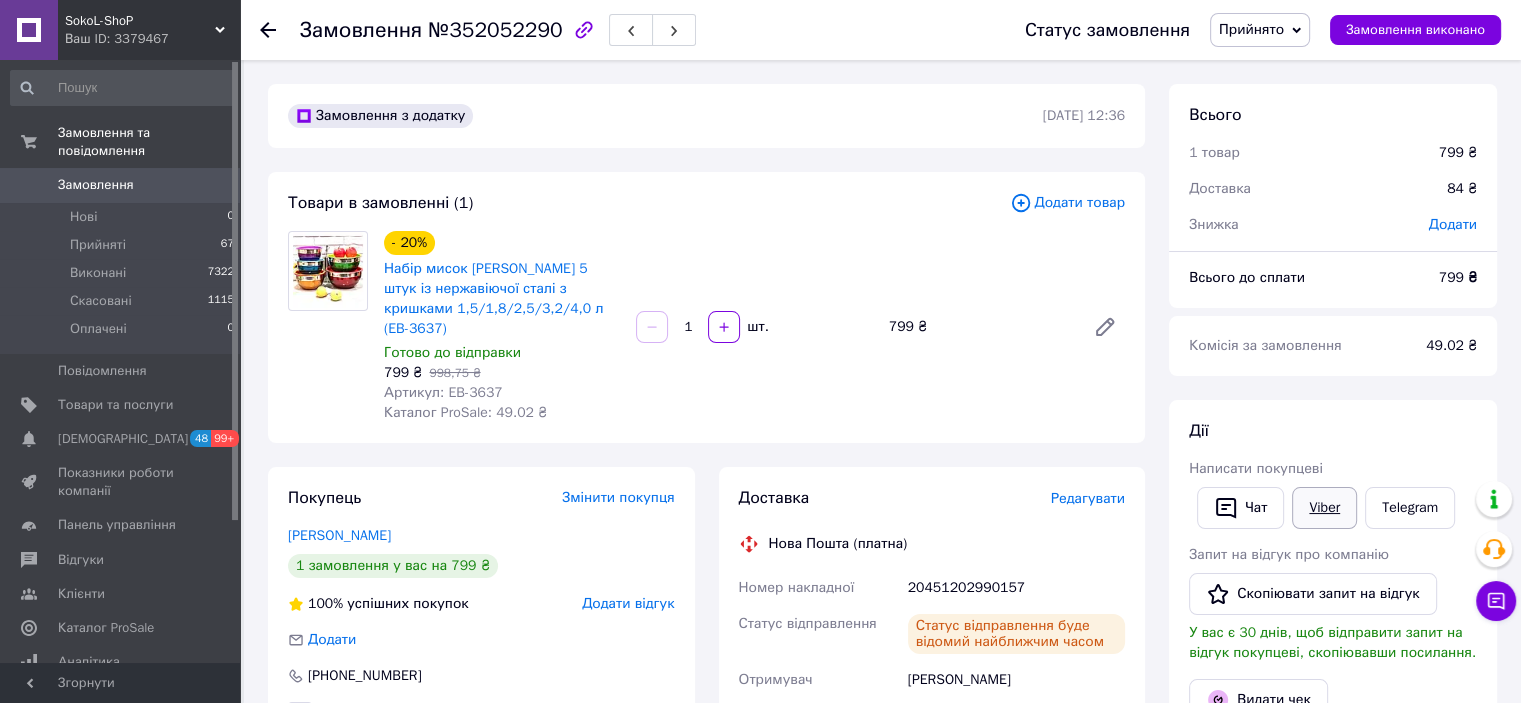 click on "Viber" at bounding box center [1324, 508] 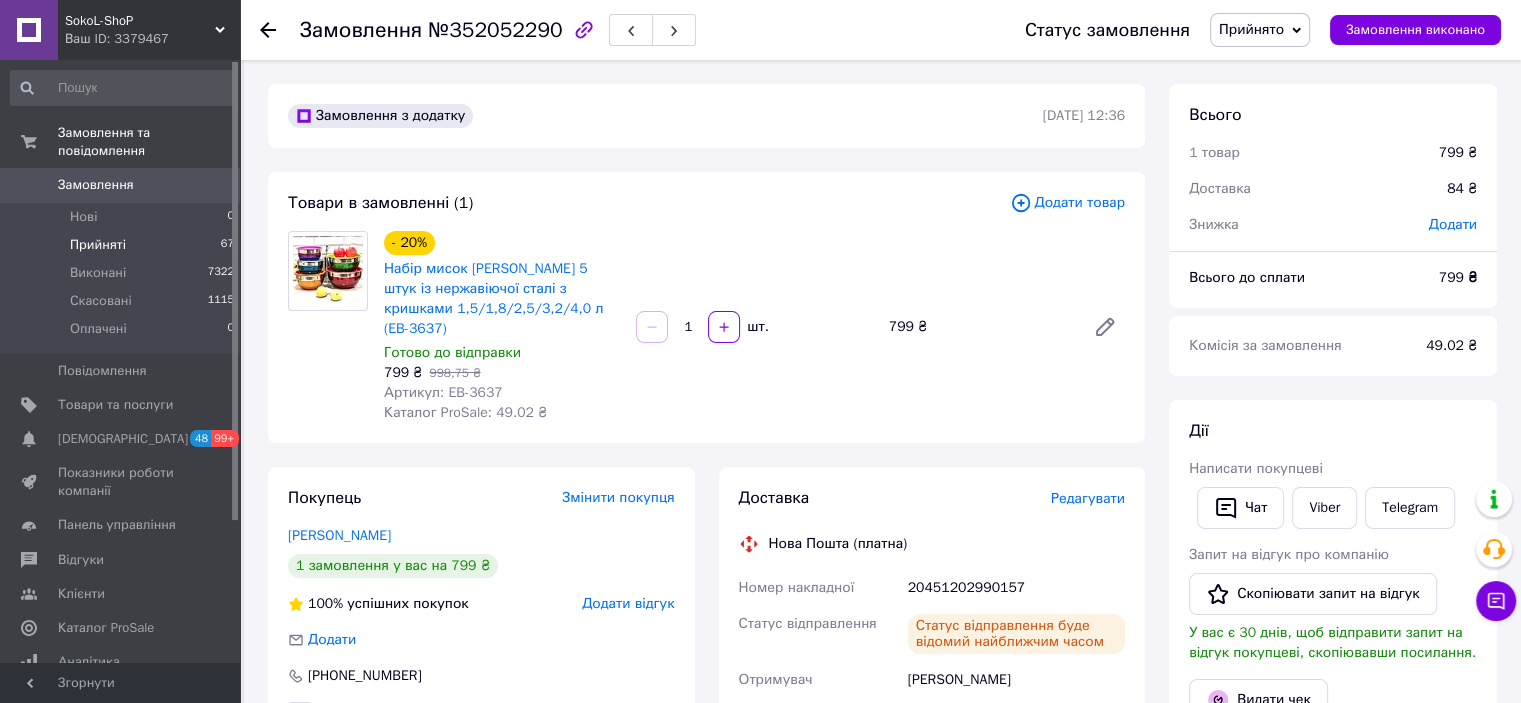 click on "Прийняті" at bounding box center (98, 245) 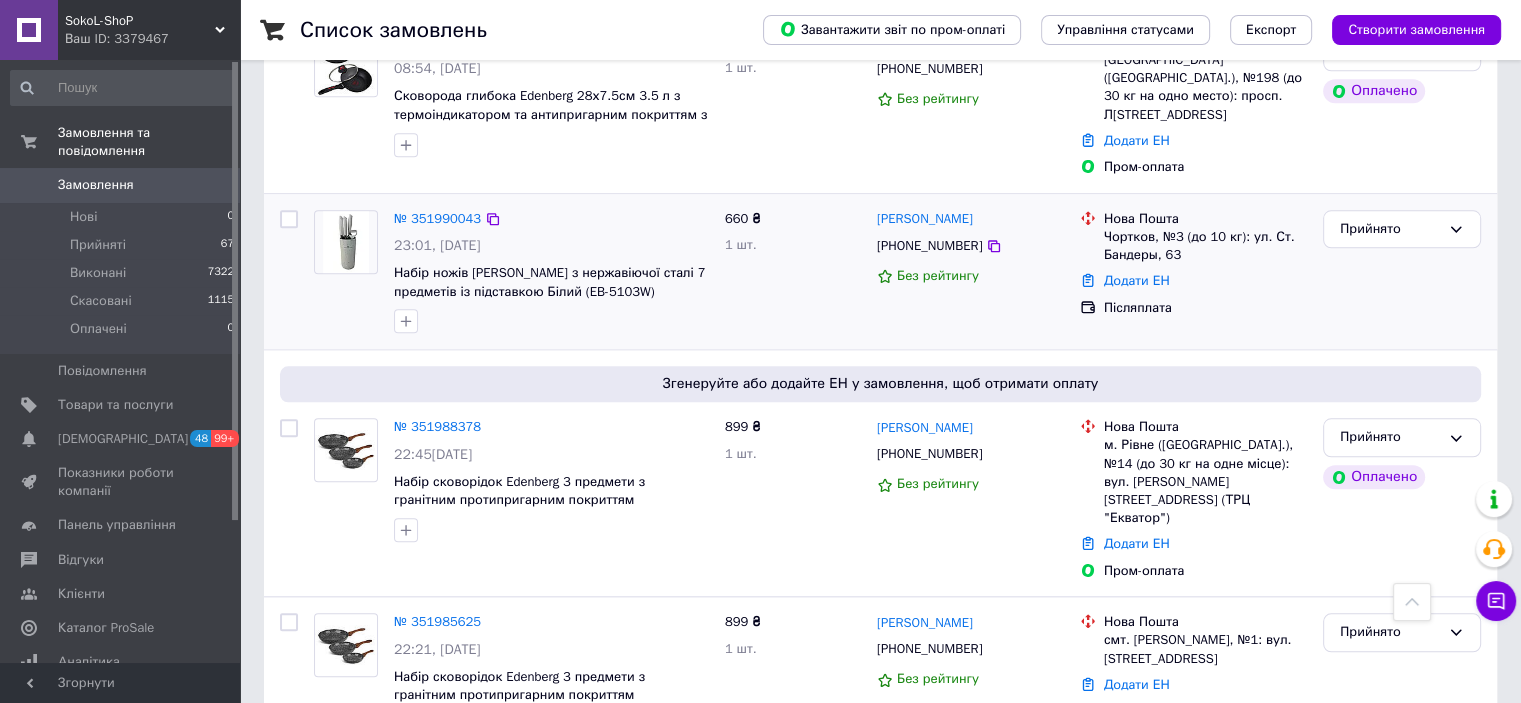 scroll, scrollTop: 2000, scrollLeft: 0, axis: vertical 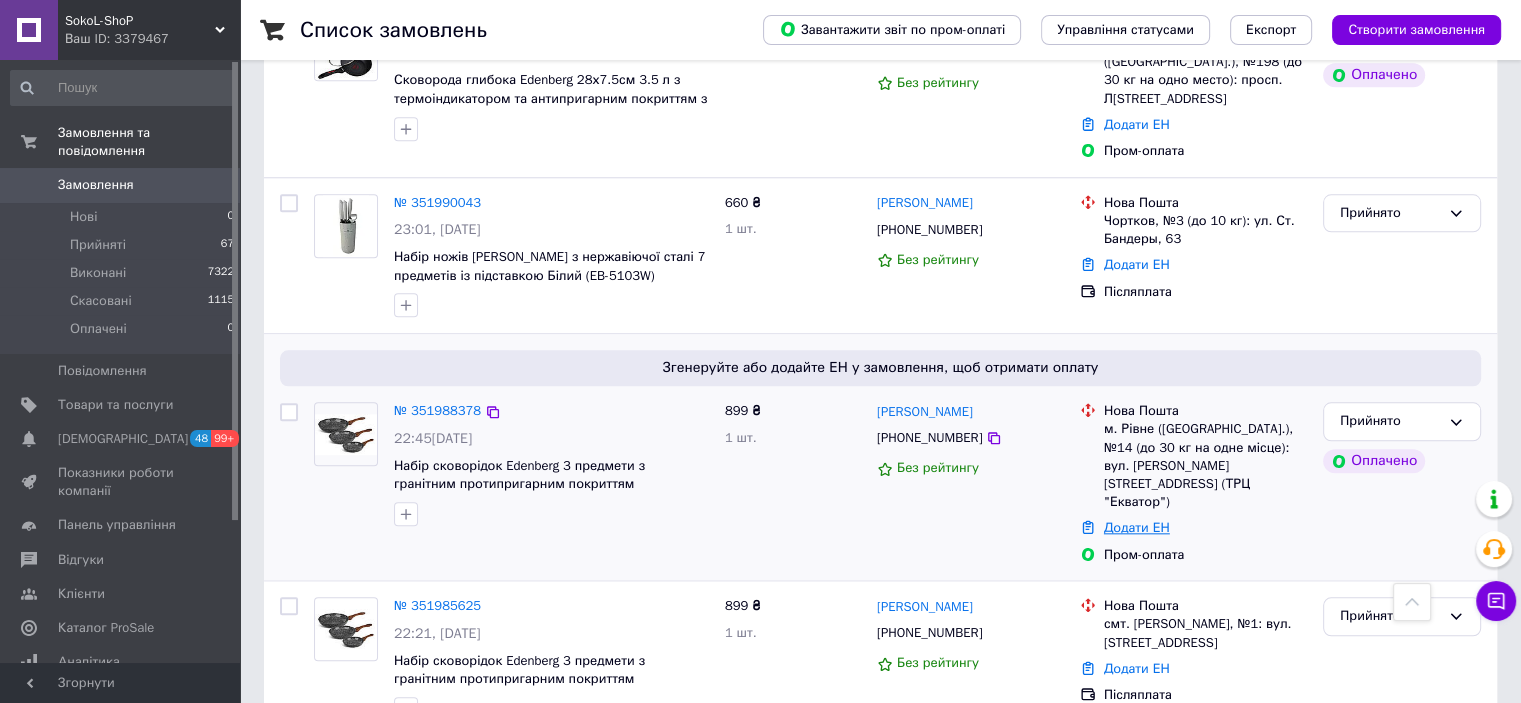 click on "Додати ЕН" at bounding box center [1137, 527] 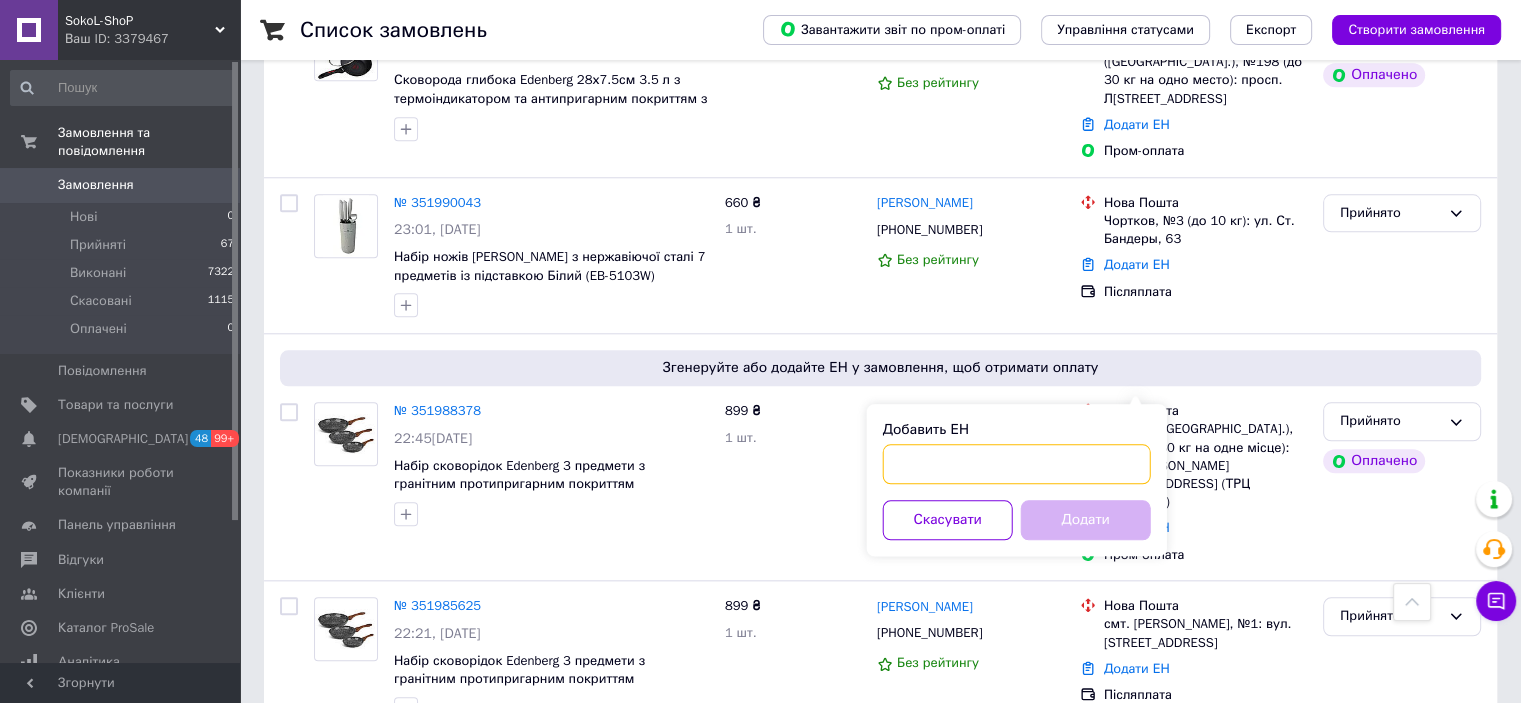 click on "Добавить ЕН" at bounding box center [1017, 464] 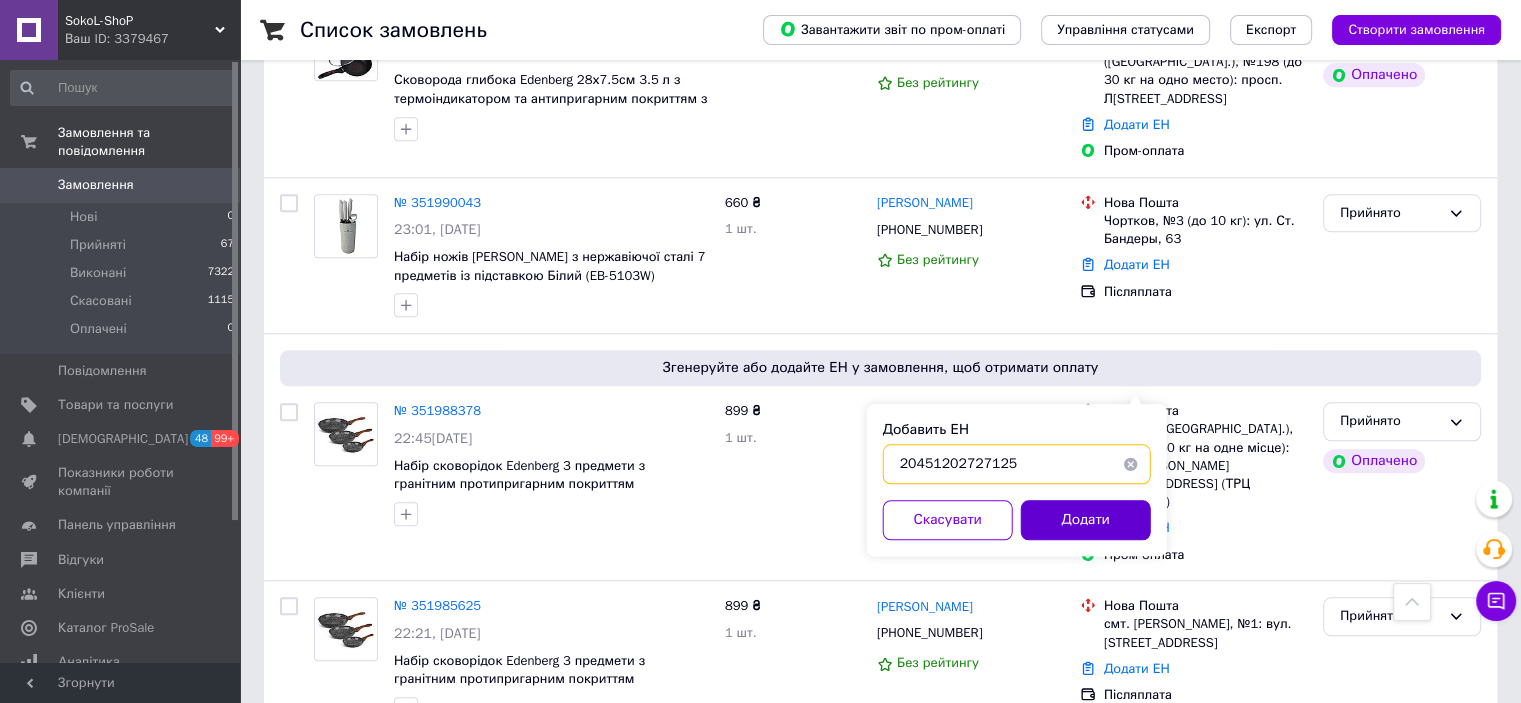 type on "20451202727125" 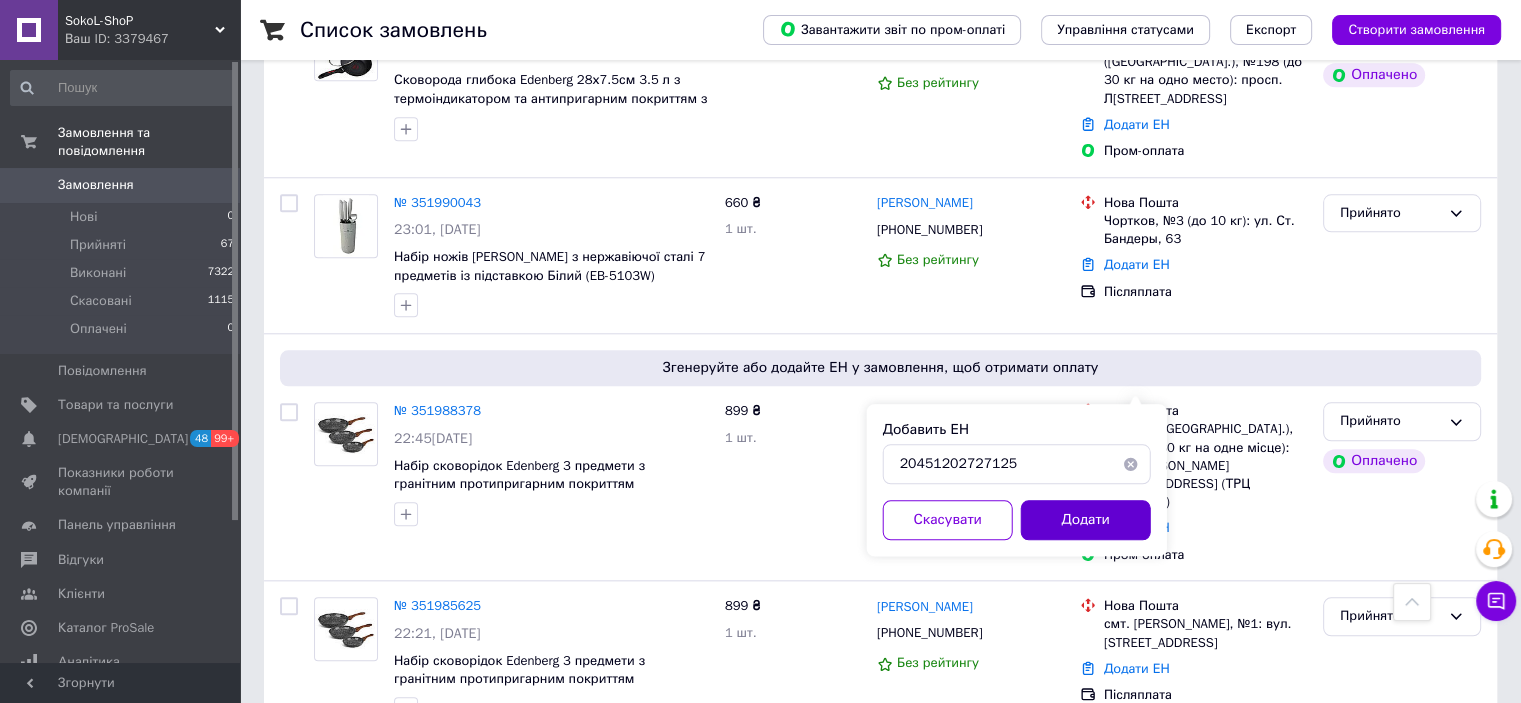 click on "Додати" at bounding box center [1086, 520] 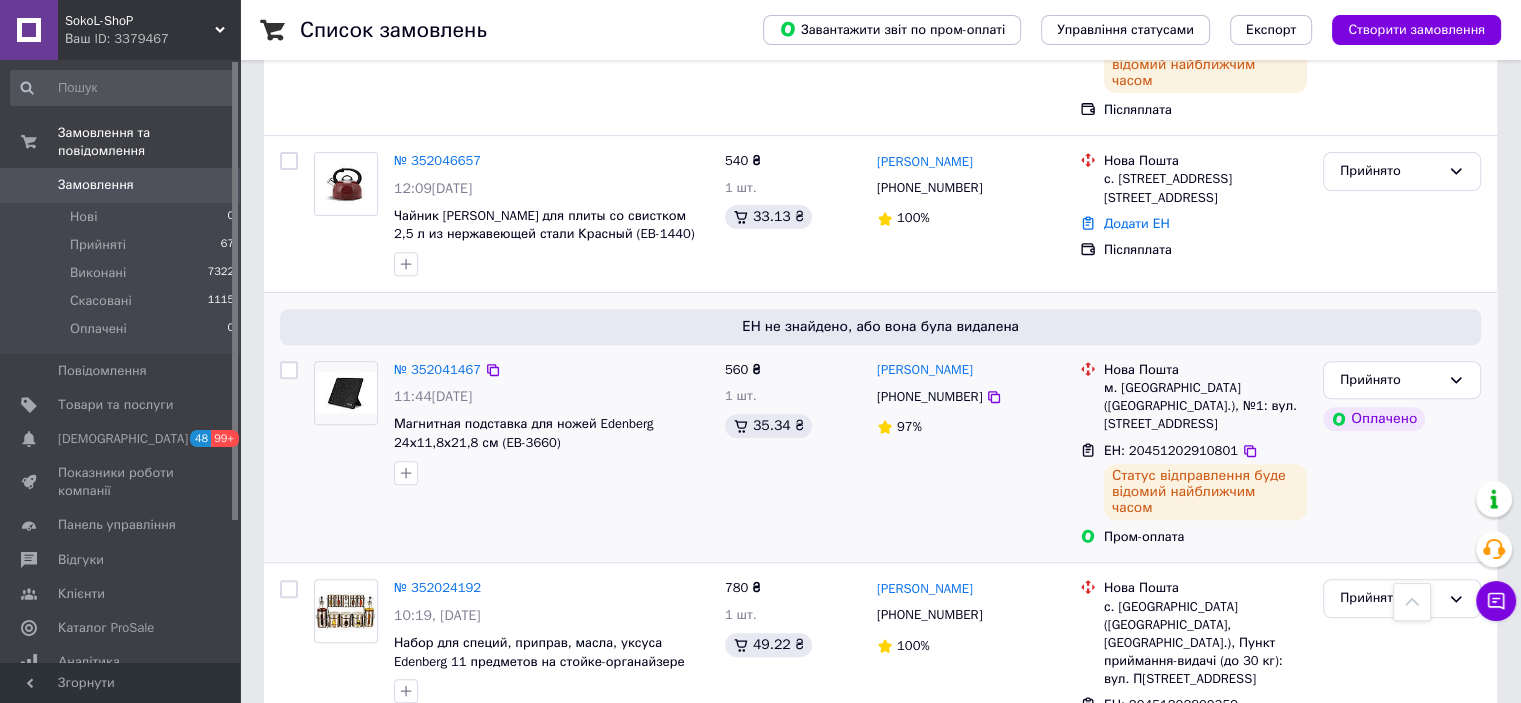 scroll, scrollTop: 800, scrollLeft: 0, axis: vertical 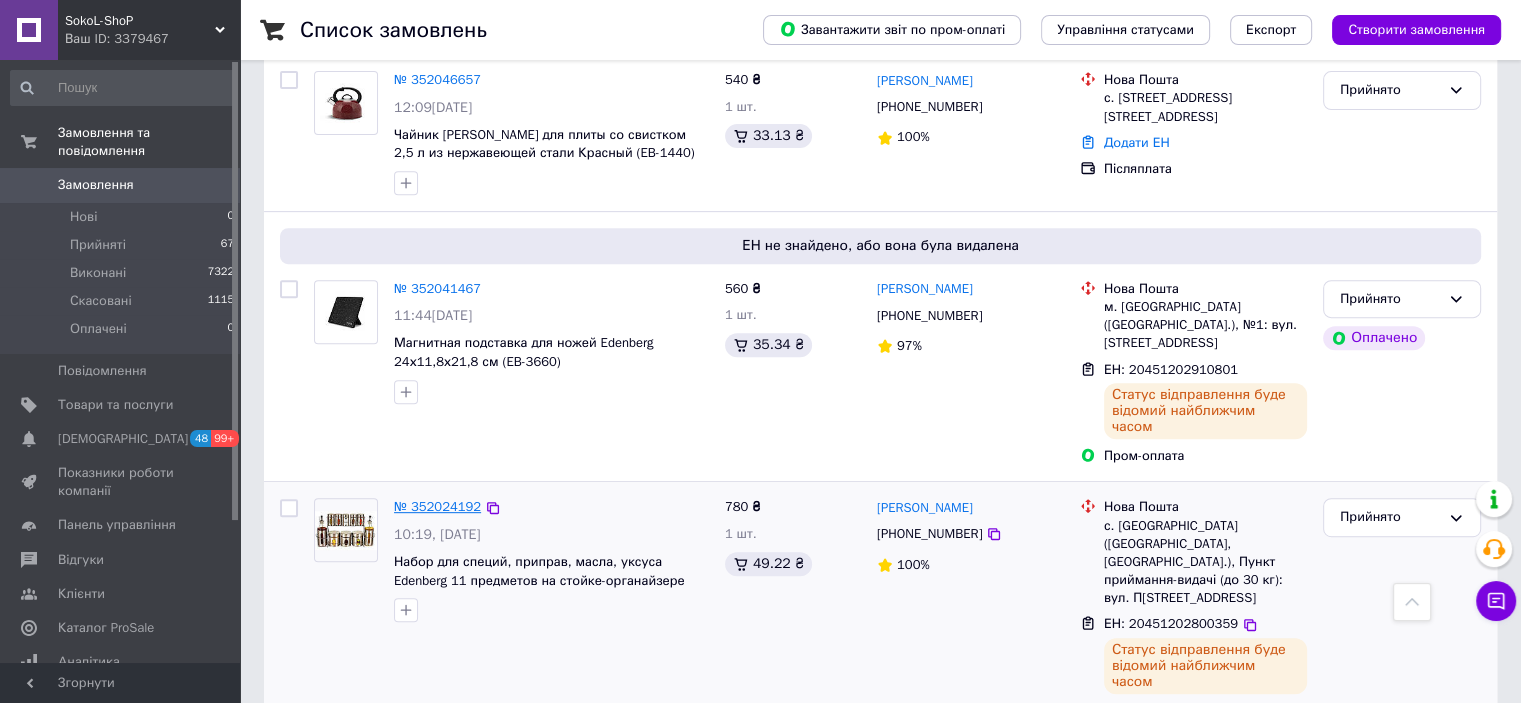 click on "№ 352024192" at bounding box center [437, 506] 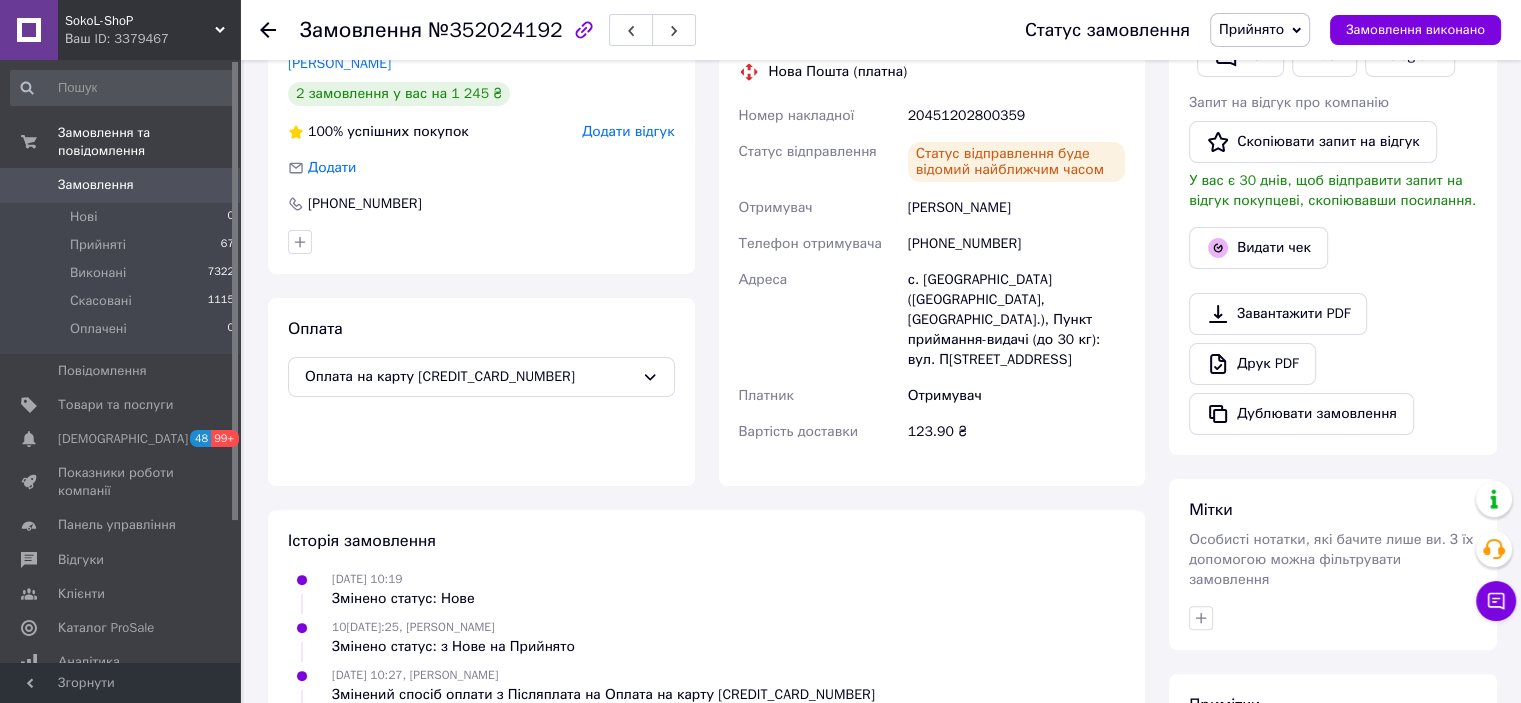 scroll, scrollTop: 289, scrollLeft: 0, axis: vertical 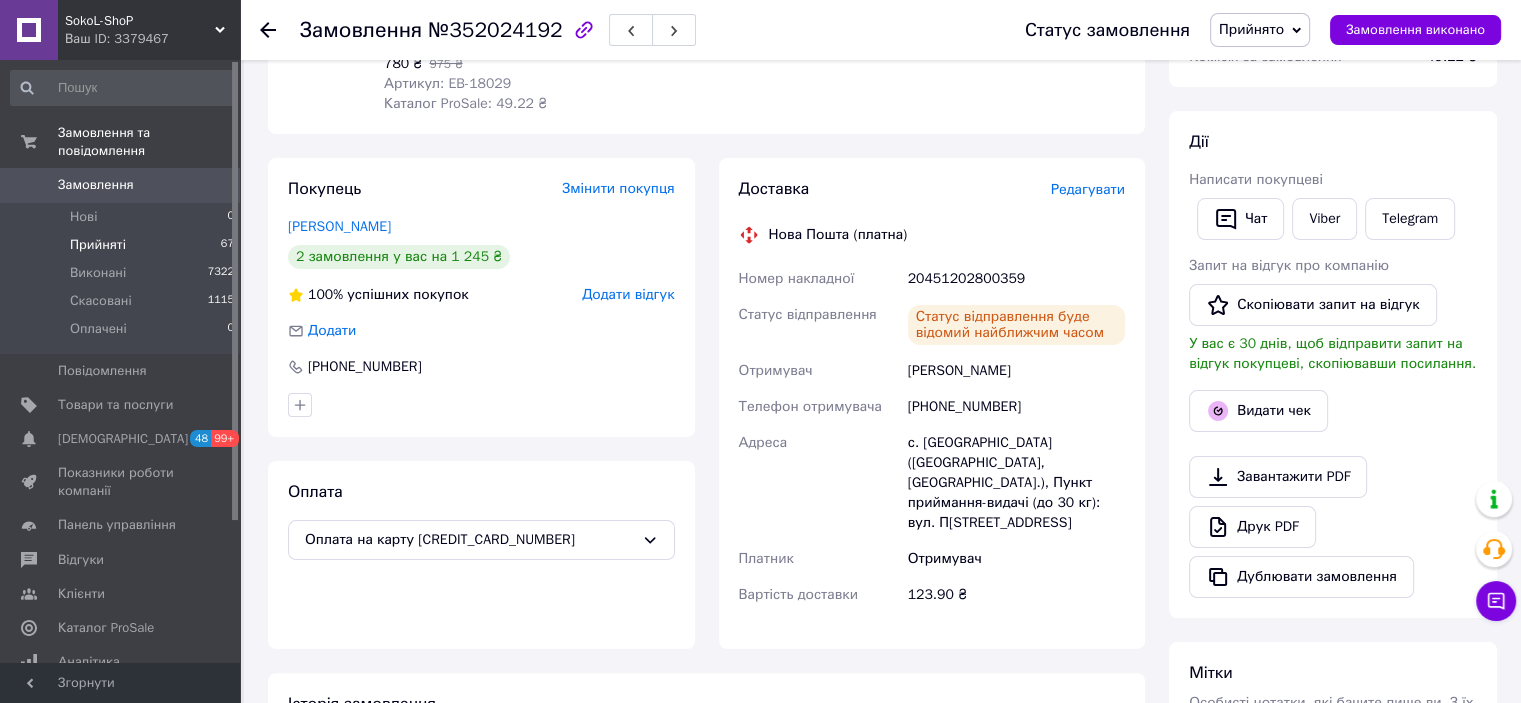 click on "Прийняті 67" at bounding box center [123, 245] 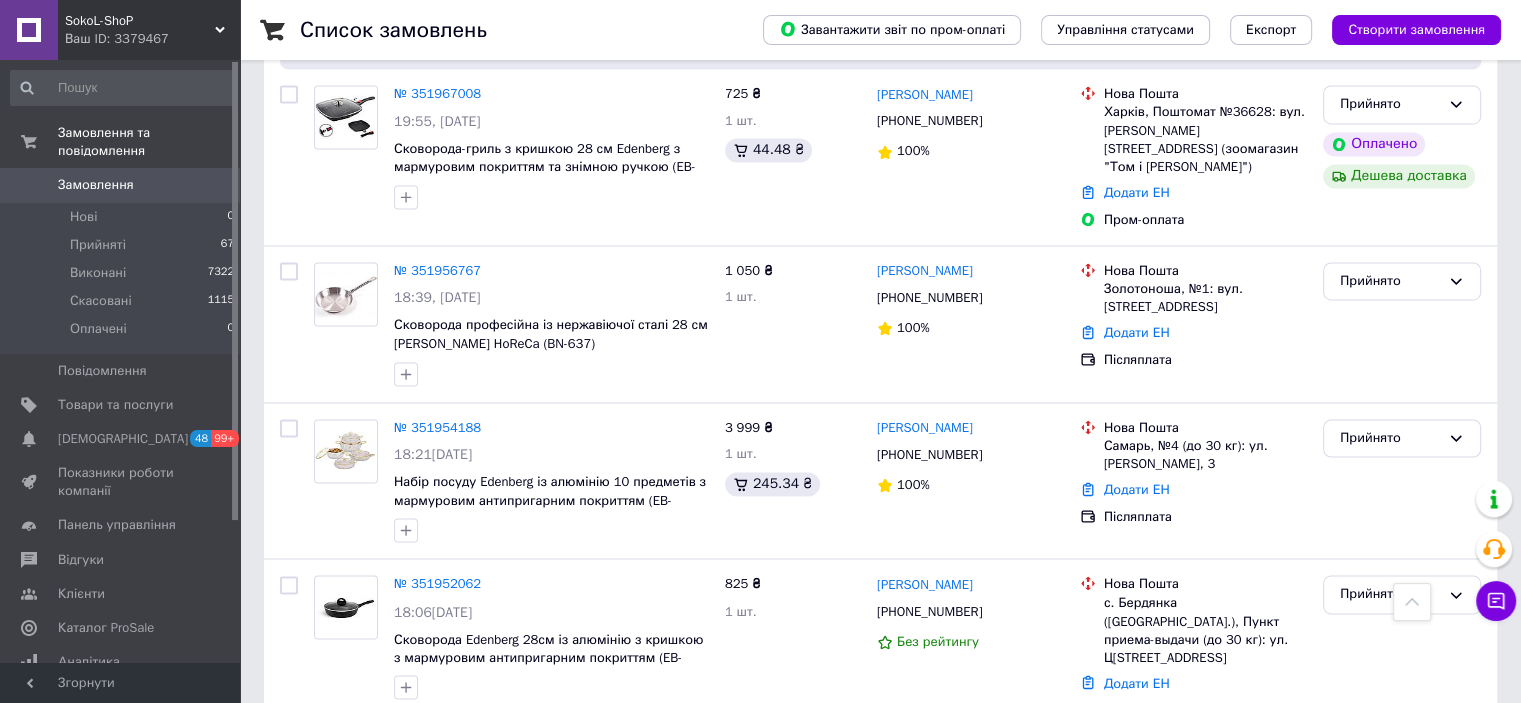 scroll, scrollTop: 3500, scrollLeft: 0, axis: vertical 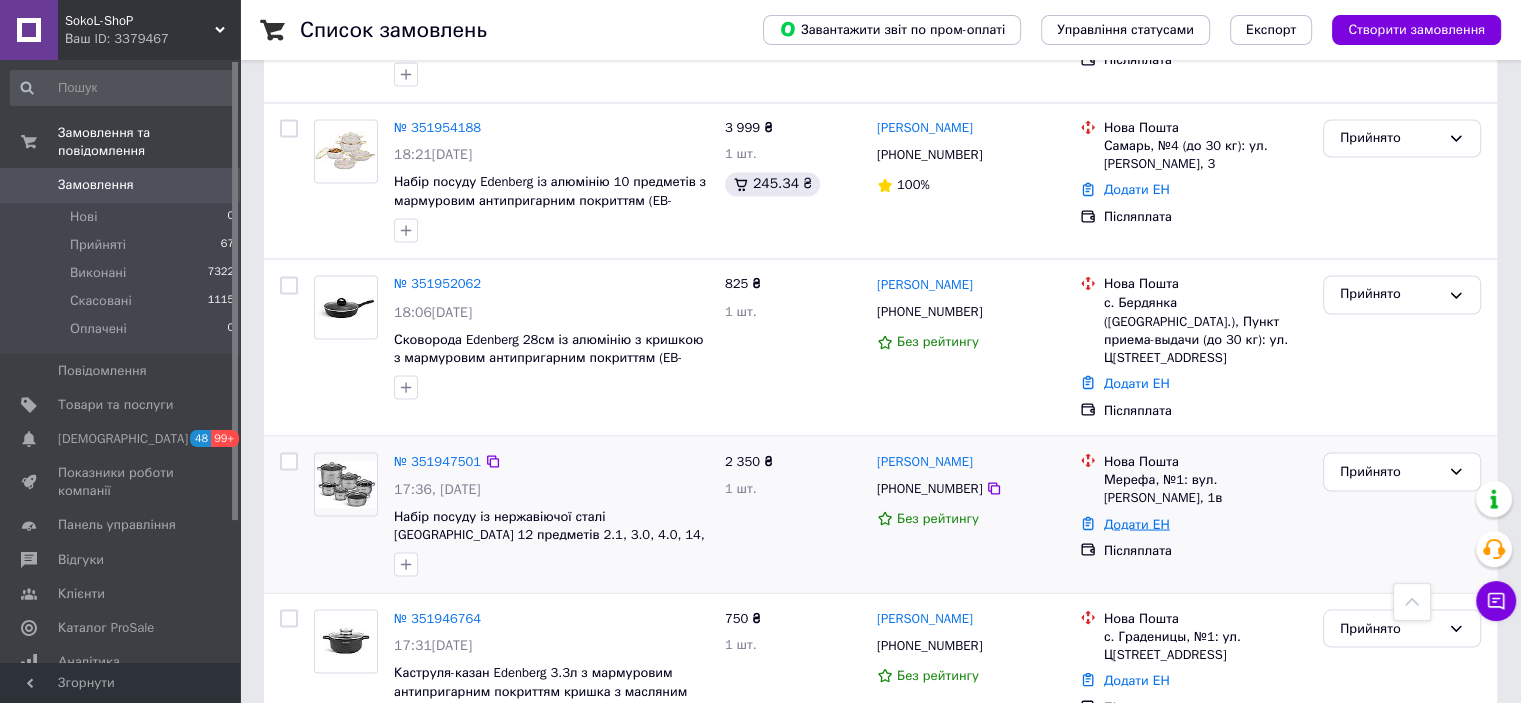drag, startPoint x: 1115, startPoint y: 303, endPoint x: 1084, endPoint y: 312, distance: 32.280025 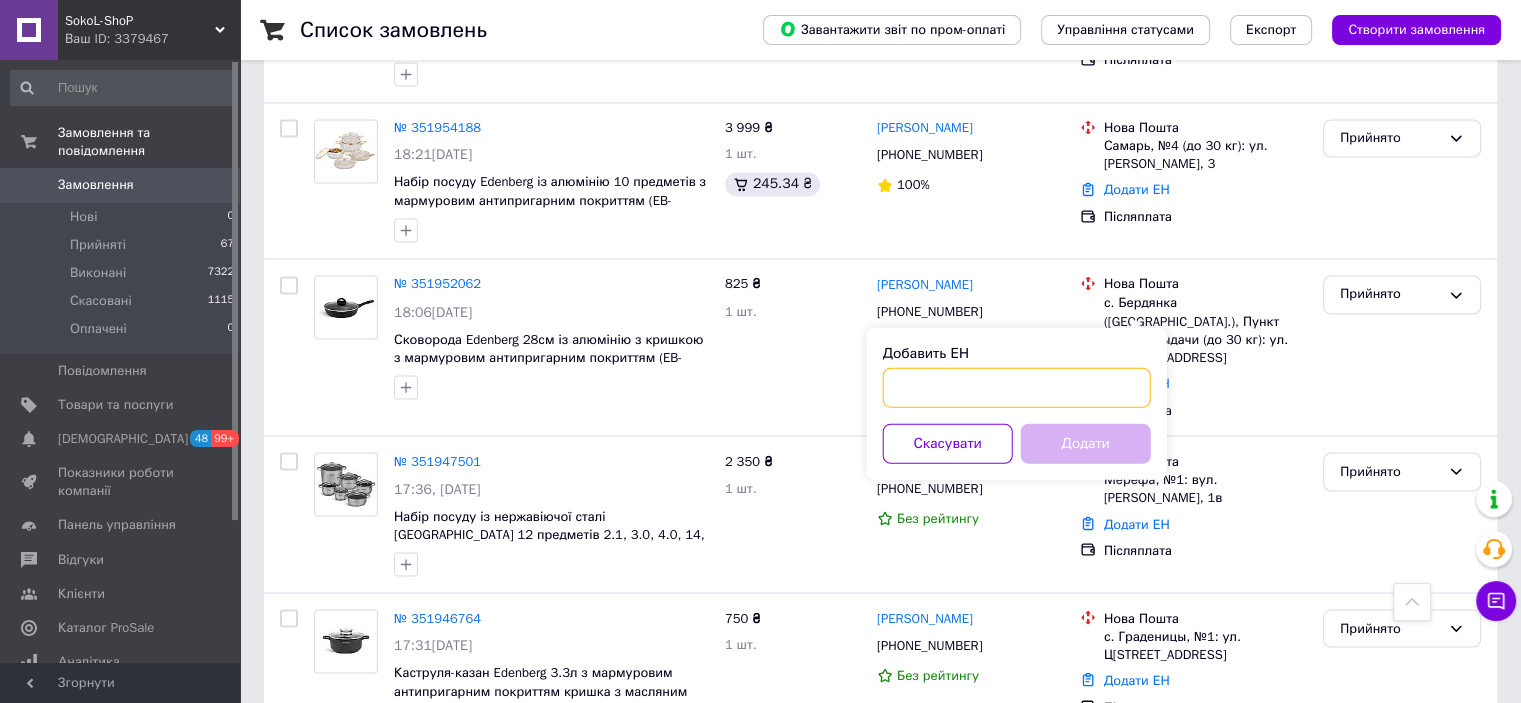 click on "Добавить ЕН" at bounding box center [1017, 387] 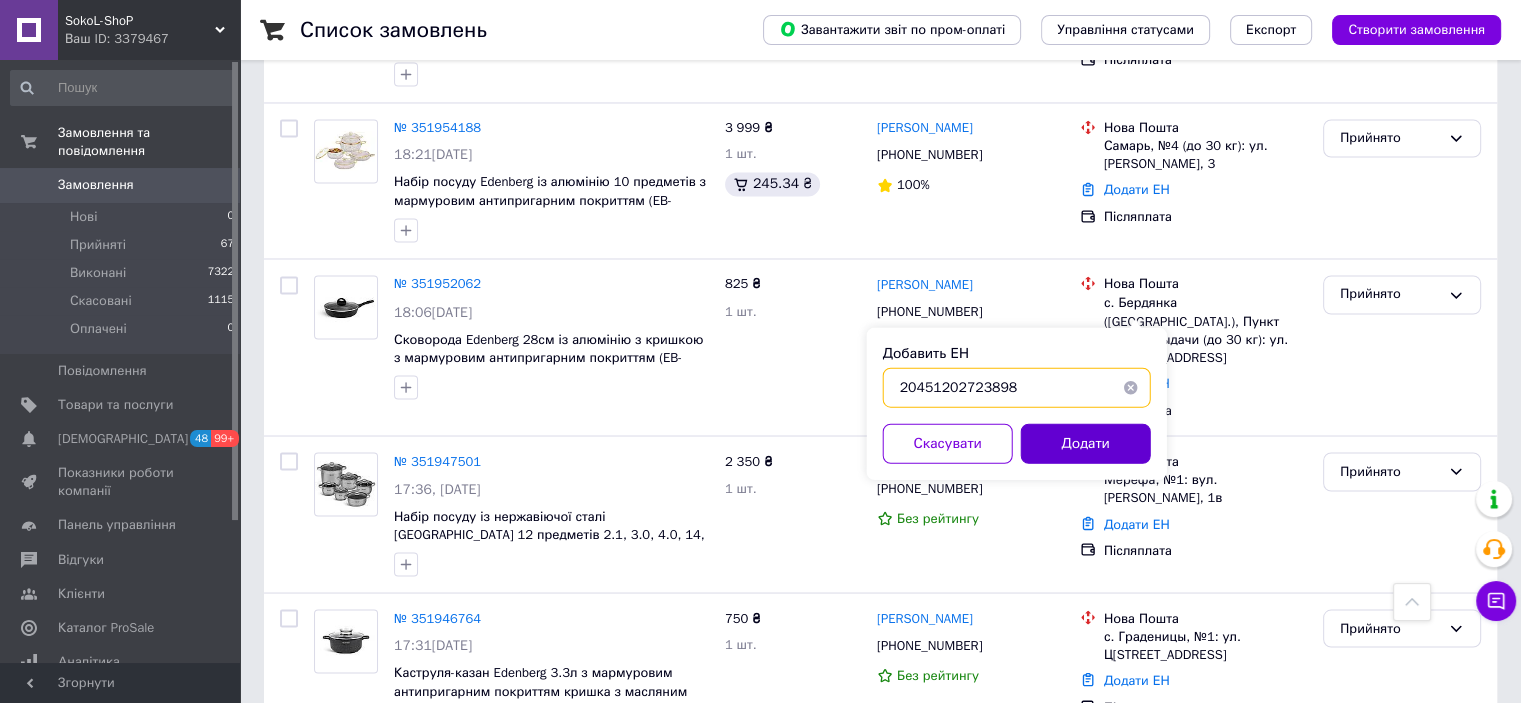 type on "20451202723898" 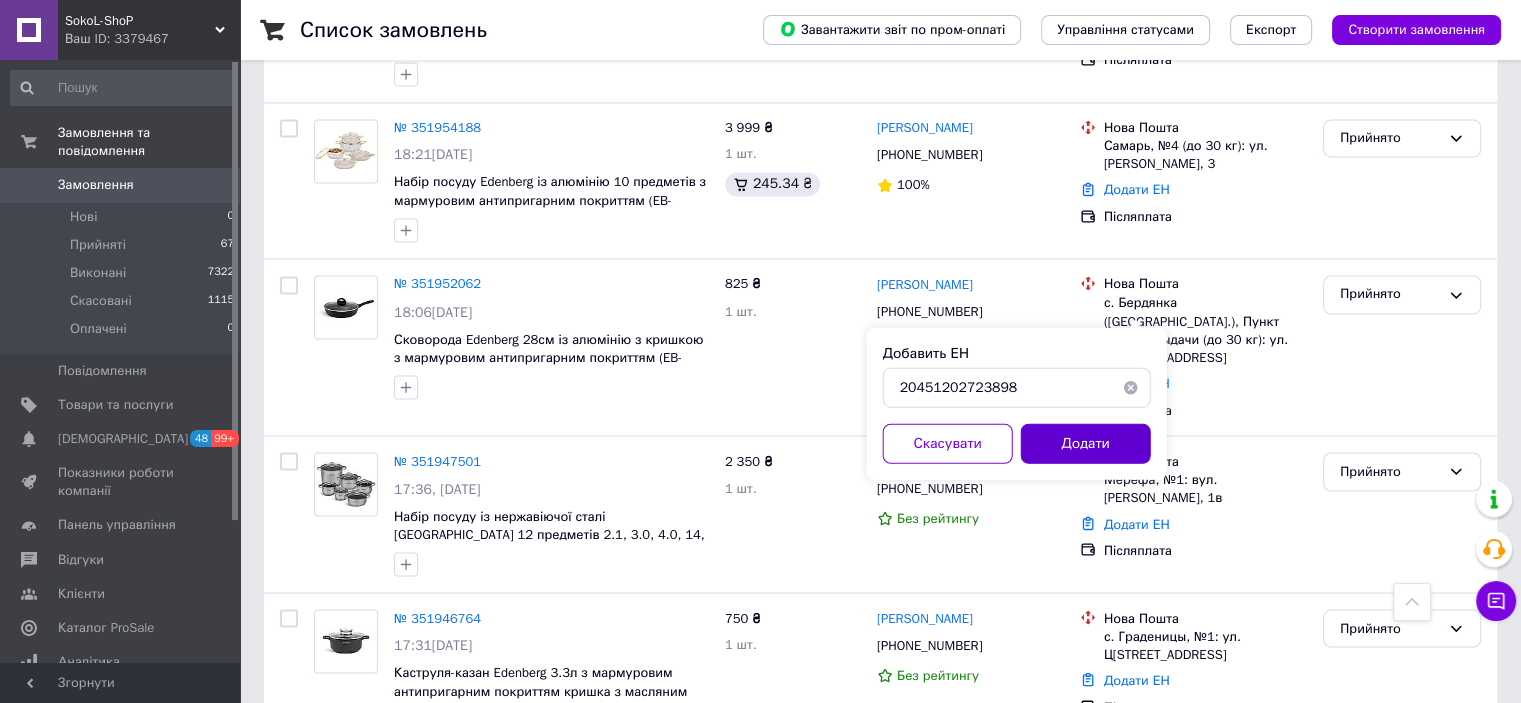 click on "Додати" at bounding box center [1086, 443] 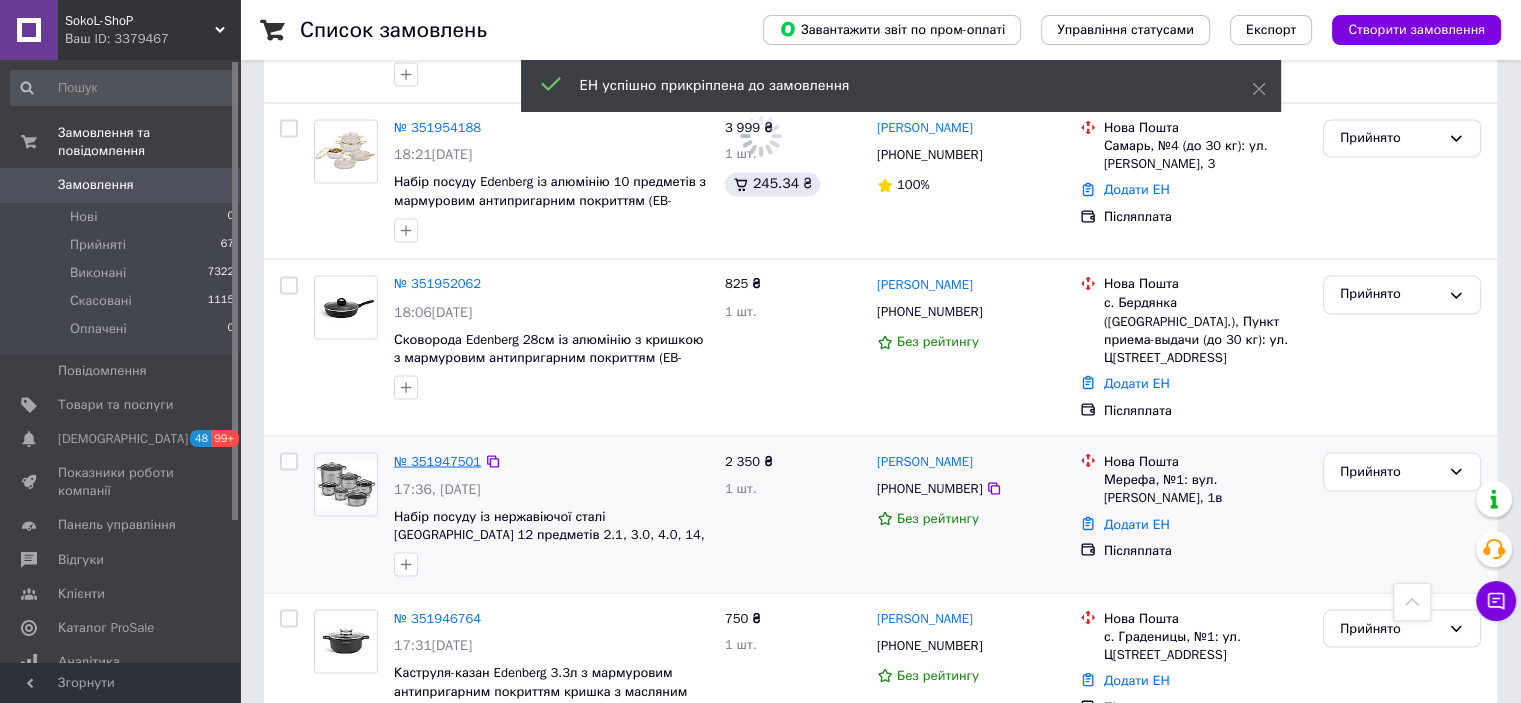 click on "№ 351947501" at bounding box center [437, 460] 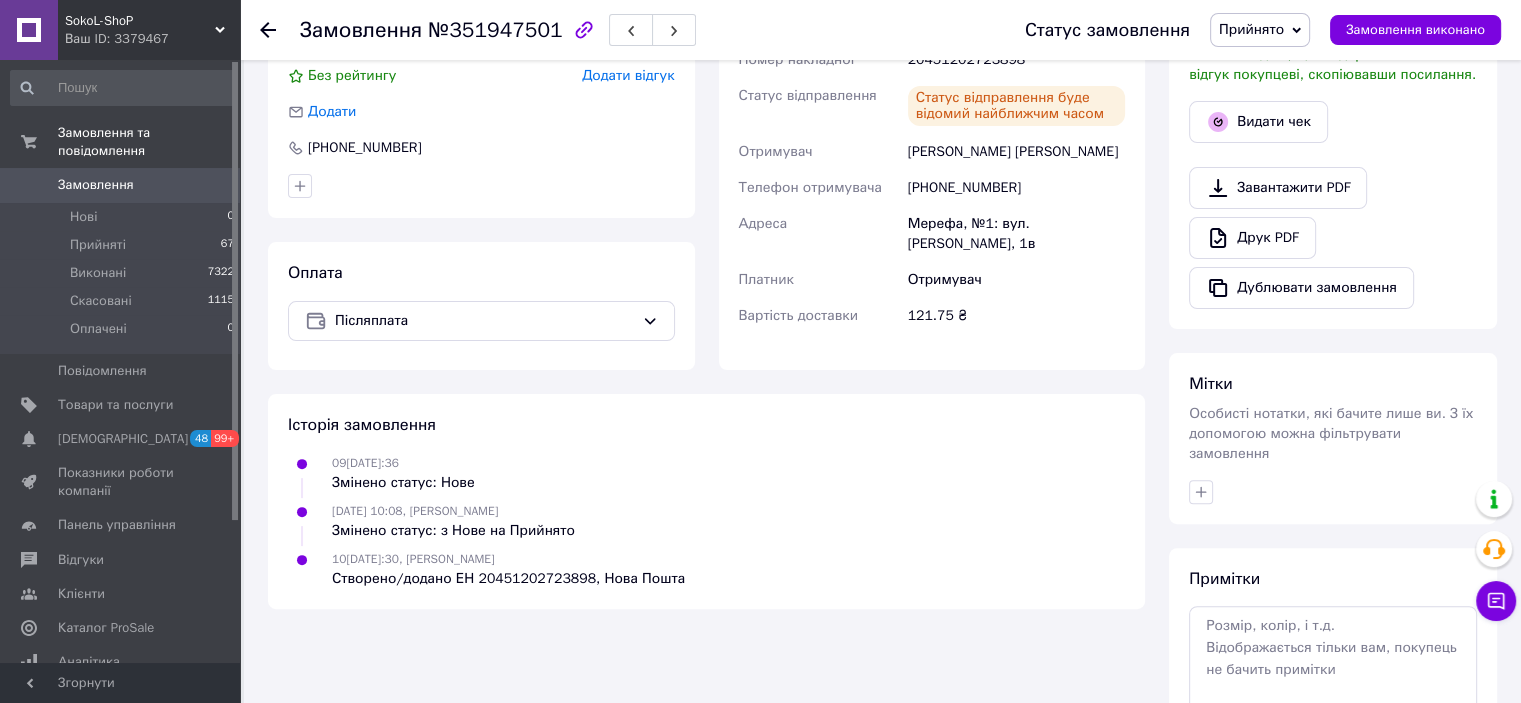 scroll, scrollTop: 219, scrollLeft: 0, axis: vertical 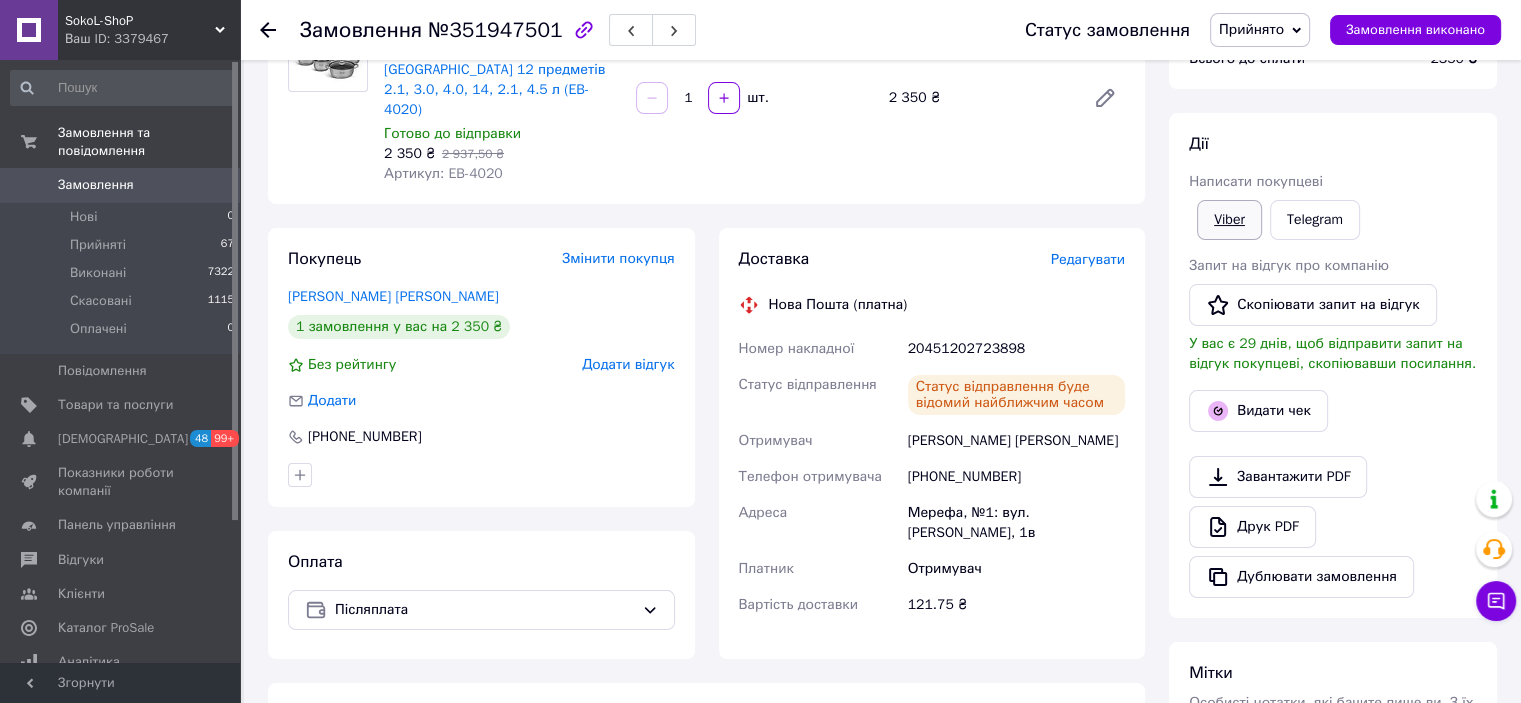 click on "Viber" at bounding box center (1229, 220) 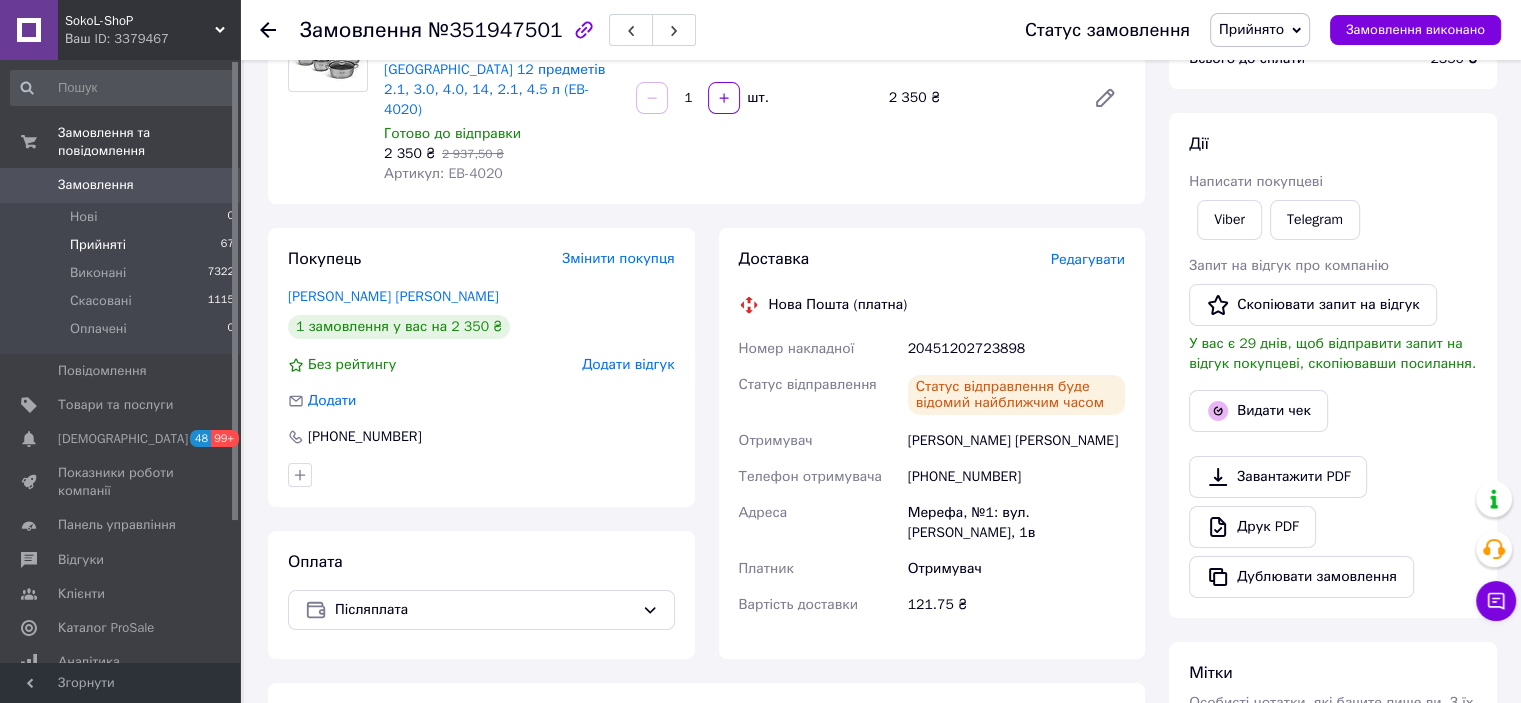 click on "Прийняті" at bounding box center (98, 245) 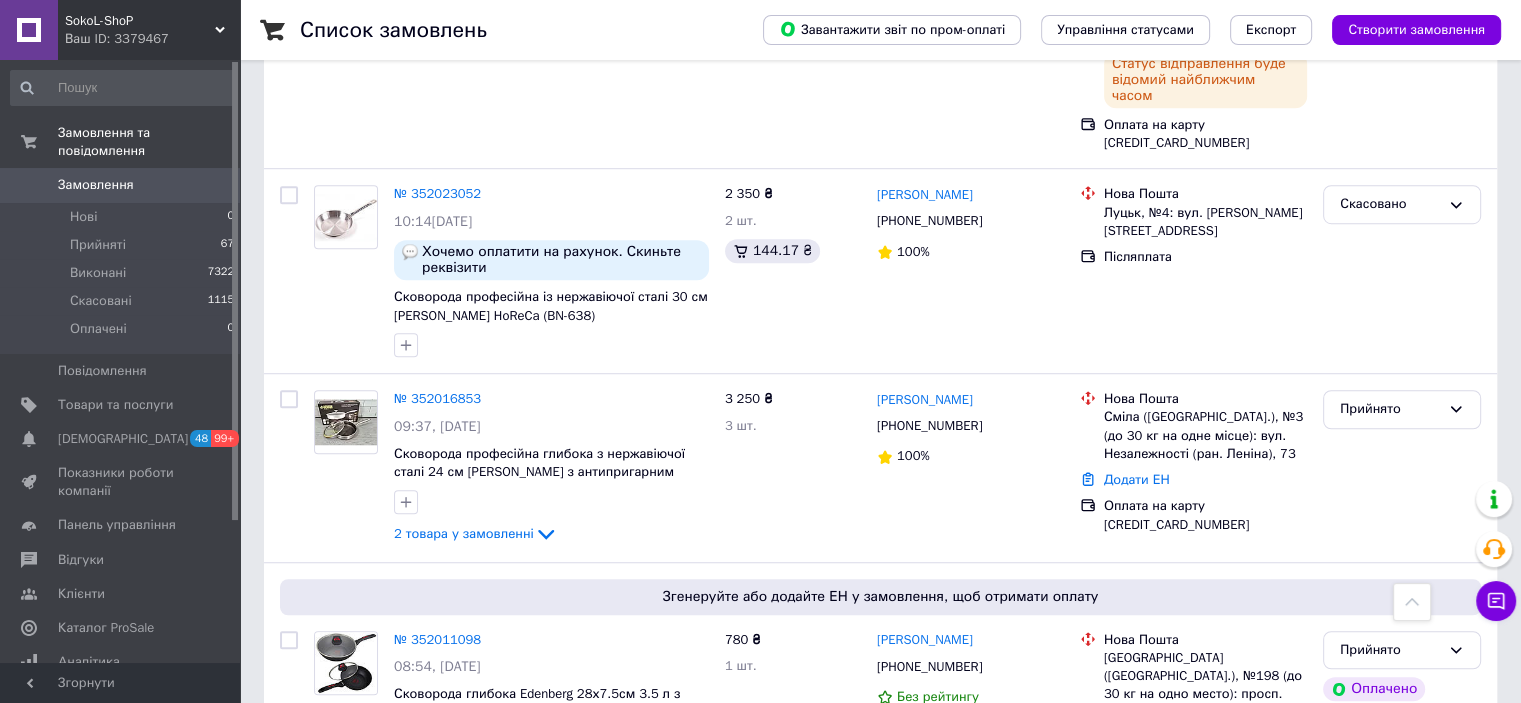 scroll, scrollTop: 1500, scrollLeft: 0, axis: vertical 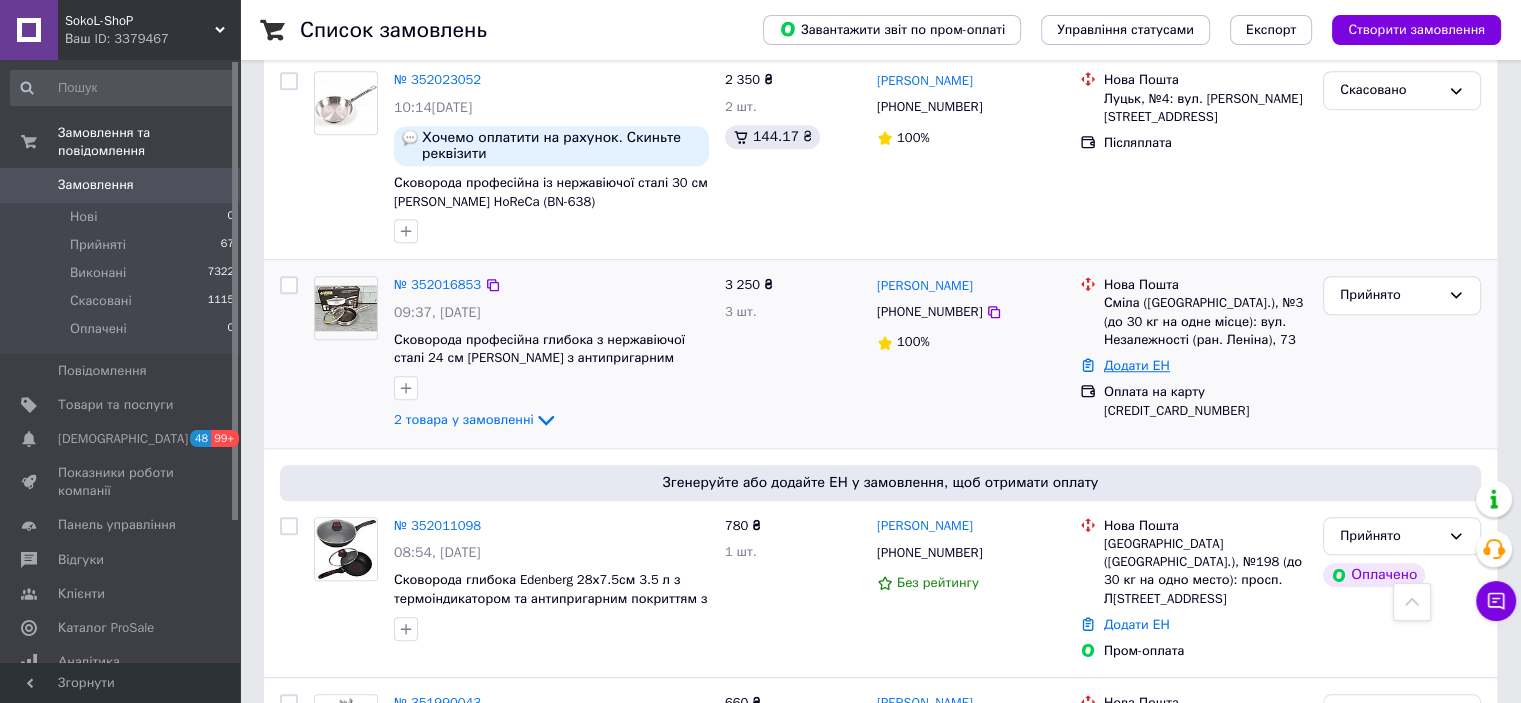 click on "Додати ЕН" at bounding box center [1137, 365] 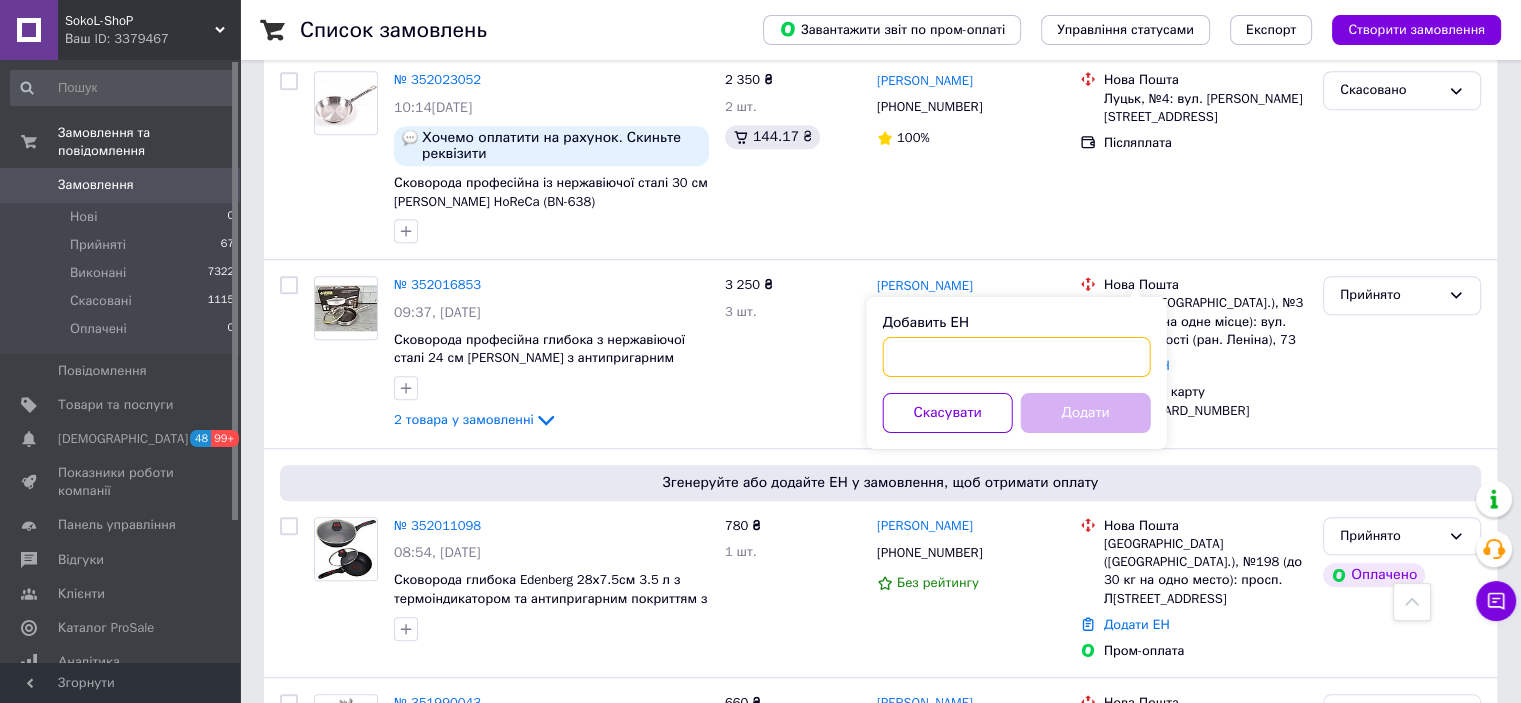 click on "Добавить ЕН" at bounding box center (1017, 357) 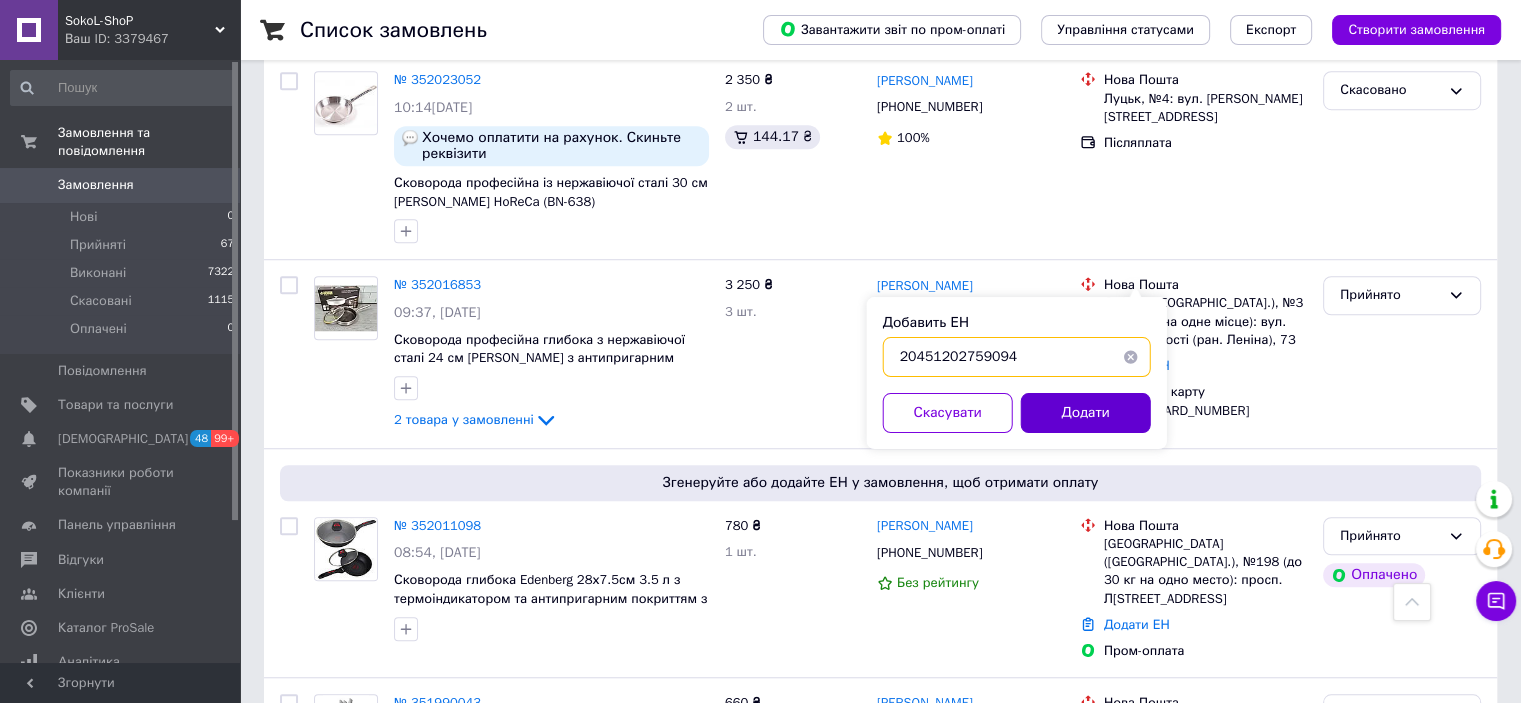 type on "20451202759094" 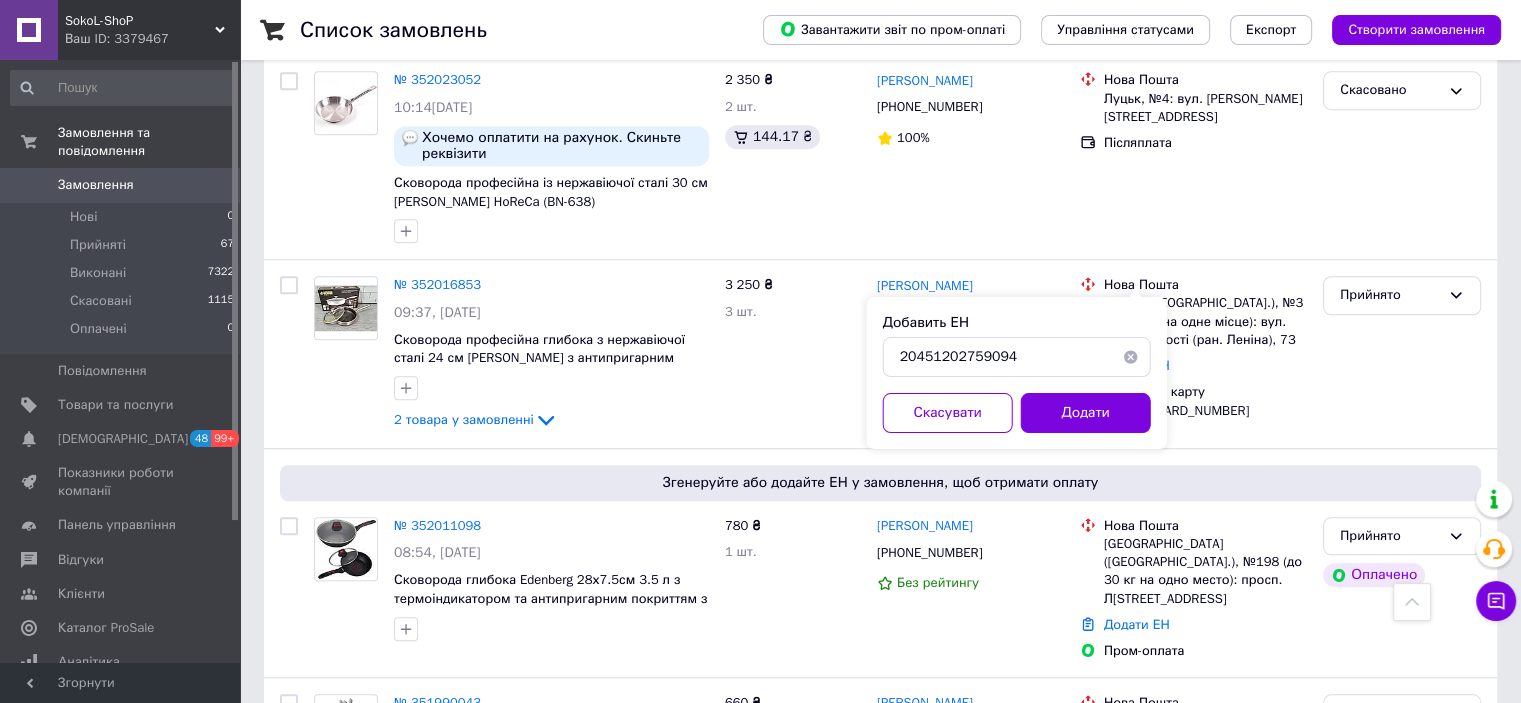 drag, startPoint x: 1108, startPoint y: 421, endPoint x: 987, endPoint y: 359, distance: 135.95955 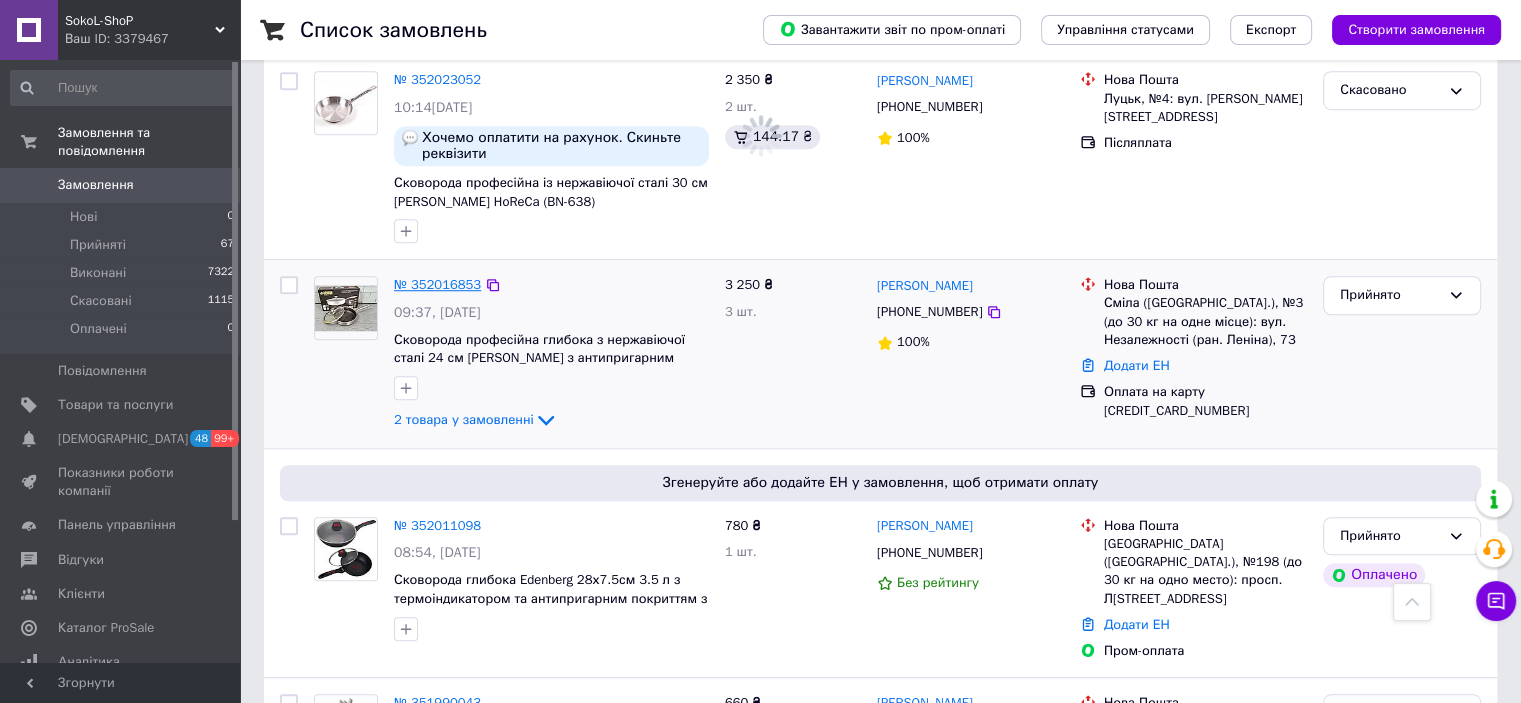 click on "№ 352016853" at bounding box center (437, 284) 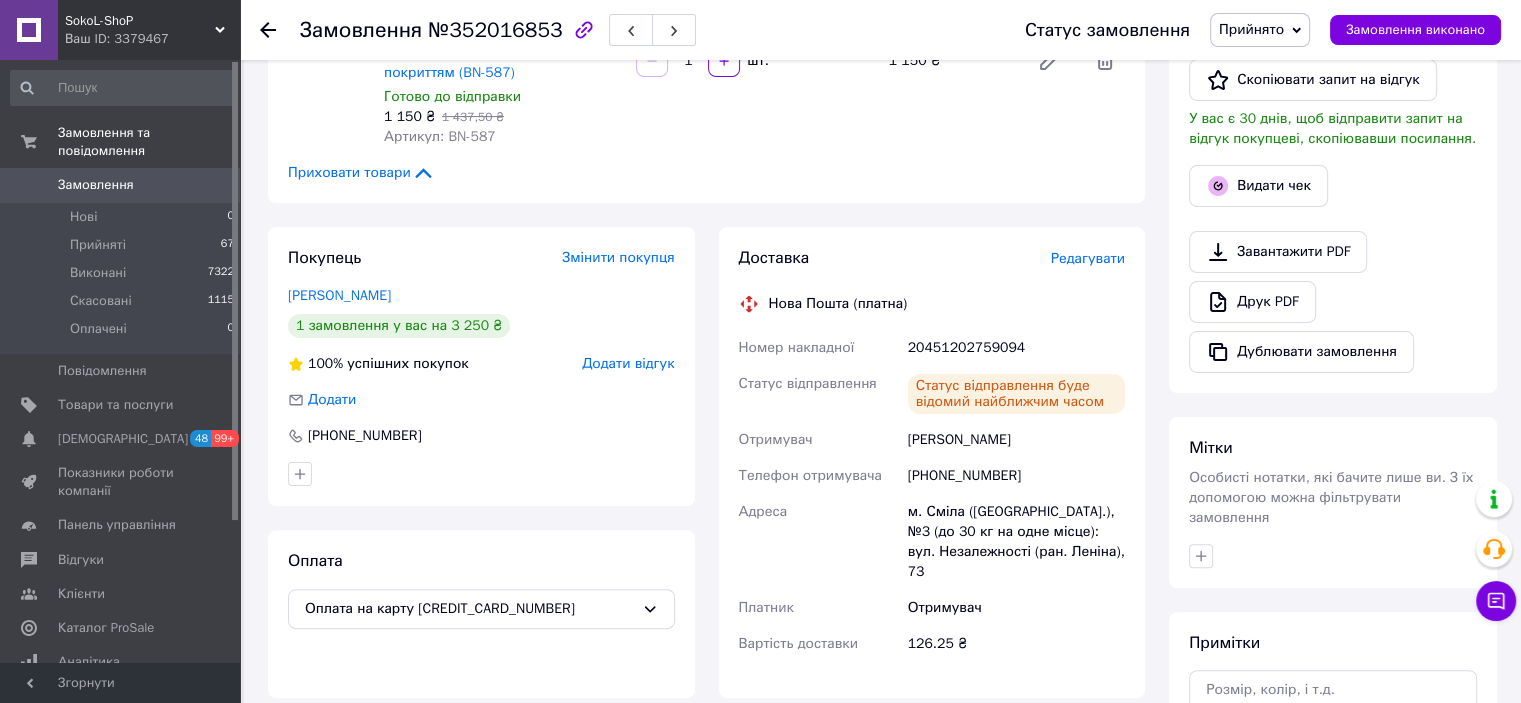 scroll, scrollTop: 326, scrollLeft: 0, axis: vertical 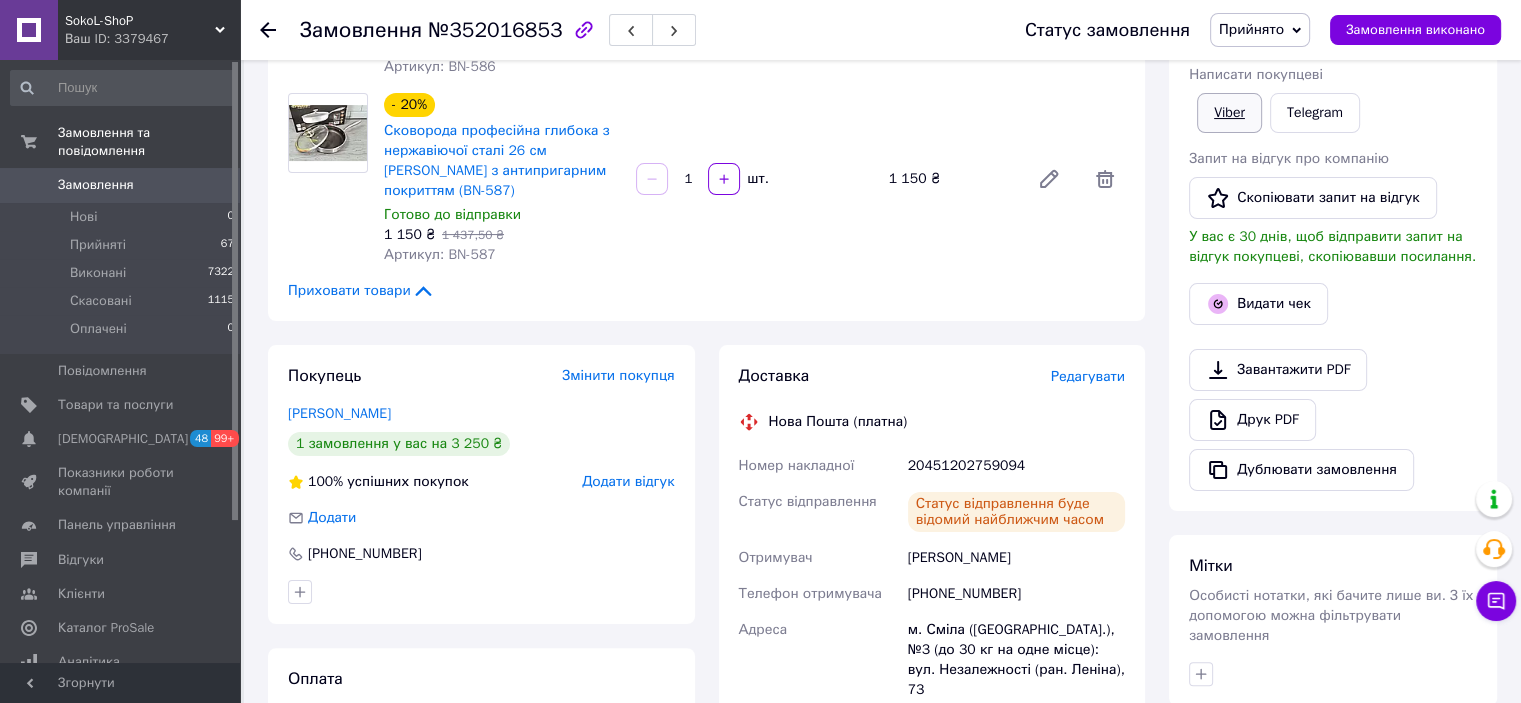 click on "Viber" at bounding box center [1229, 113] 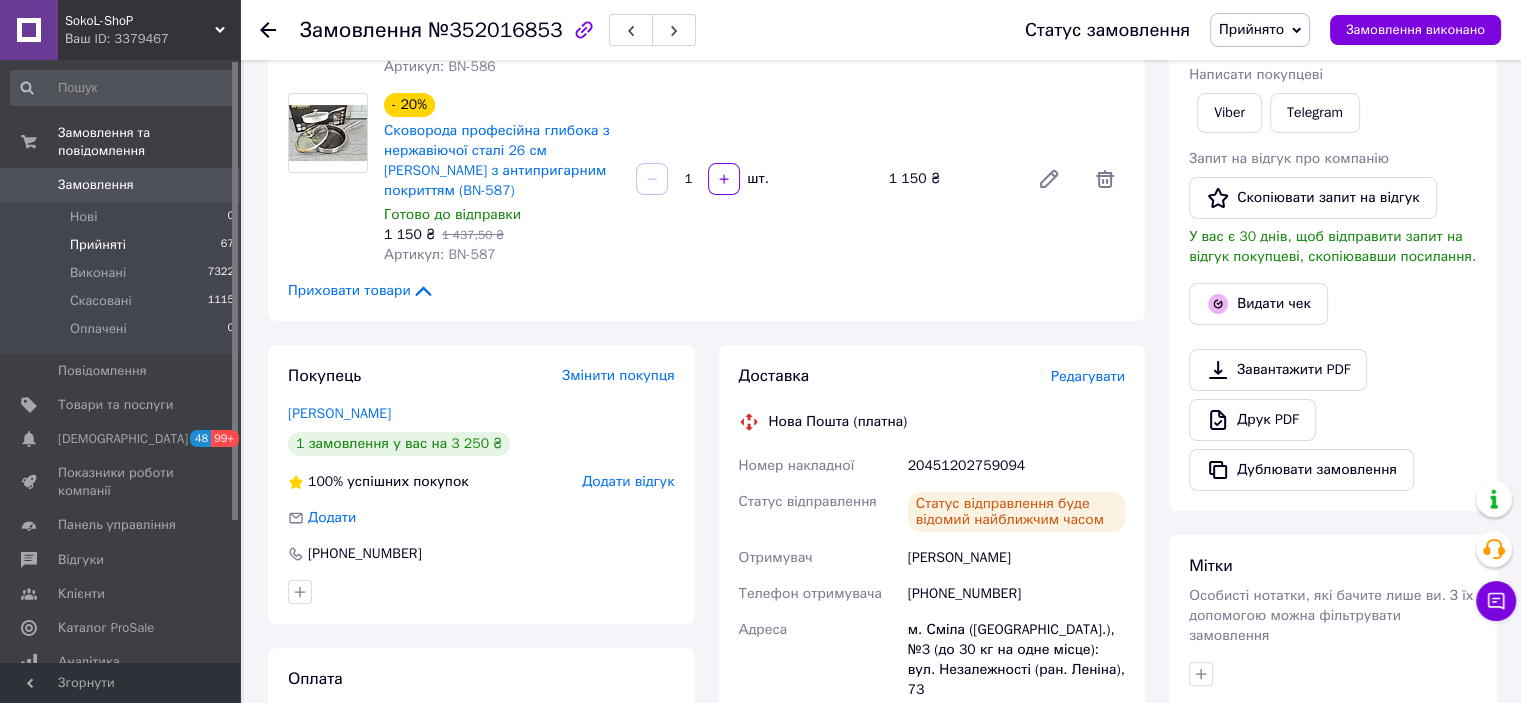 click on "Прийняті 67" at bounding box center (123, 245) 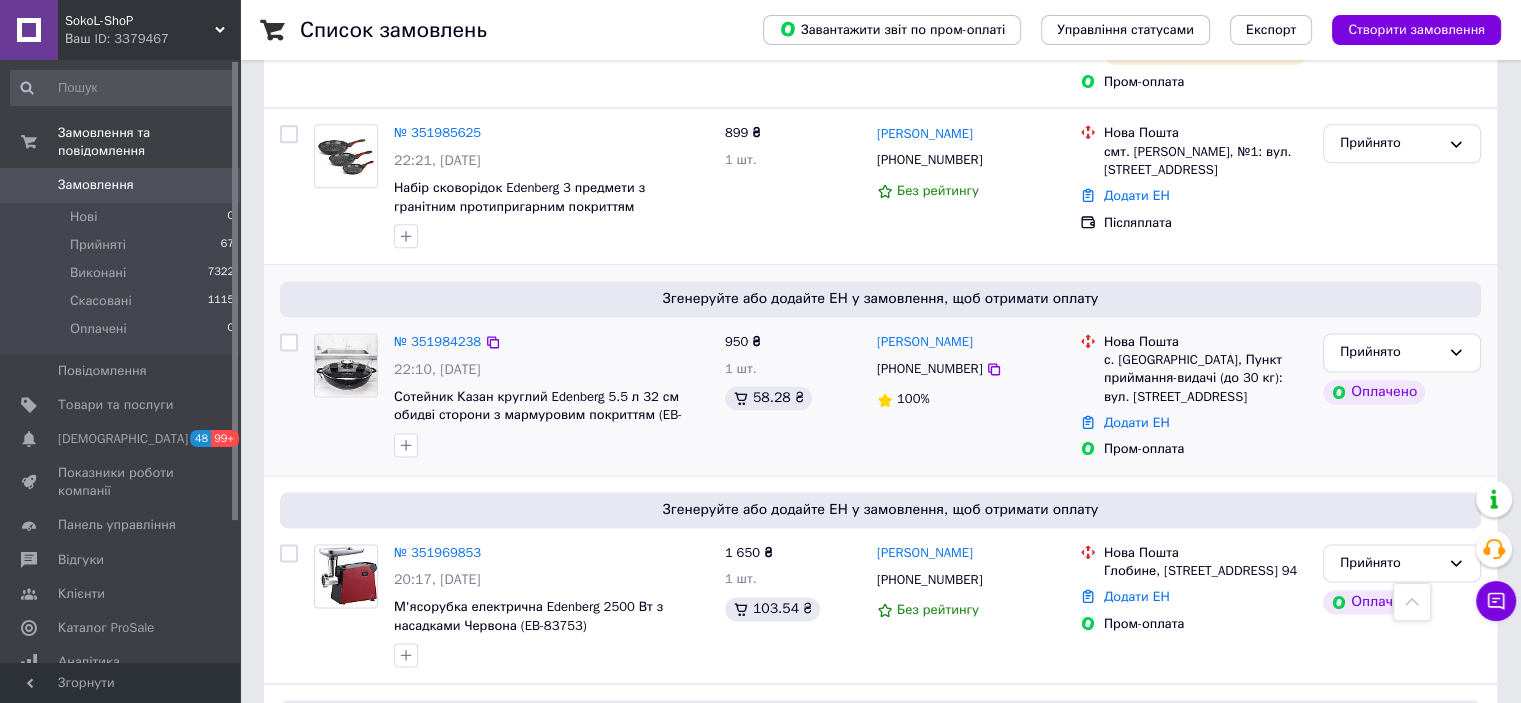 scroll, scrollTop: 2700, scrollLeft: 0, axis: vertical 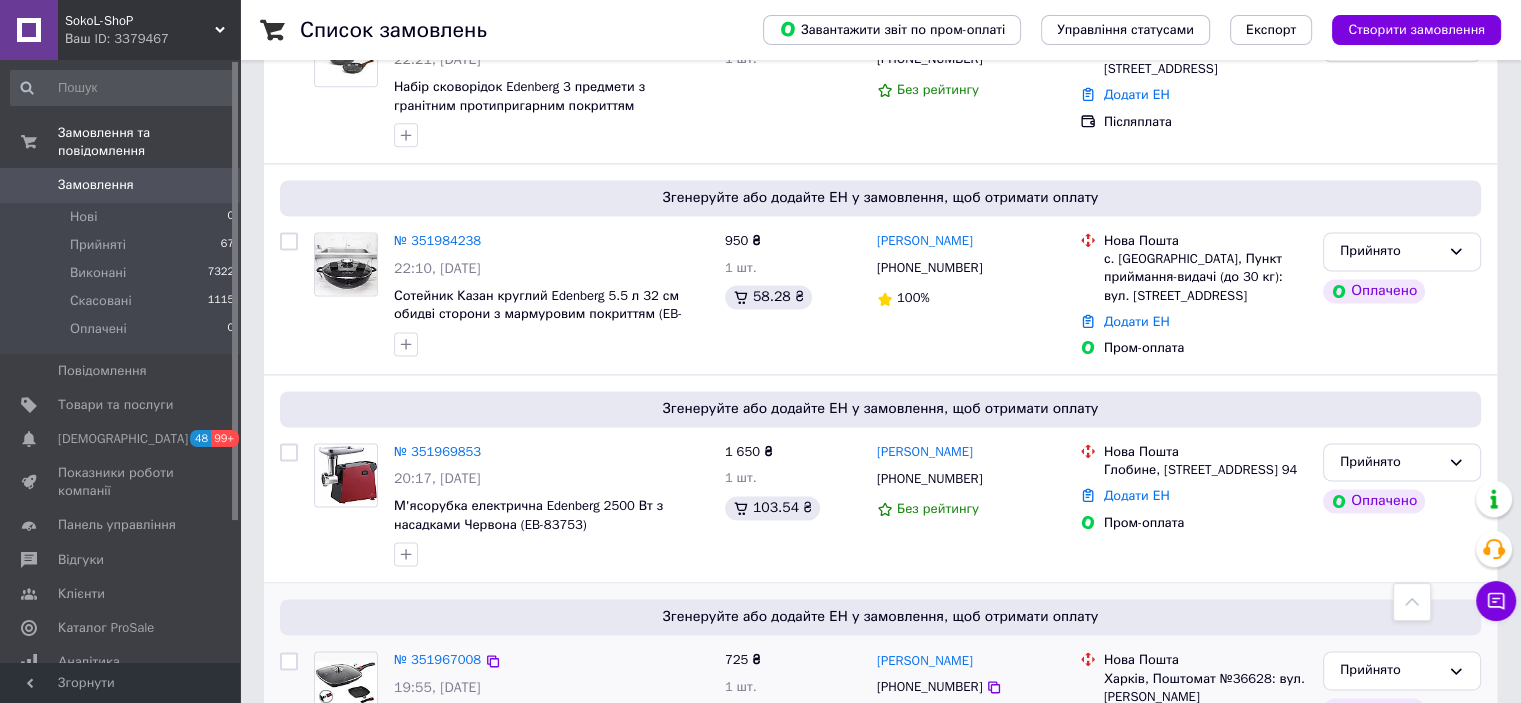 click on "Додати ЕН" at bounding box center (1137, 758) 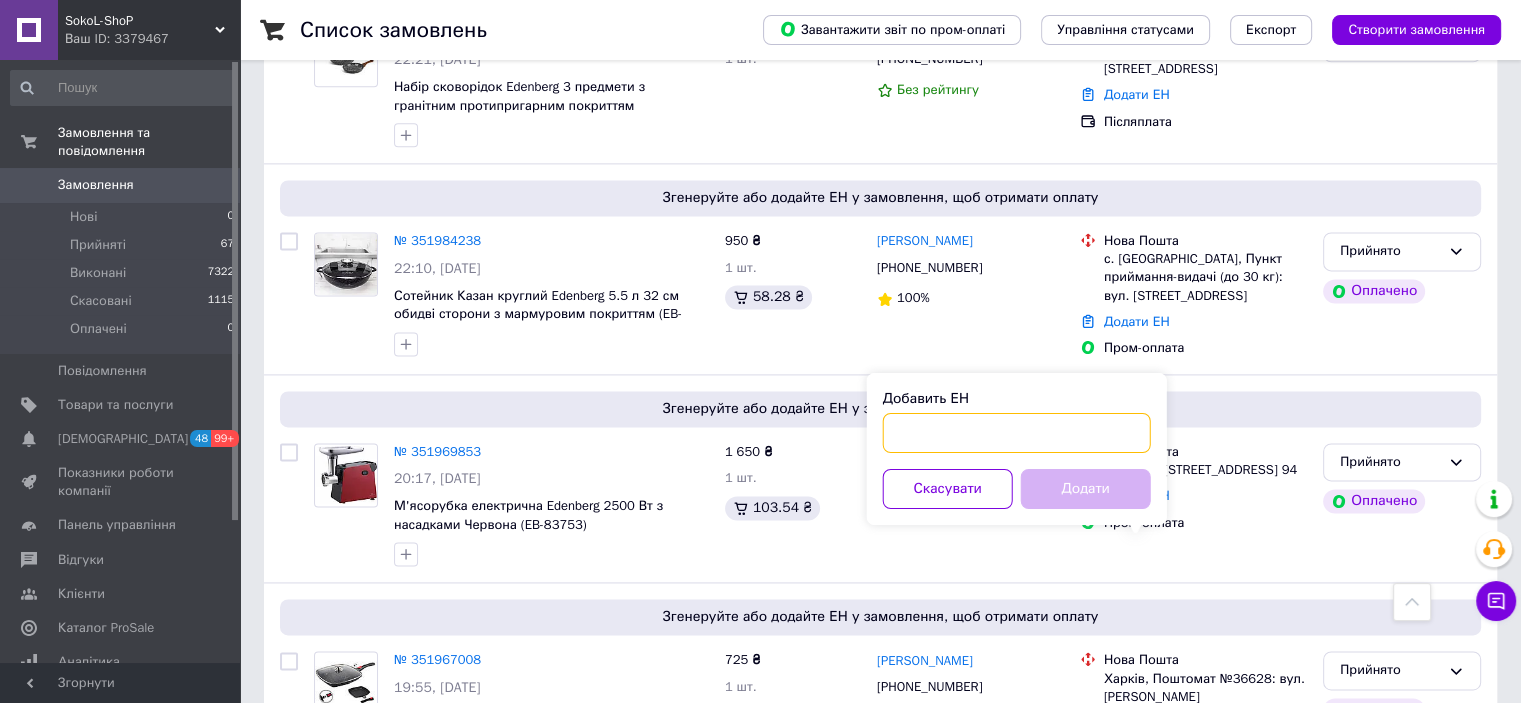 click on "Добавить ЕН" at bounding box center (1017, 433) 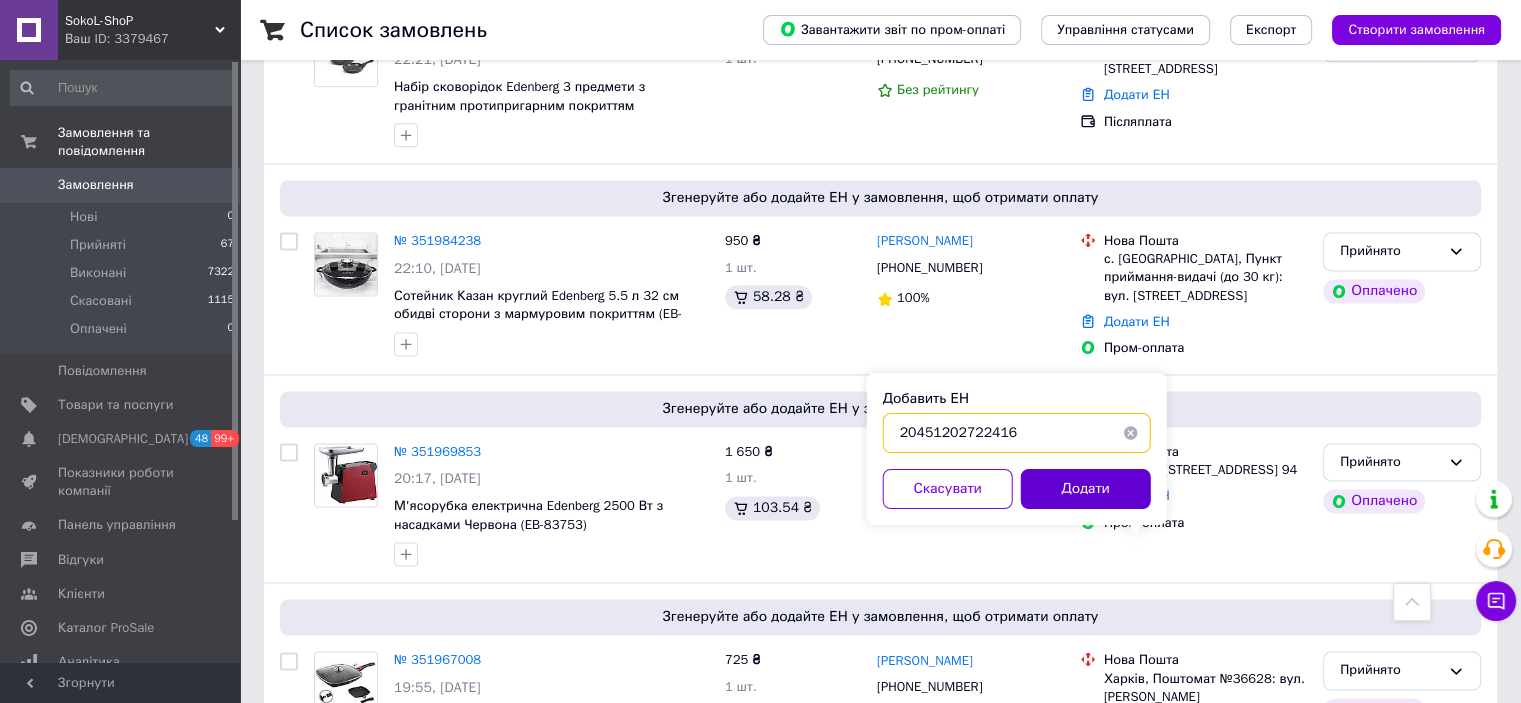 type on "20451202722416" 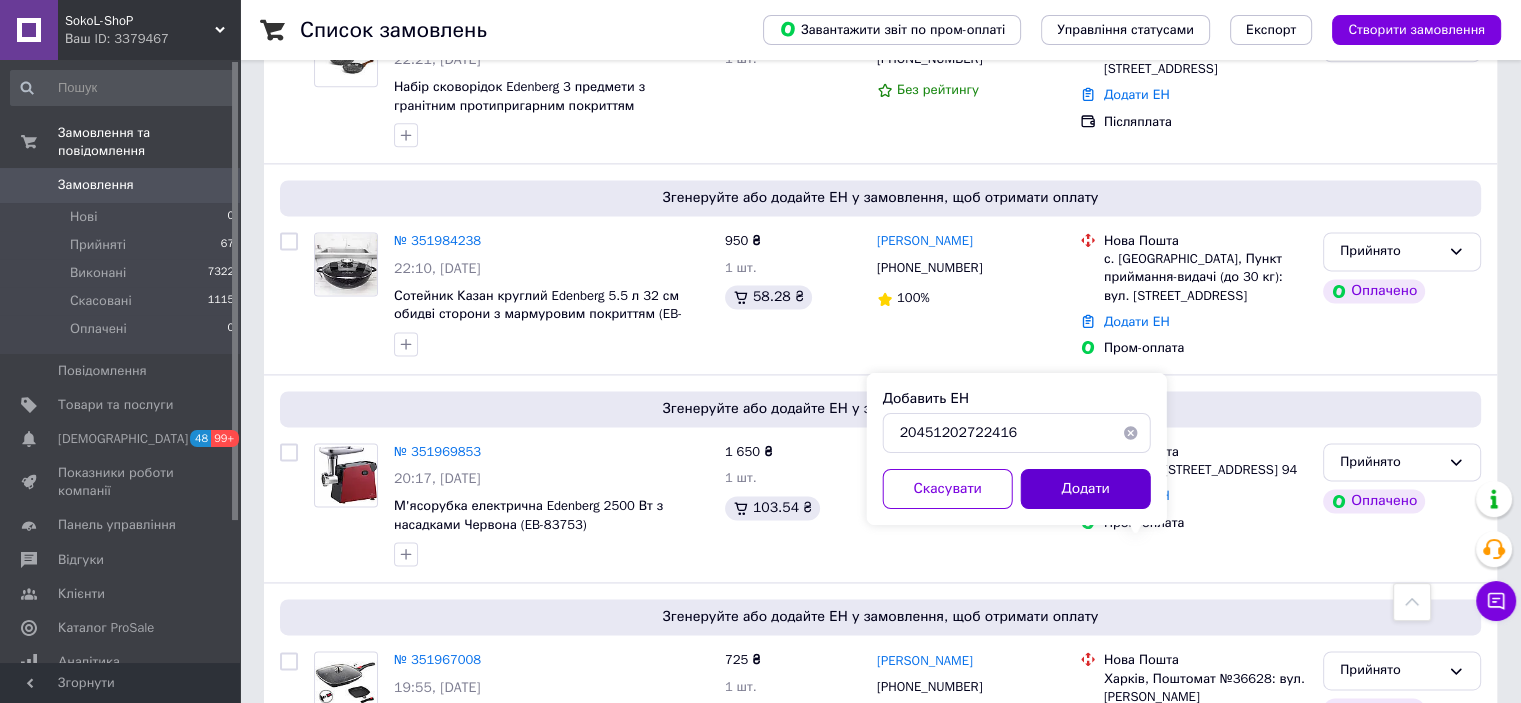 drag, startPoint x: 1042, startPoint y: 488, endPoint x: 1039, endPoint y: 464, distance: 24.186773 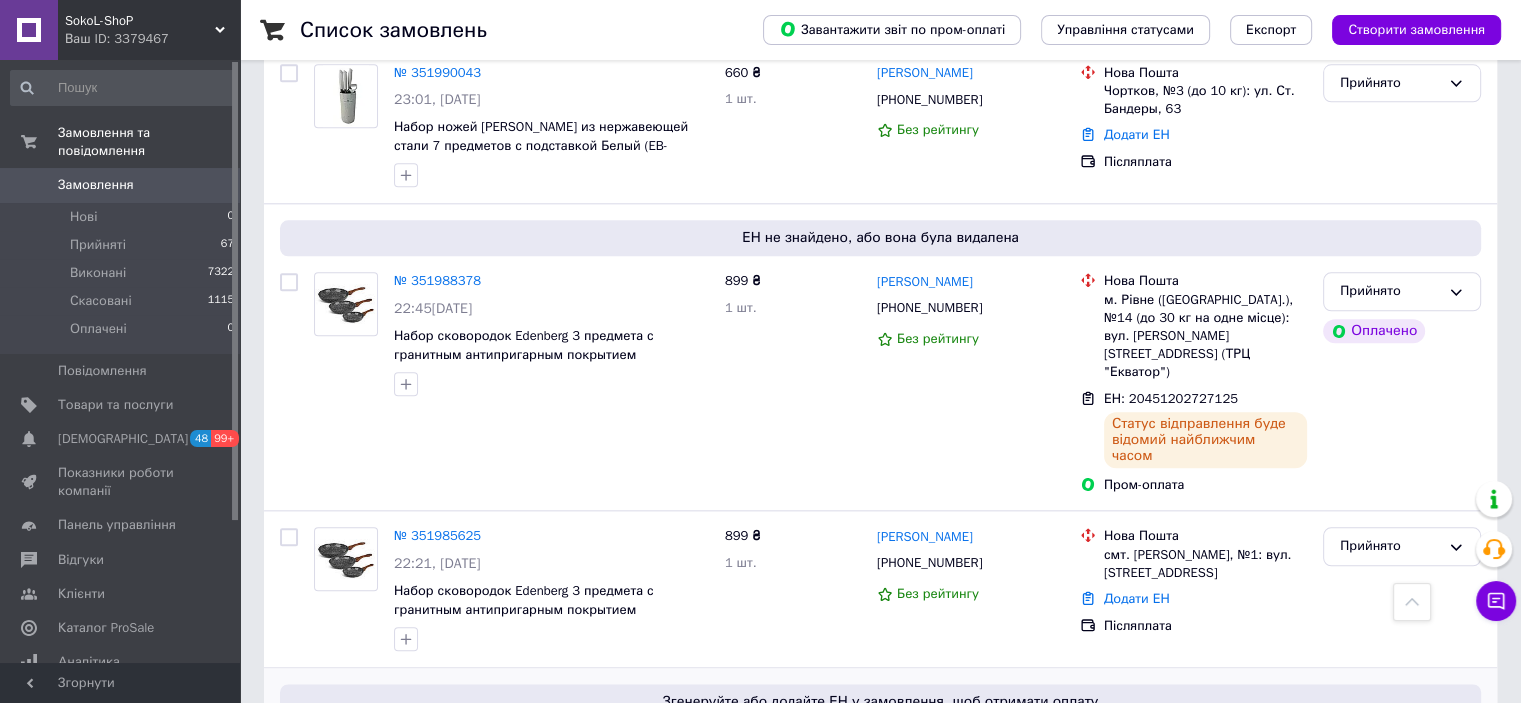scroll, scrollTop: 2248, scrollLeft: 0, axis: vertical 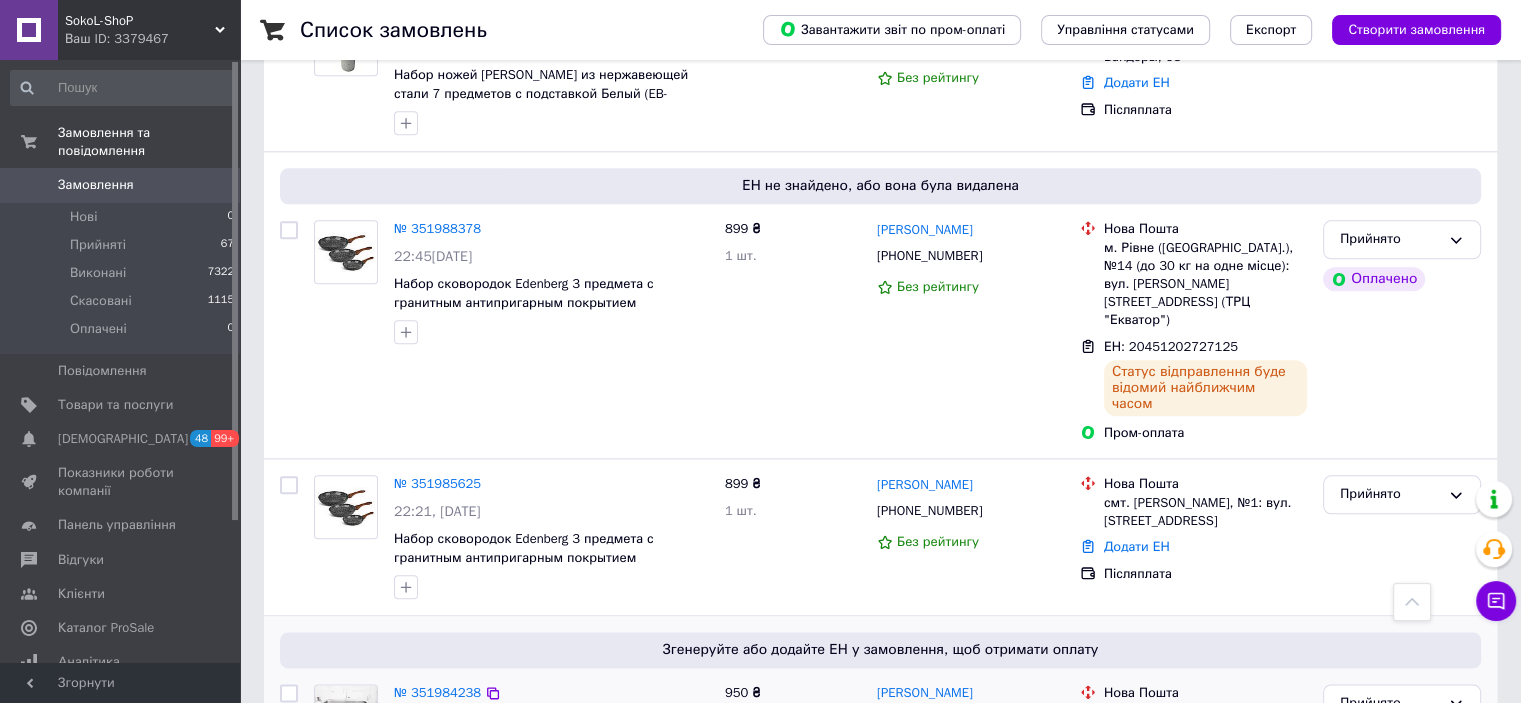 click on "Додати ЕН" at bounding box center [1137, 773] 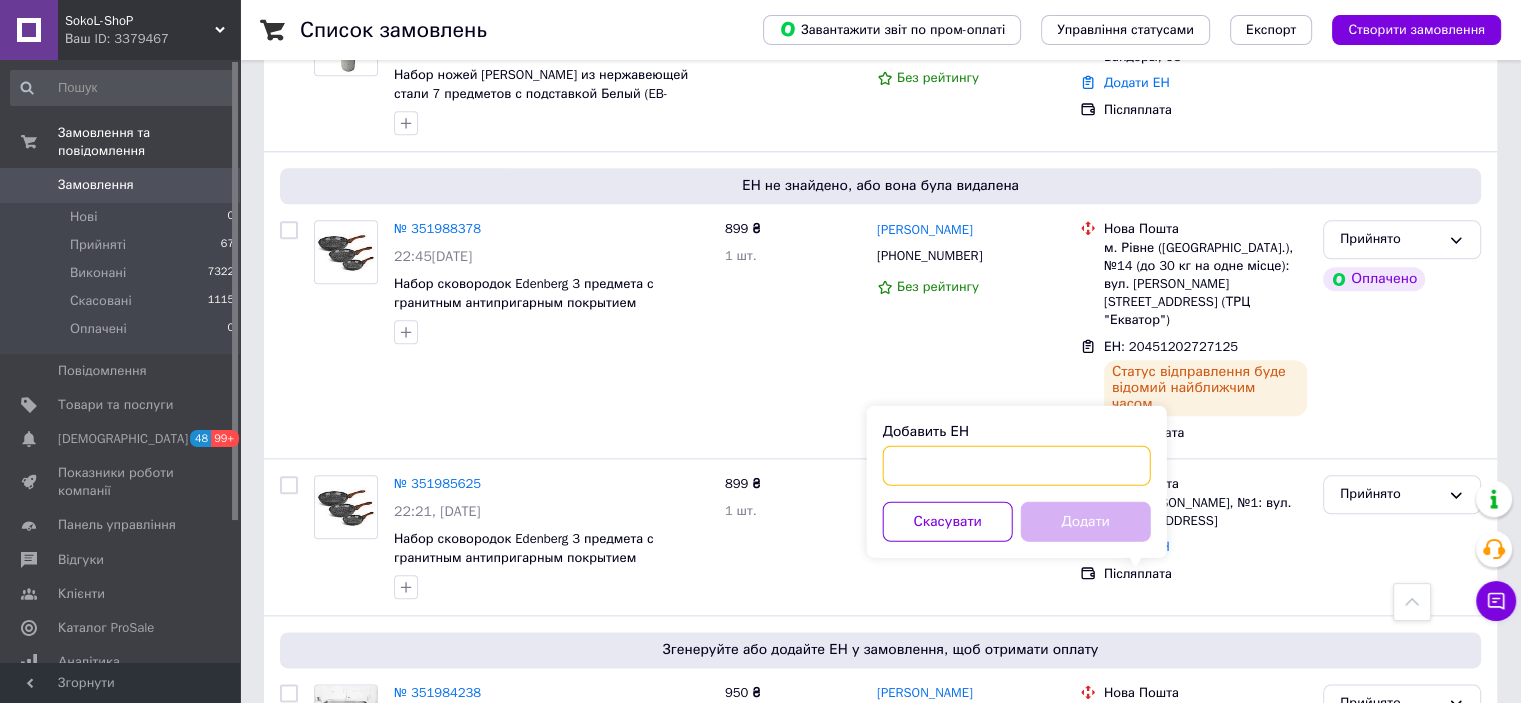 click on "Добавить ЕН" at bounding box center [1017, 465] 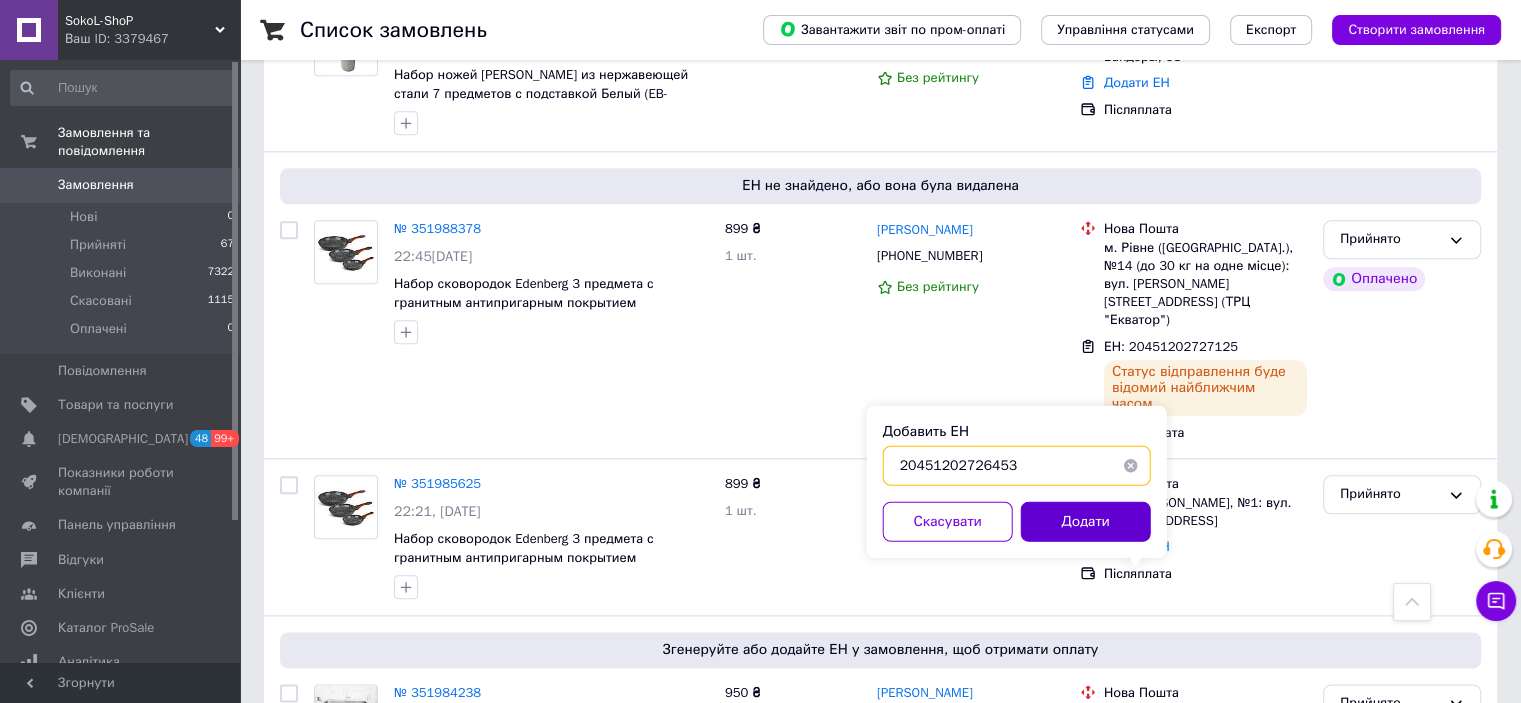 type on "20451202726453" 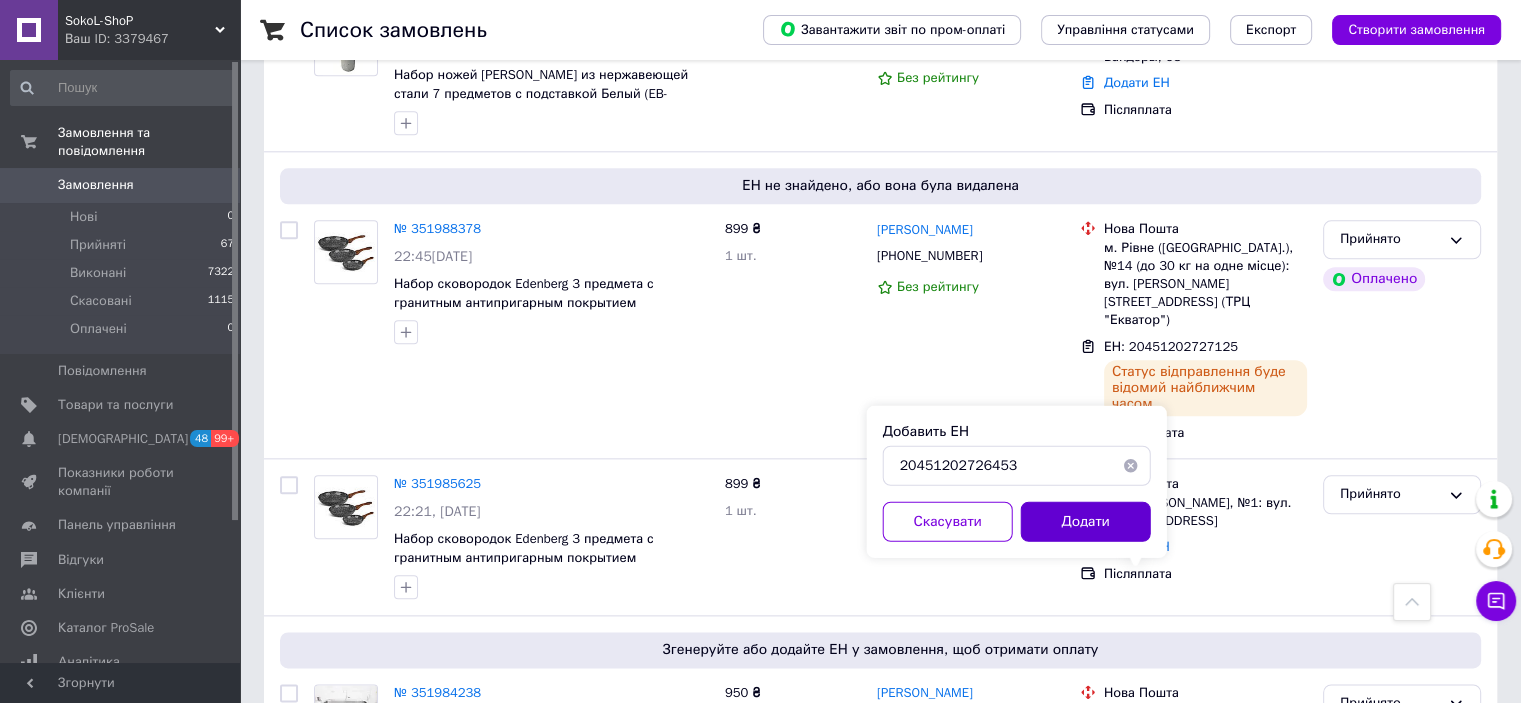 click on "Додати" at bounding box center (1086, 521) 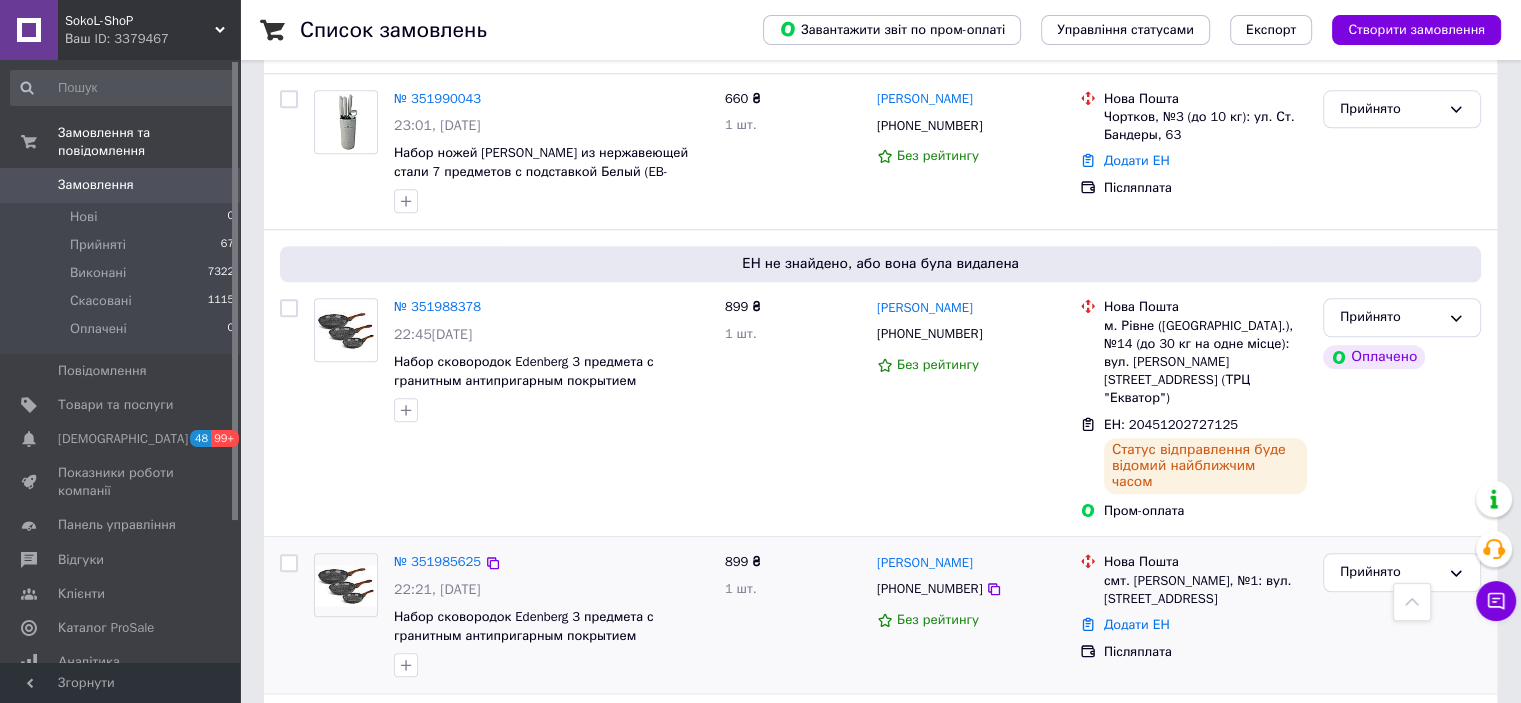 scroll, scrollTop: 2148, scrollLeft: 0, axis: vertical 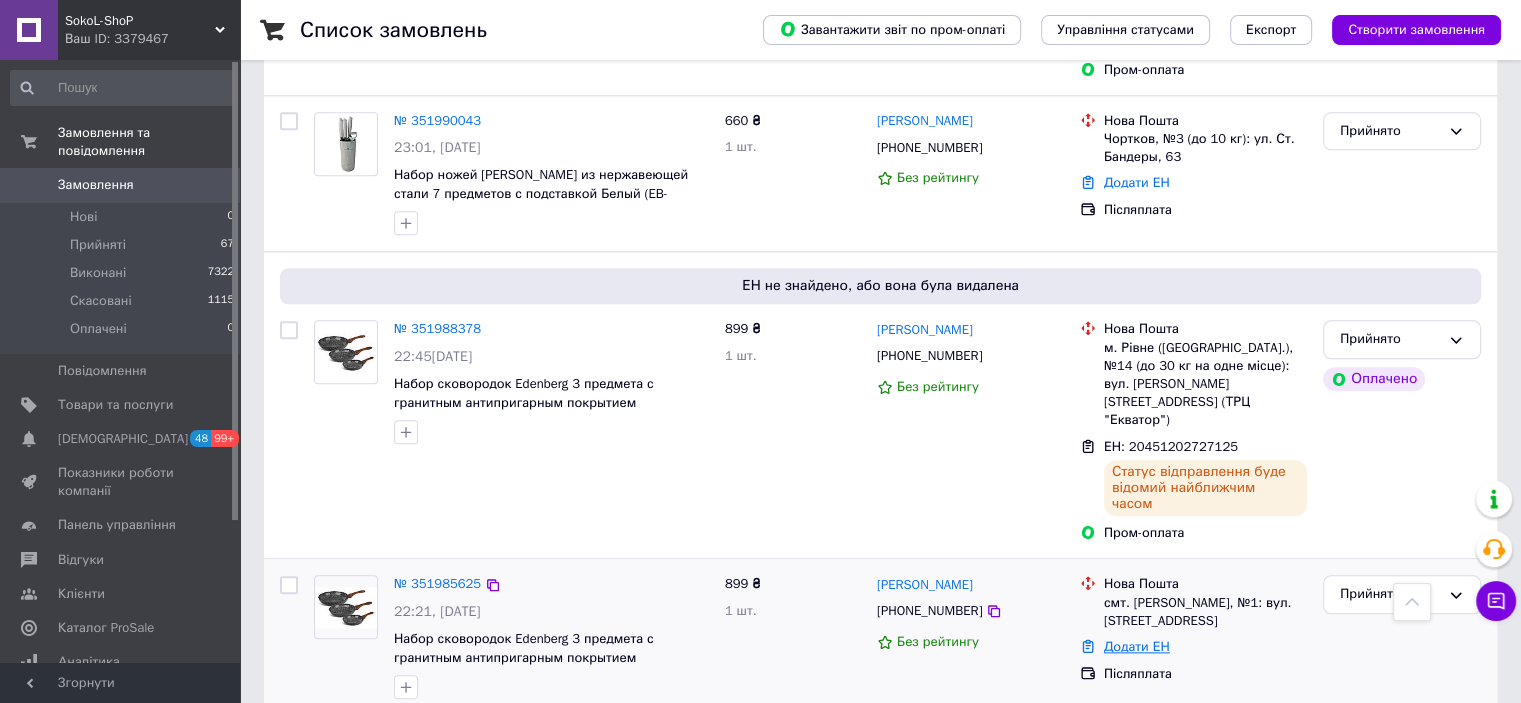 click on "Додати ЕН" at bounding box center [1137, 646] 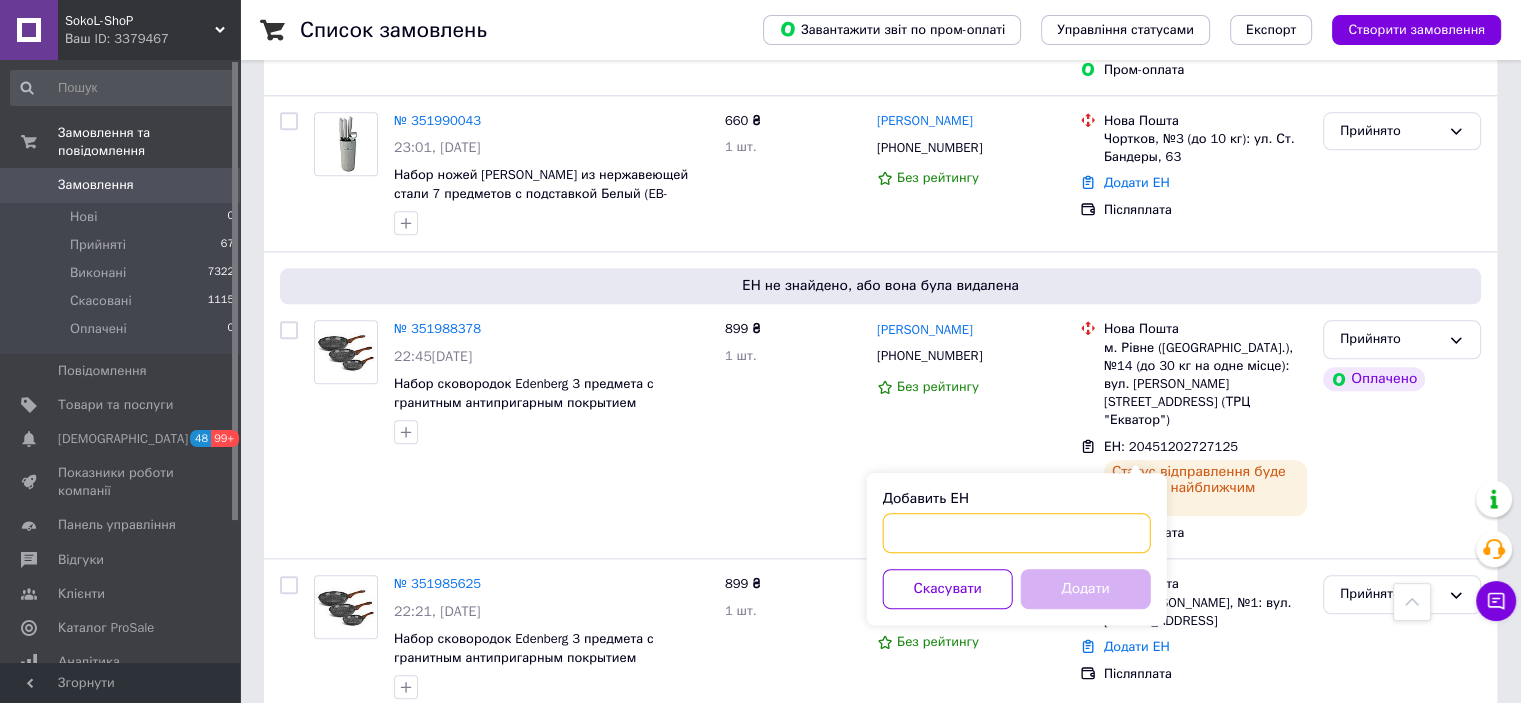 click on "Добавить ЕН" at bounding box center [1017, 533] 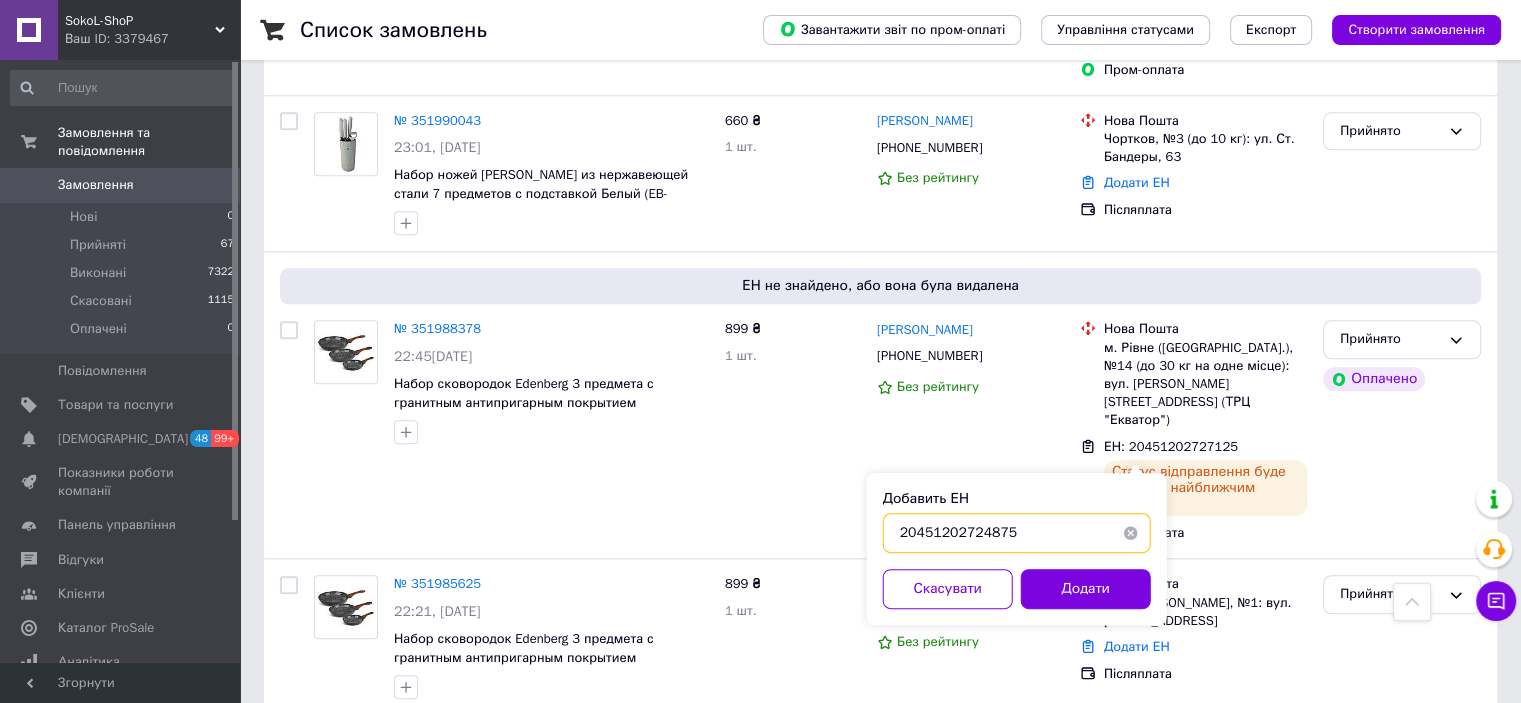 type on "20451202724875" 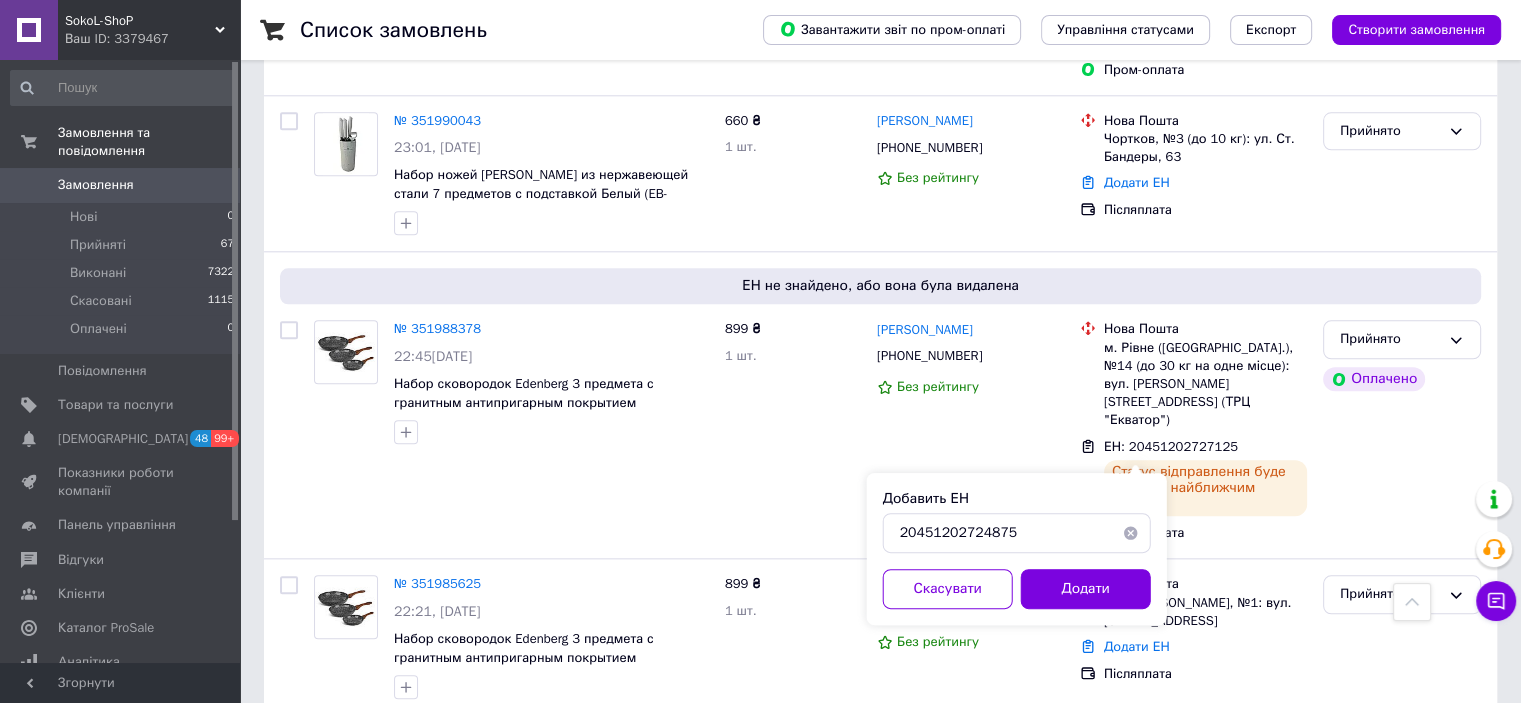 click on "Добавить ЕН 20451202724875 Скасувати Додати" at bounding box center (1017, 549) 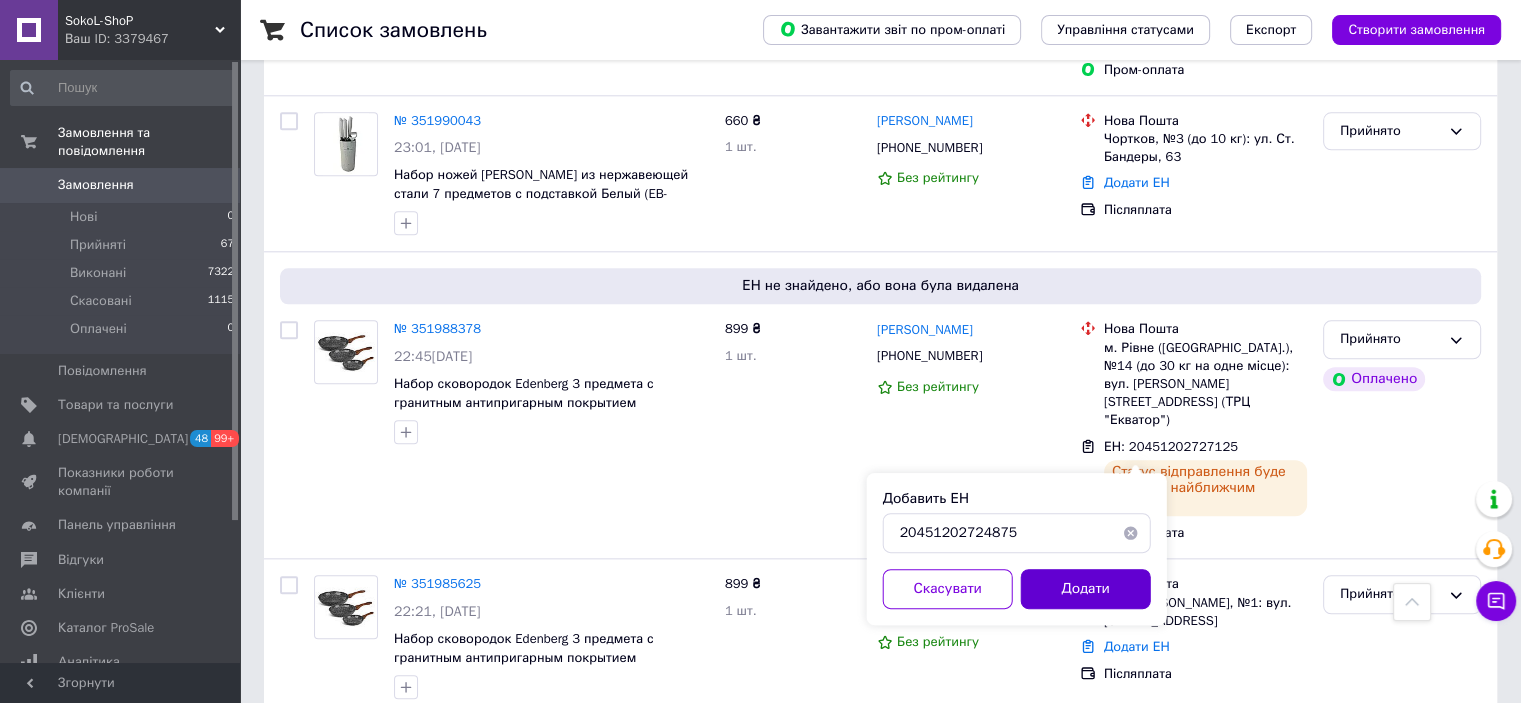 click on "Додати" at bounding box center [1086, 589] 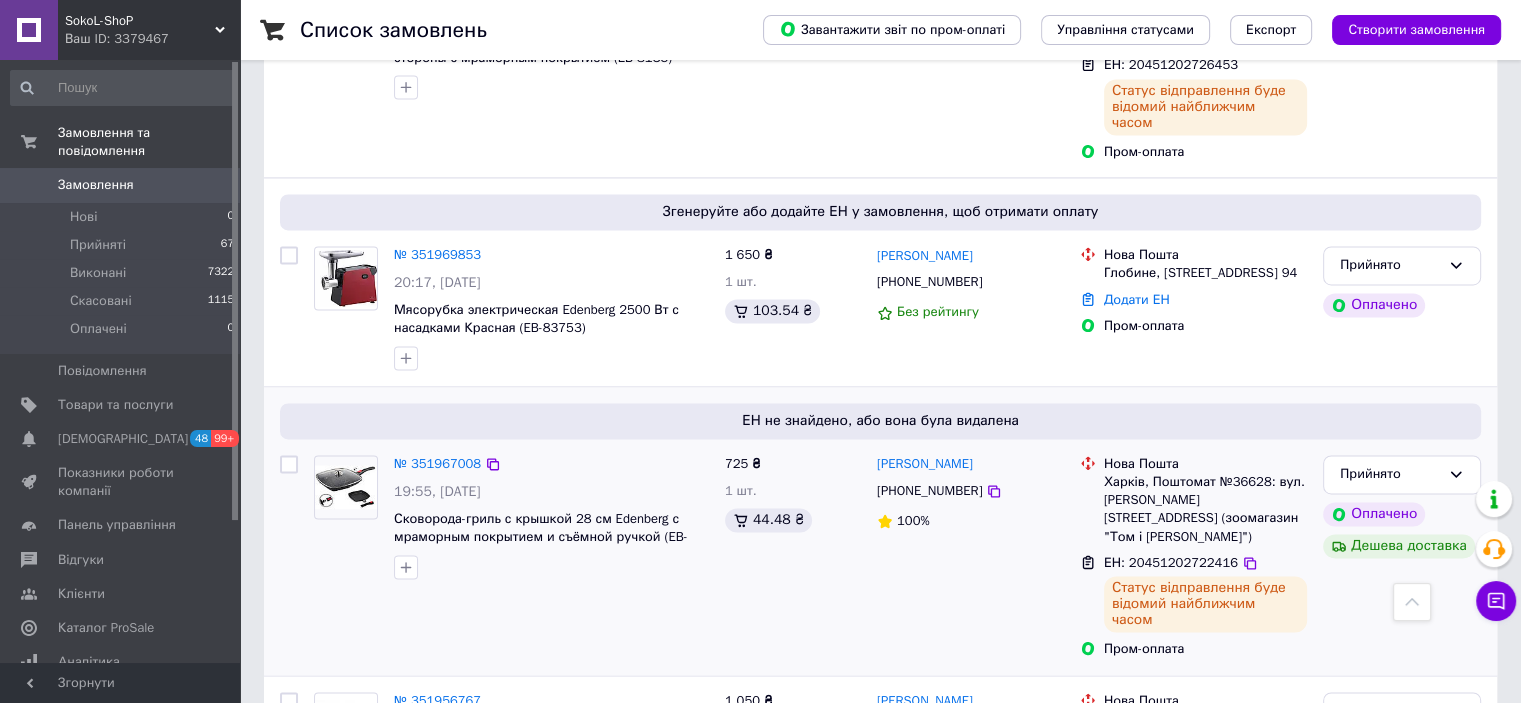 scroll, scrollTop: 3100, scrollLeft: 0, axis: vertical 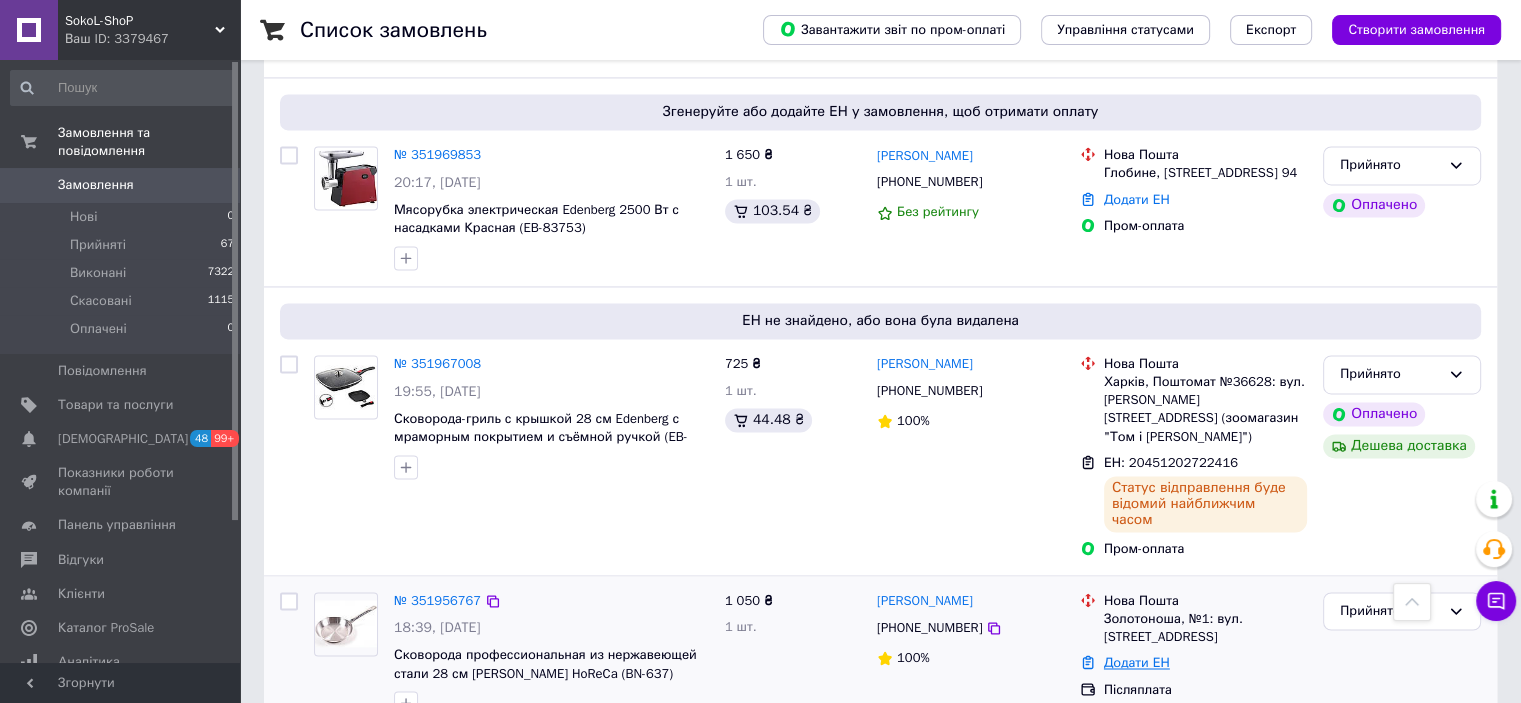 click on "Додати ЕН" at bounding box center [1137, 662] 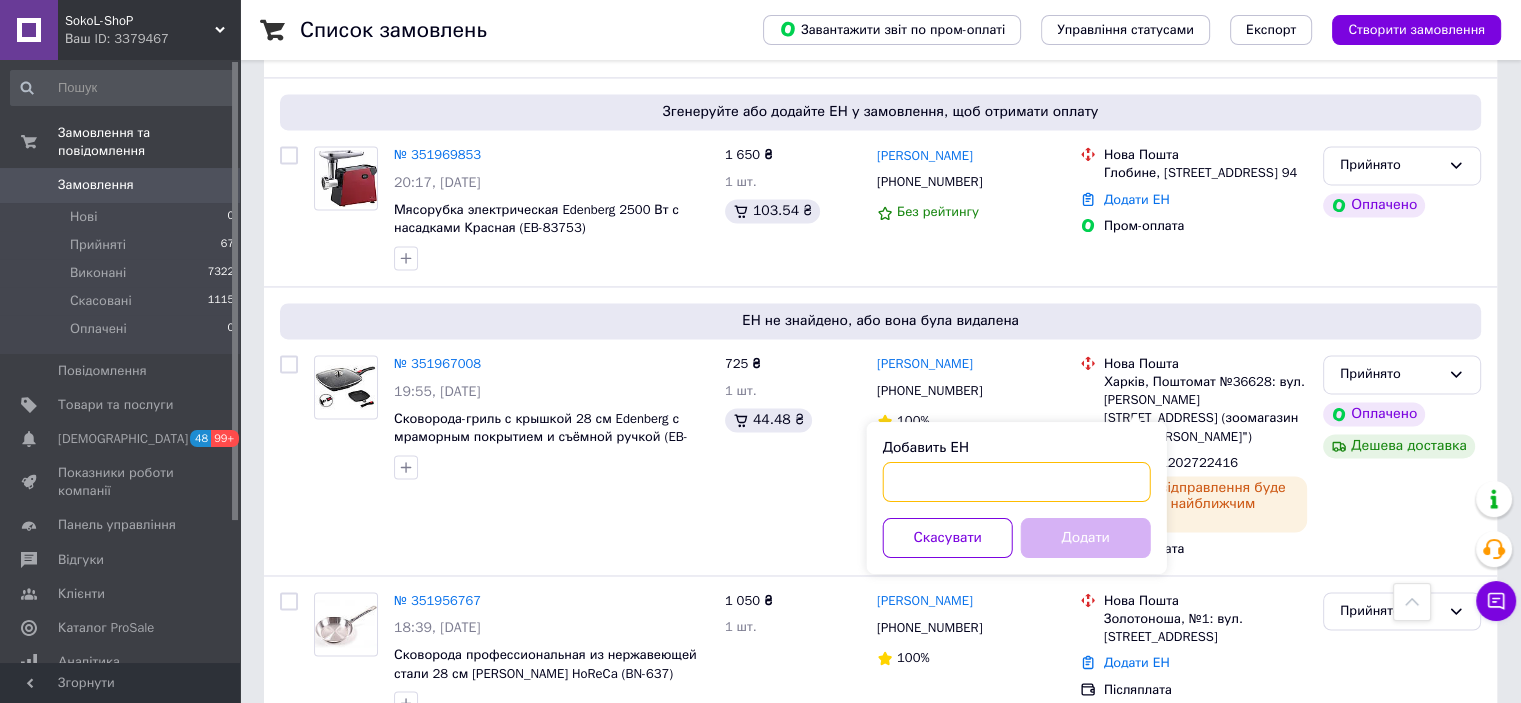 click on "Добавить ЕН" at bounding box center (1017, 482) 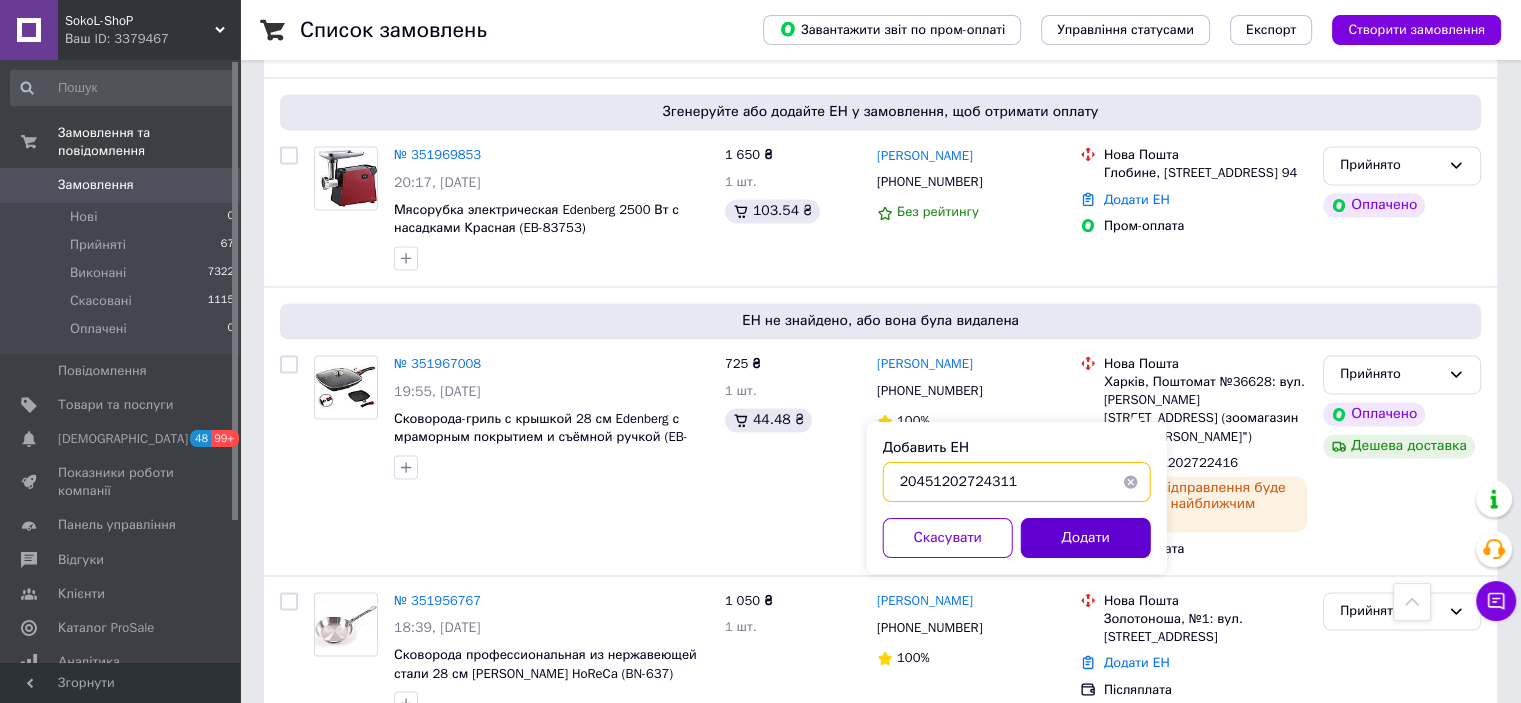 type on "20451202724311" 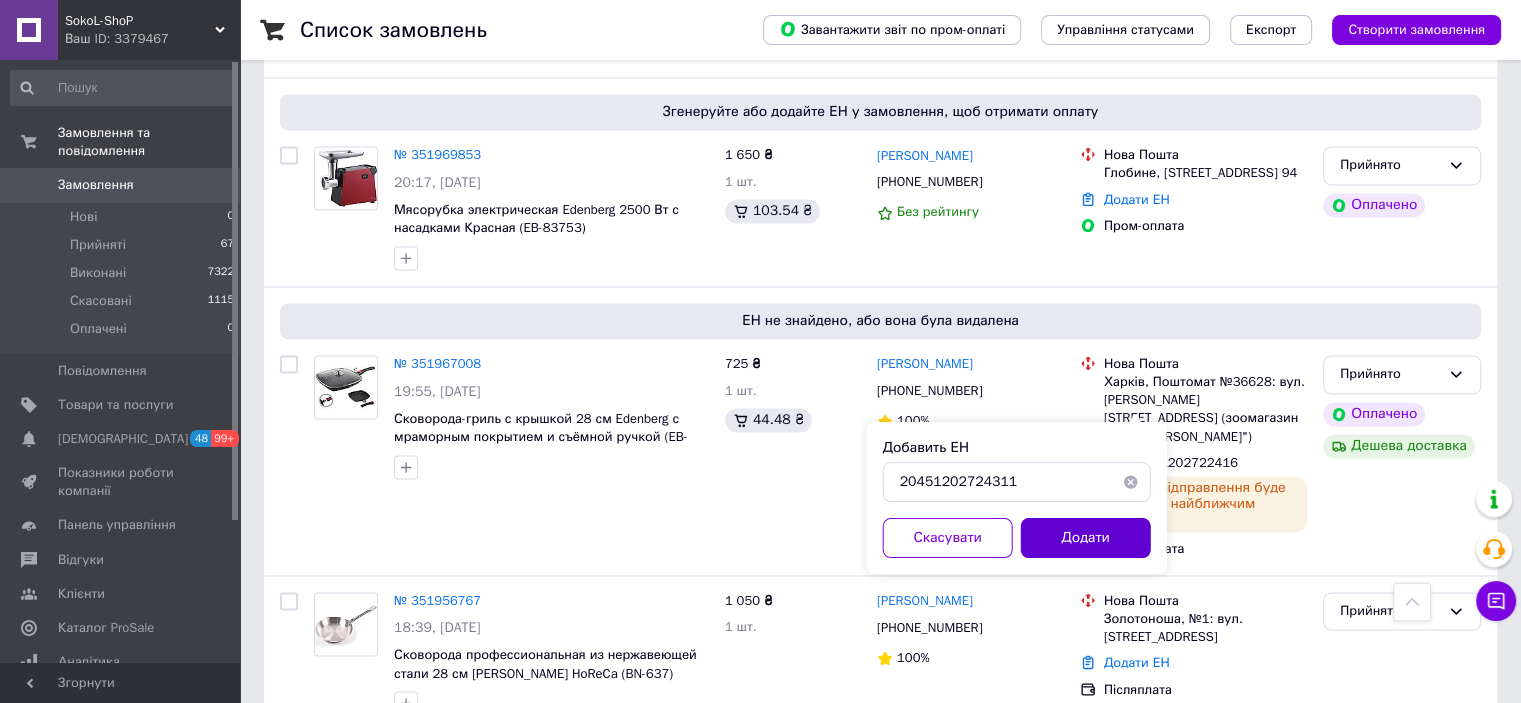 click on "Додати" at bounding box center [1086, 538] 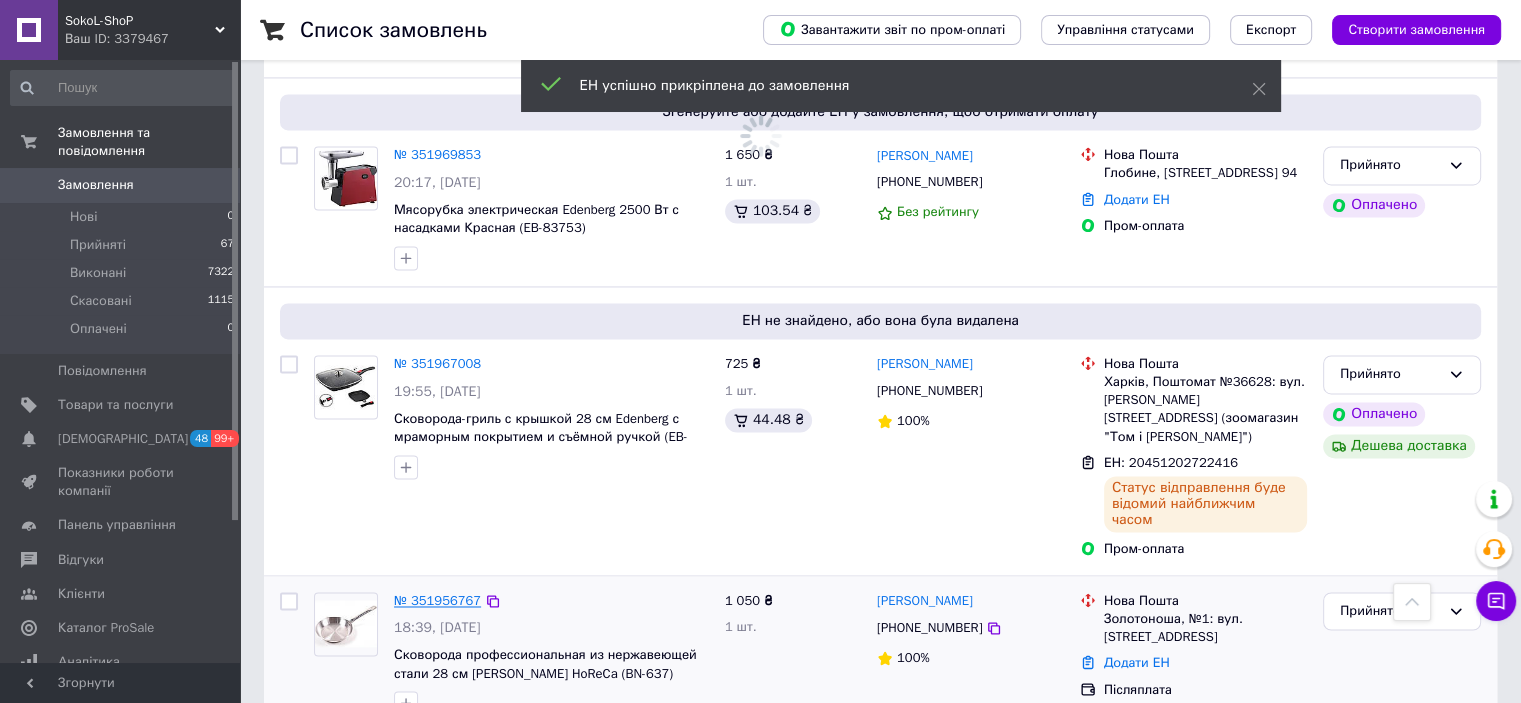 click on "№ 351956767" at bounding box center [437, 600] 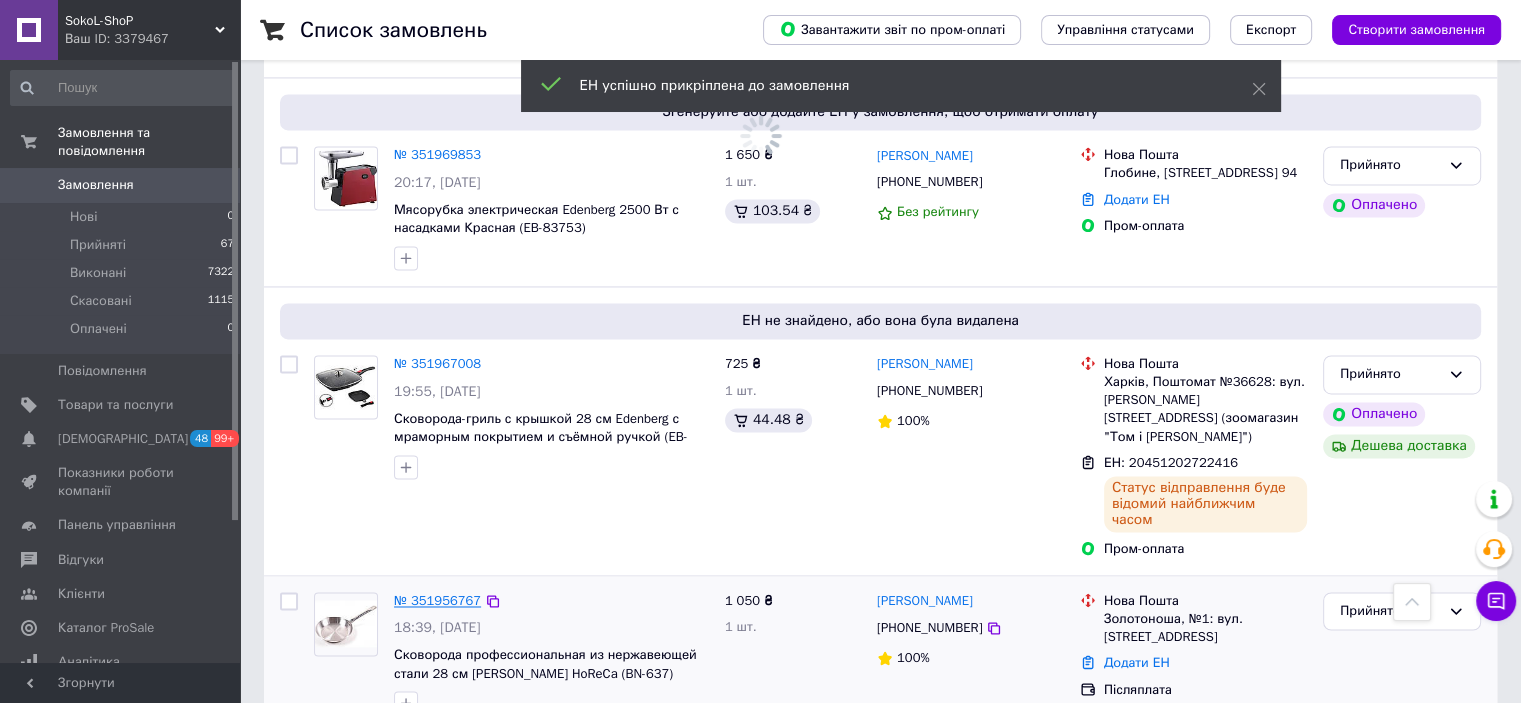 scroll, scrollTop: 0, scrollLeft: 0, axis: both 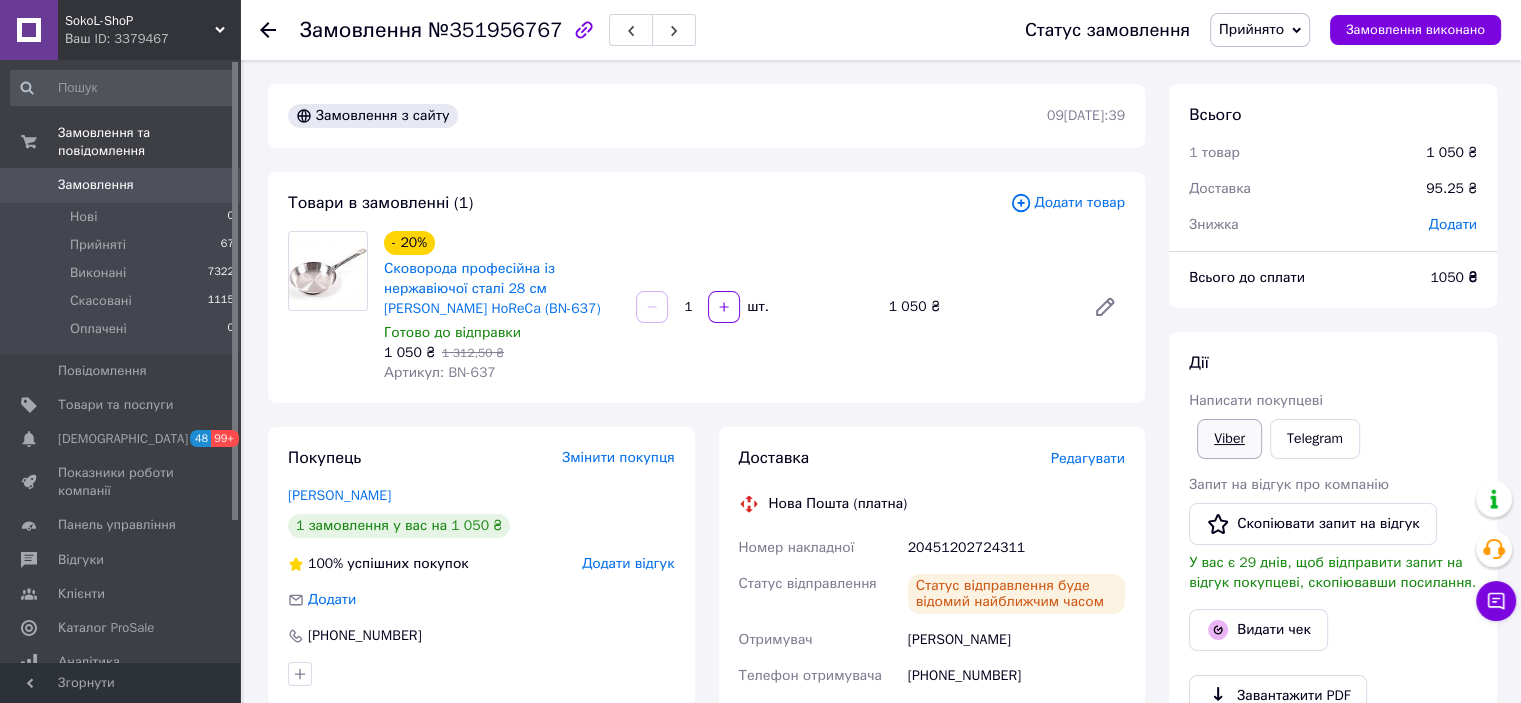 click on "Viber" at bounding box center (1229, 439) 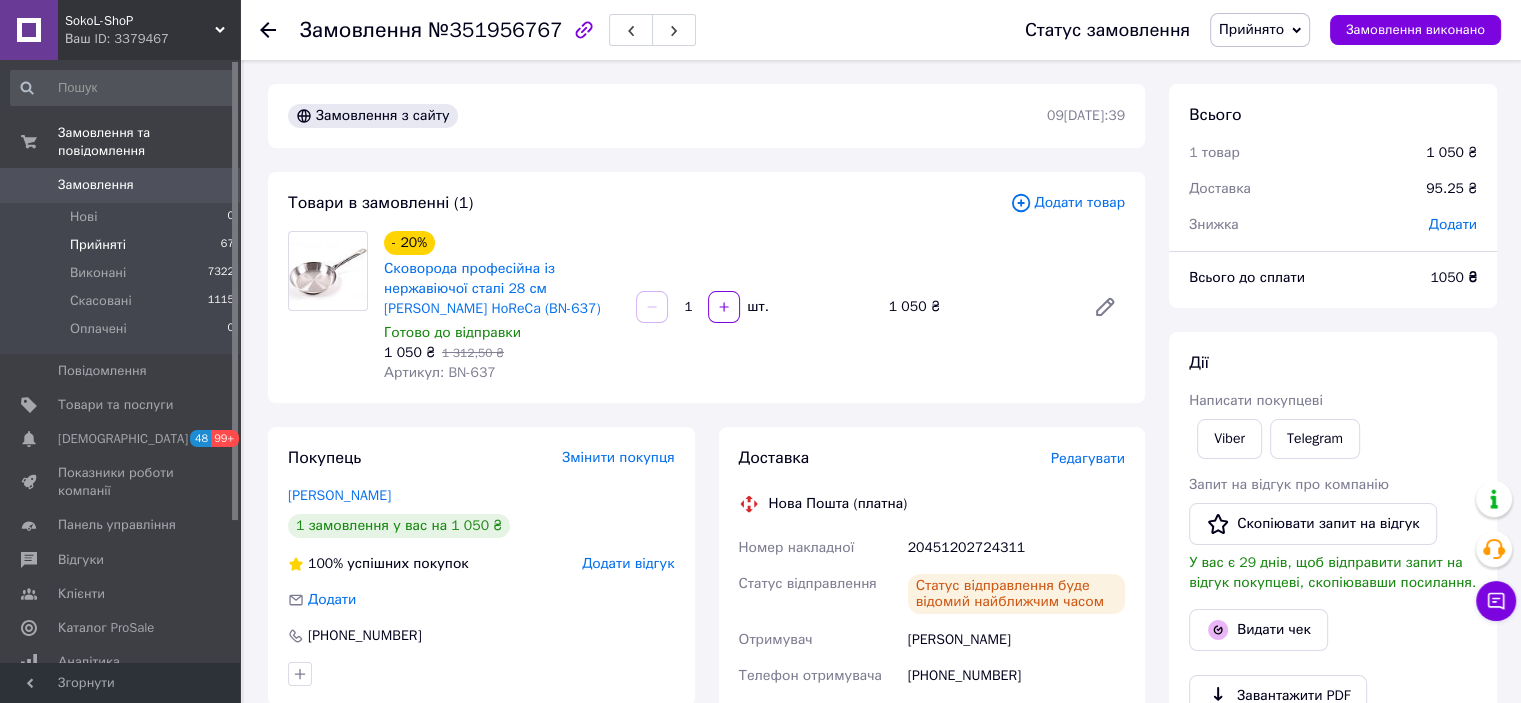 click on "Прийняті 67" at bounding box center [123, 245] 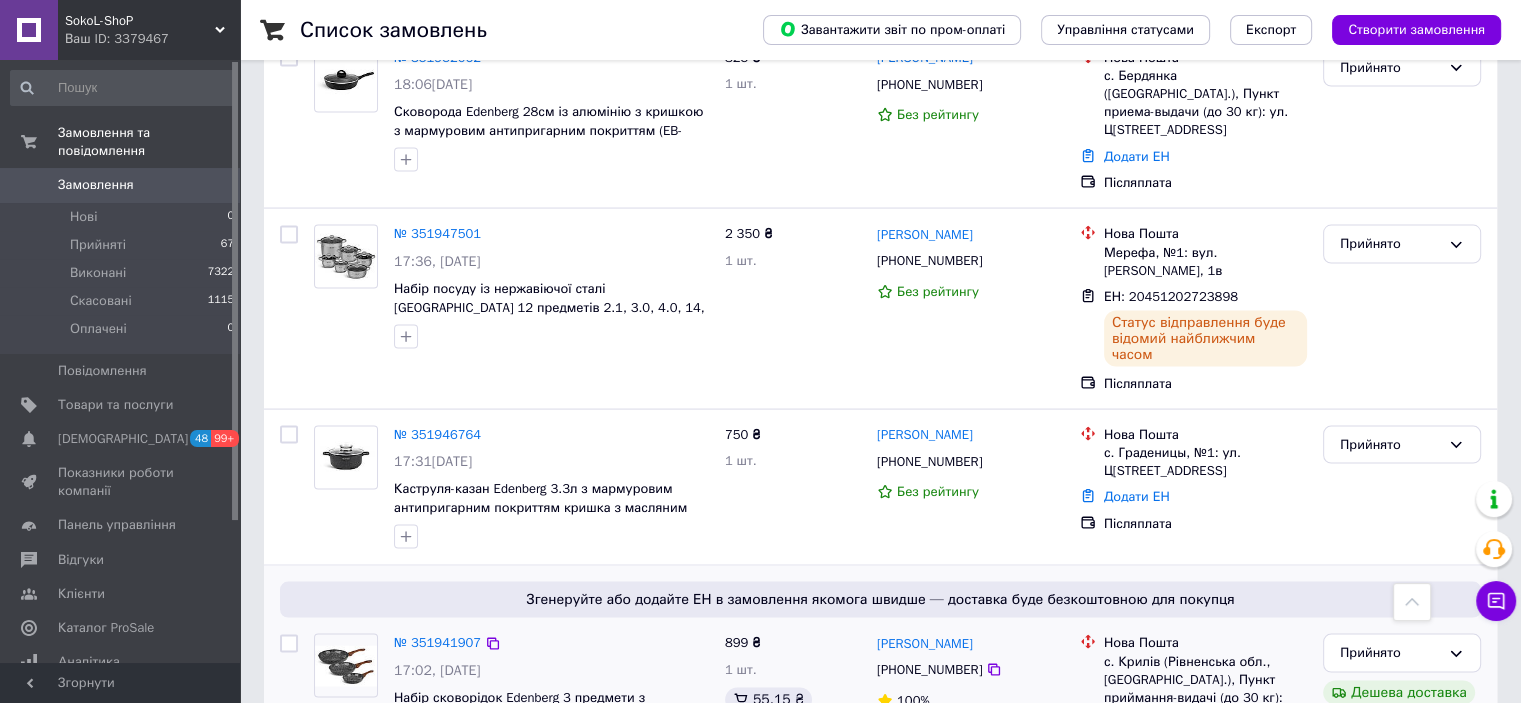 scroll, scrollTop: 4100, scrollLeft: 0, axis: vertical 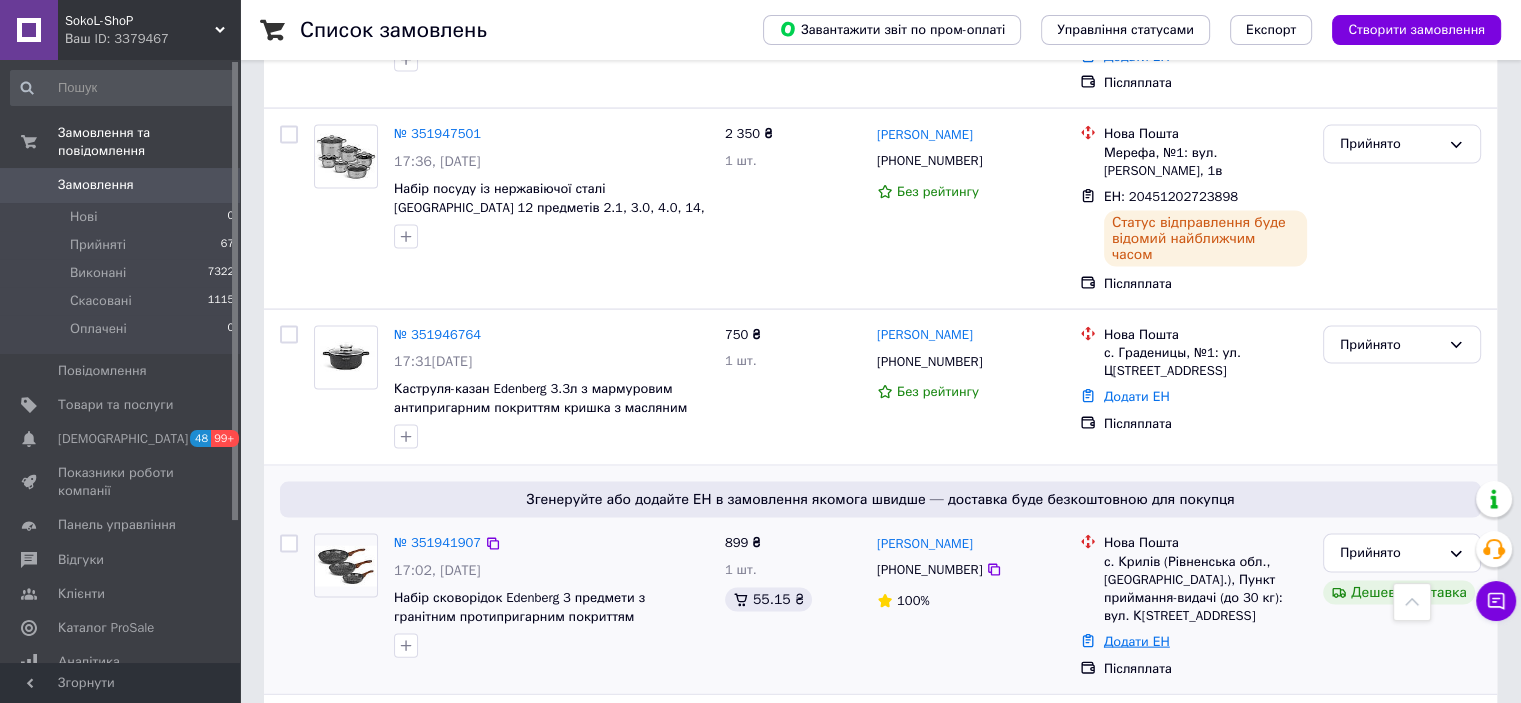 click on "Додати ЕН" at bounding box center (1137, 641) 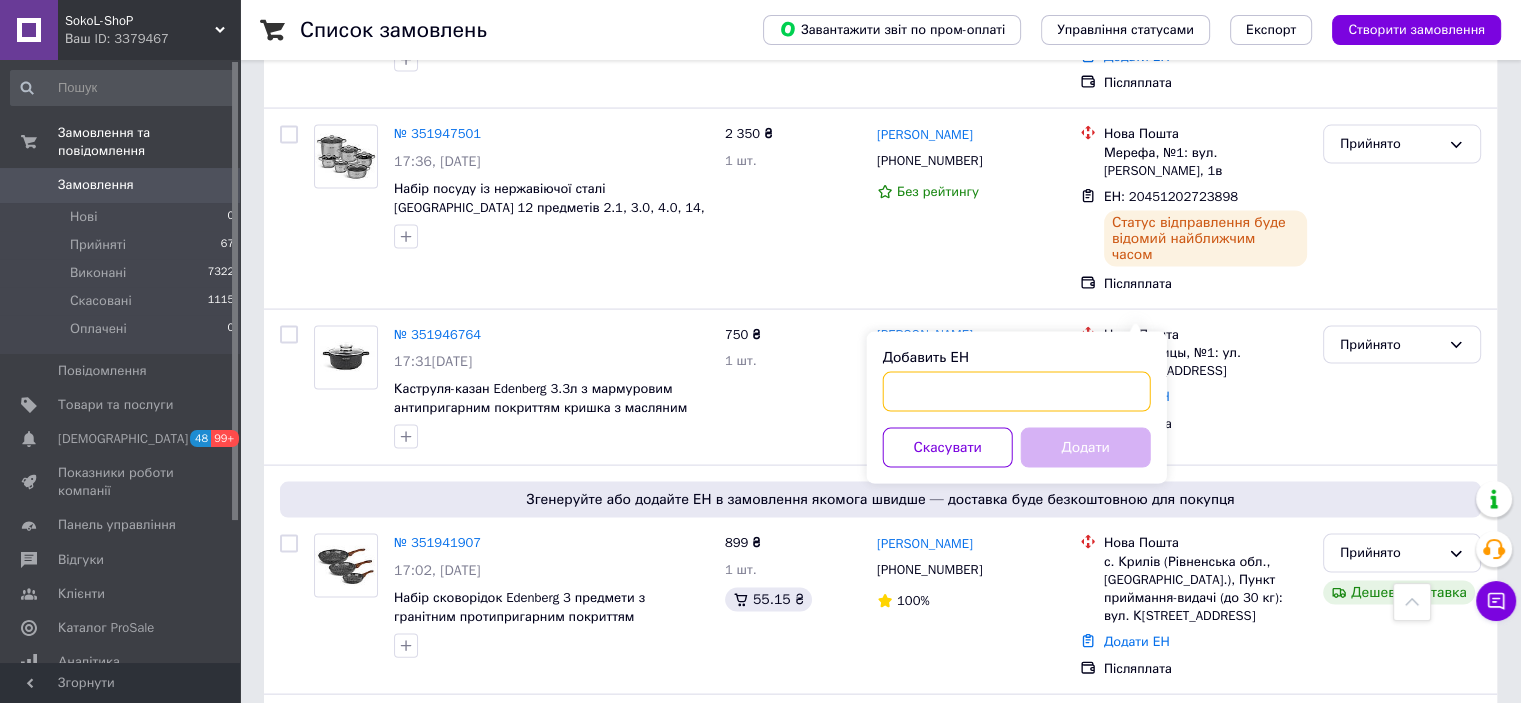 click on "Добавить ЕН" at bounding box center [1017, 392] 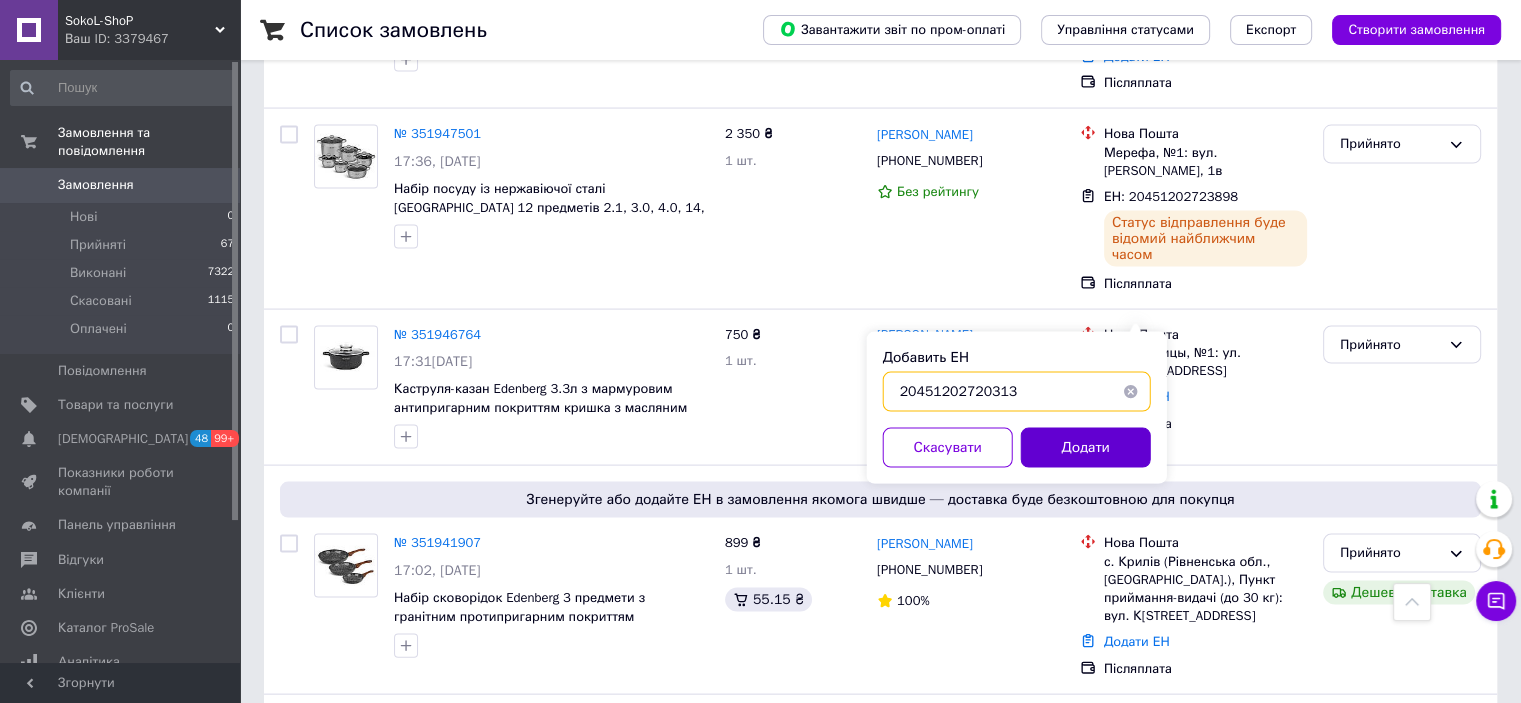 type on "20451202720313" 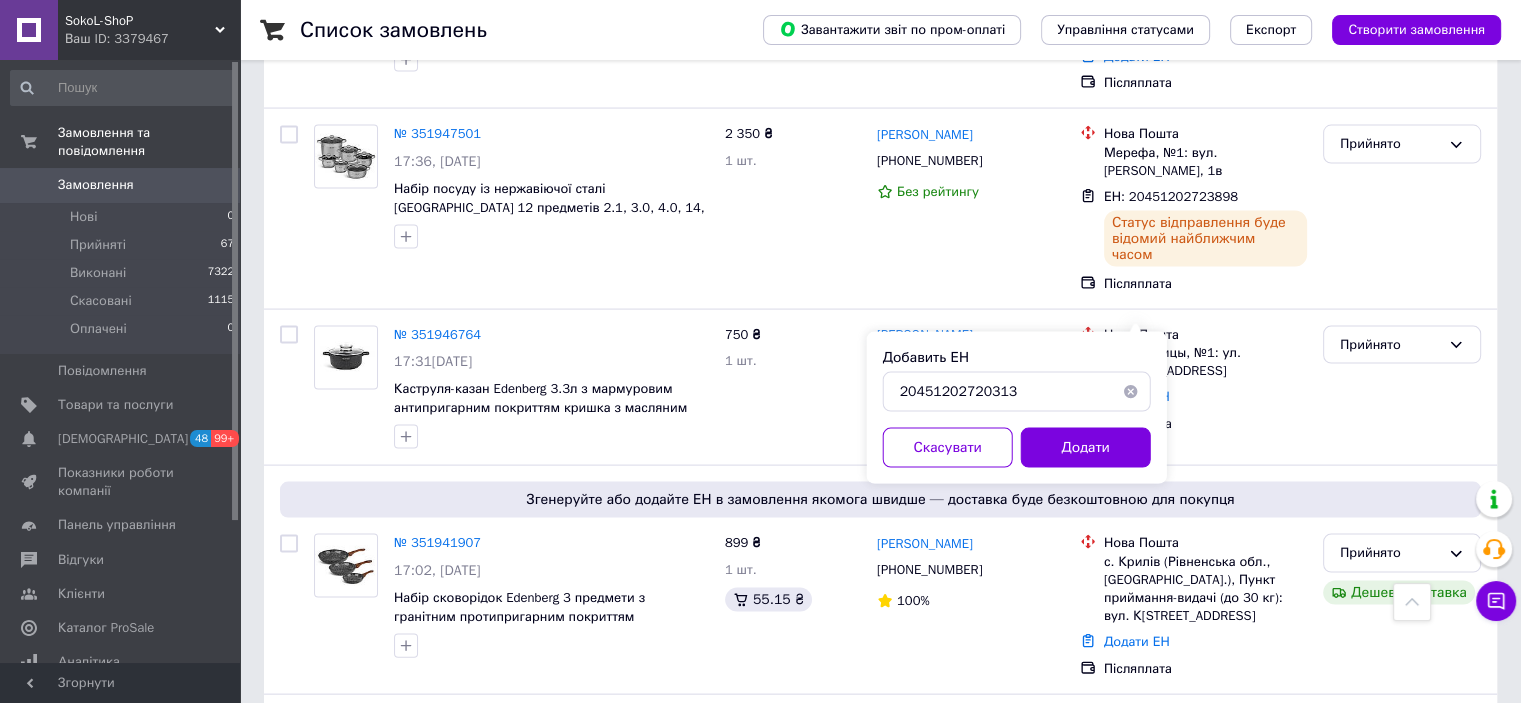 drag, startPoint x: 1123, startPoint y: 453, endPoint x: 1113, endPoint y: 442, distance: 14.866069 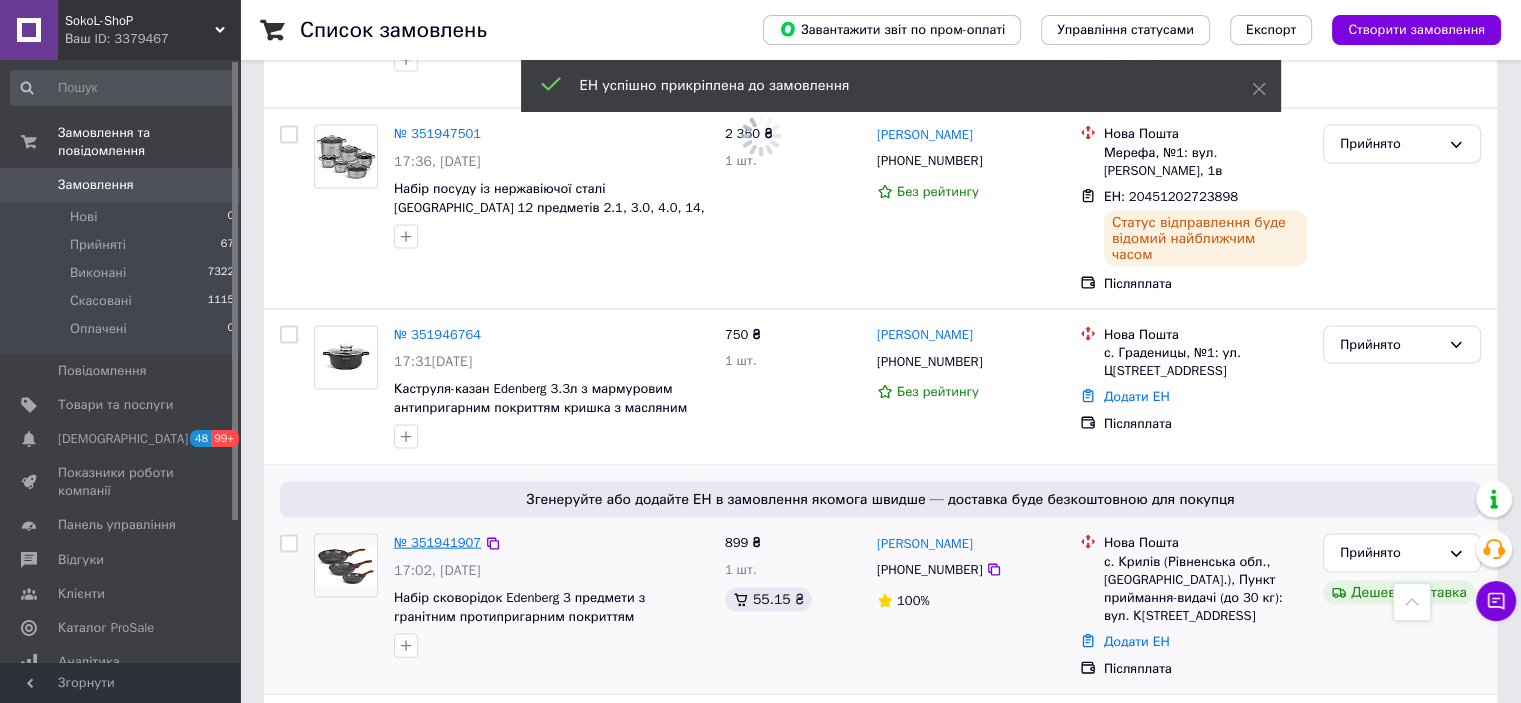 click on "№ 351941907" at bounding box center [437, 542] 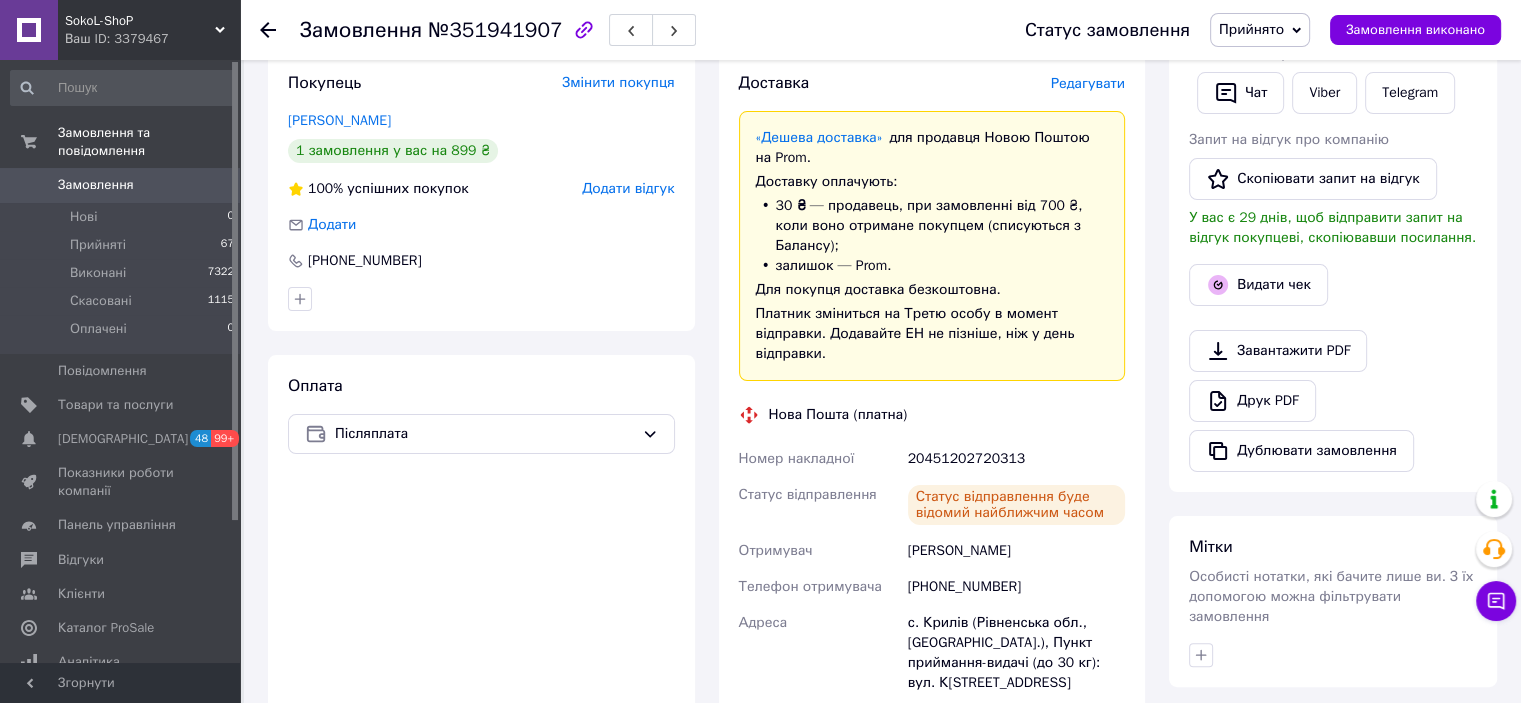 scroll, scrollTop: 385, scrollLeft: 0, axis: vertical 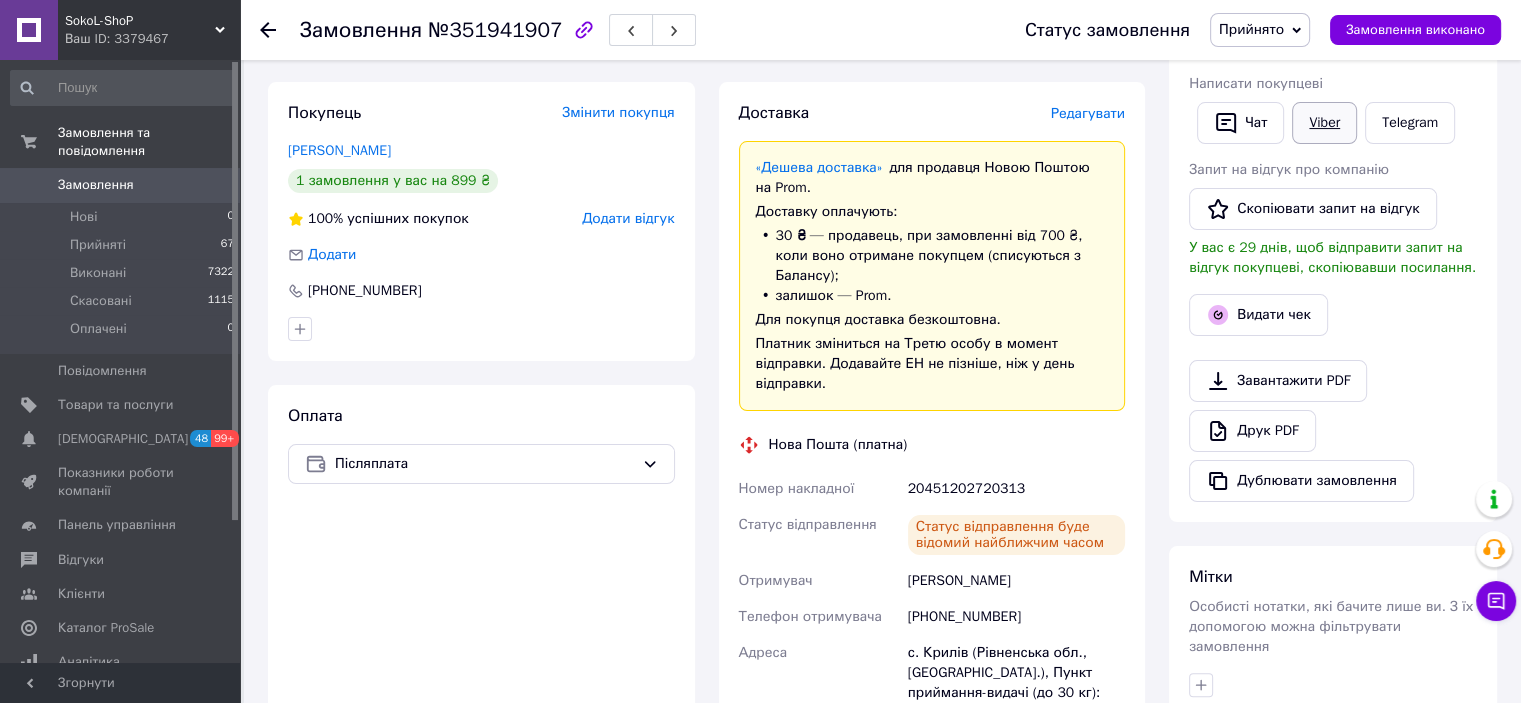 click on "Viber" at bounding box center [1324, 123] 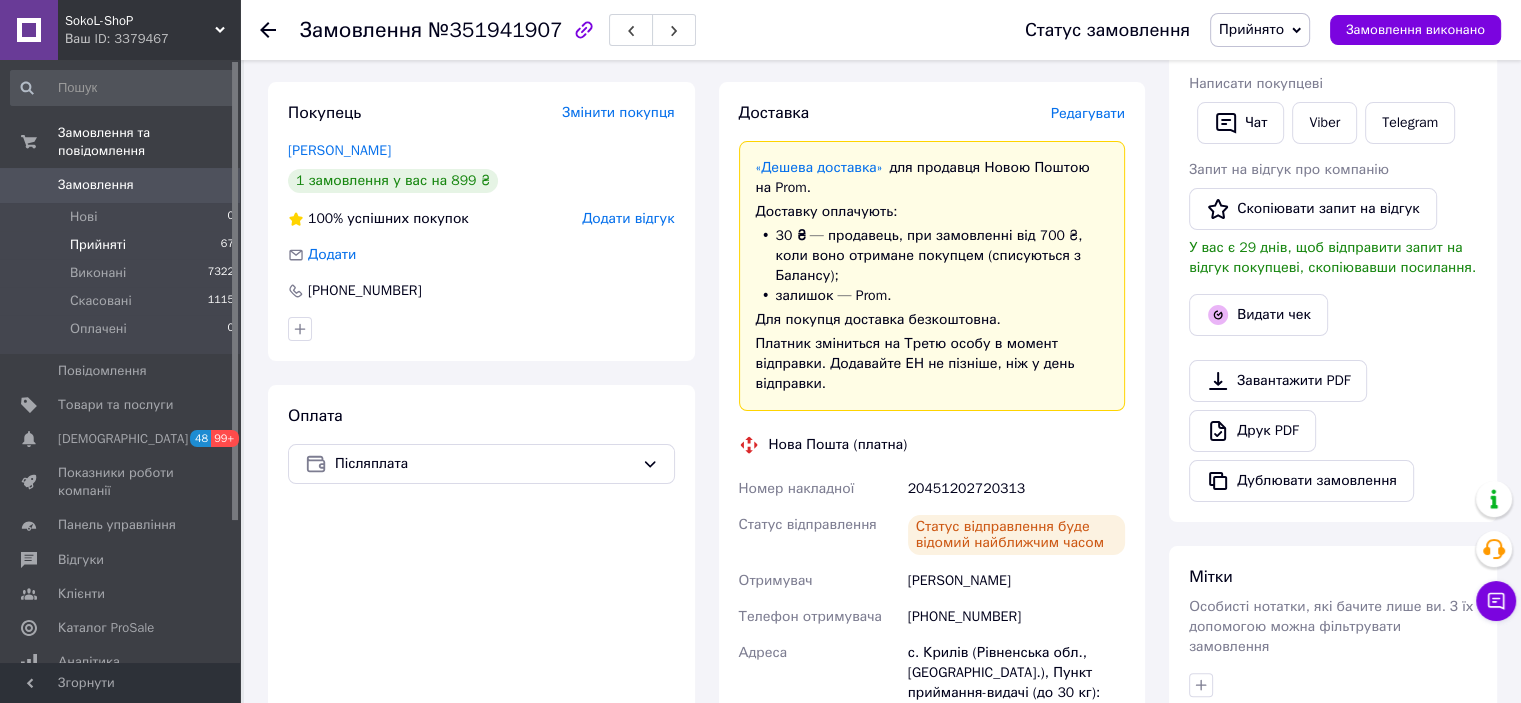 click on "Прийняті 67" at bounding box center [123, 245] 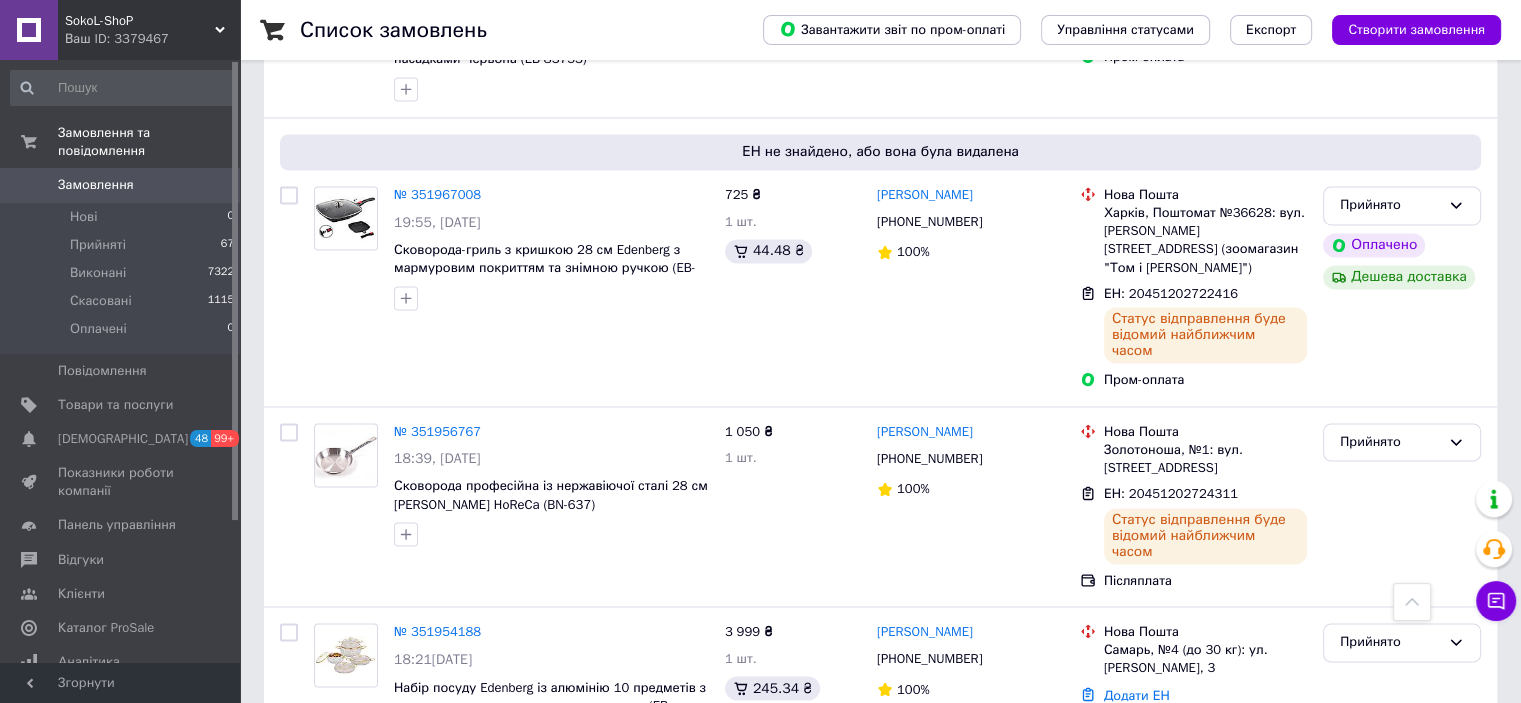 scroll, scrollTop: 3300, scrollLeft: 0, axis: vertical 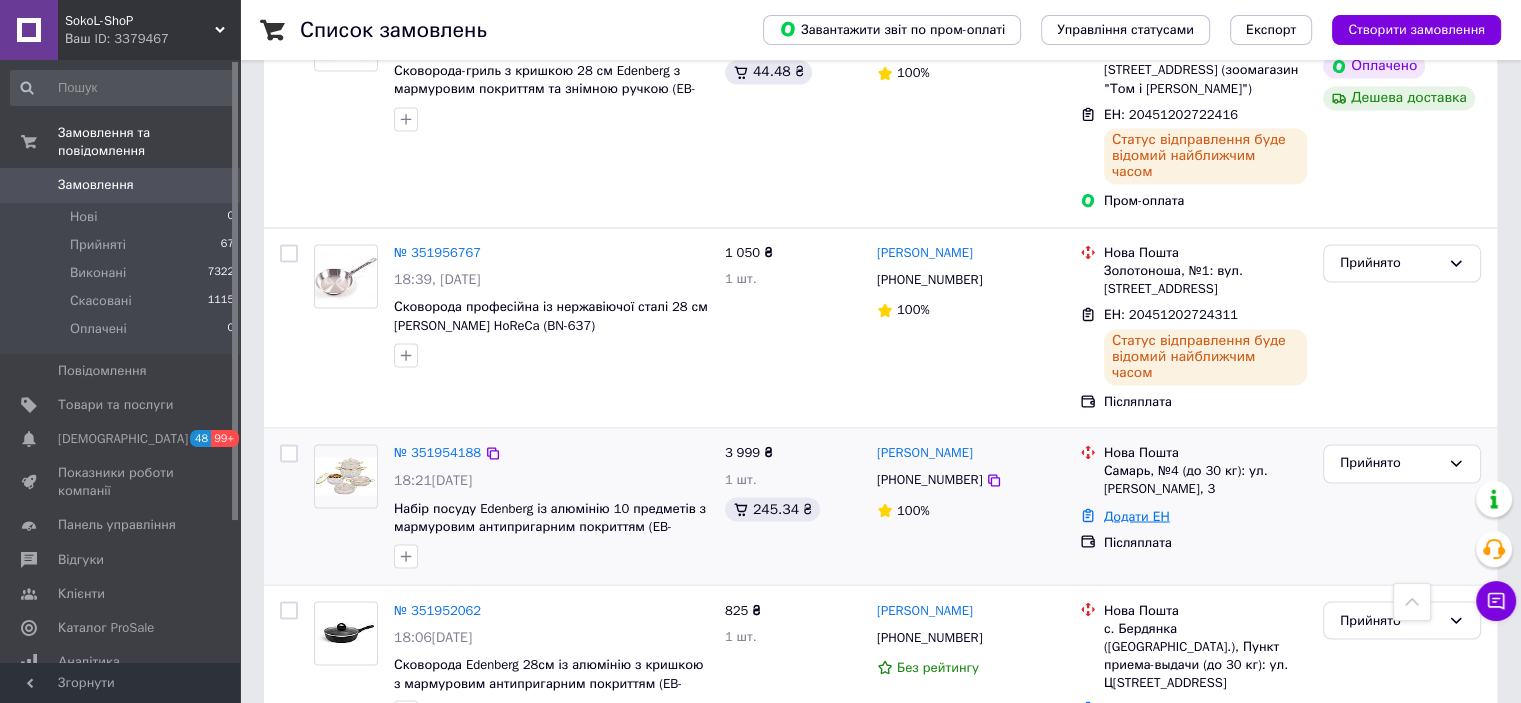 click on "Додати ЕН" at bounding box center (1137, 515) 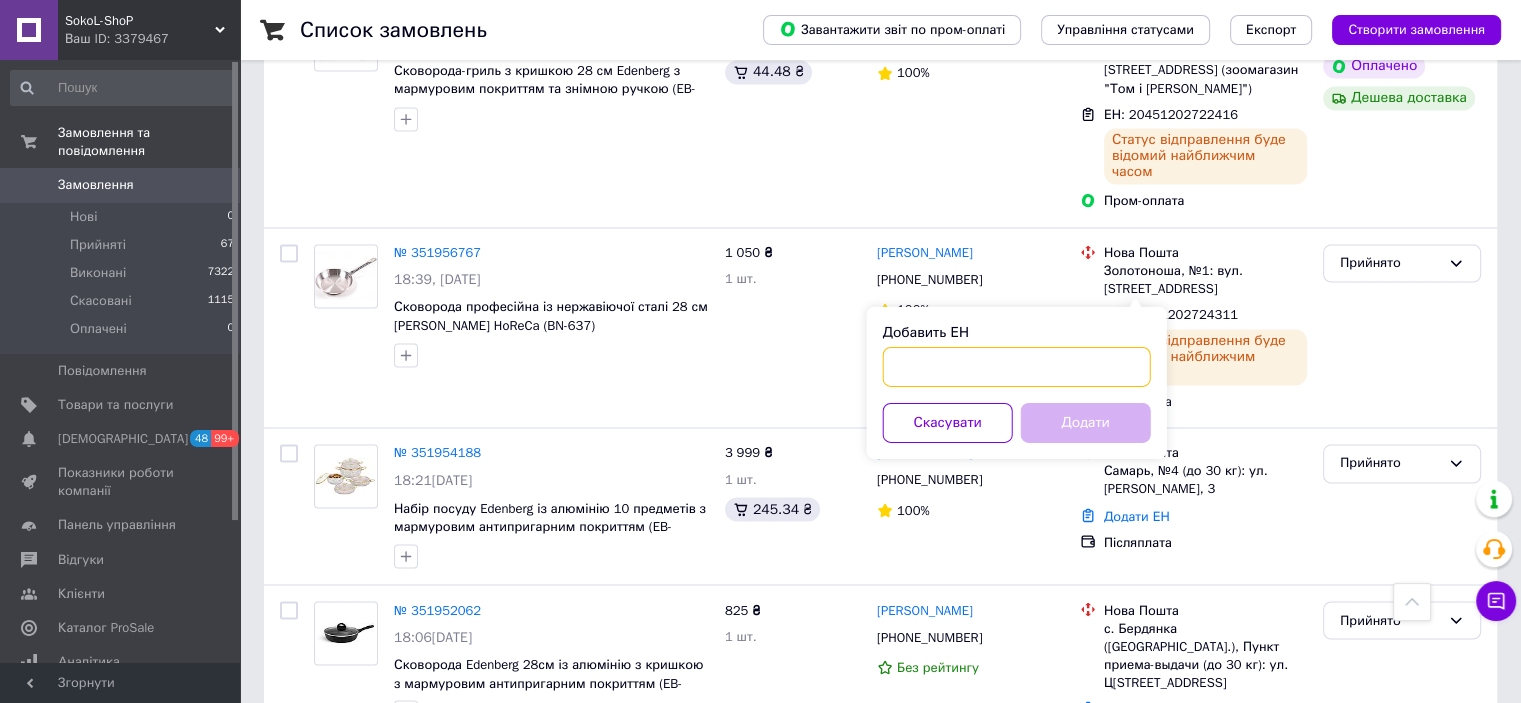 click on "Добавить ЕН" at bounding box center [1017, 366] 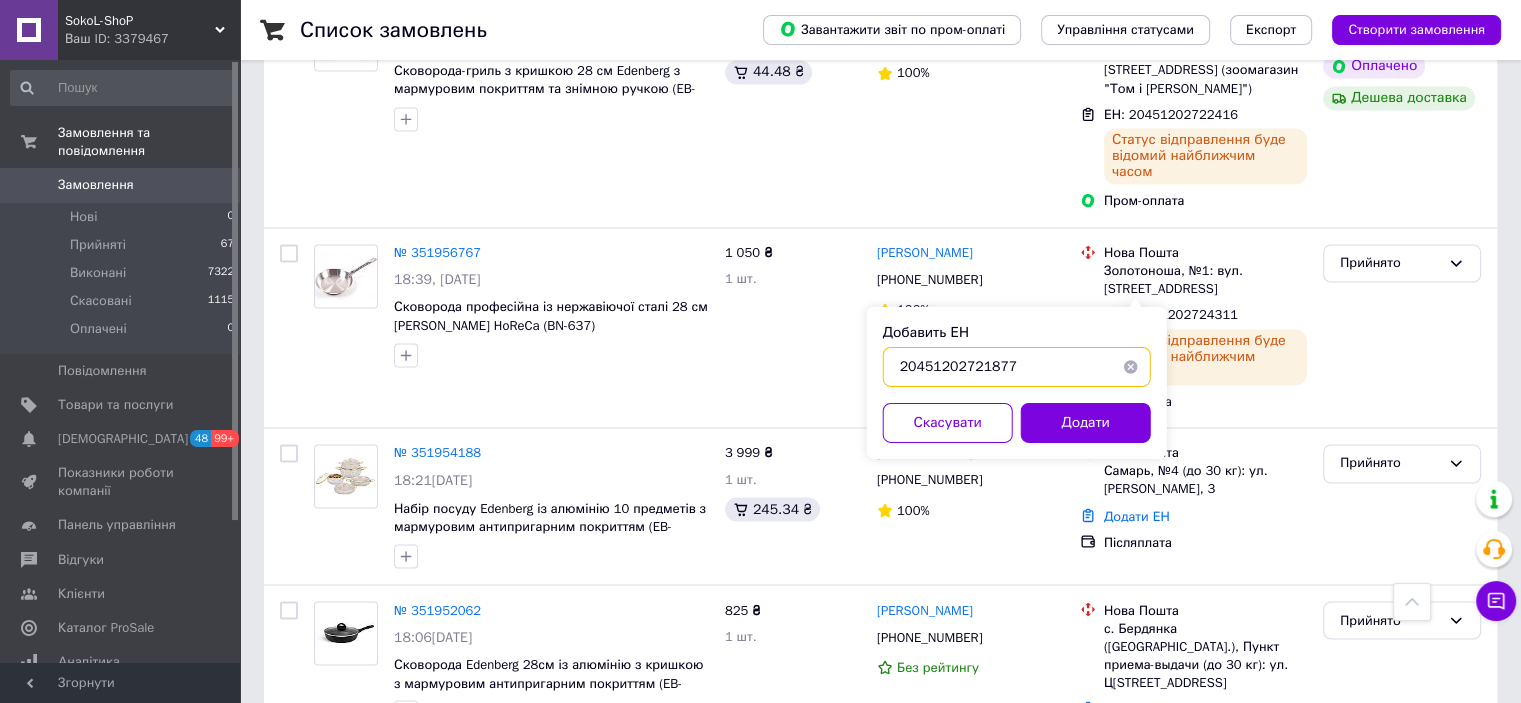 type on "20451202721877" 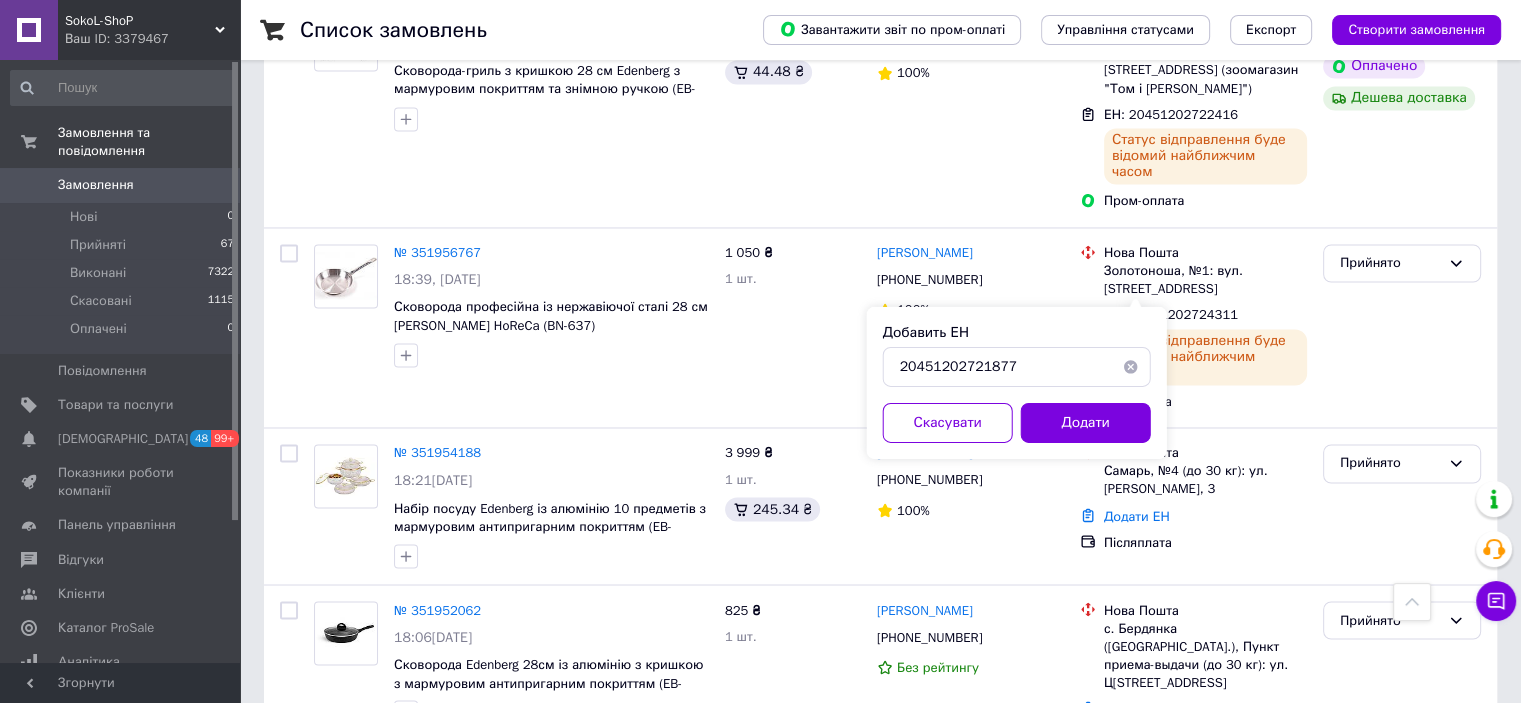 click on "Додати" at bounding box center (1086, 422) 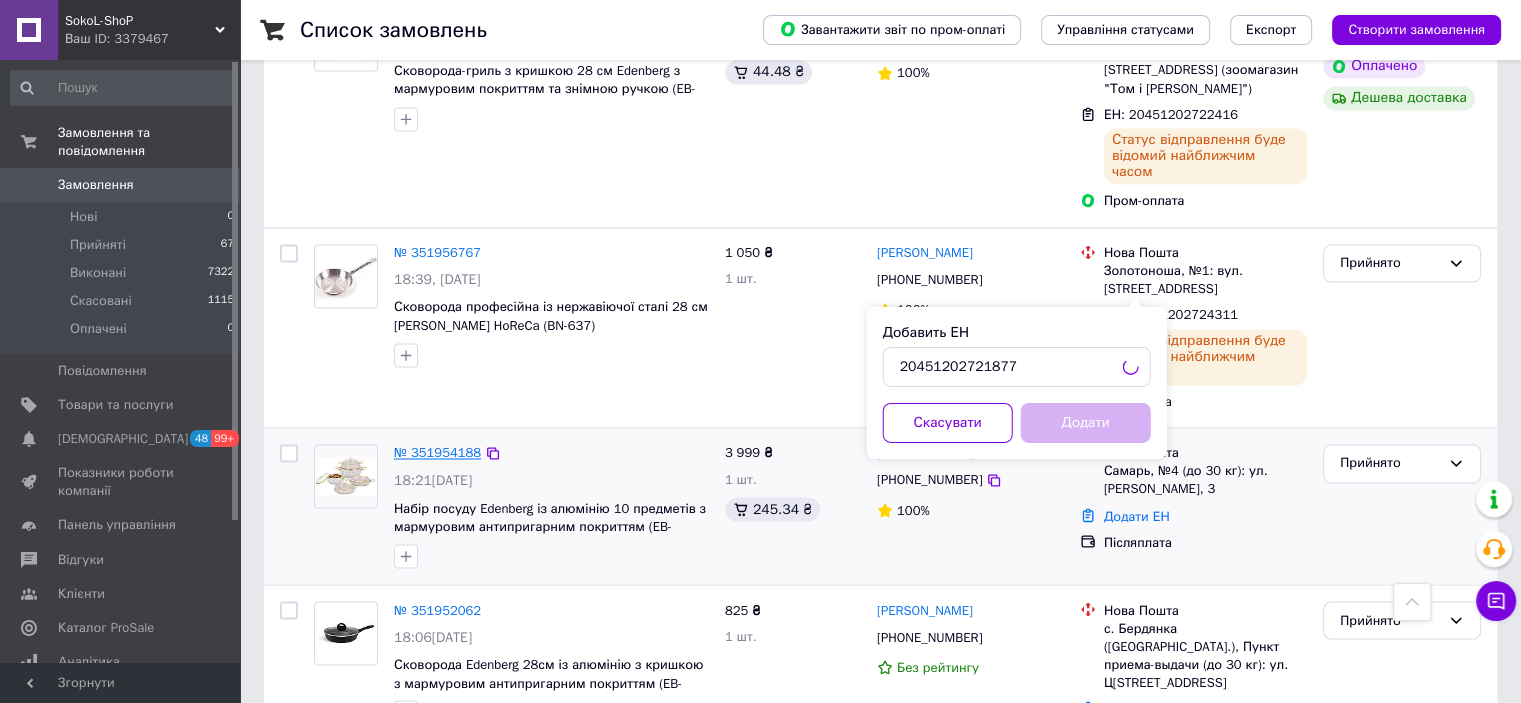 click on "№ 351954188" at bounding box center (437, 452) 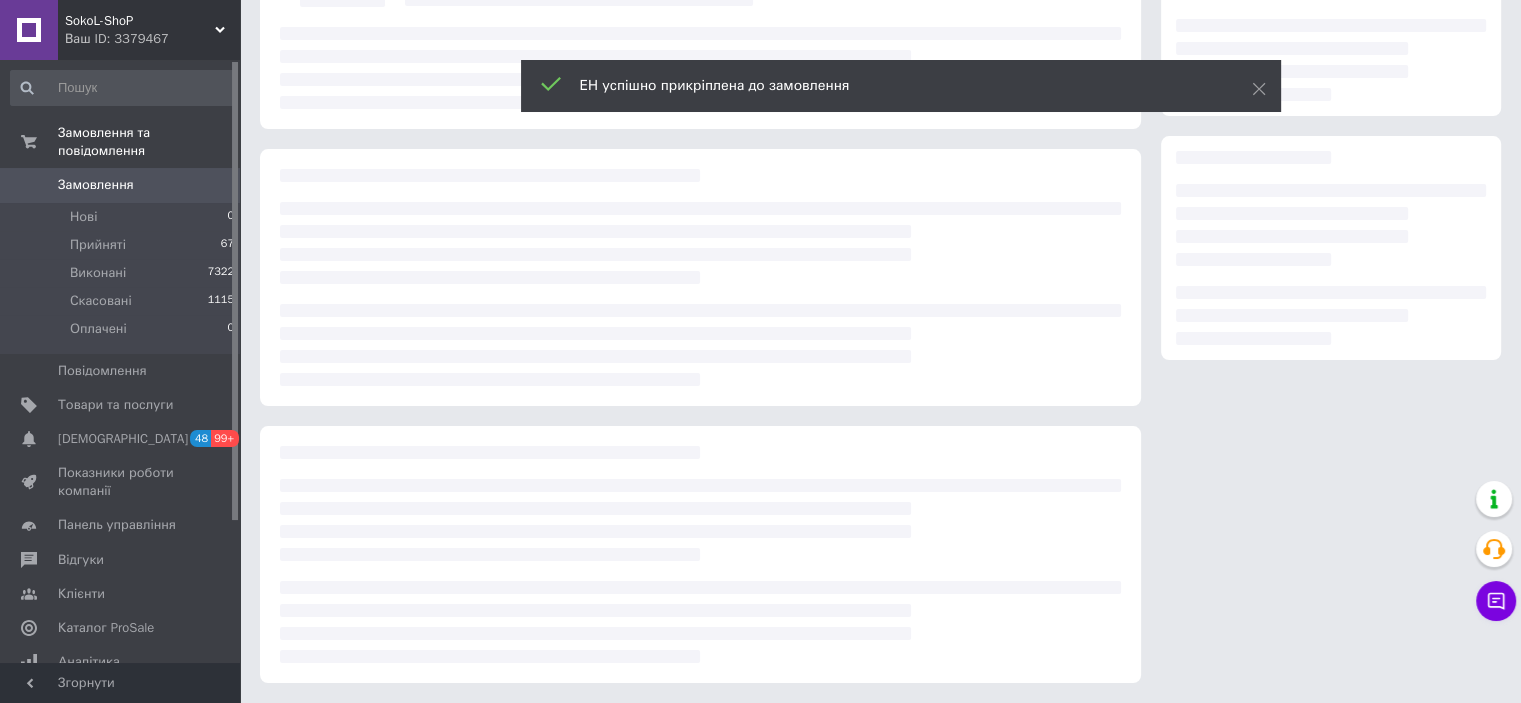 scroll, scrollTop: 0, scrollLeft: 0, axis: both 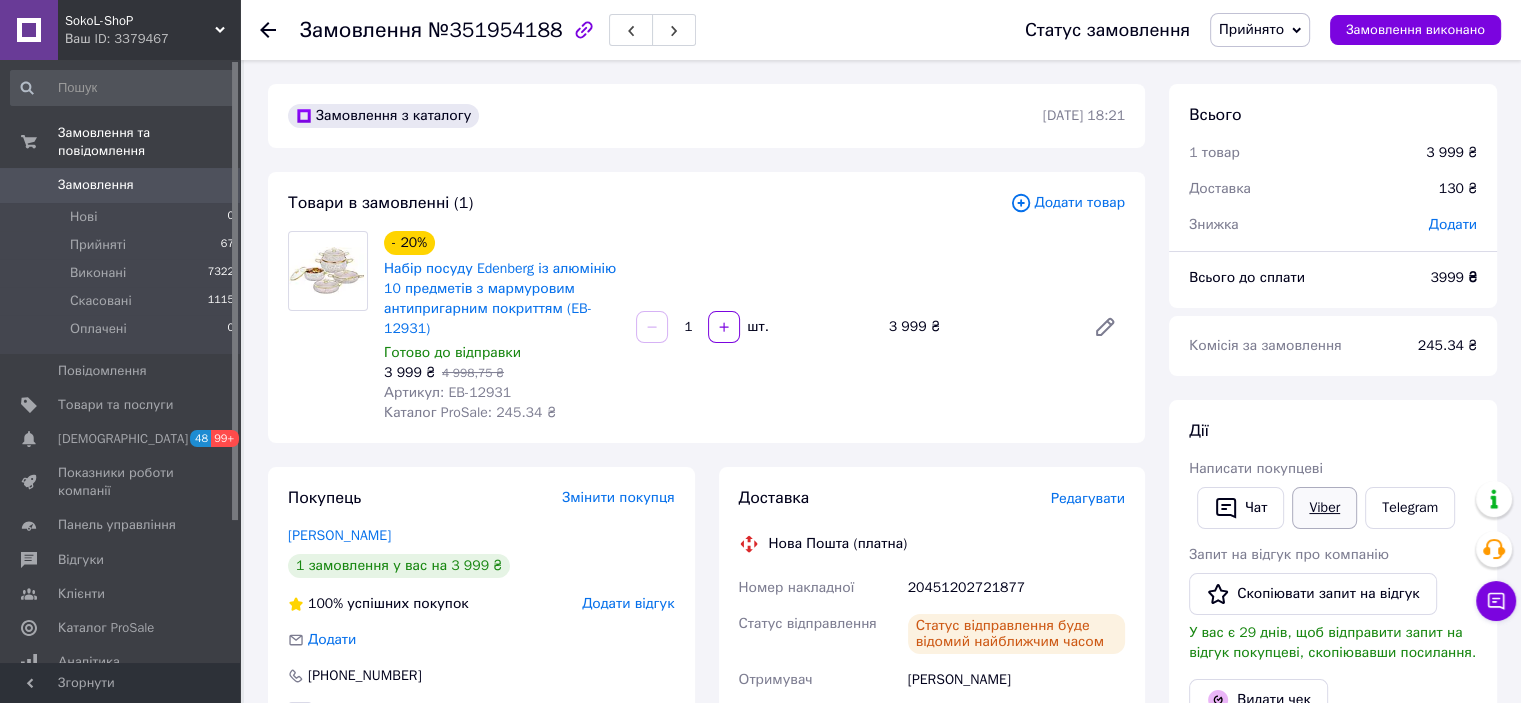 click on "Viber" at bounding box center (1324, 508) 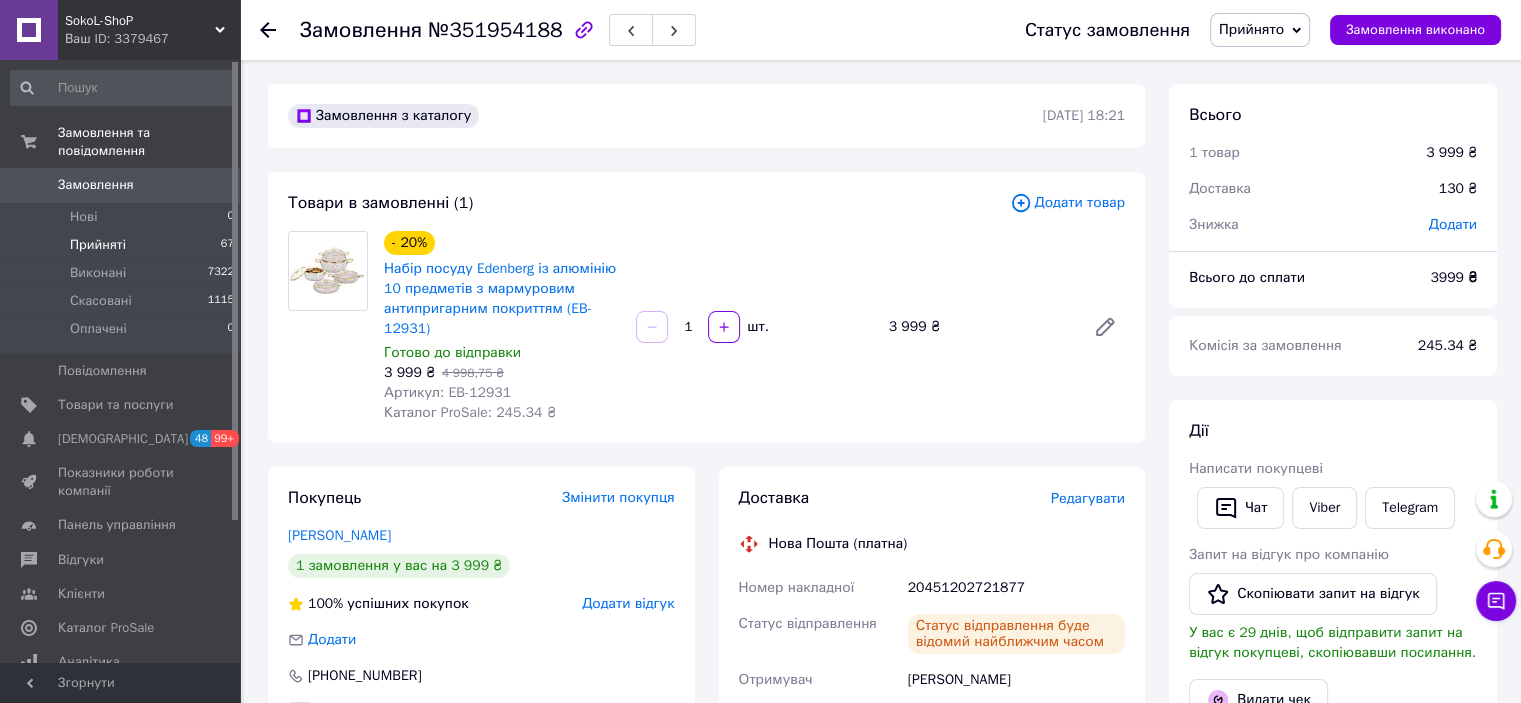 click on "Прийняті" at bounding box center (98, 245) 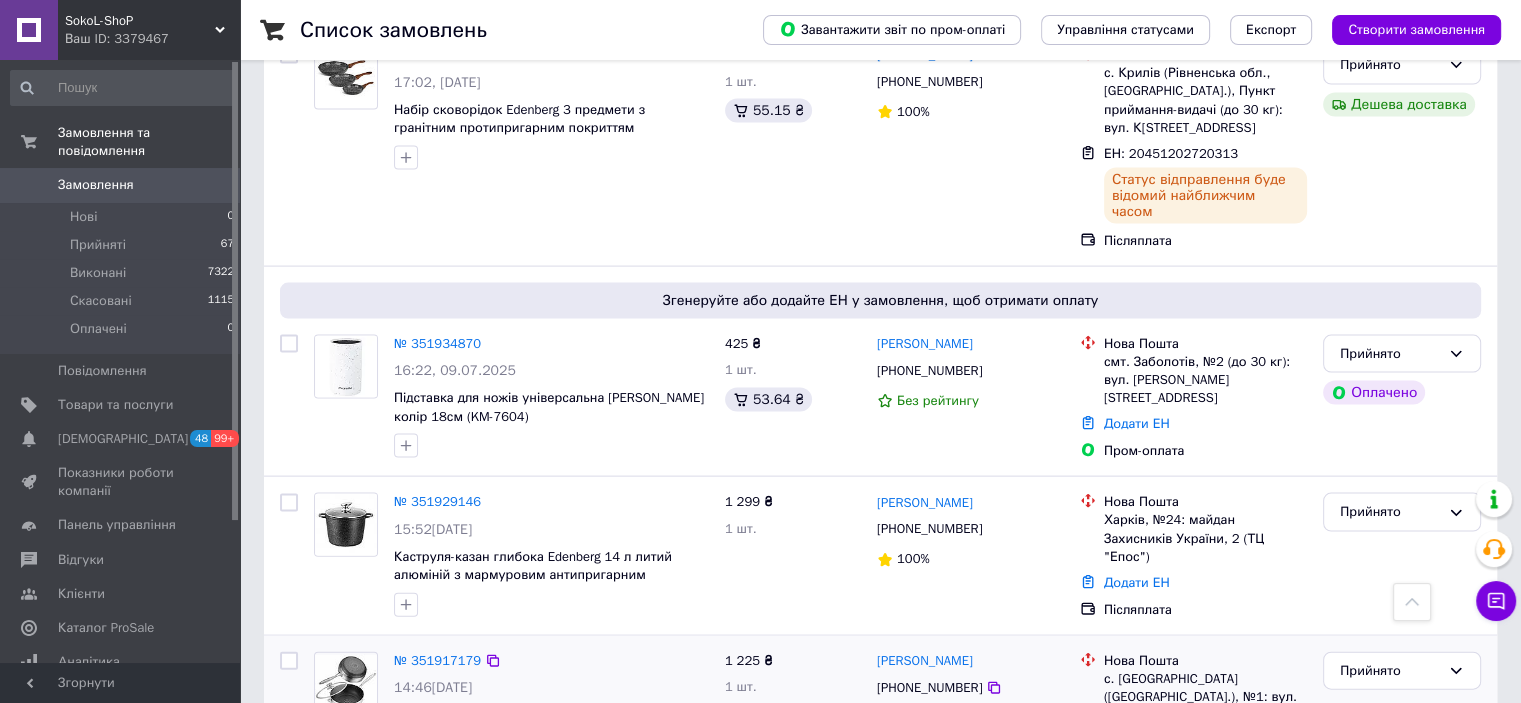 scroll, scrollTop: 4100, scrollLeft: 0, axis: vertical 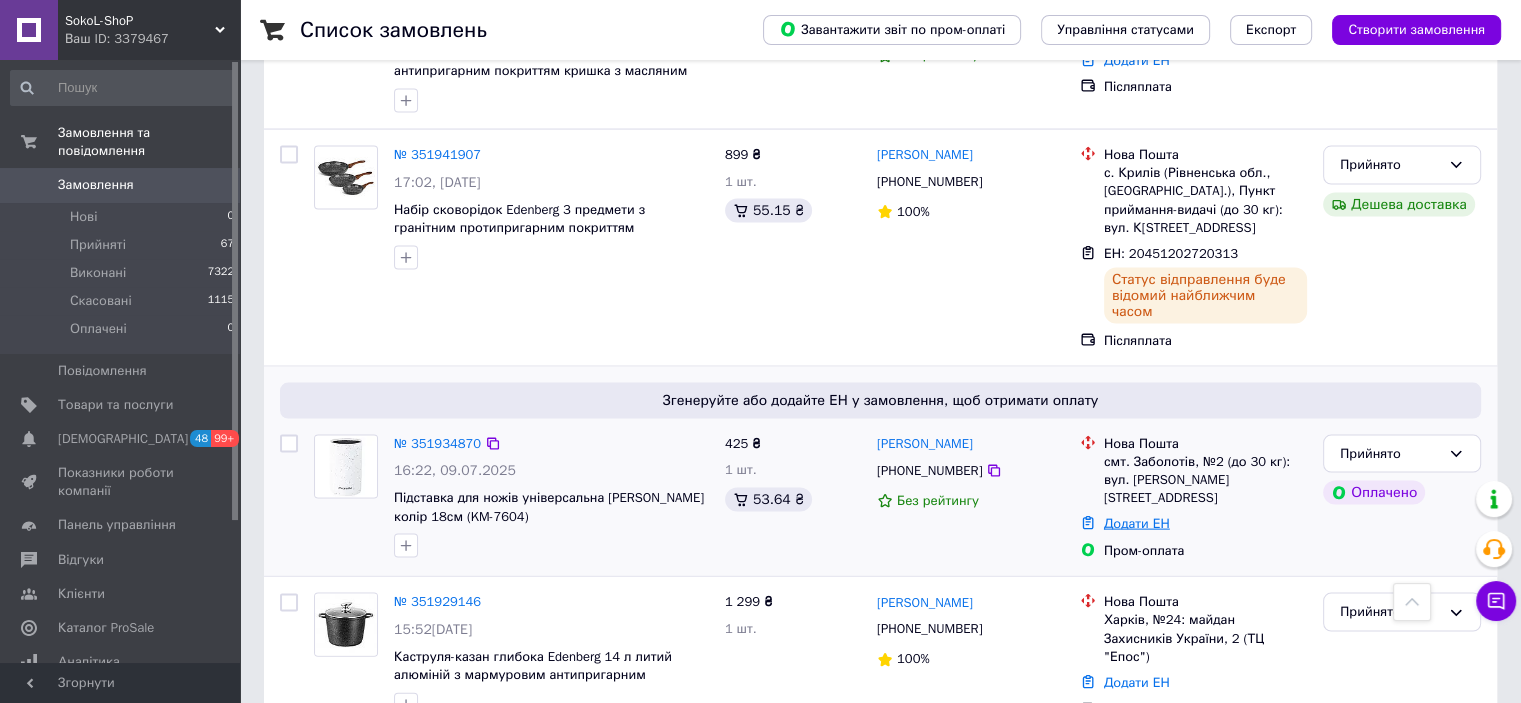 click on "Додати ЕН" at bounding box center [1137, 523] 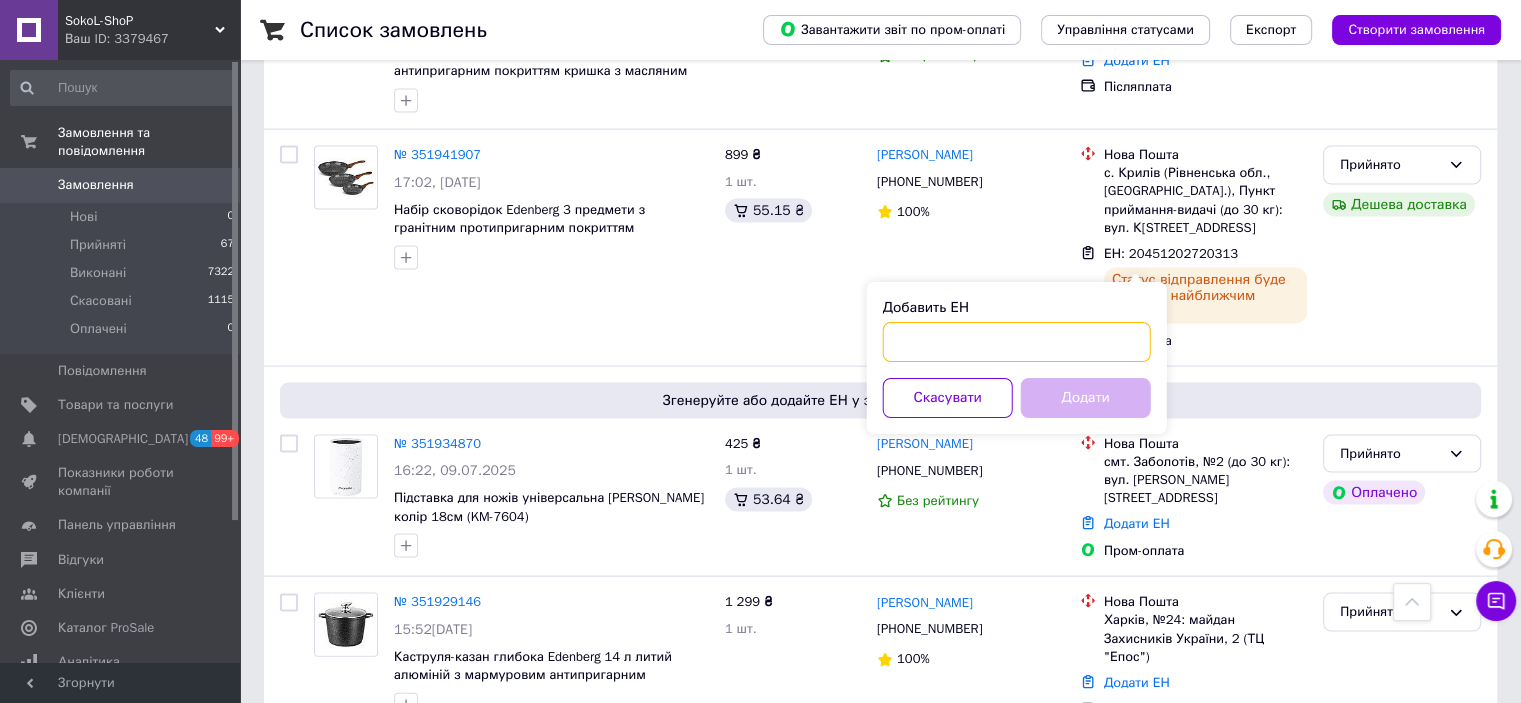 click on "Добавить ЕН" at bounding box center [1017, 342] 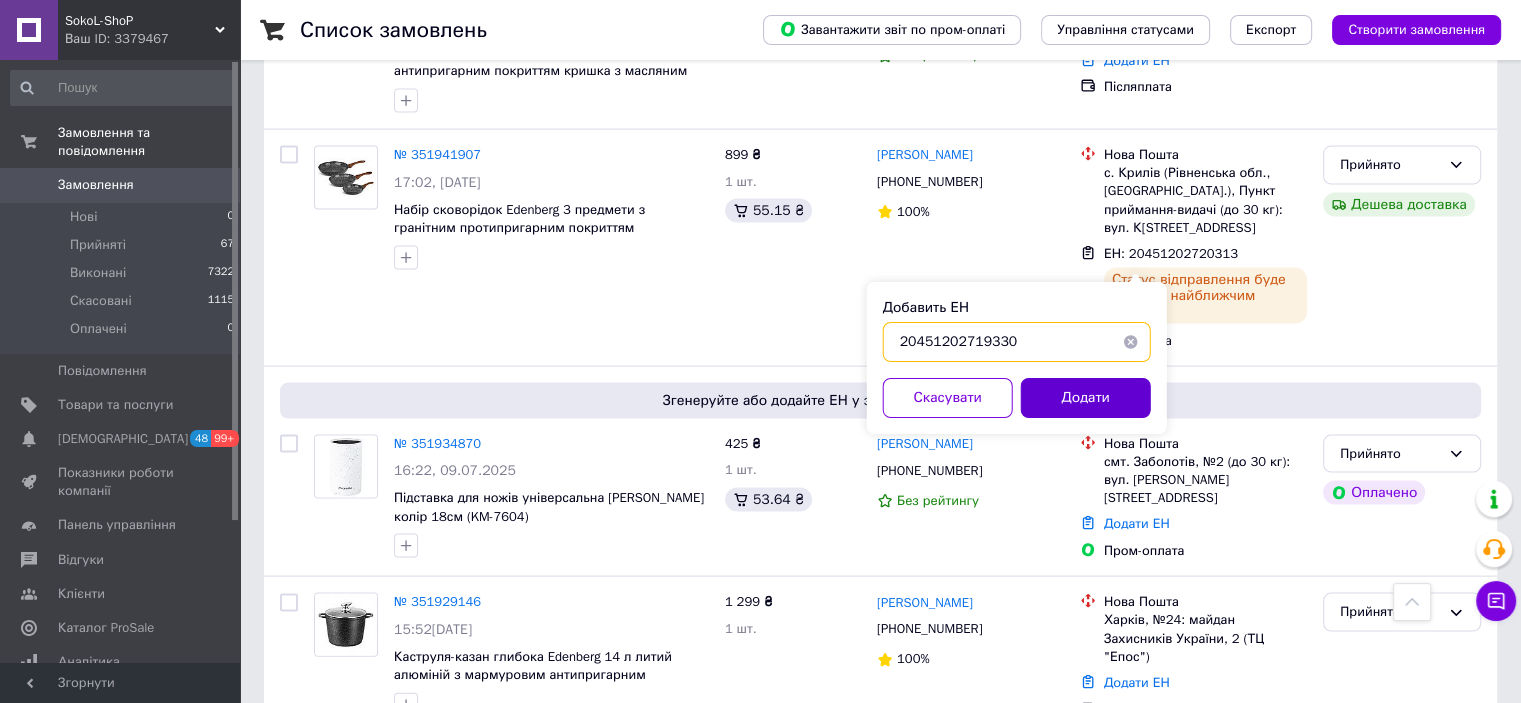 type on "20451202719330" 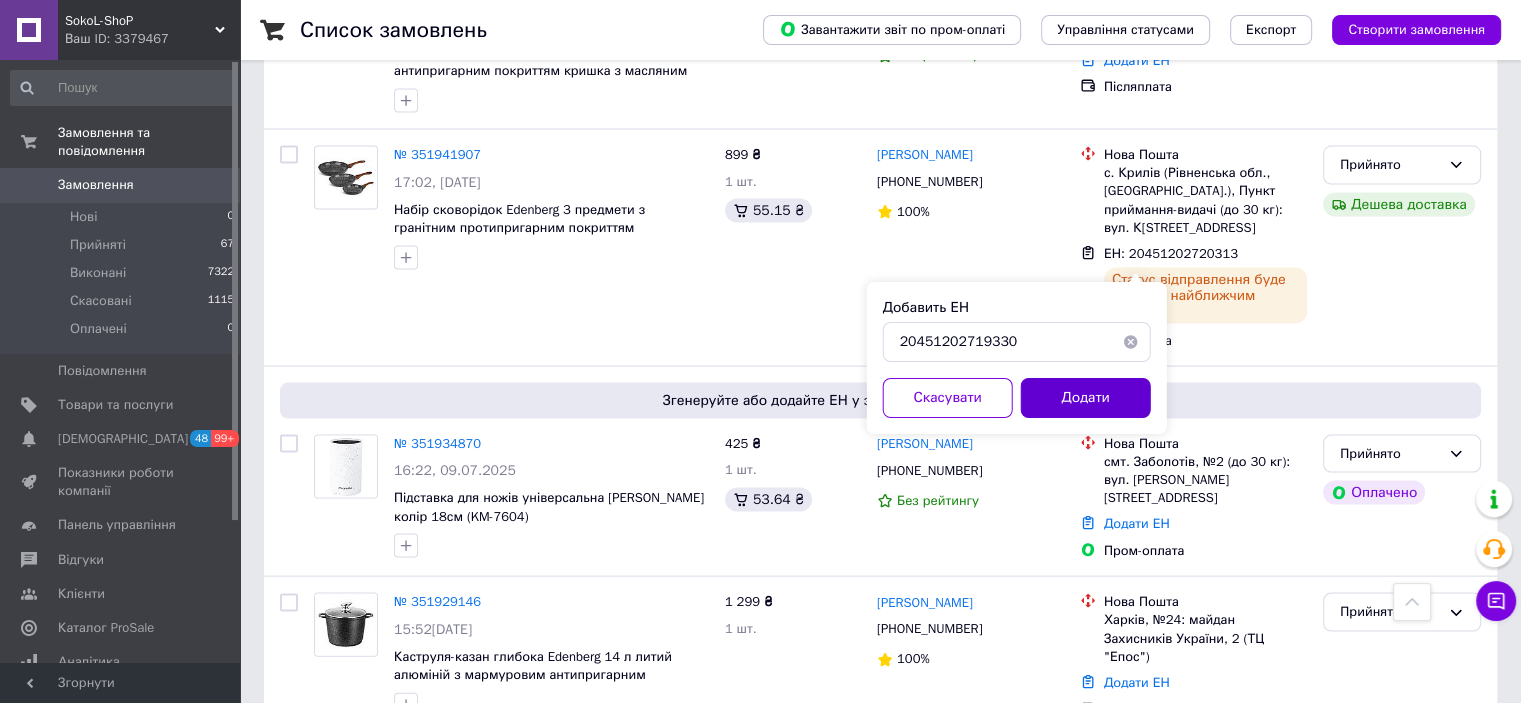 click on "Додати" at bounding box center (1086, 398) 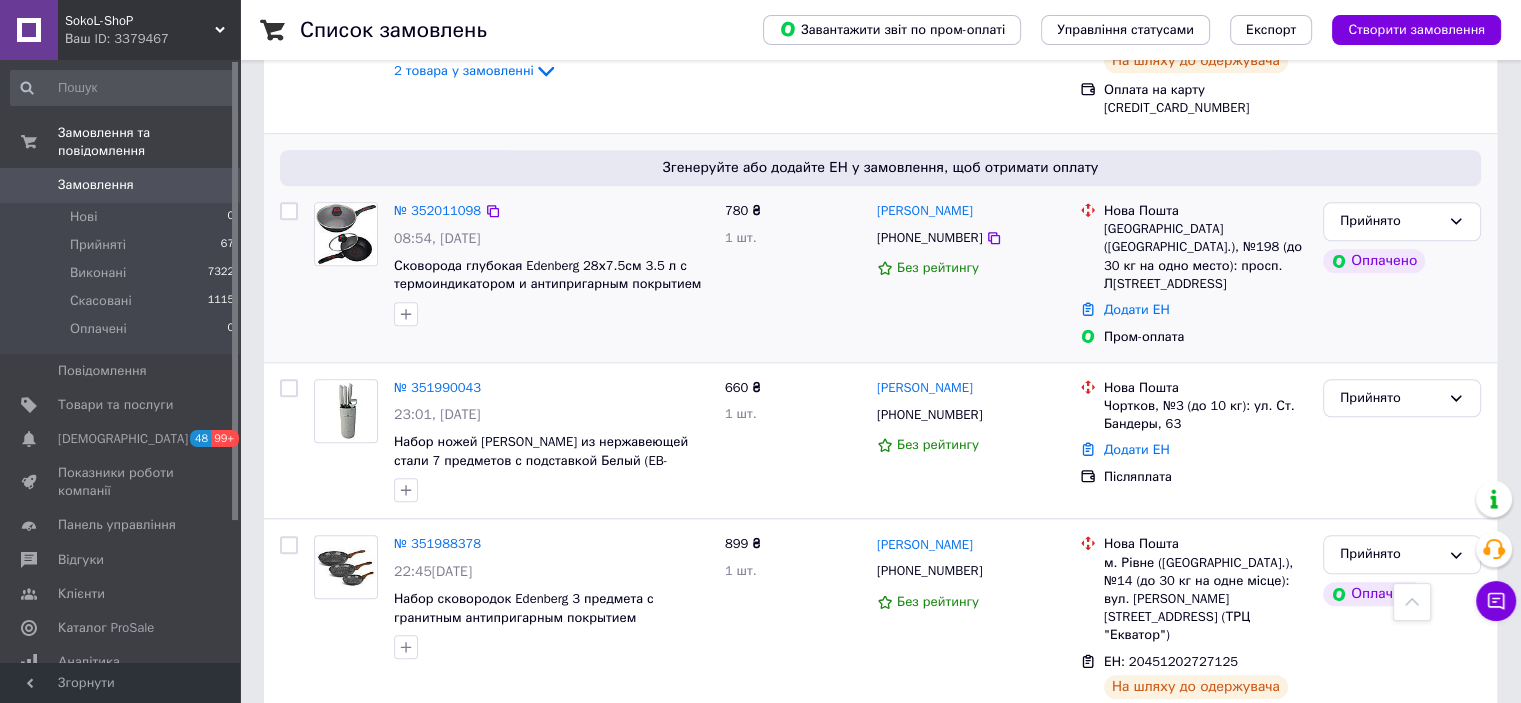 scroll, scrollTop: 1484, scrollLeft: 0, axis: vertical 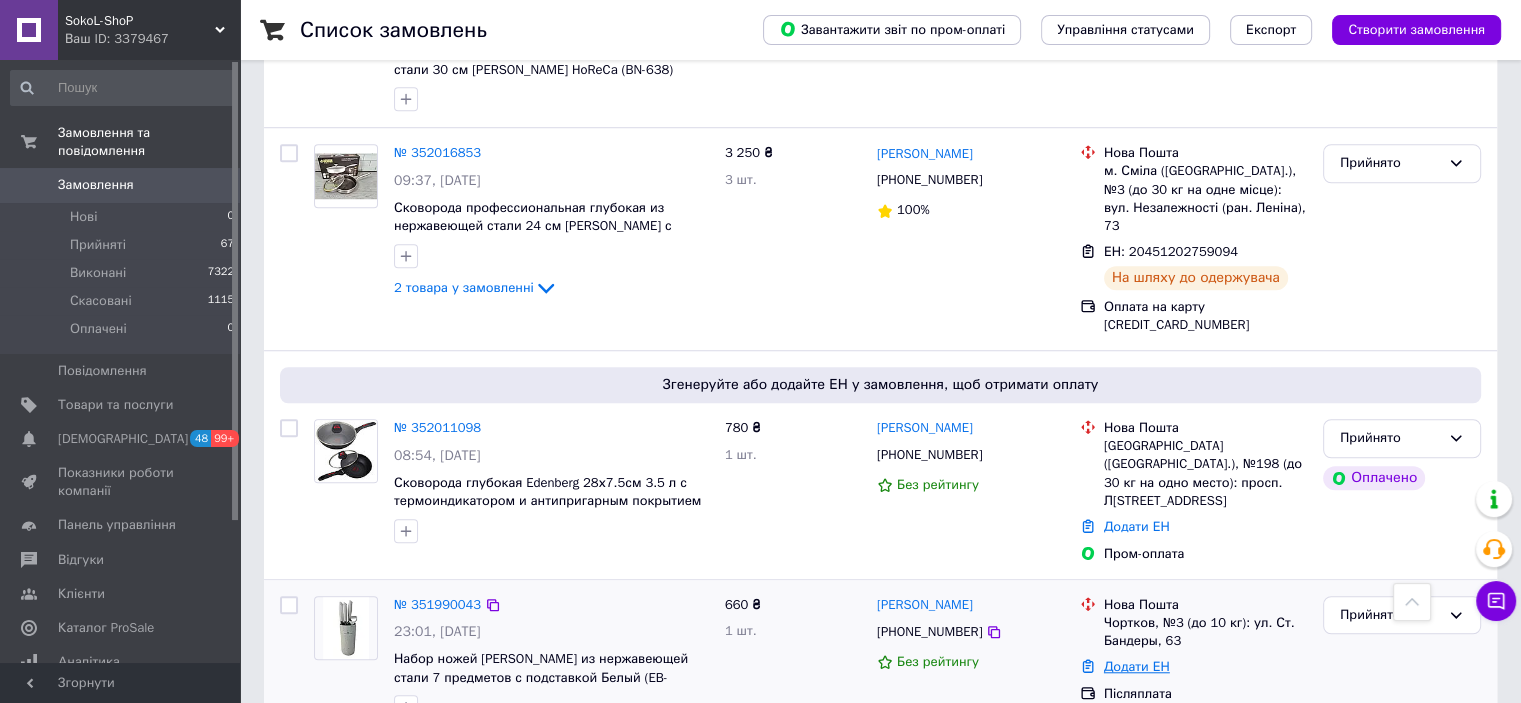 click on "Додати ЕН" at bounding box center [1137, 666] 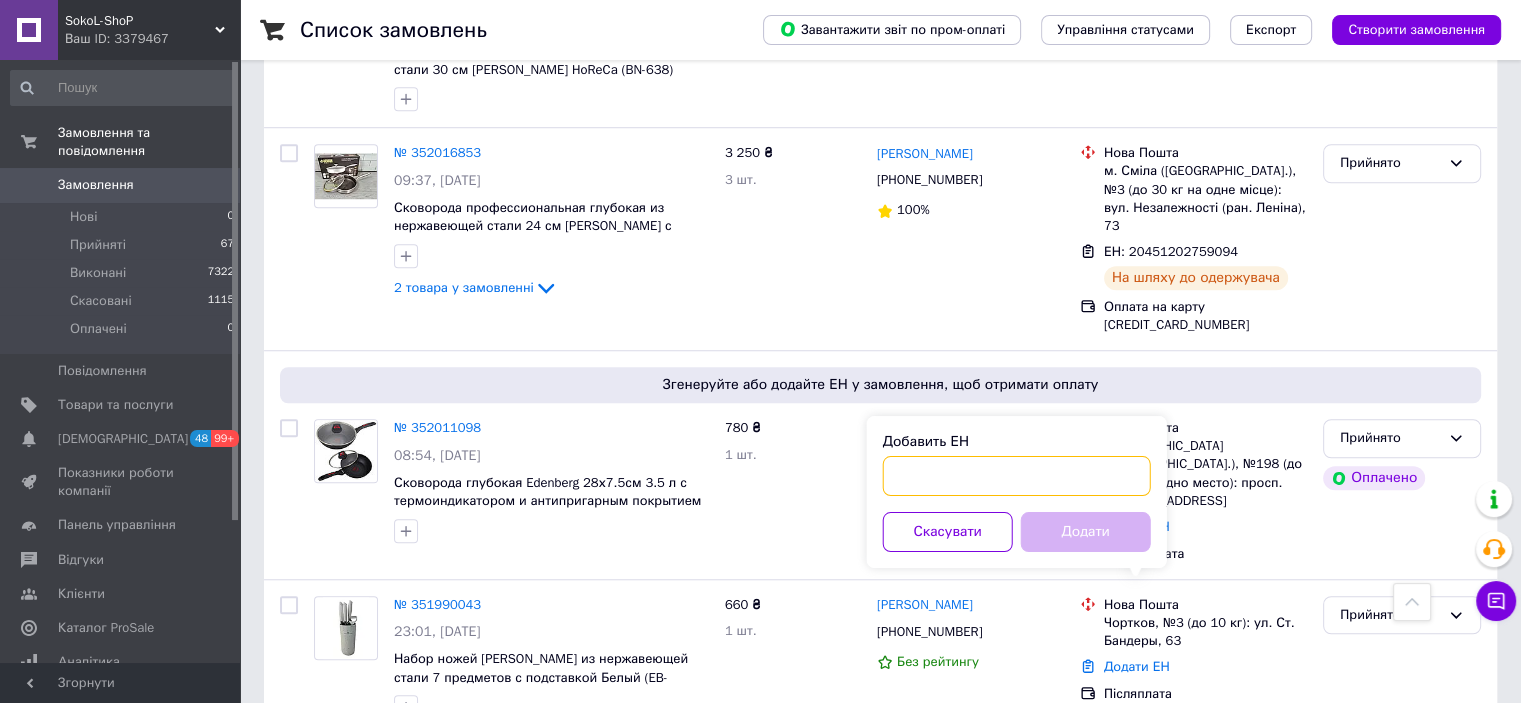click on "Добавить ЕН" at bounding box center (1017, 476) 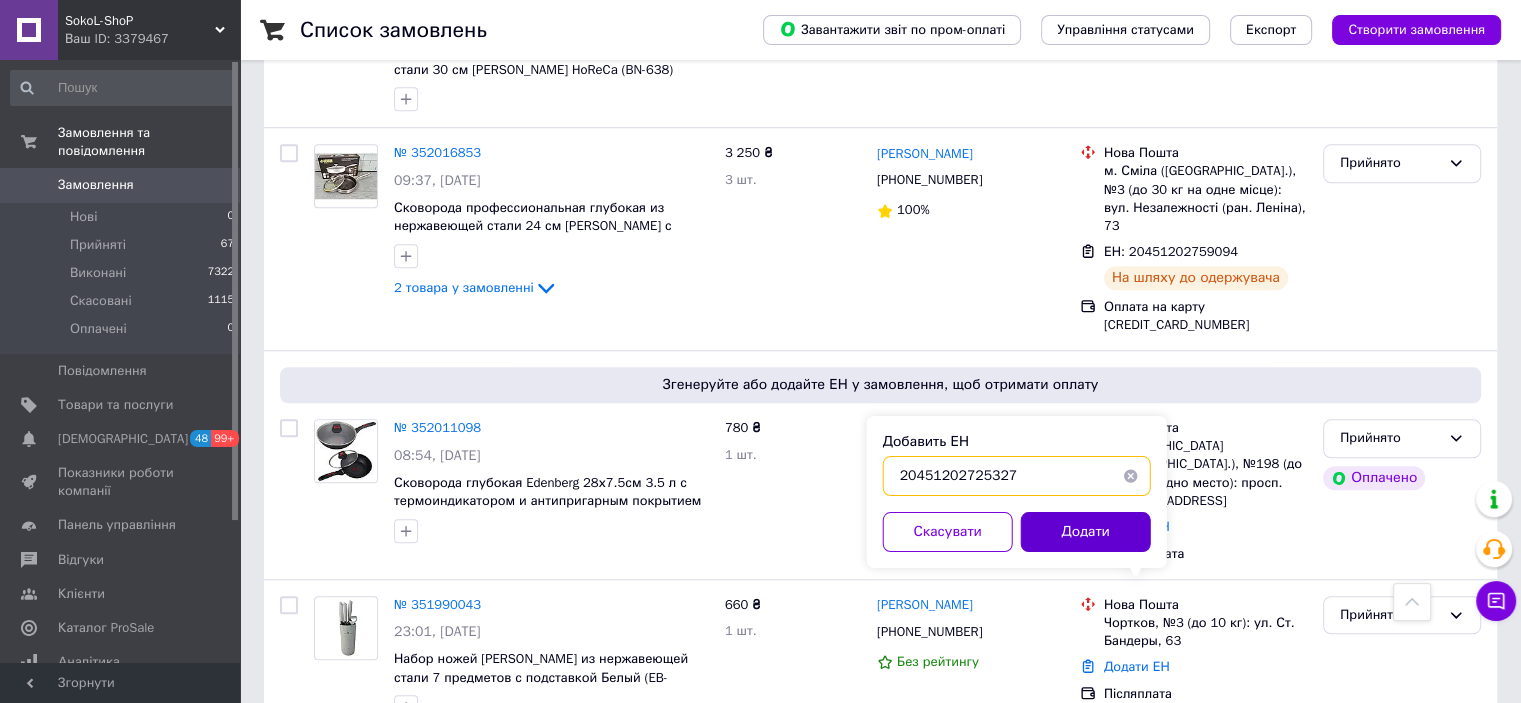type on "20451202725327" 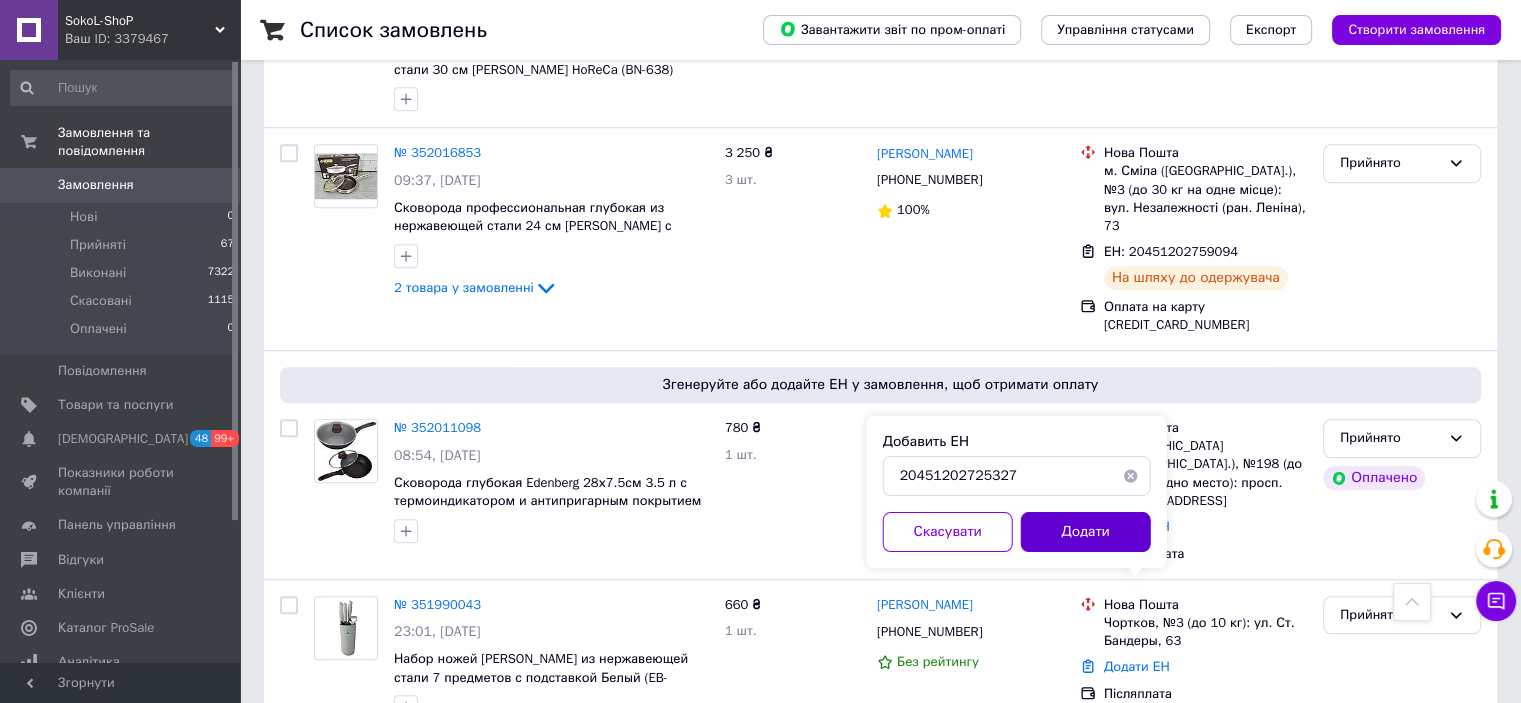 click on "Додати" at bounding box center [1086, 532] 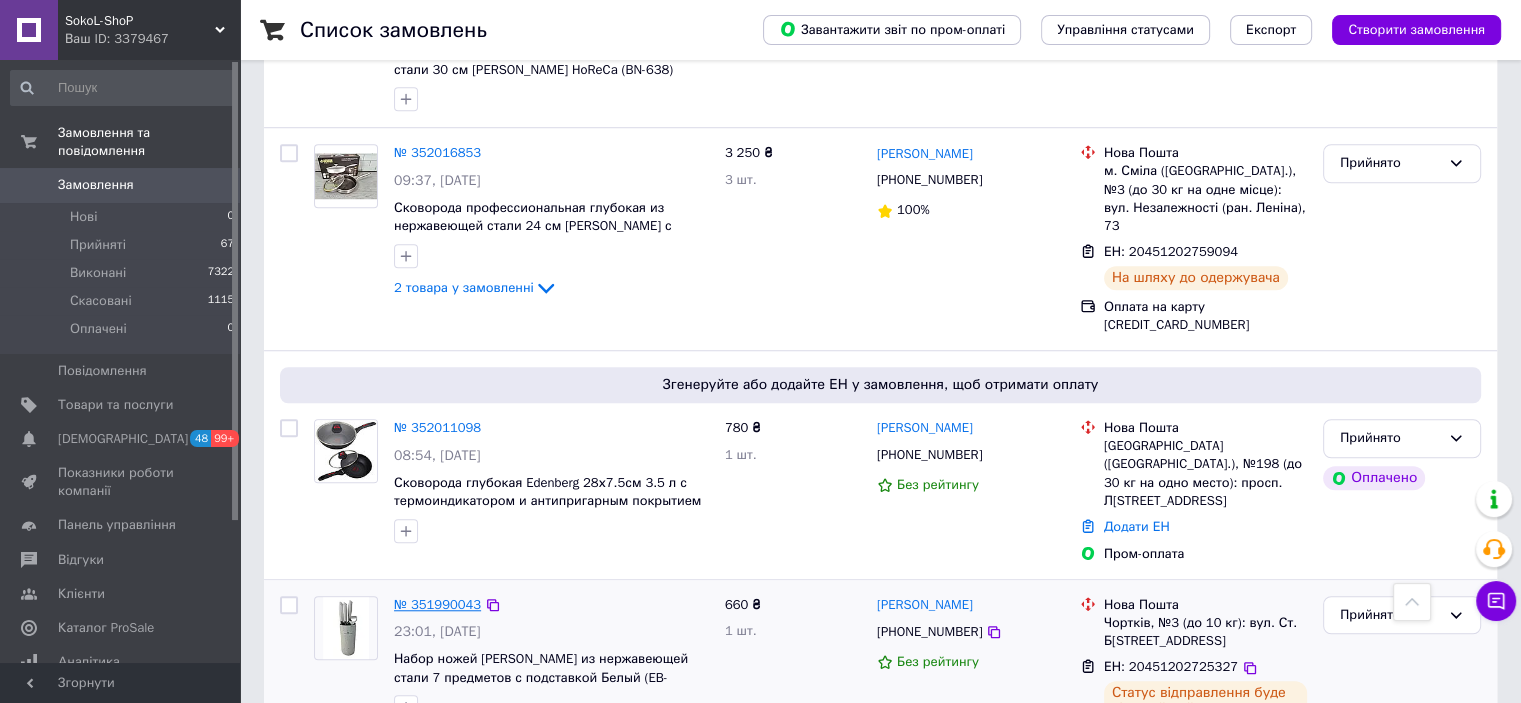 click on "№ 351990043" at bounding box center [437, 604] 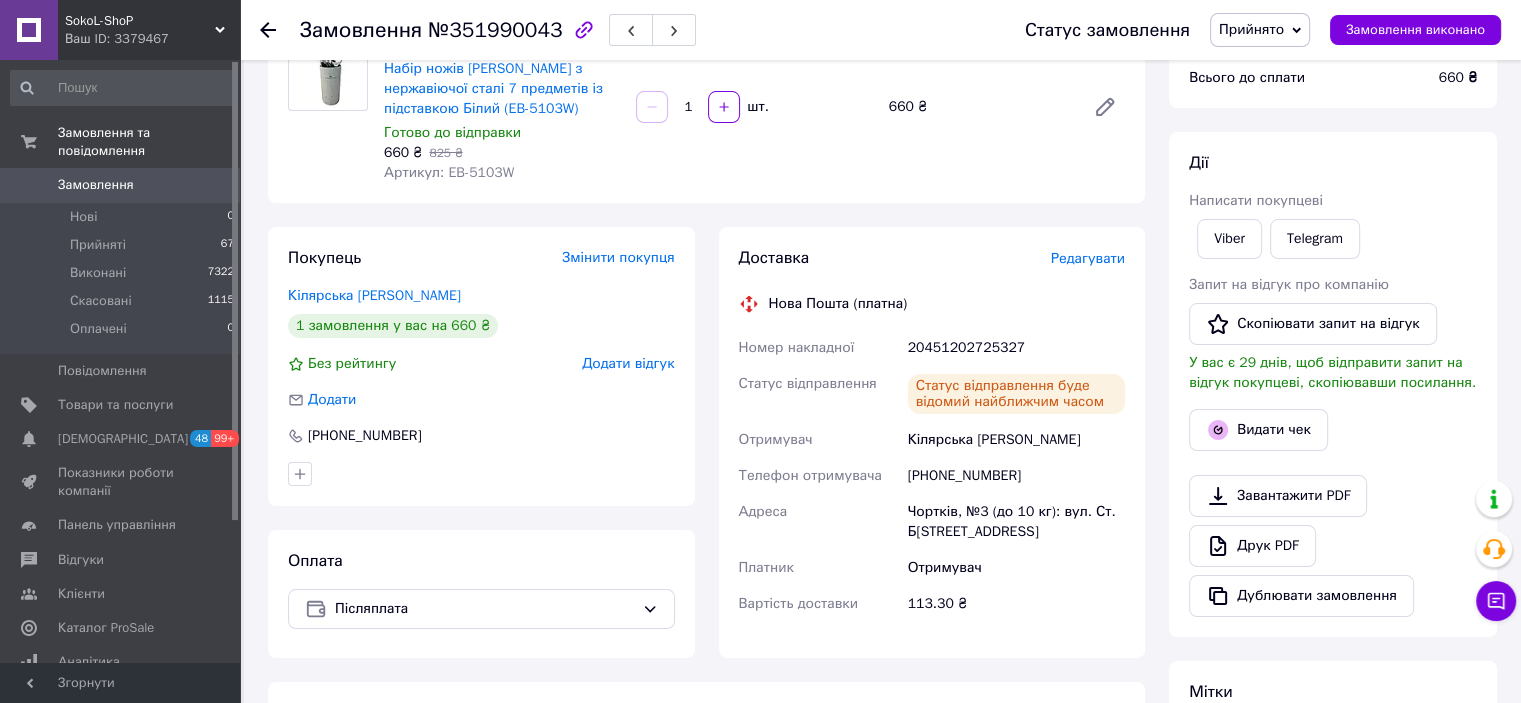 scroll, scrollTop: 0, scrollLeft: 0, axis: both 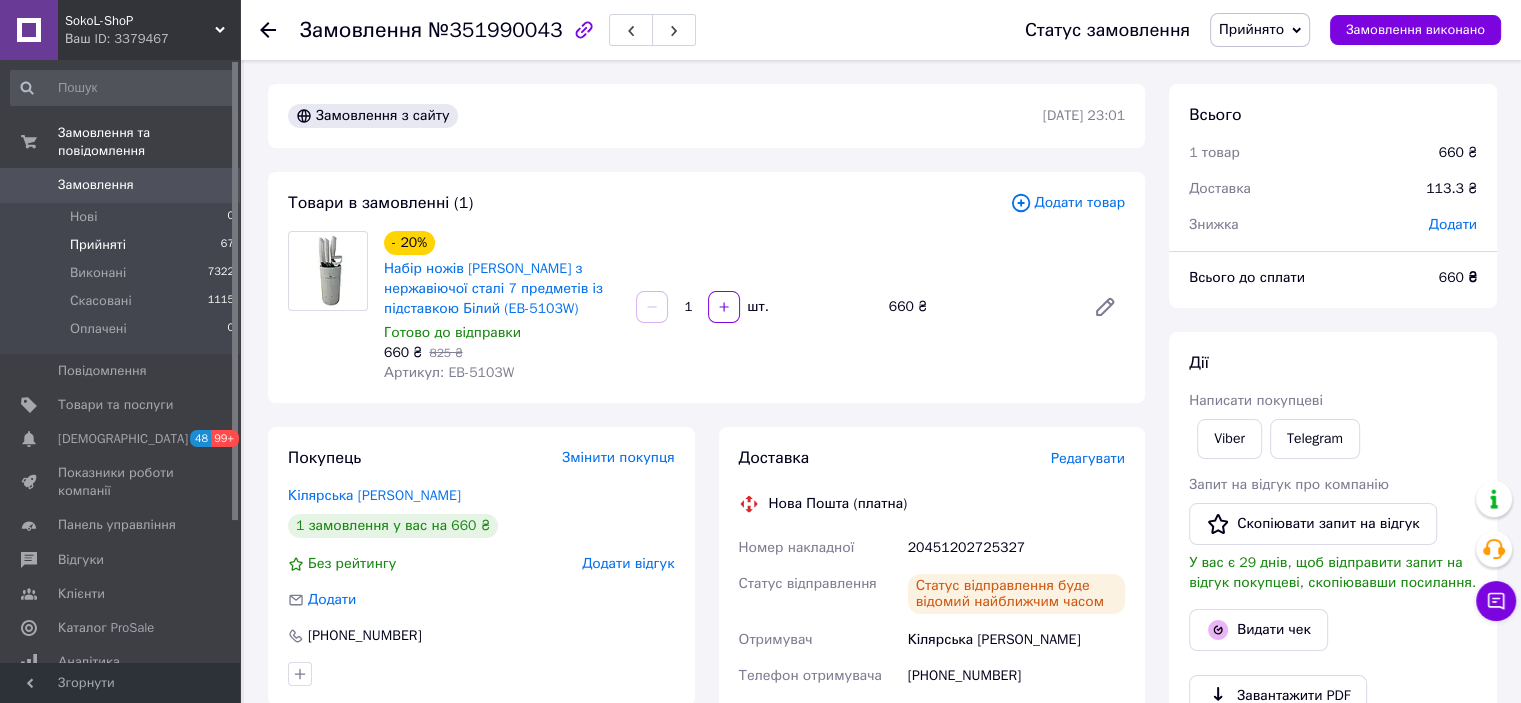 click on "Прийняті 67" at bounding box center [123, 245] 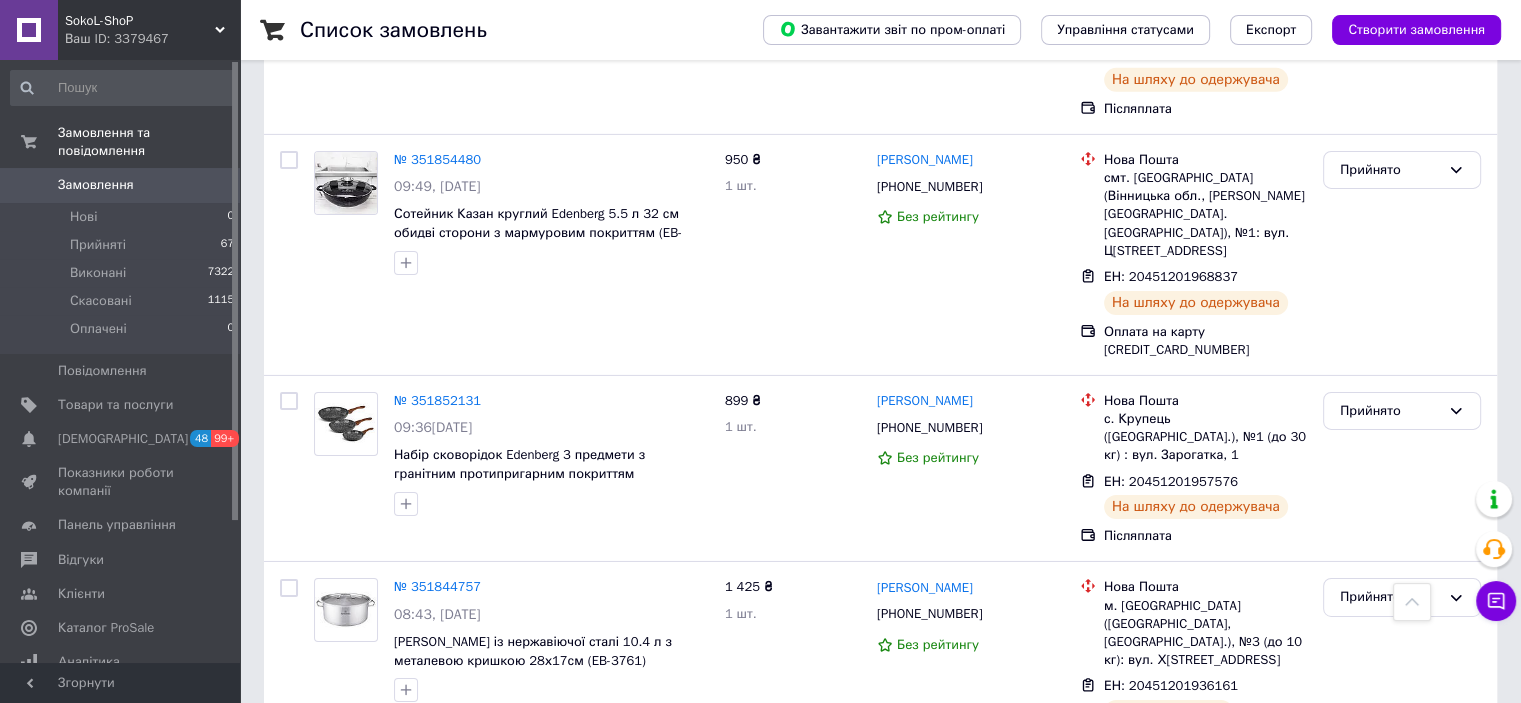 scroll, scrollTop: 6700, scrollLeft: 0, axis: vertical 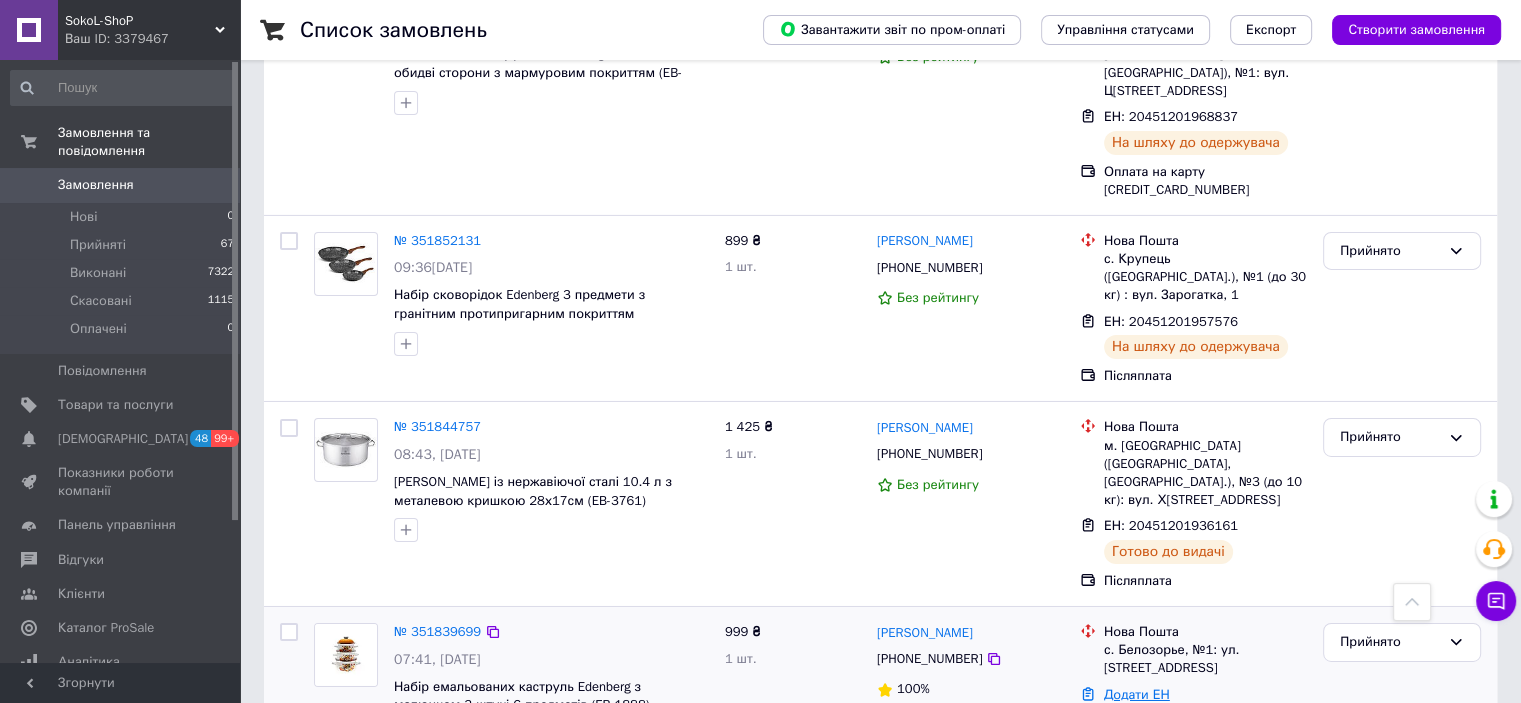 click on "Додати ЕН" at bounding box center (1137, 694) 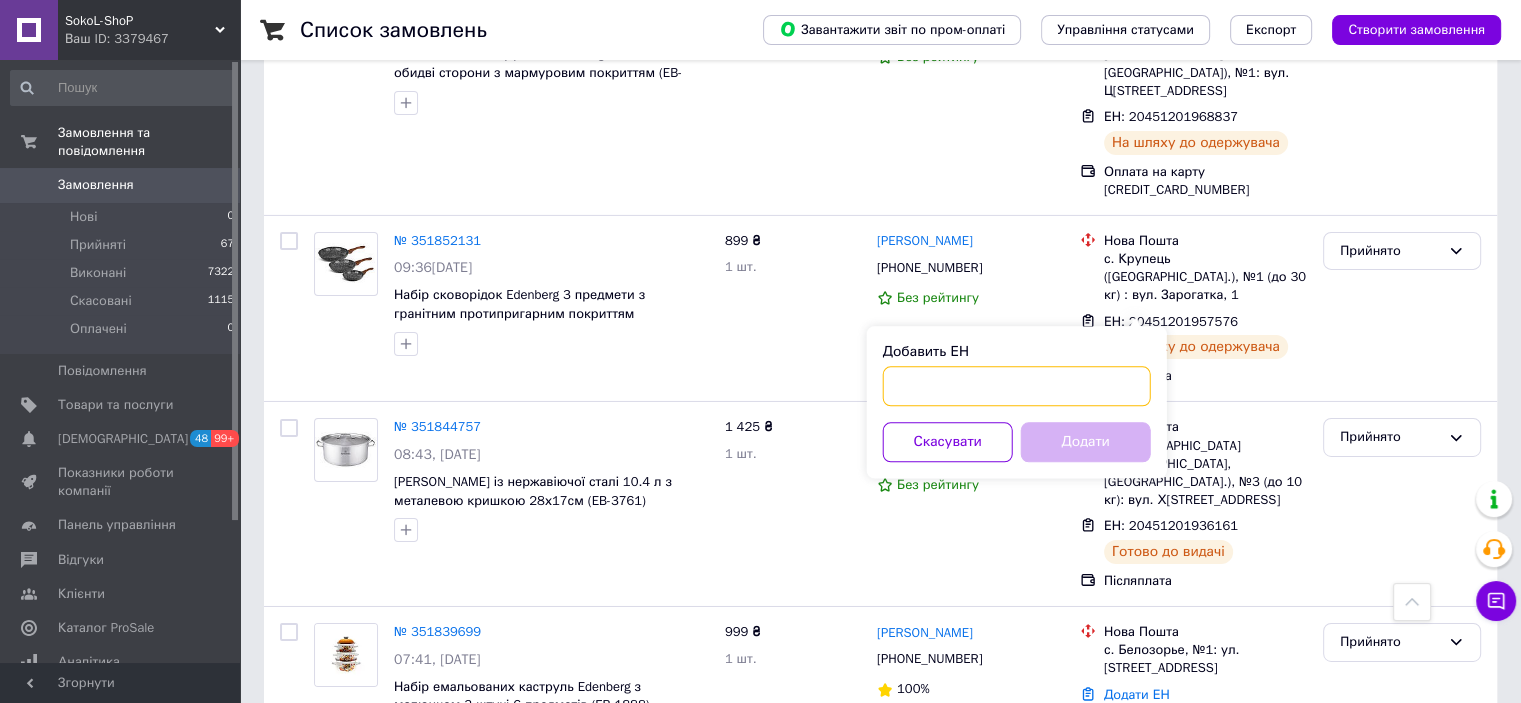 click on "Добавить ЕН" at bounding box center [1017, 386] 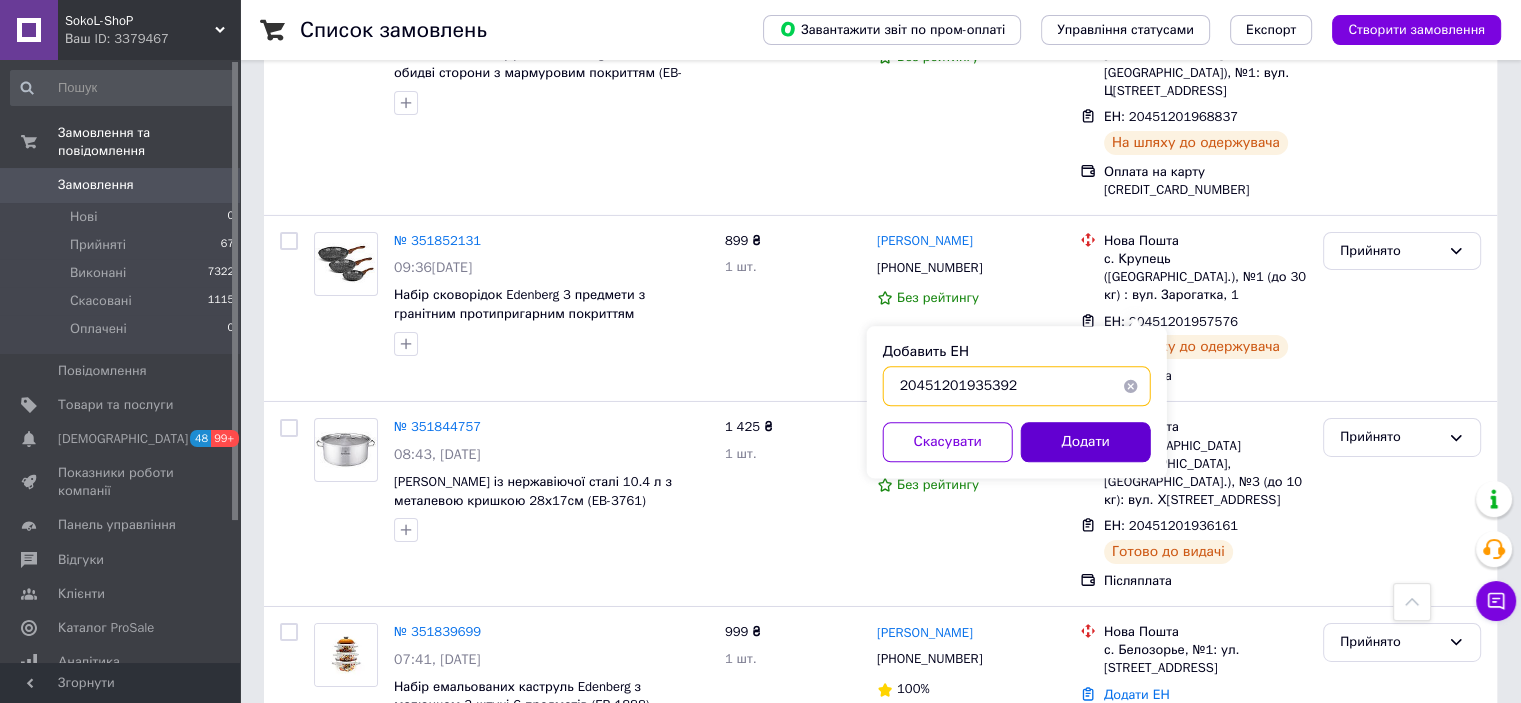 type on "20451201935392" 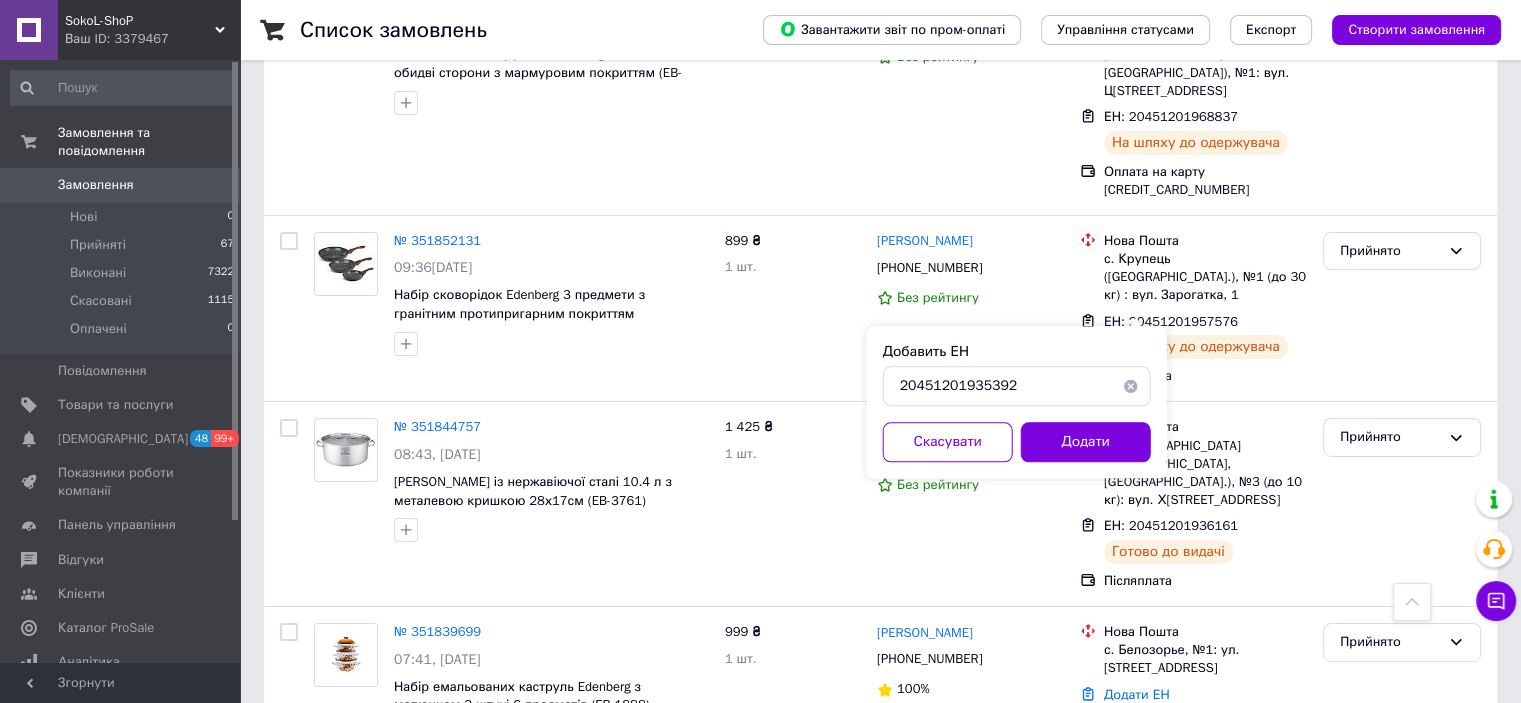 drag, startPoint x: 1093, startPoint y: 450, endPoint x: 1067, endPoint y: 447, distance: 26.172504 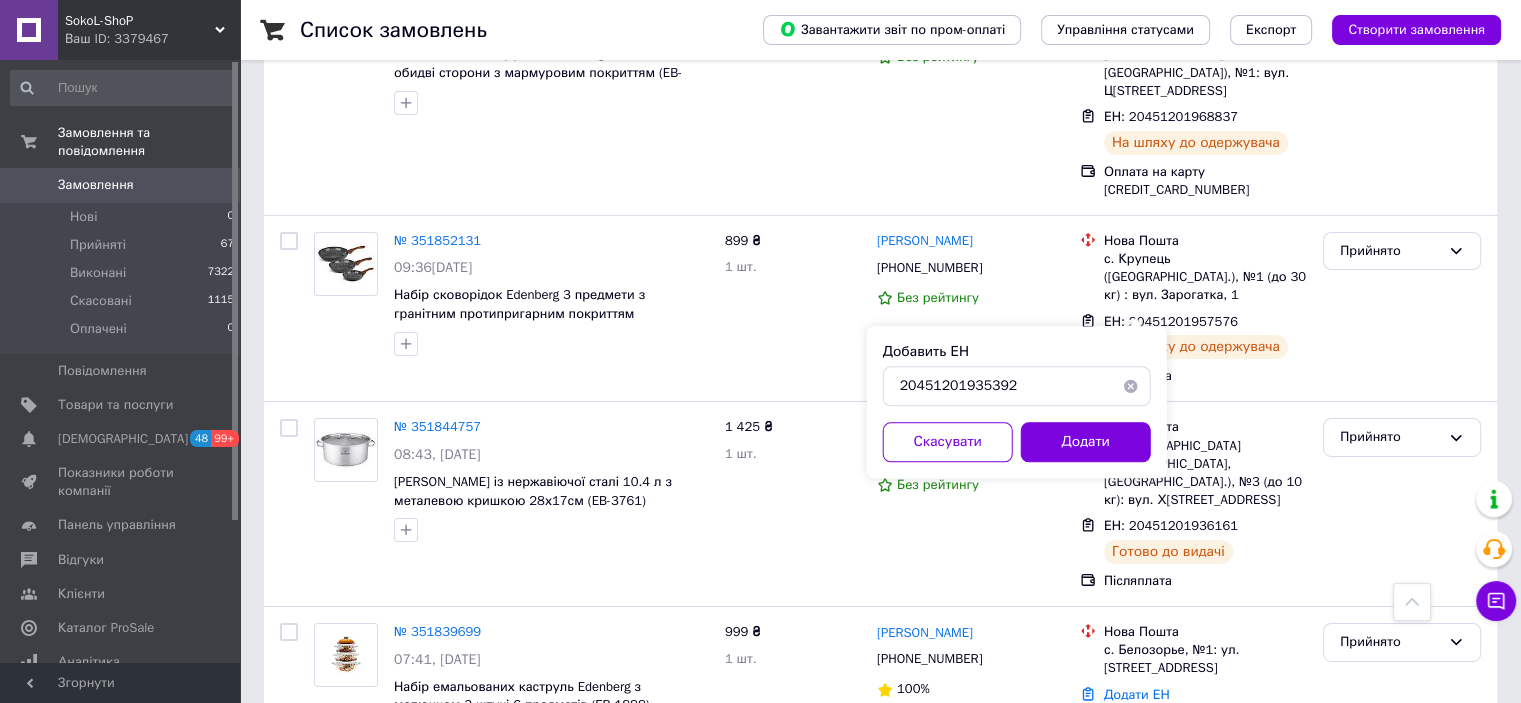 click on "Додати" at bounding box center (1086, 442) 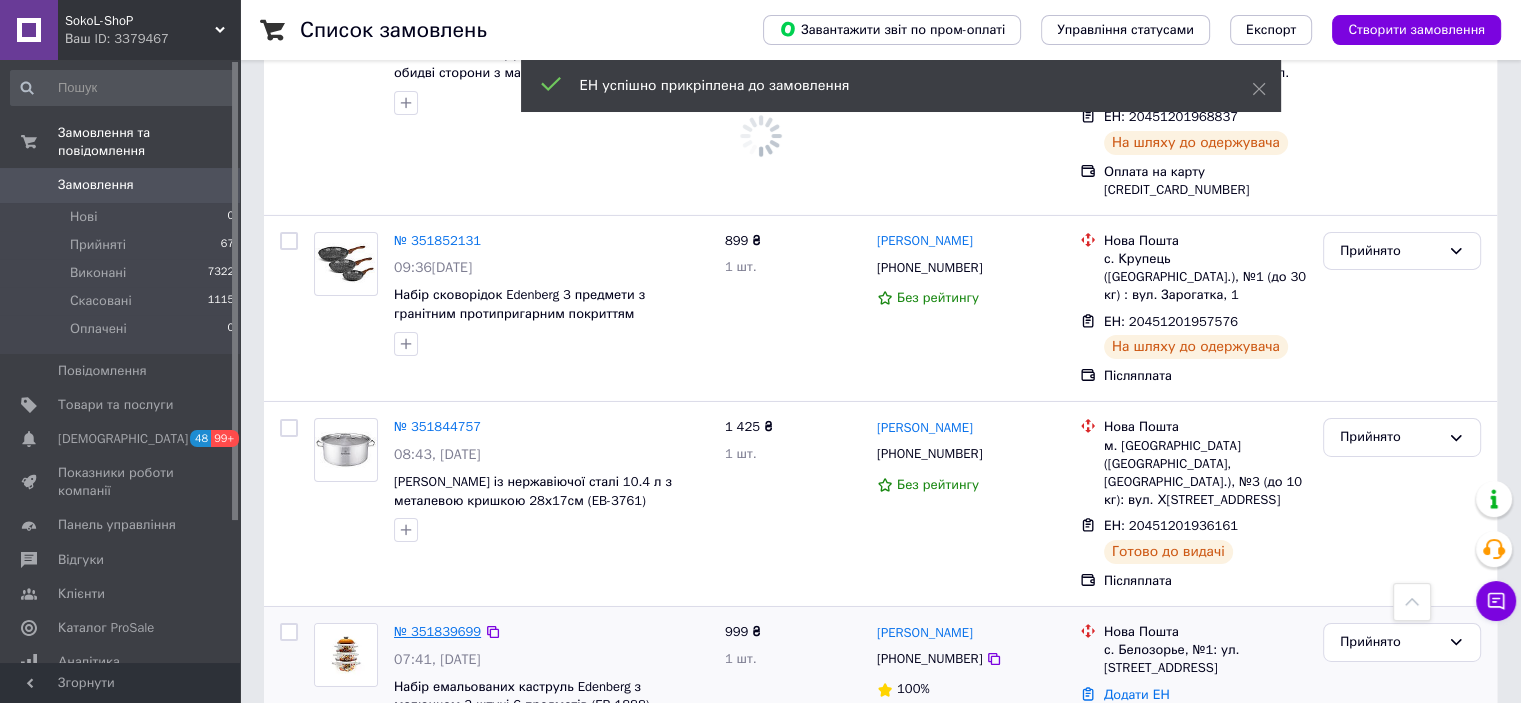 click on "№ 351839699" at bounding box center [437, 631] 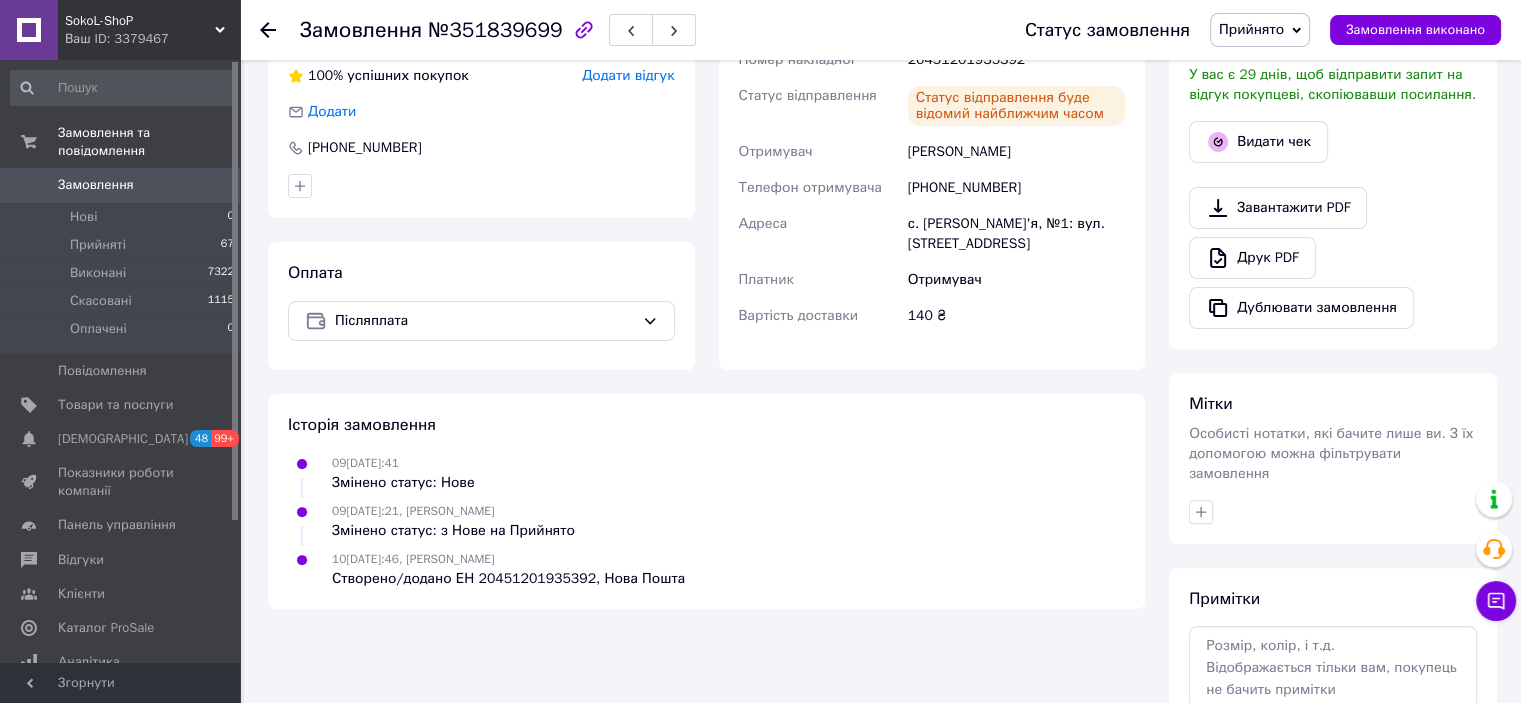 scroll, scrollTop: 219, scrollLeft: 0, axis: vertical 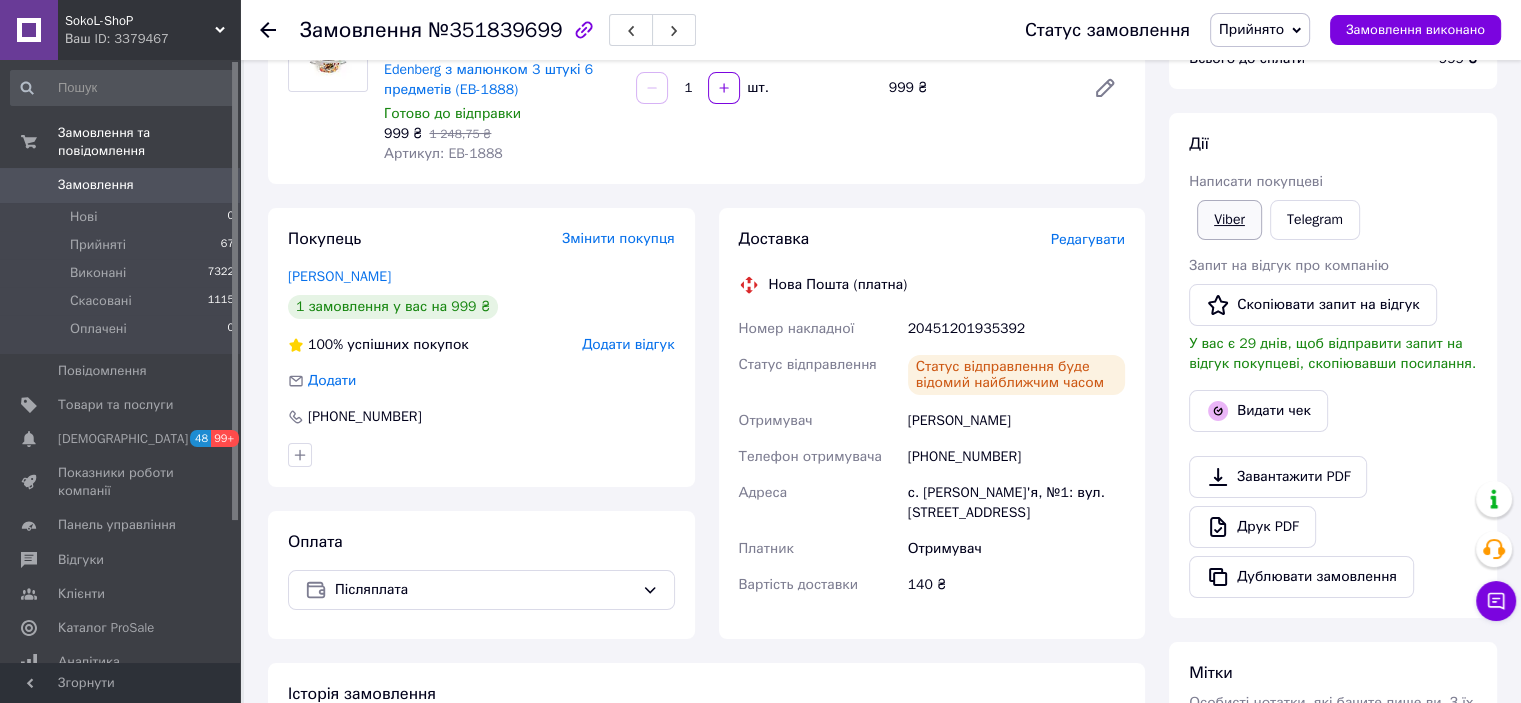 click on "Viber" at bounding box center (1229, 220) 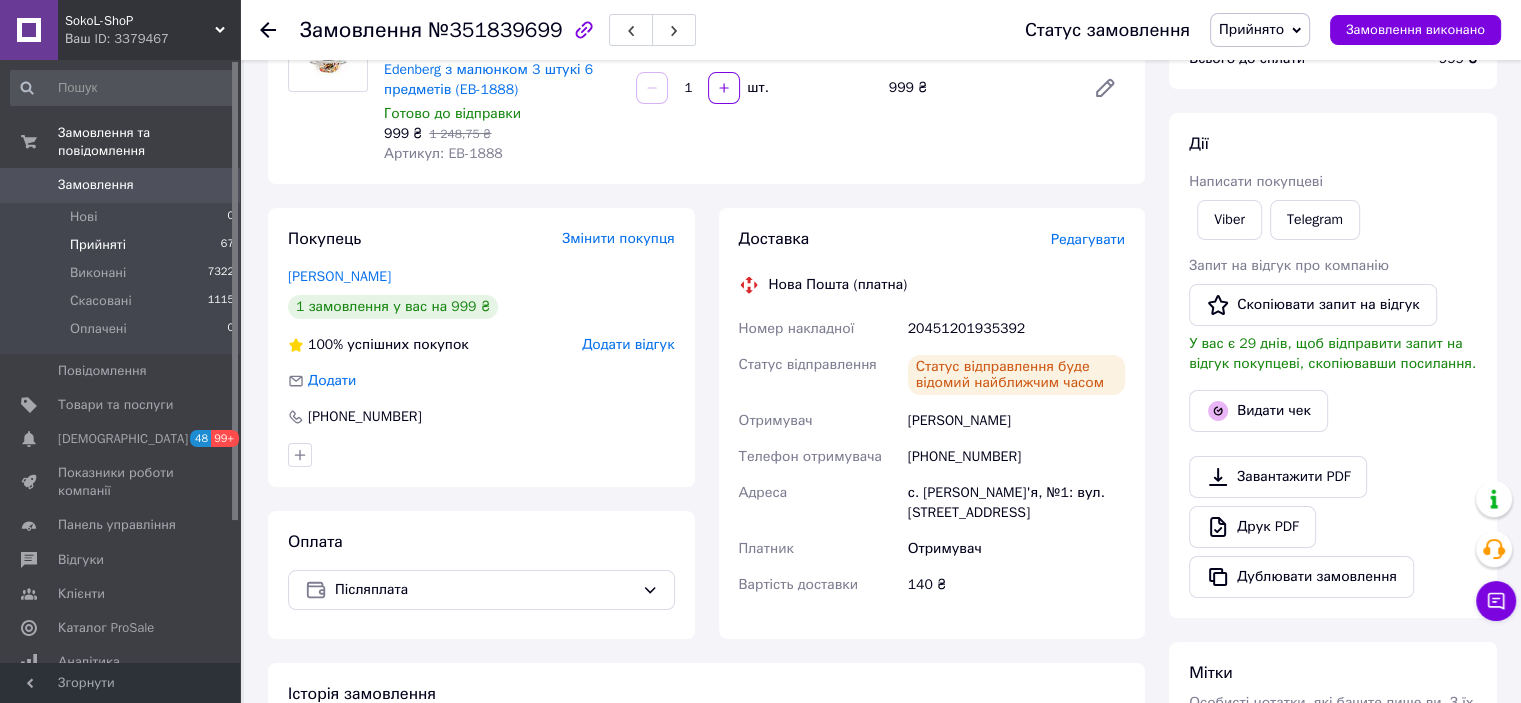 click on "Прийняті 67" at bounding box center (123, 245) 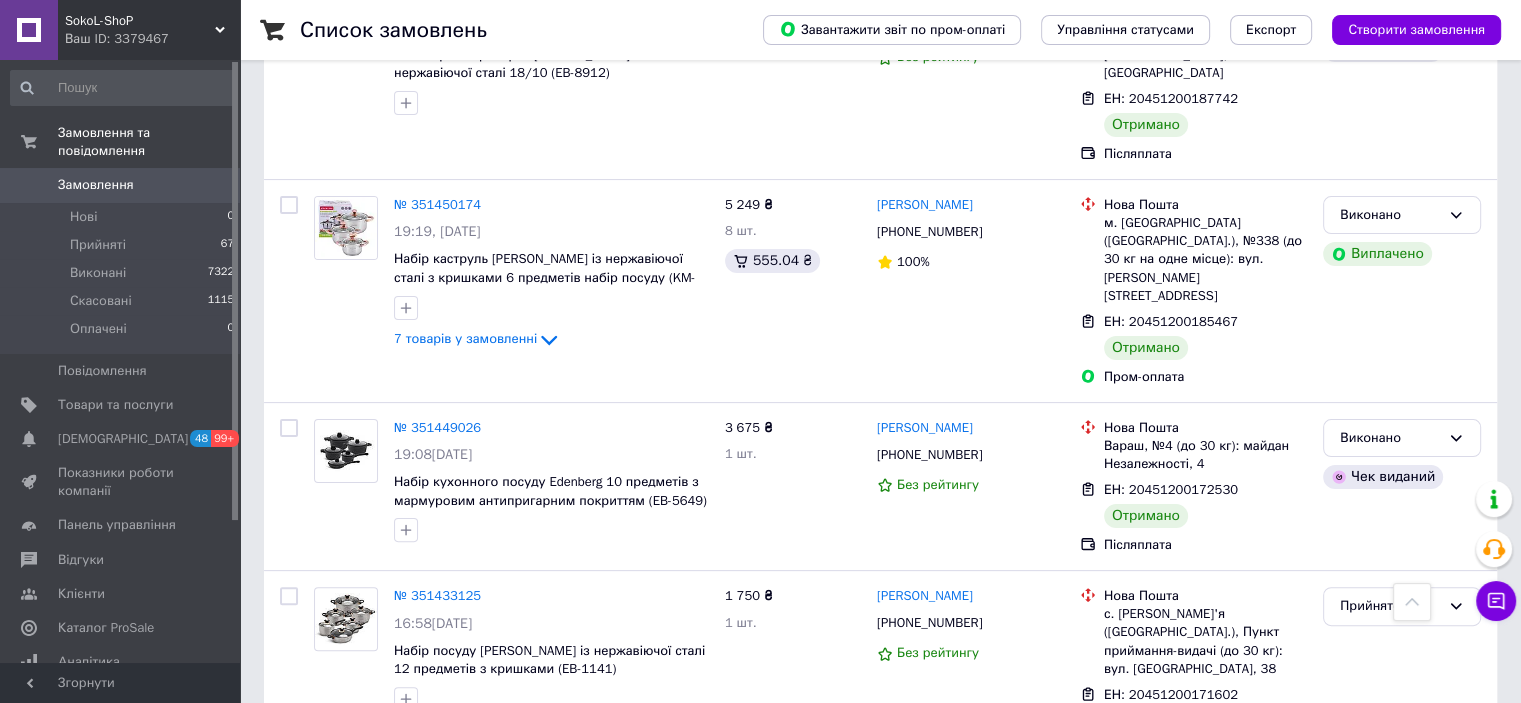 scroll, scrollTop: 15600, scrollLeft: 0, axis: vertical 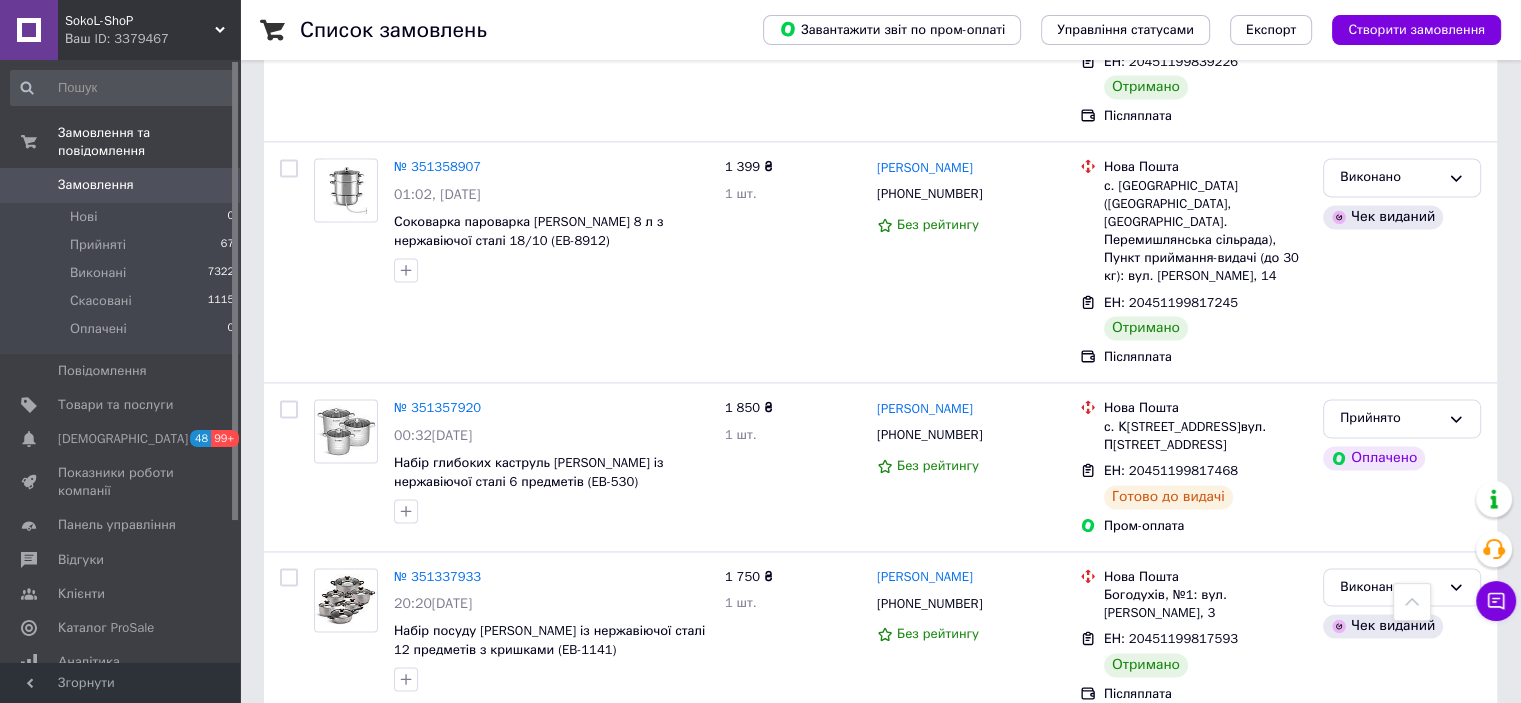click on "2" at bounding box center (327, 1862) 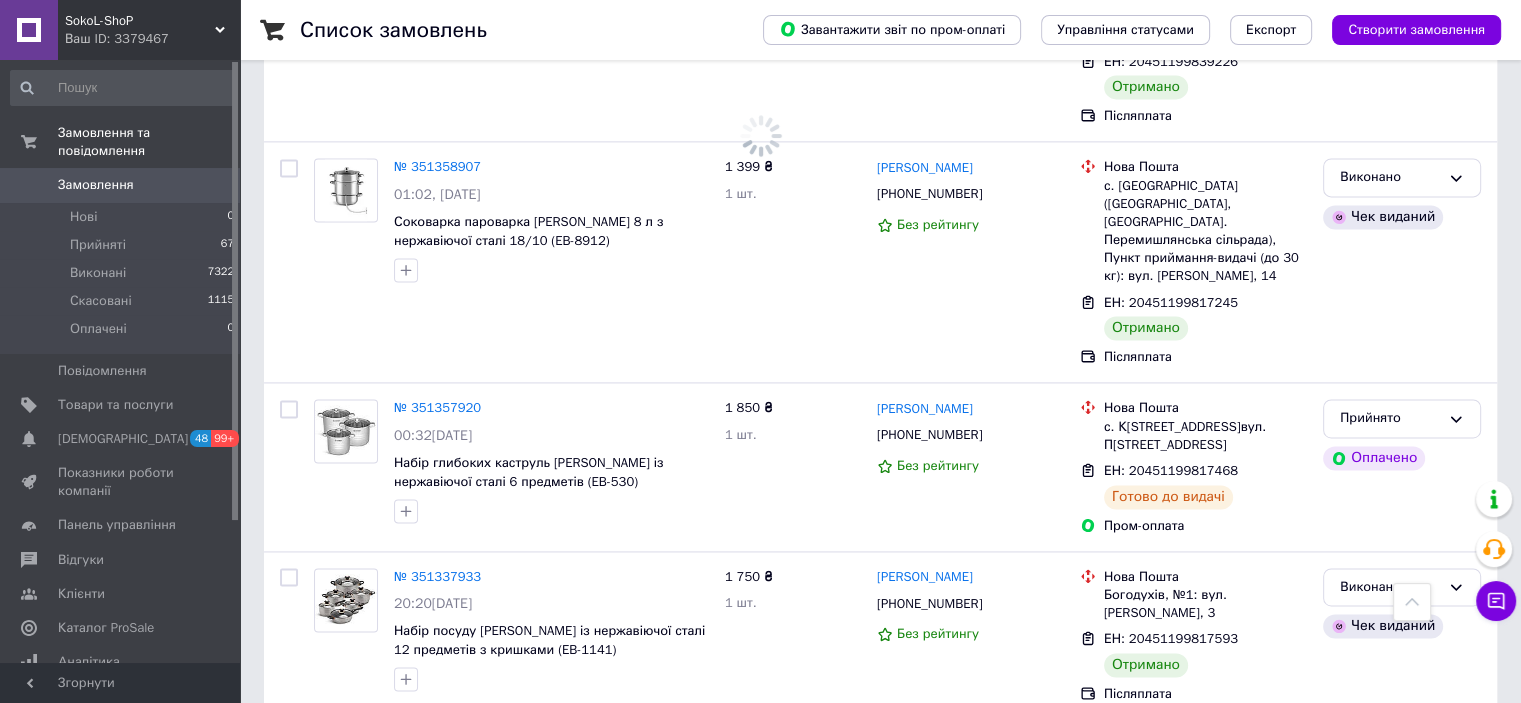 click on "1" at bounding box center (404, 1862) 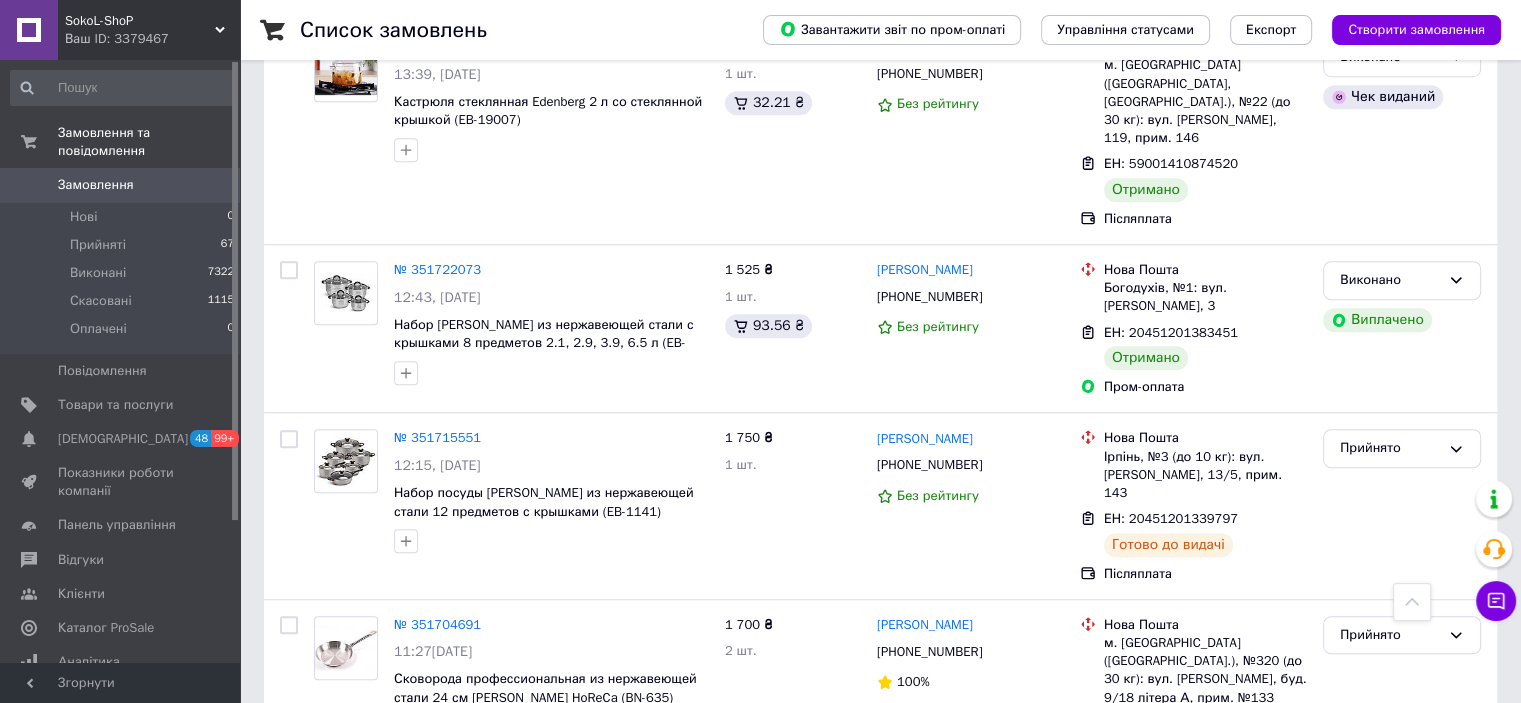 scroll, scrollTop: 9300, scrollLeft: 0, axis: vertical 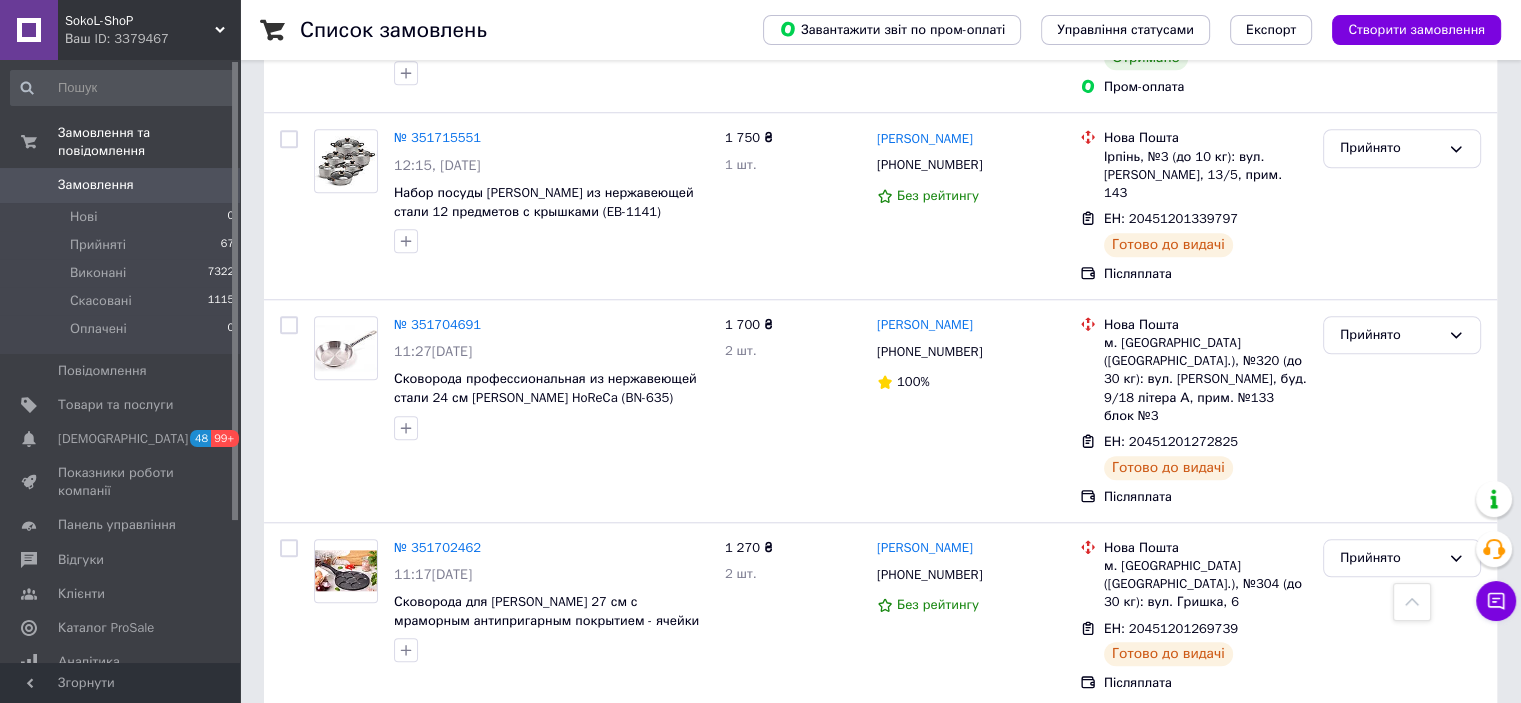 click on "Додати ЕН" at bounding box center [1137, 866] 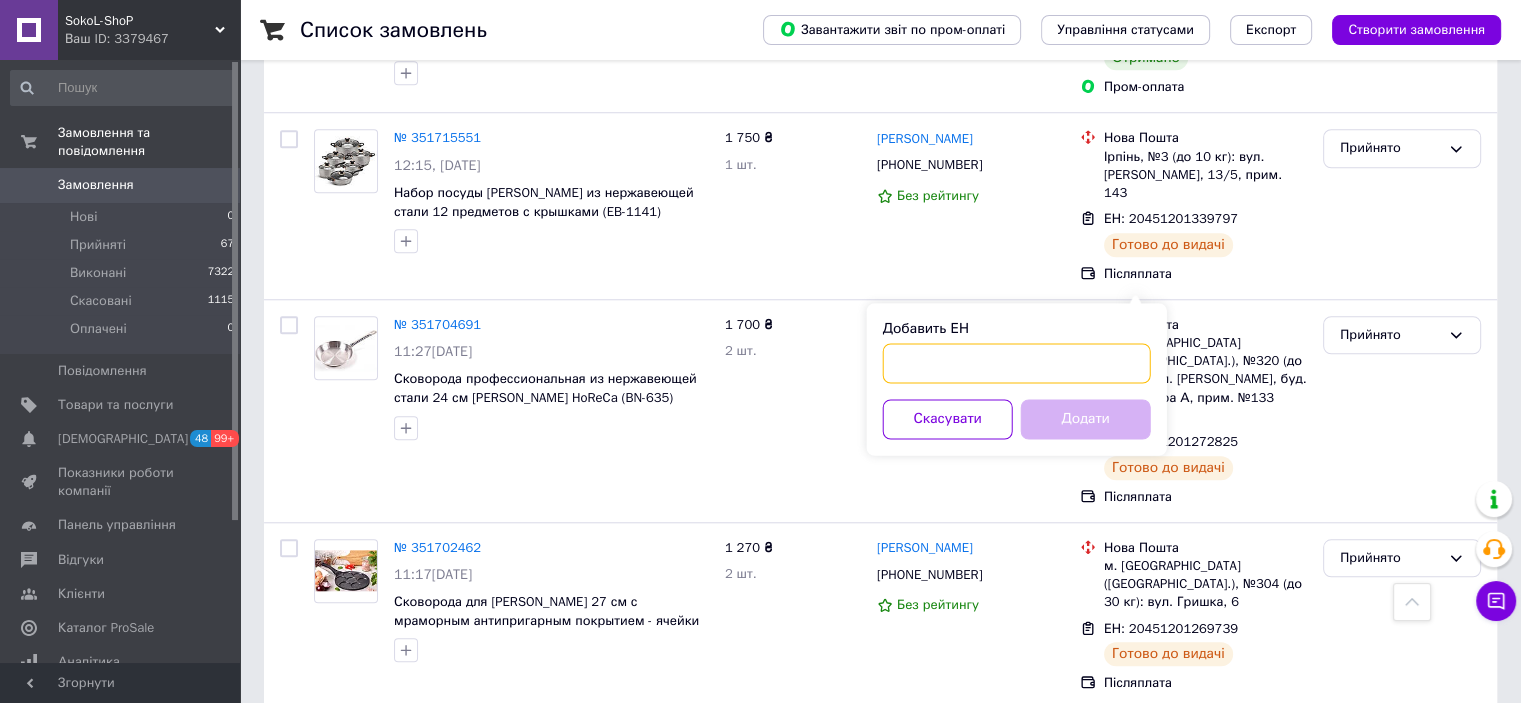 click on "Добавить ЕН" at bounding box center (1017, 363) 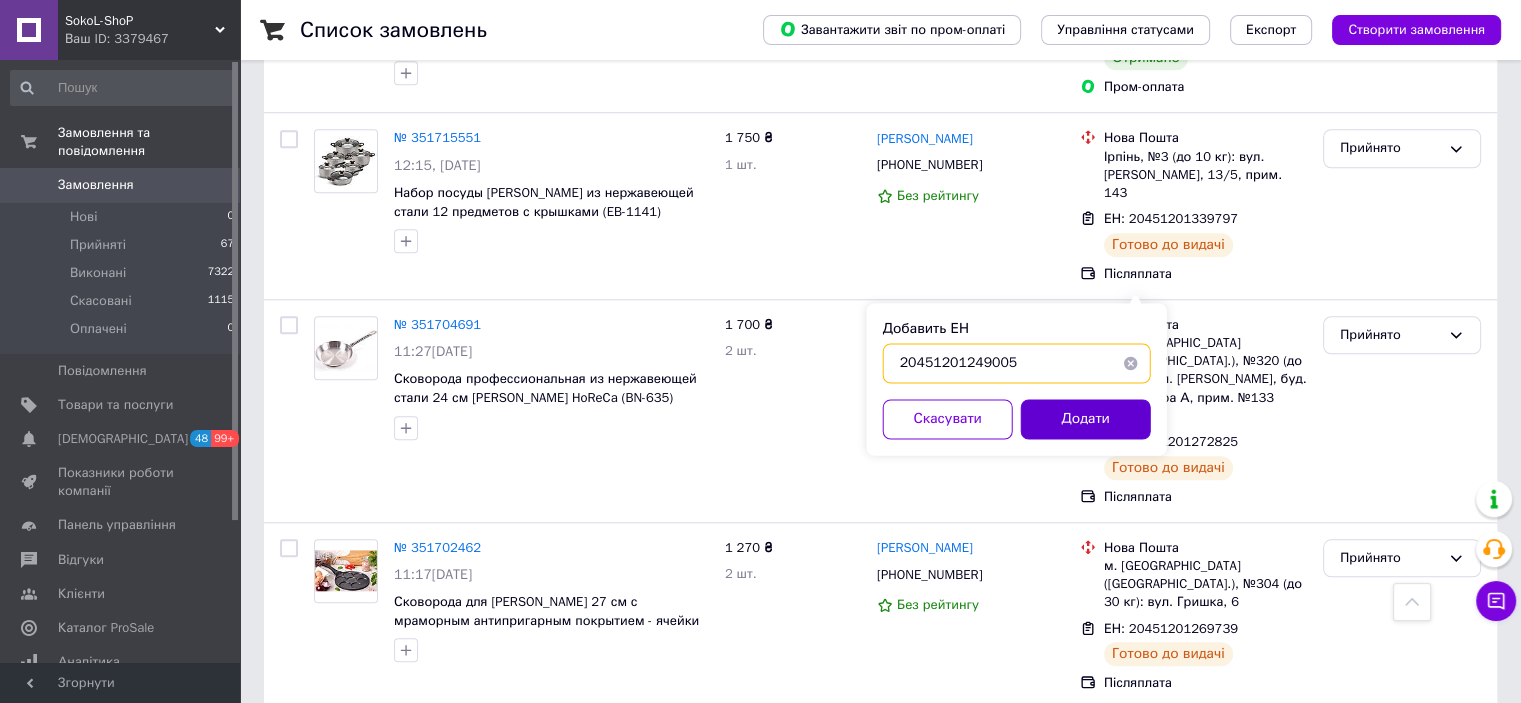 type on "20451201249005" 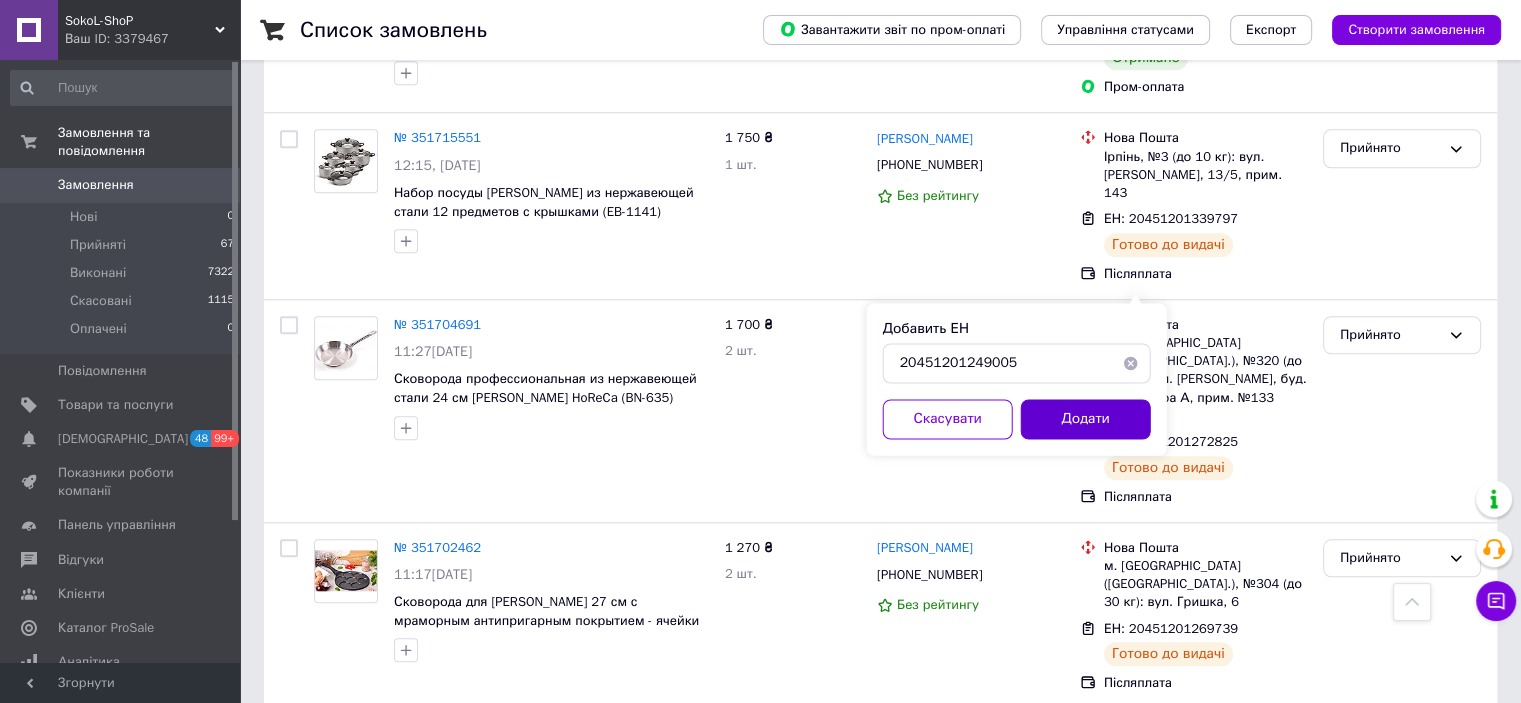 click on "Додати" at bounding box center (1086, 419) 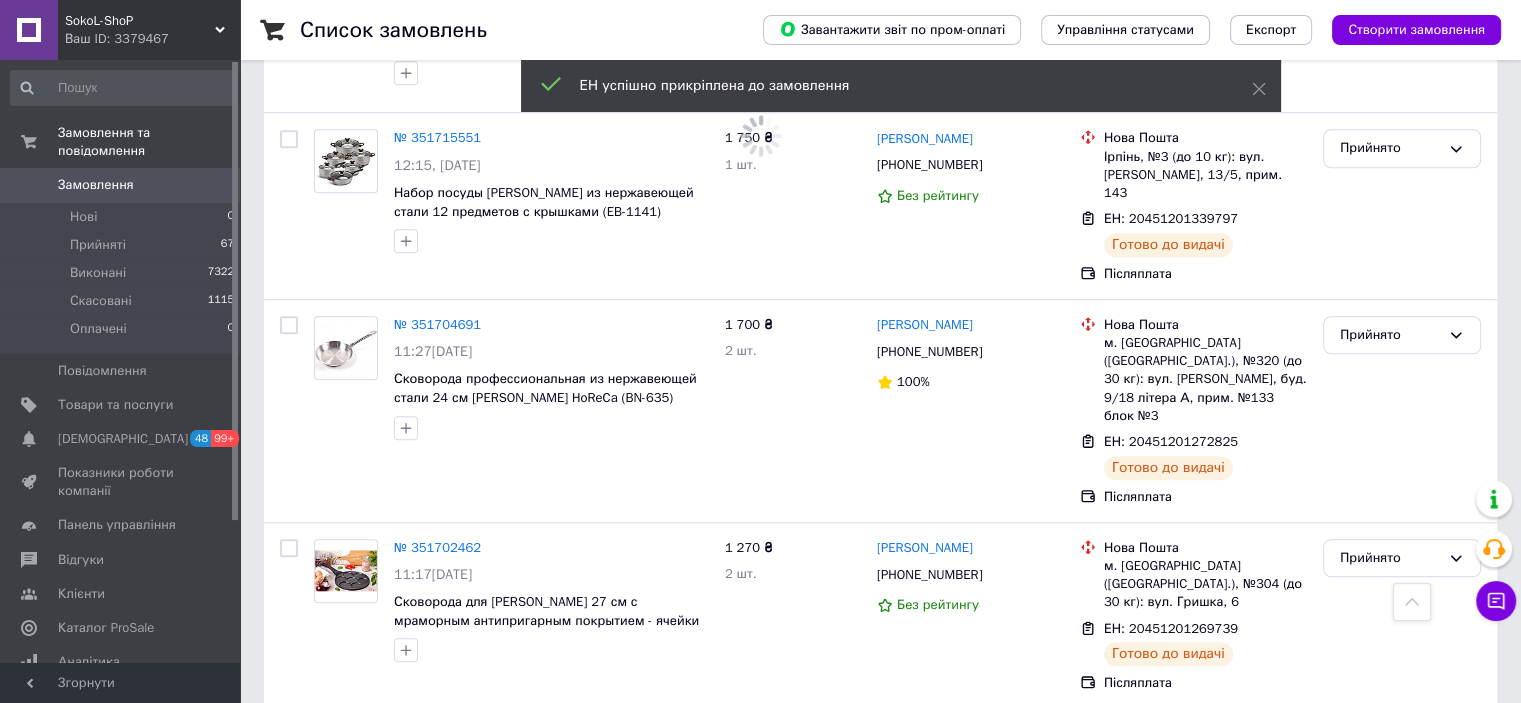 click on "№ 351700172" at bounding box center (437, 785) 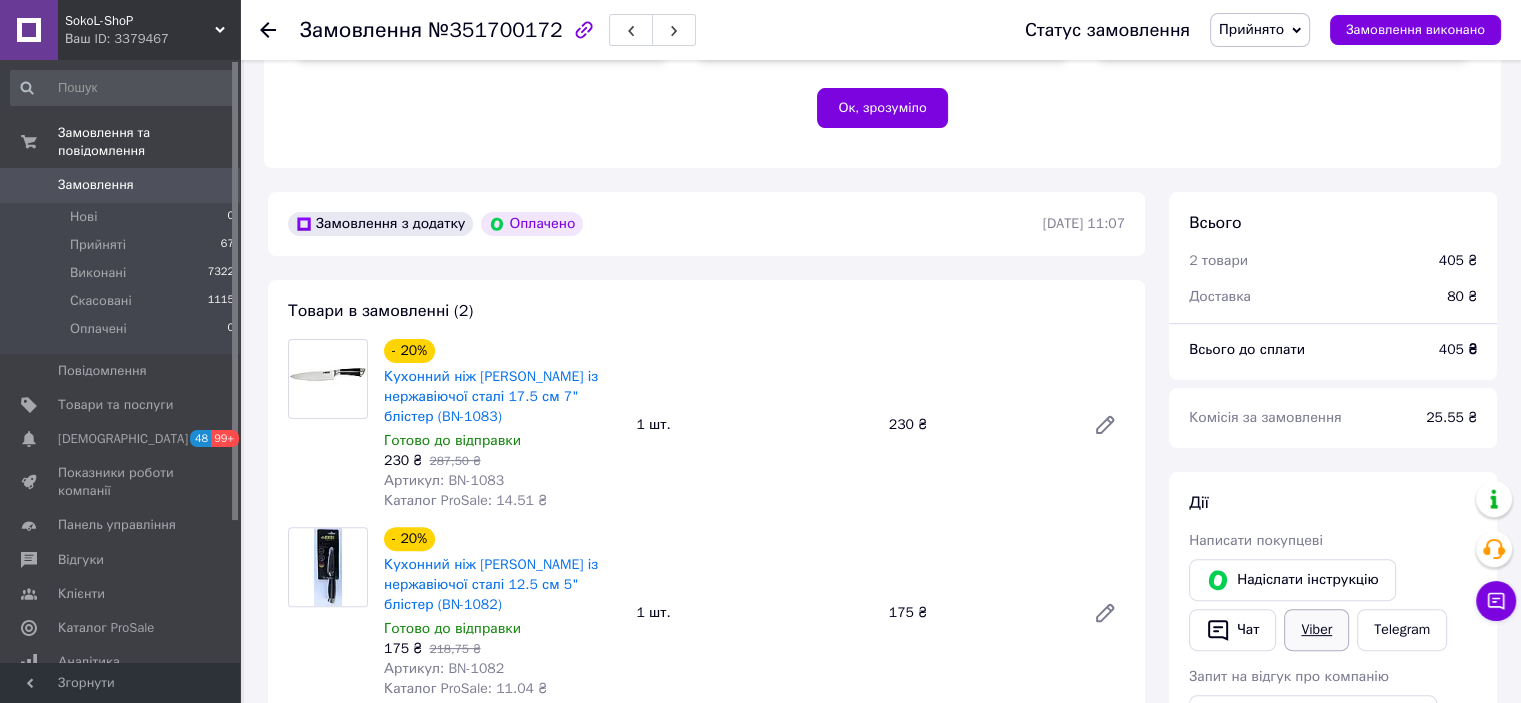 scroll, scrollTop: 448, scrollLeft: 0, axis: vertical 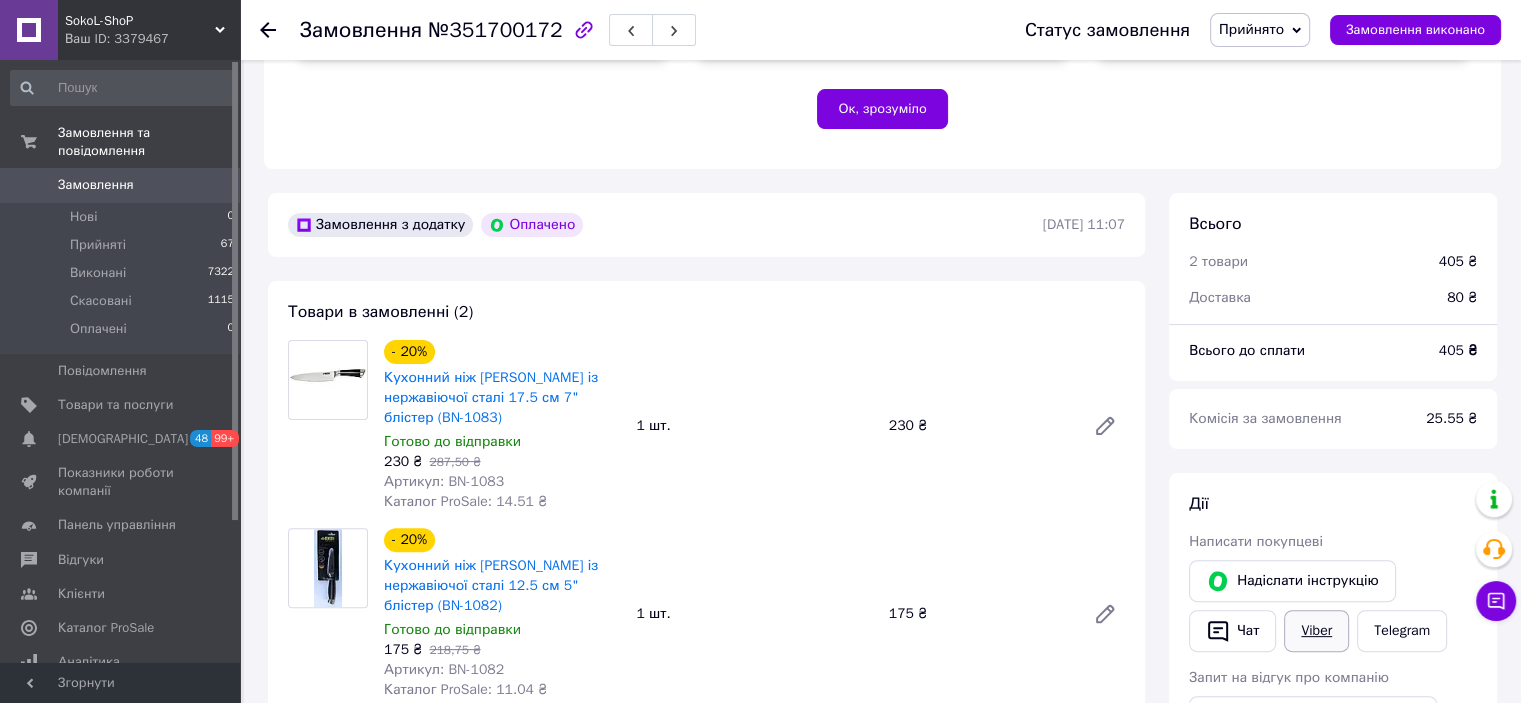 click on "Viber" at bounding box center (1316, 631) 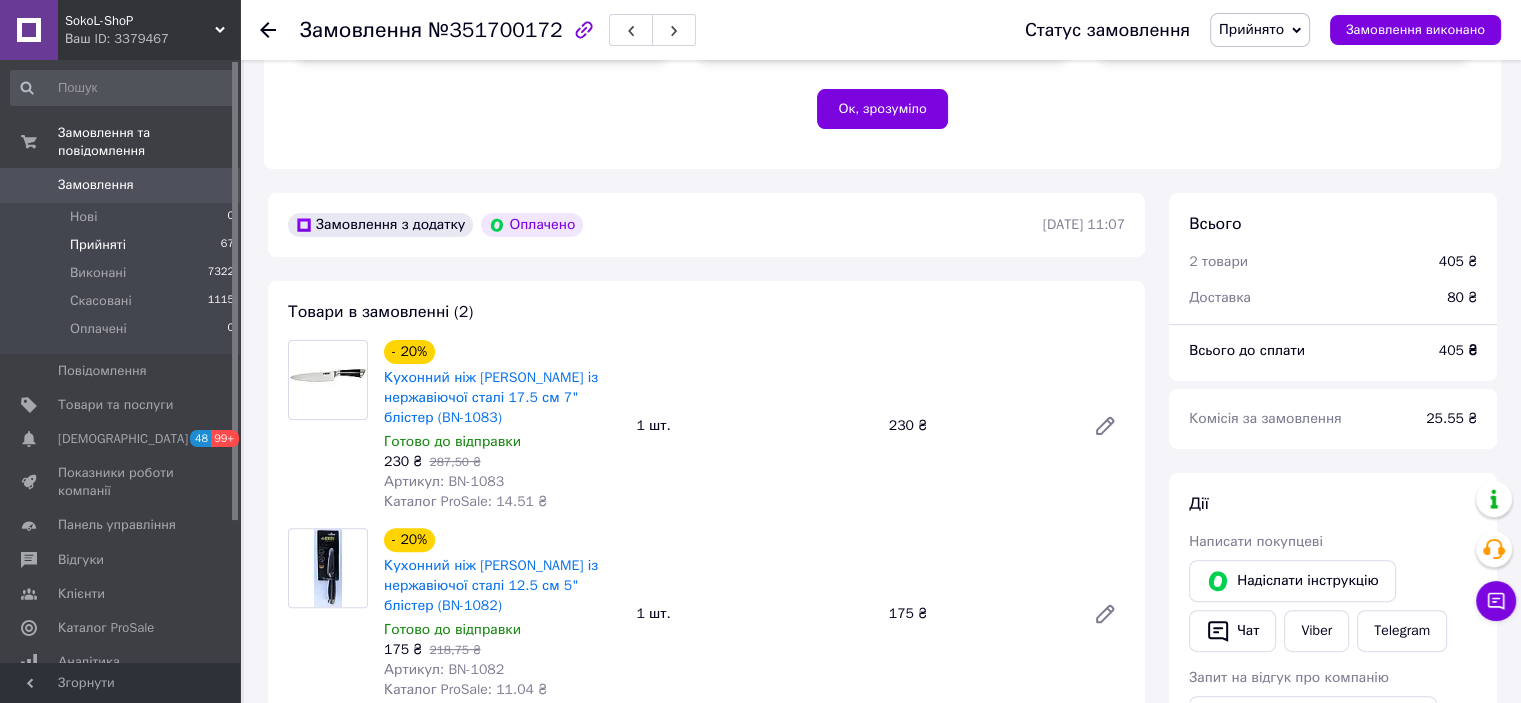 click on "Прийняті 67" at bounding box center (123, 245) 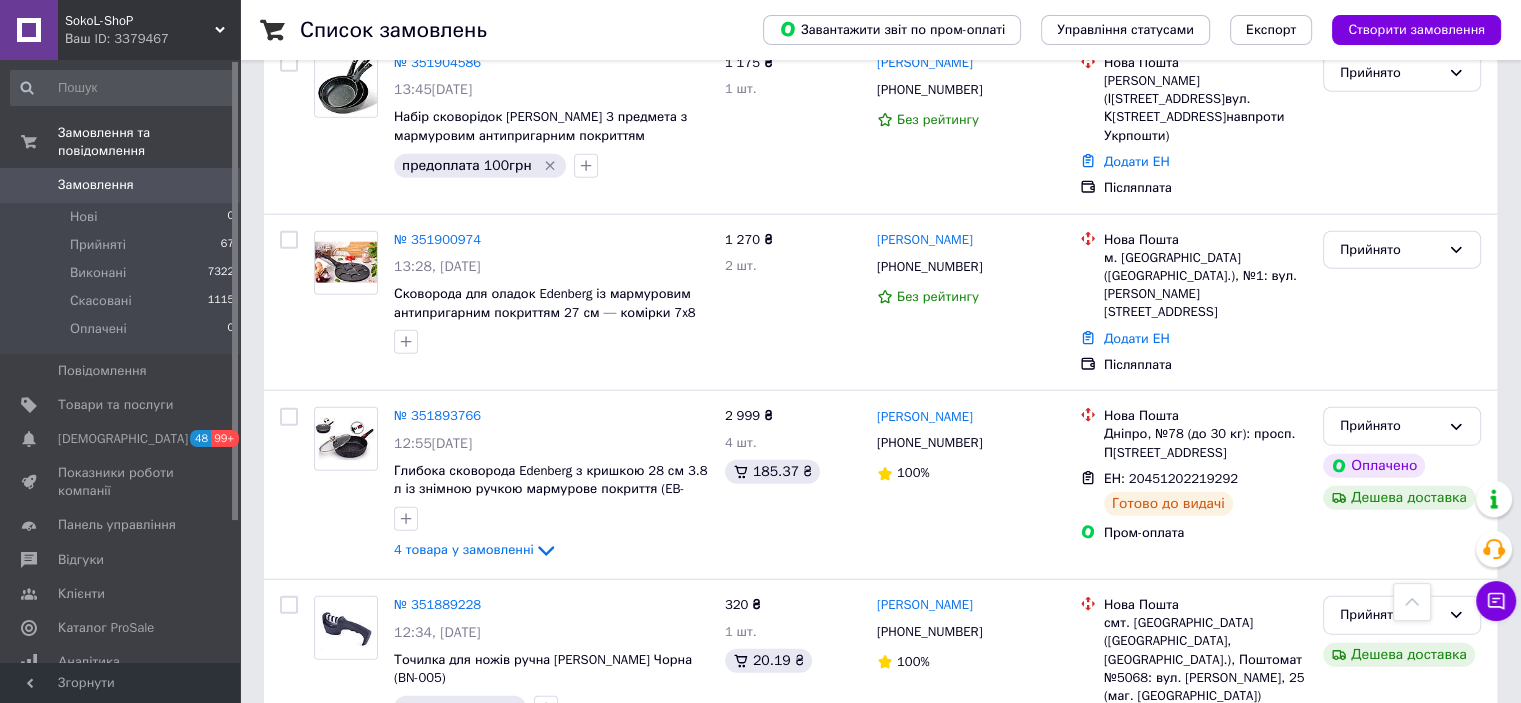 scroll, scrollTop: 5000, scrollLeft: 0, axis: vertical 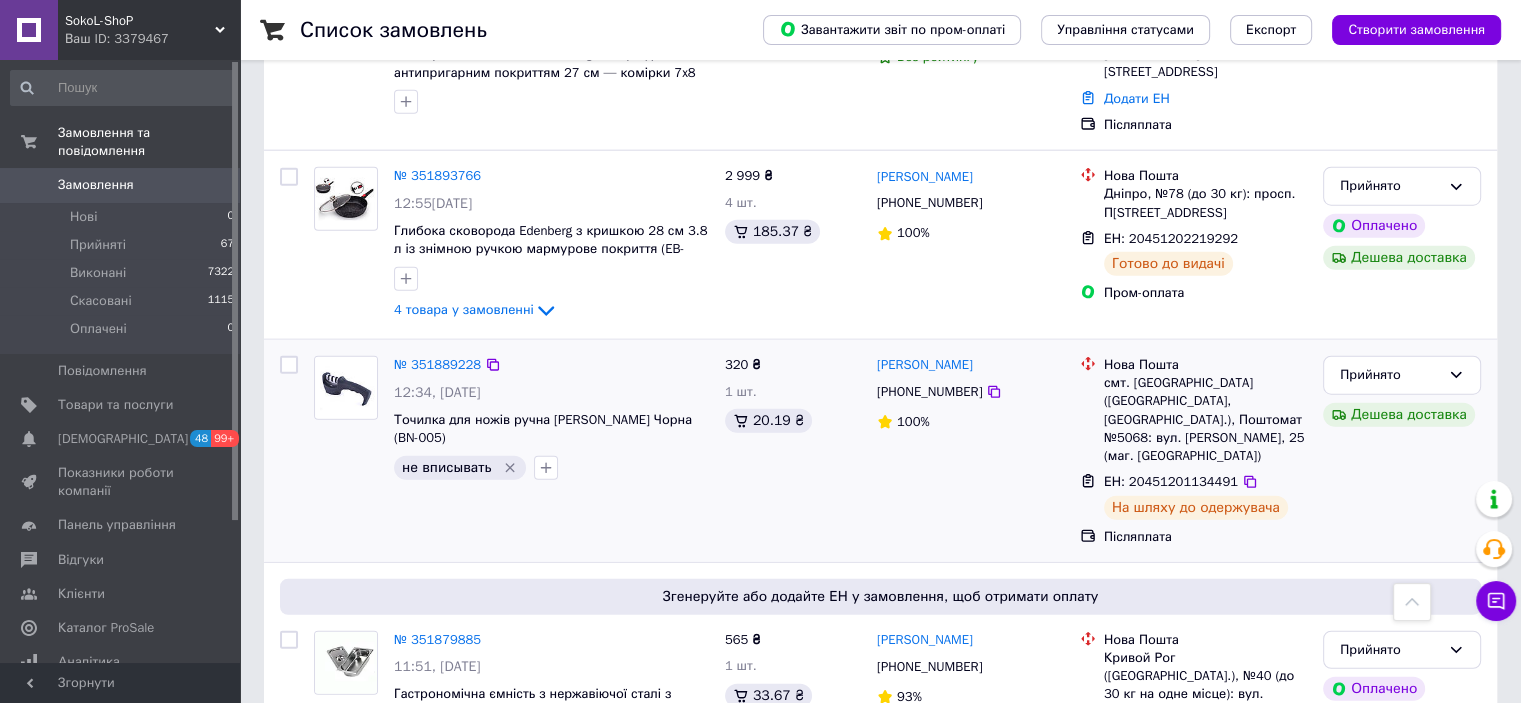 drag, startPoint x: 983, startPoint y: 408, endPoint x: 656, endPoint y: 159, distance: 411.01096 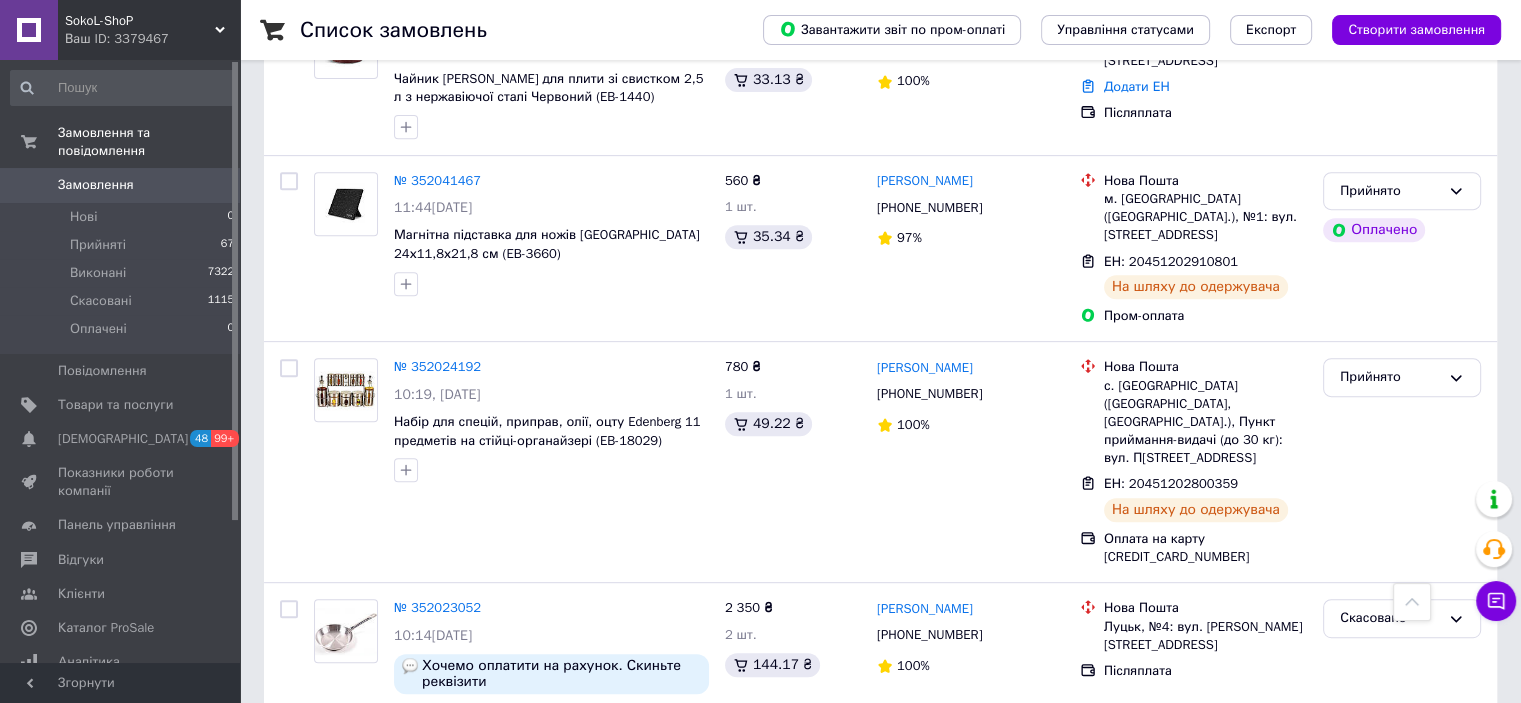 scroll, scrollTop: 0, scrollLeft: 0, axis: both 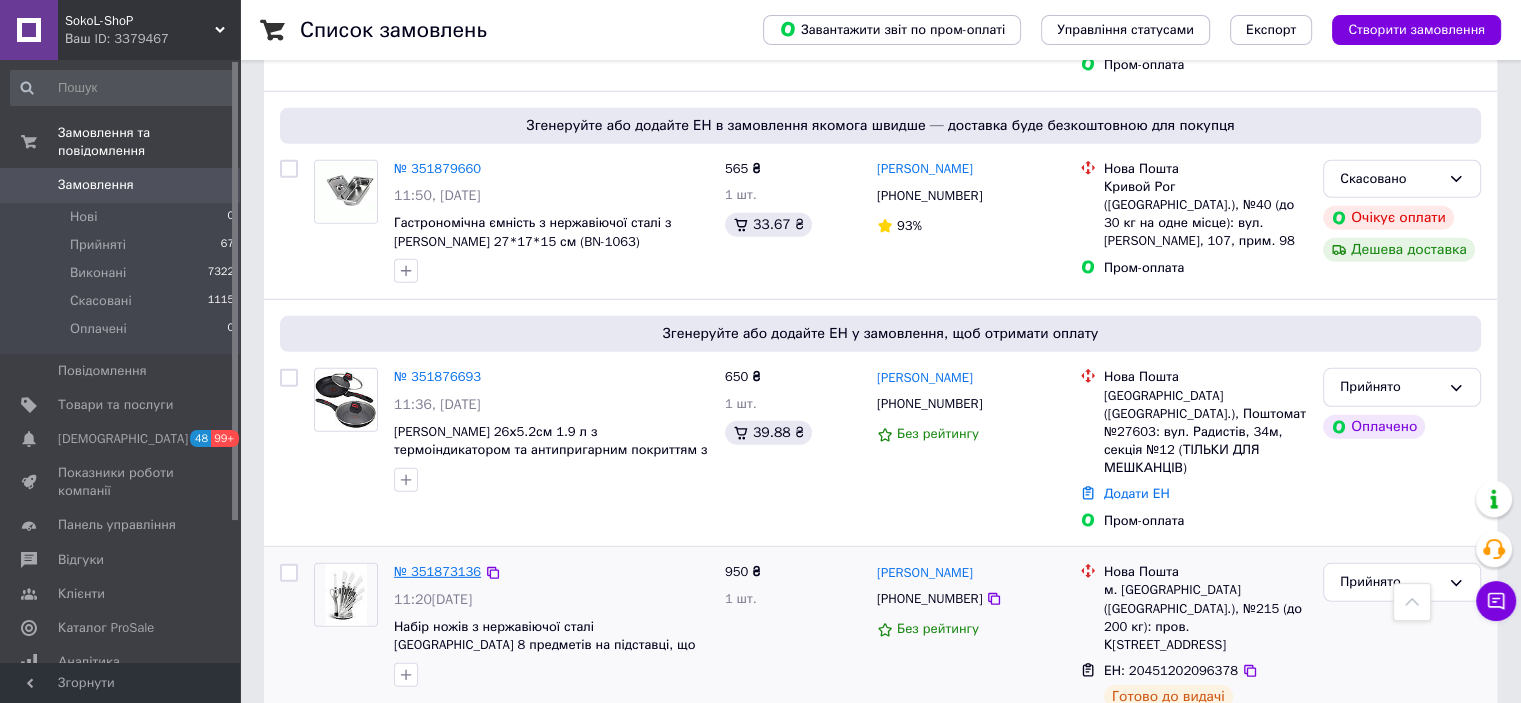 click on "№ 351873136" at bounding box center [437, 571] 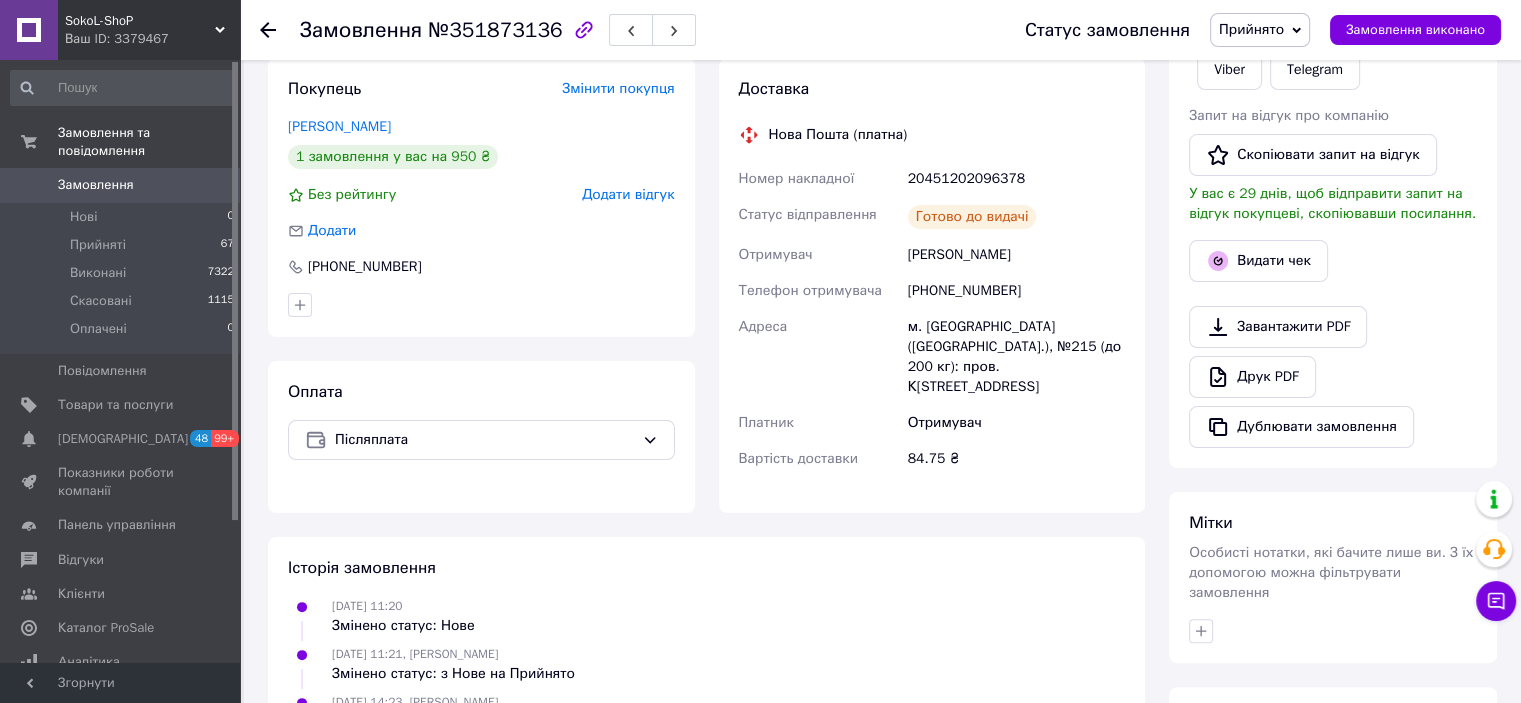 scroll, scrollTop: 319, scrollLeft: 0, axis: vertical 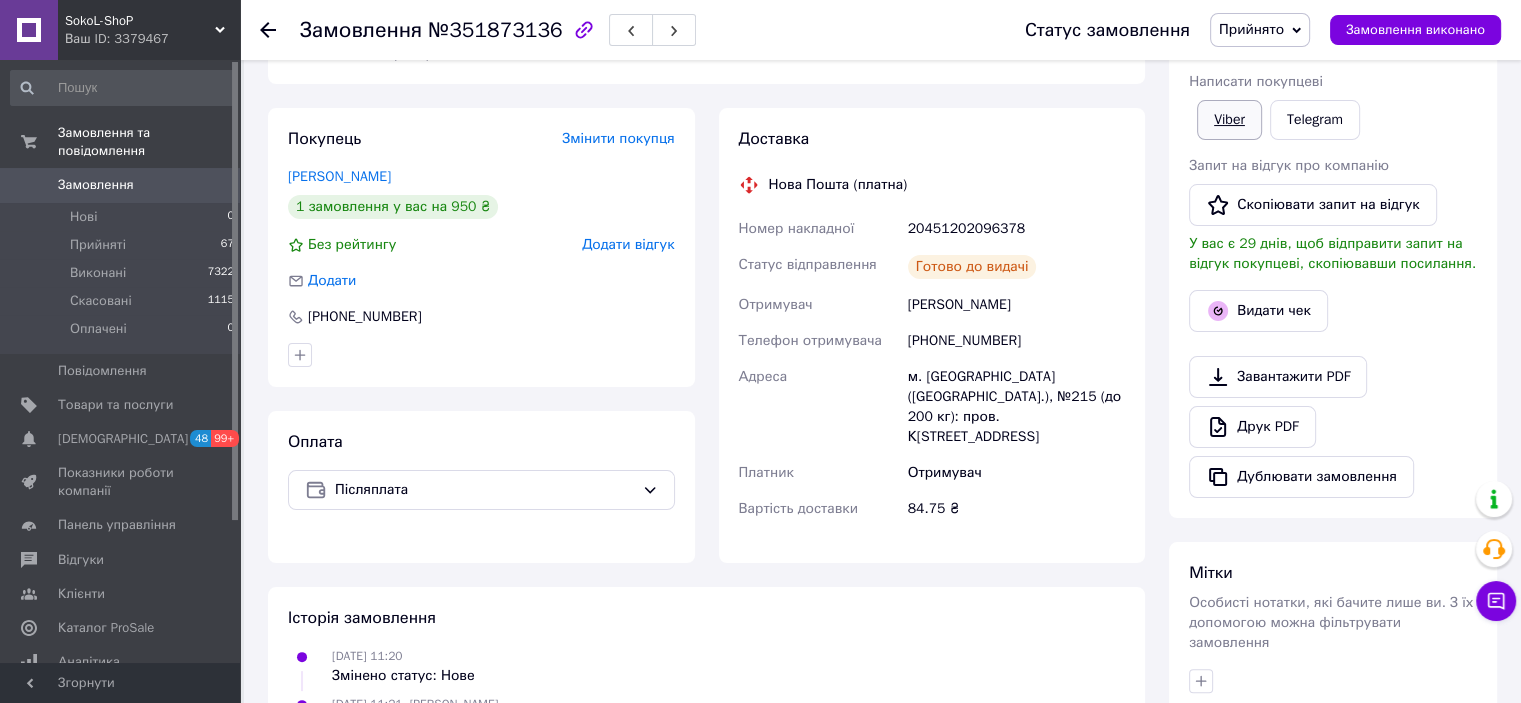 click on "Viber" at bounding box center [1229, 120] 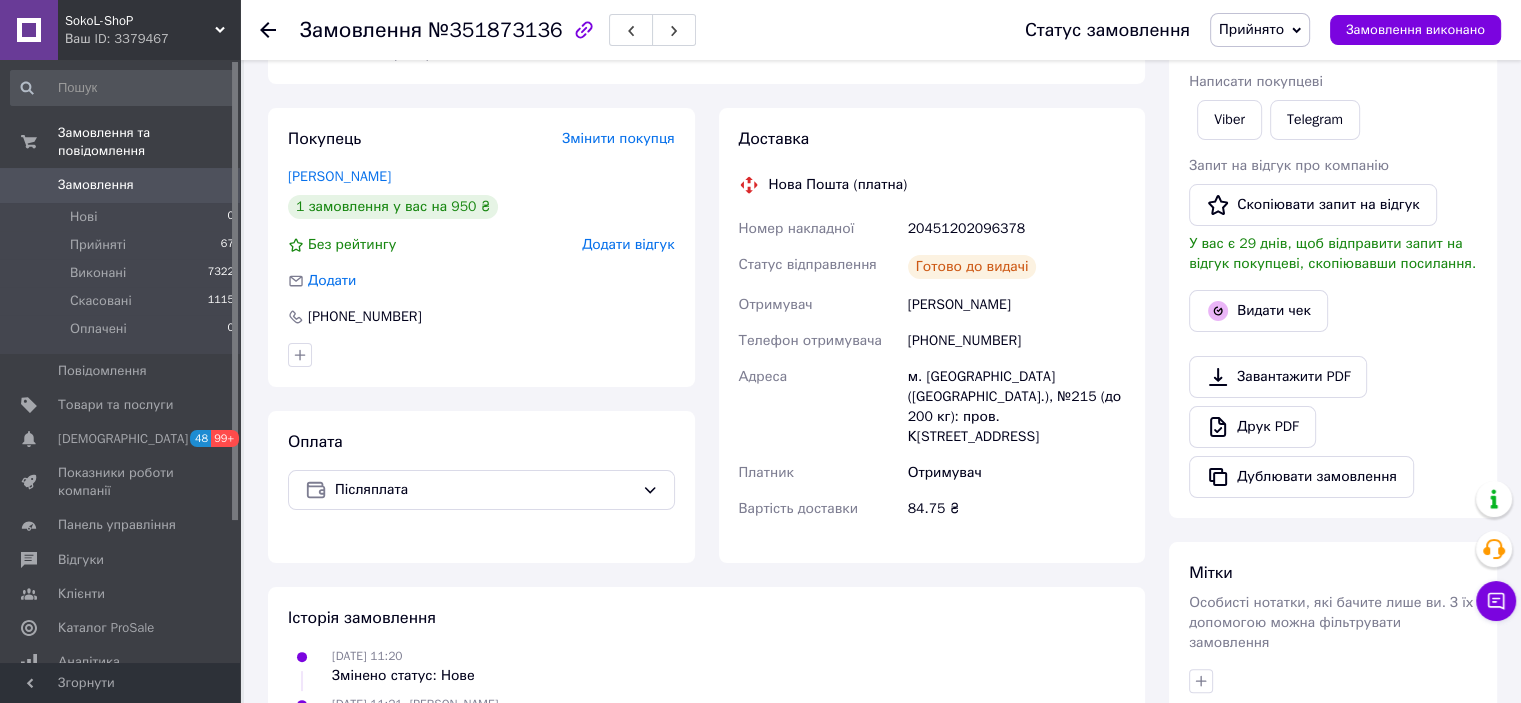 click 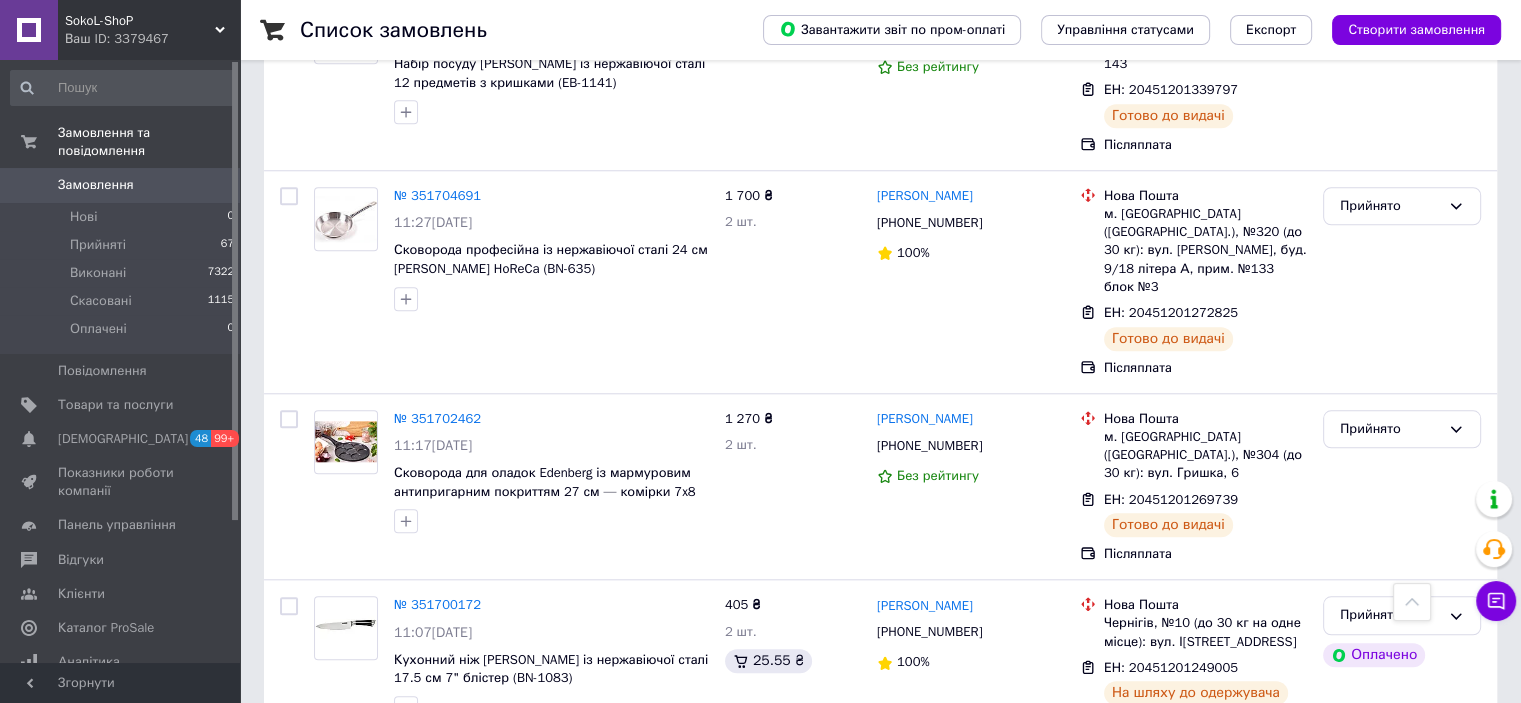 scroll, scrollTop: 9474, scrollLeft: 0, axis: vertical 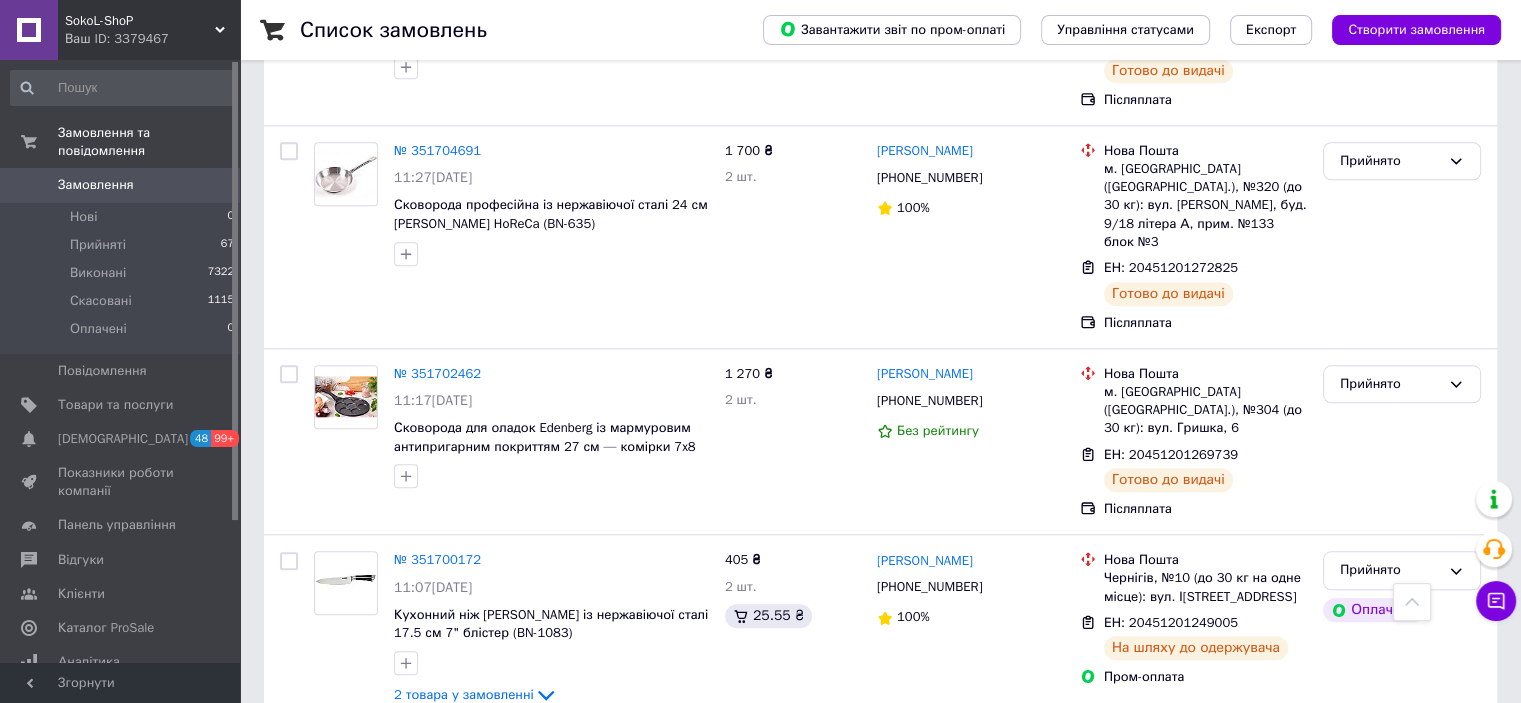 click on "№ 351676544" at bounding box center [437, 959] 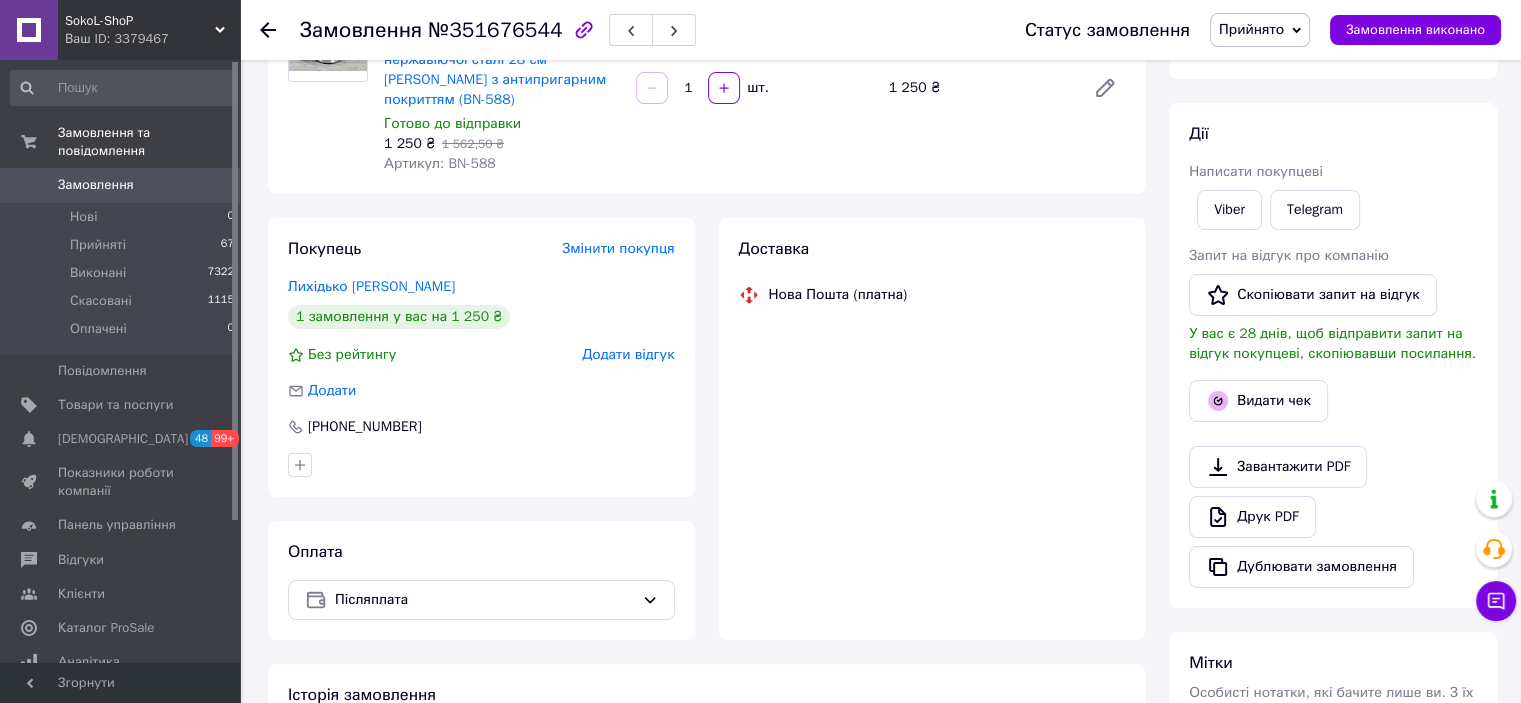 scroll, scrollTop: 219, scrollLeft: 0, axis: vertical 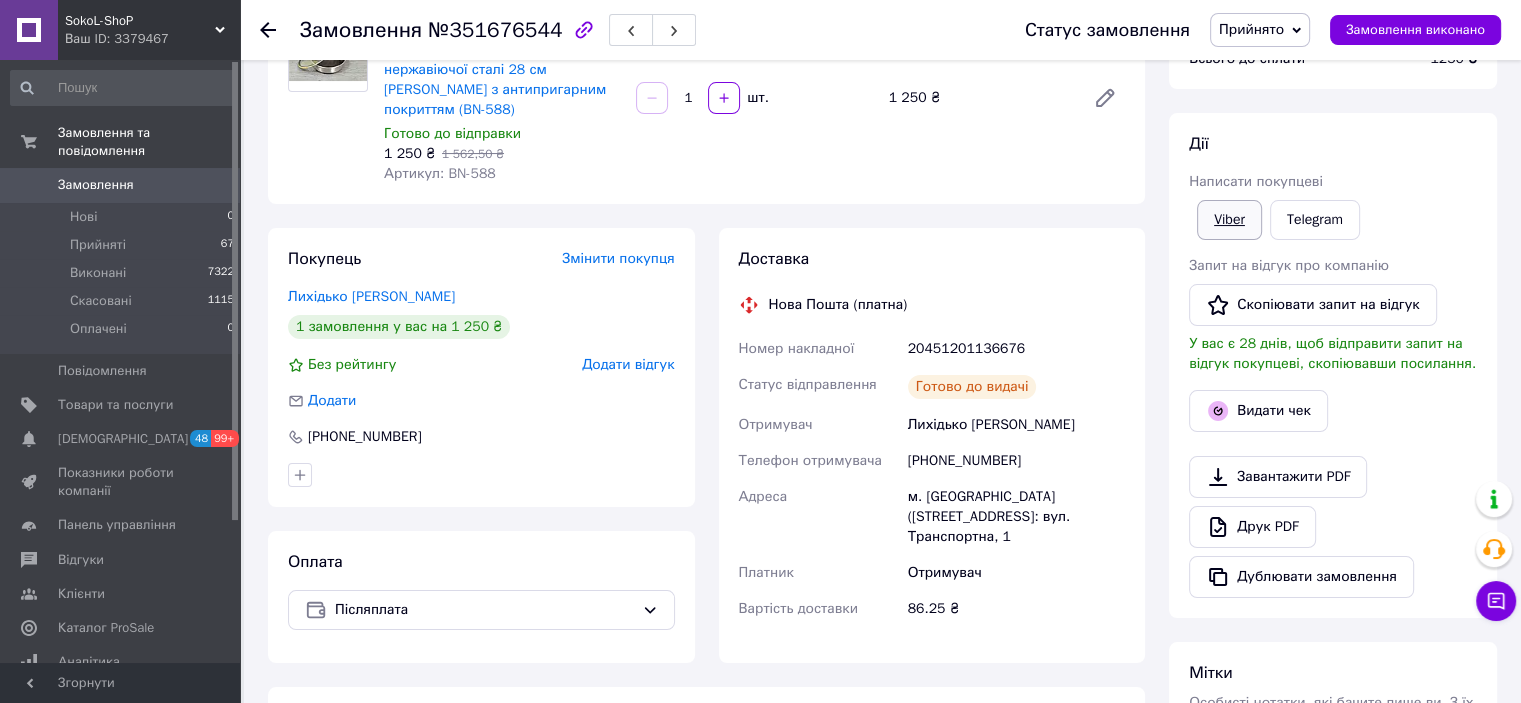 click on "Viber" at bounding box center (1229, 220) 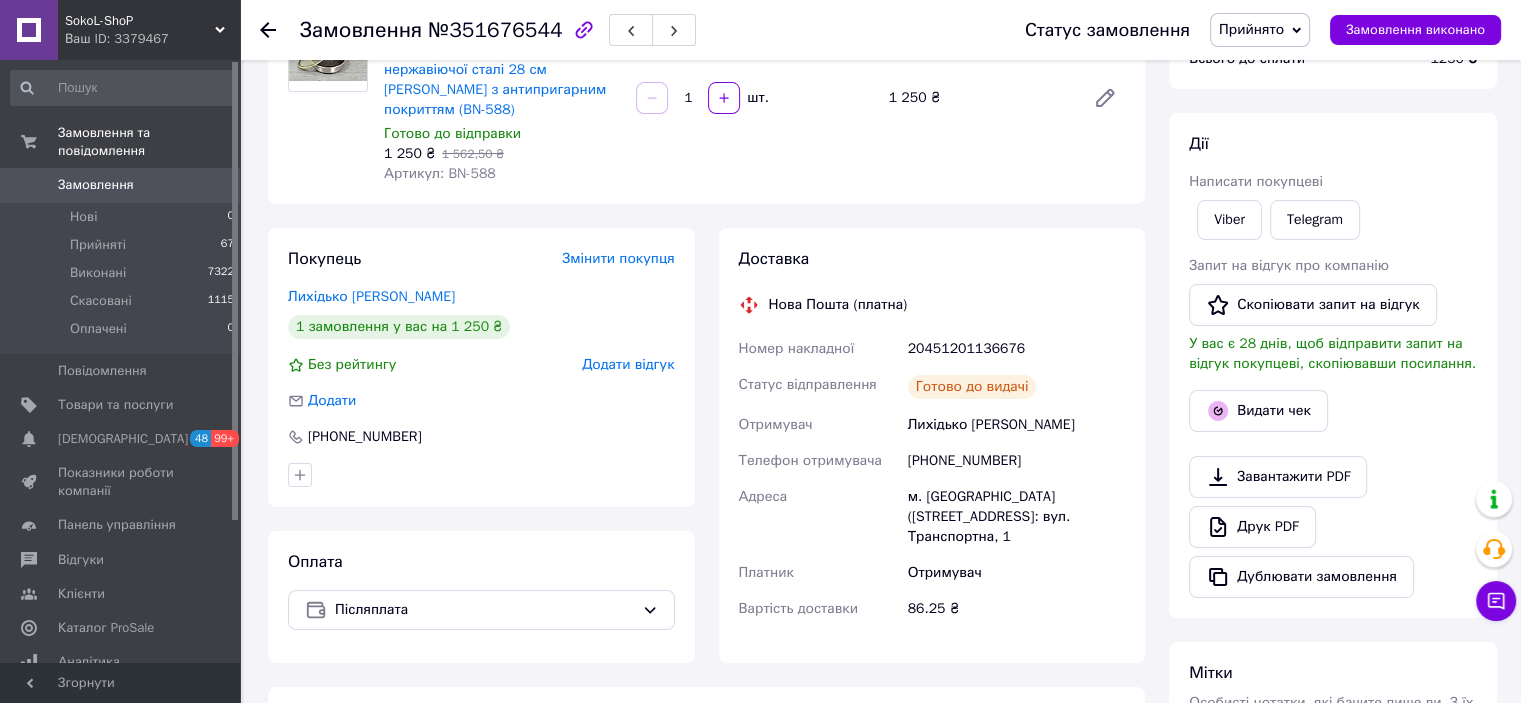 click at bounding box center [268, 30] 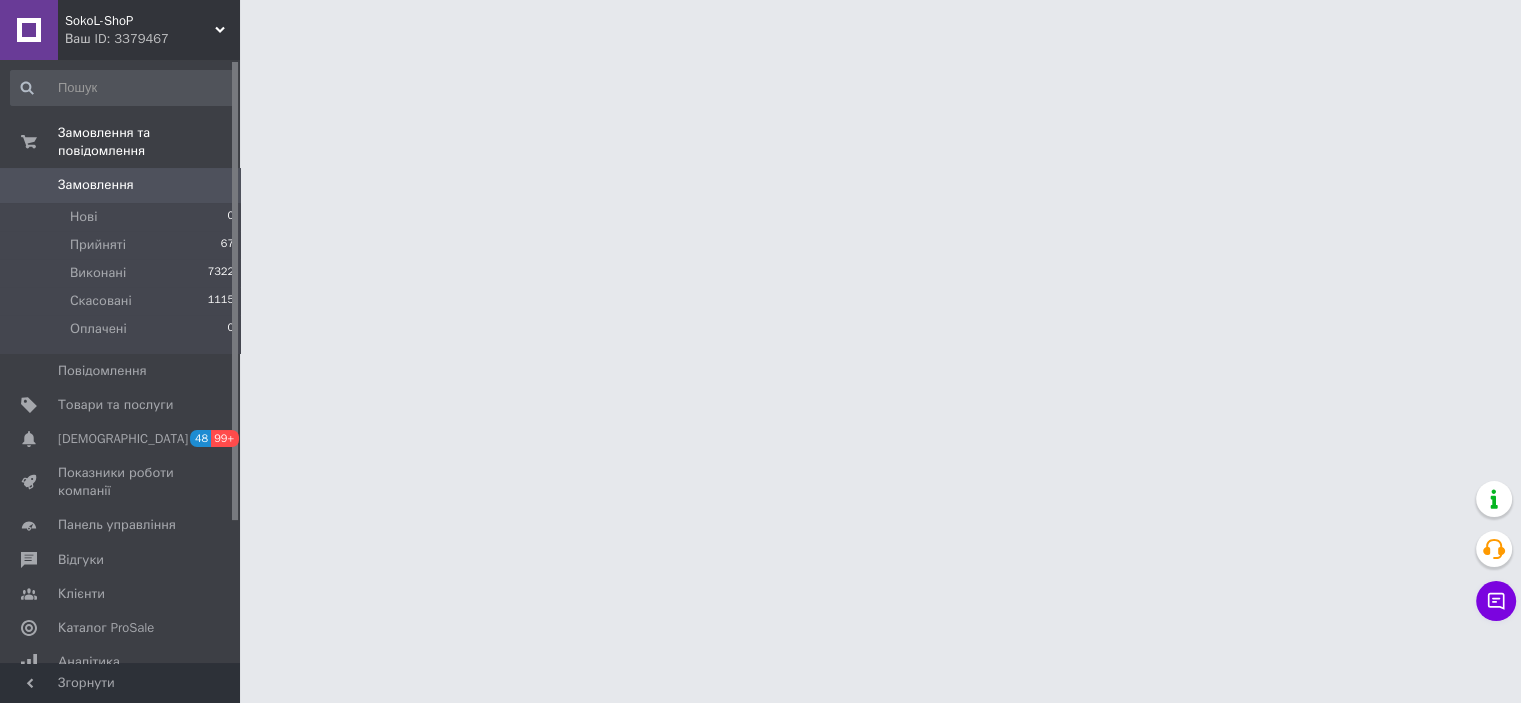 scroll, scrollTop: 0, scrollLeft: 0, axis: both 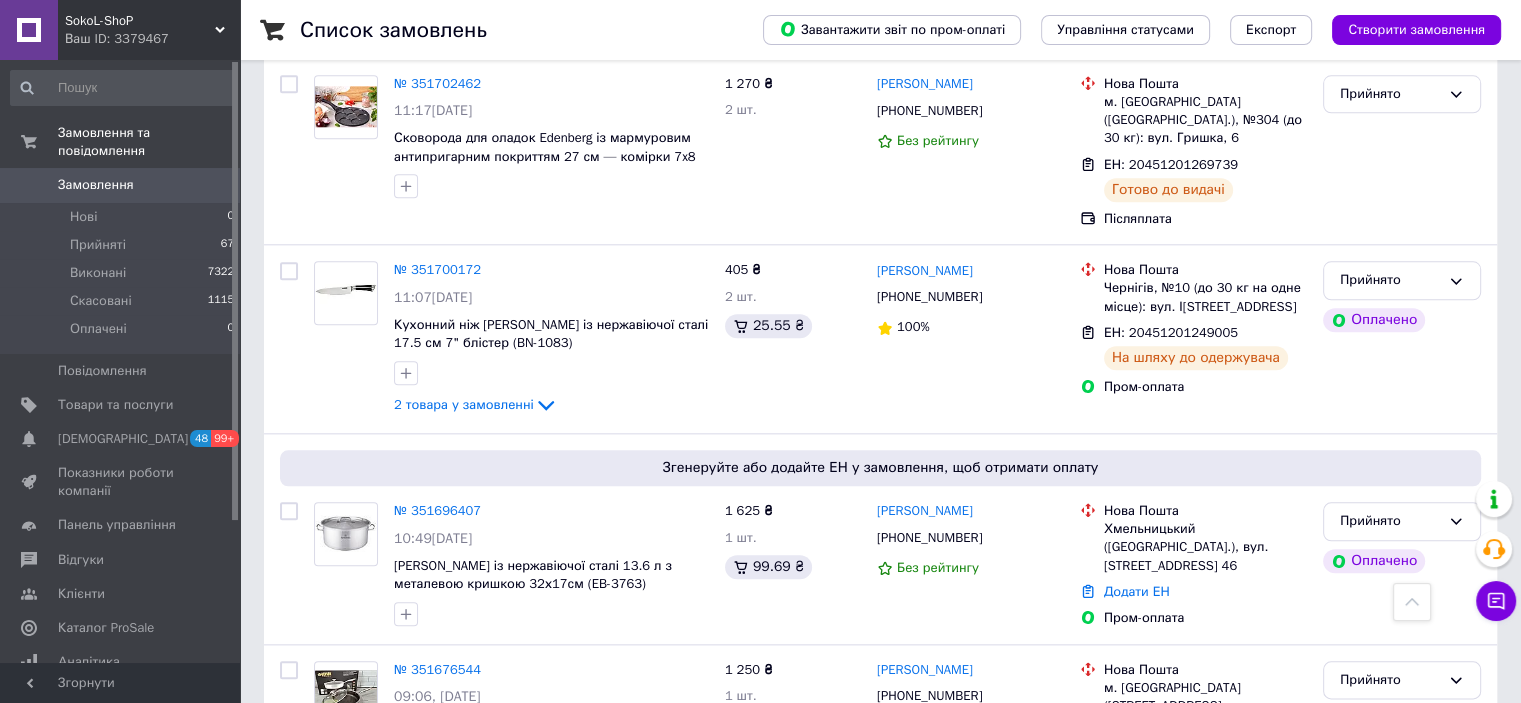 click on "№ 351675820" at bounding box center (437, 855) 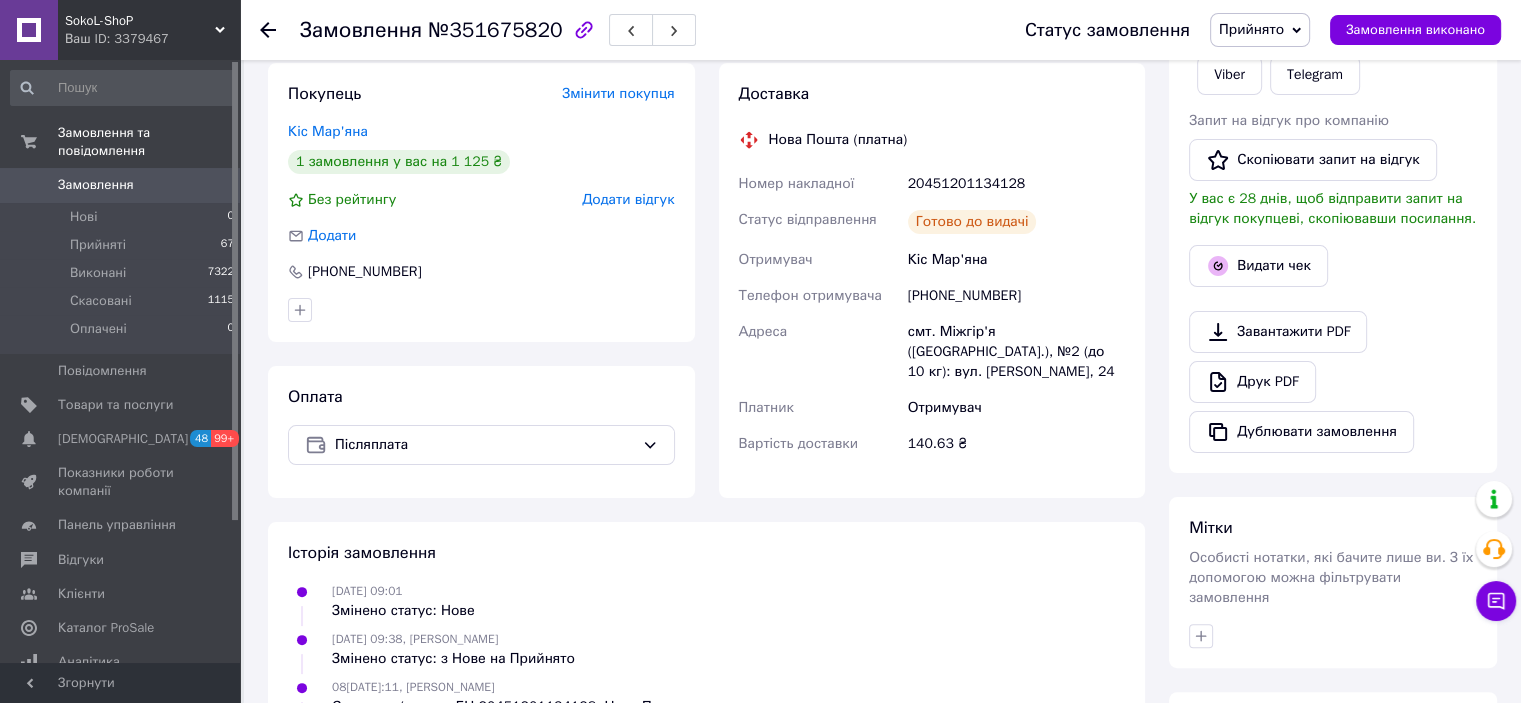 scroll, scrollTop: 219, scrollLeft: 0, axis: vertical 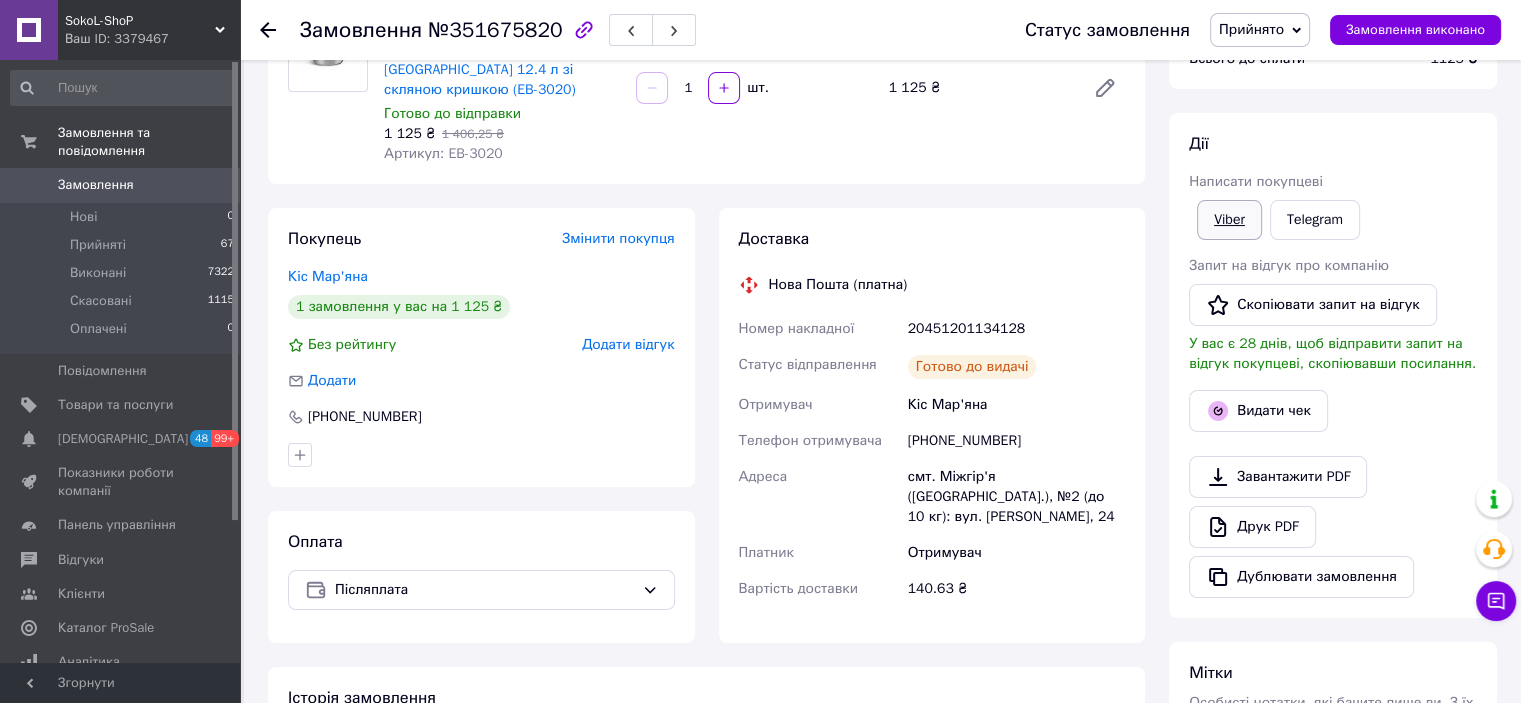 click on "Viber" at bounding box center (1229, 220) 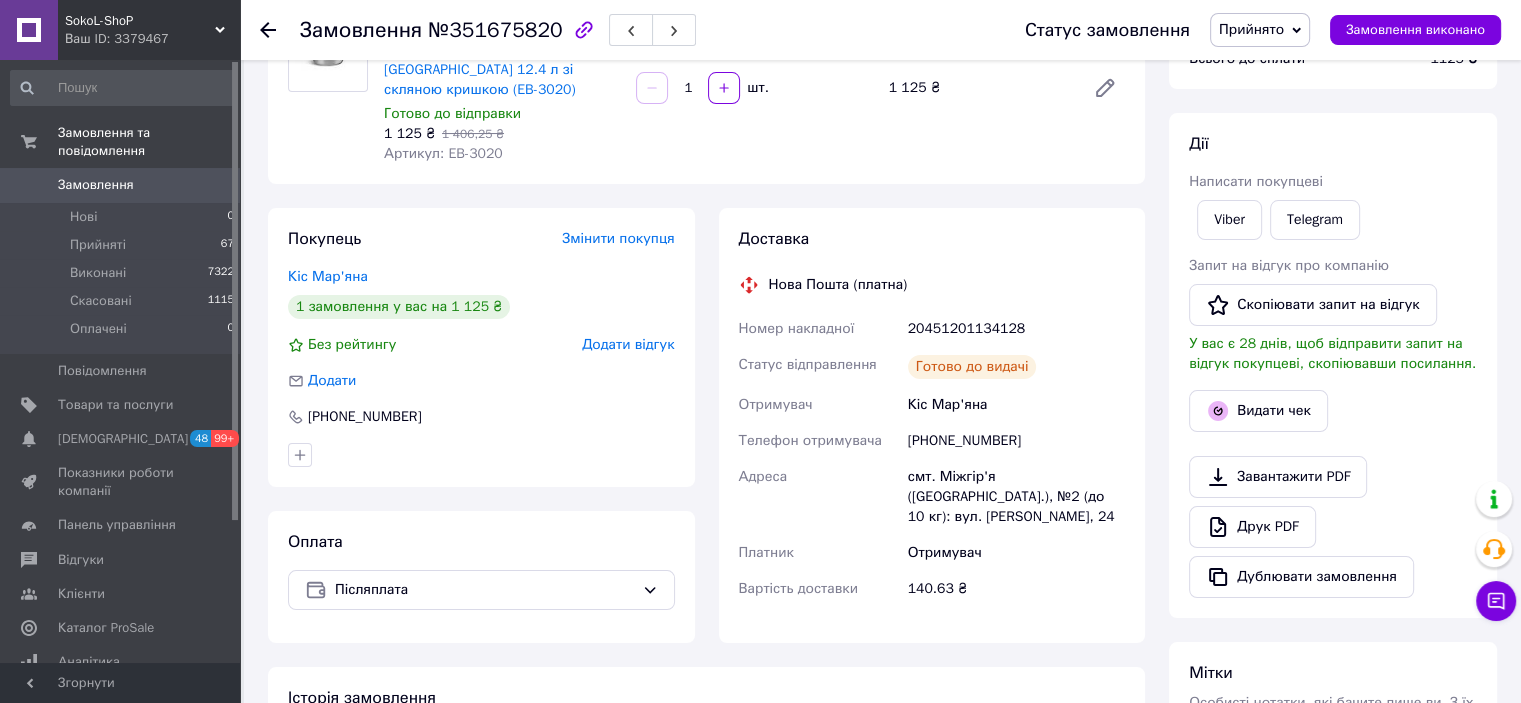 click 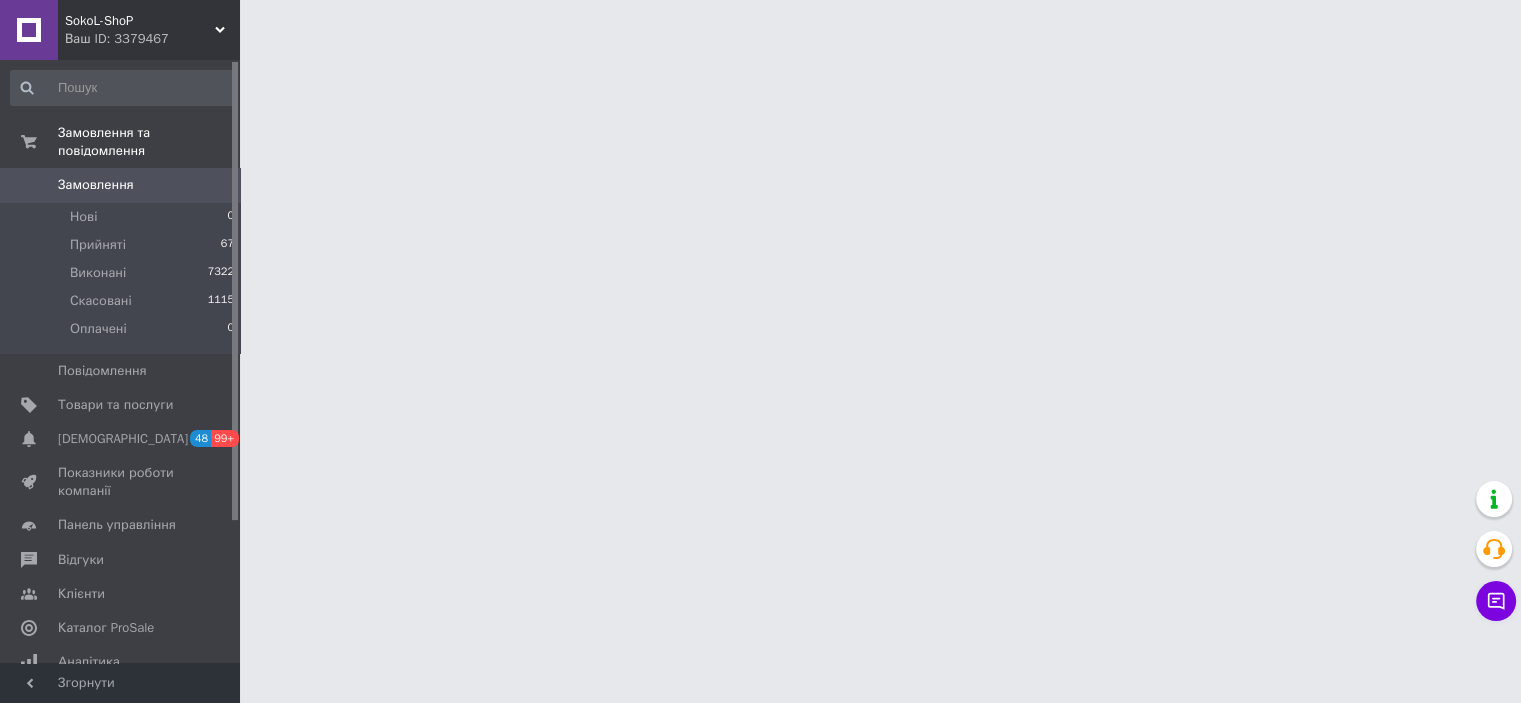 scroll, scrollTop: 0, scrollLeft: 0, axis: both 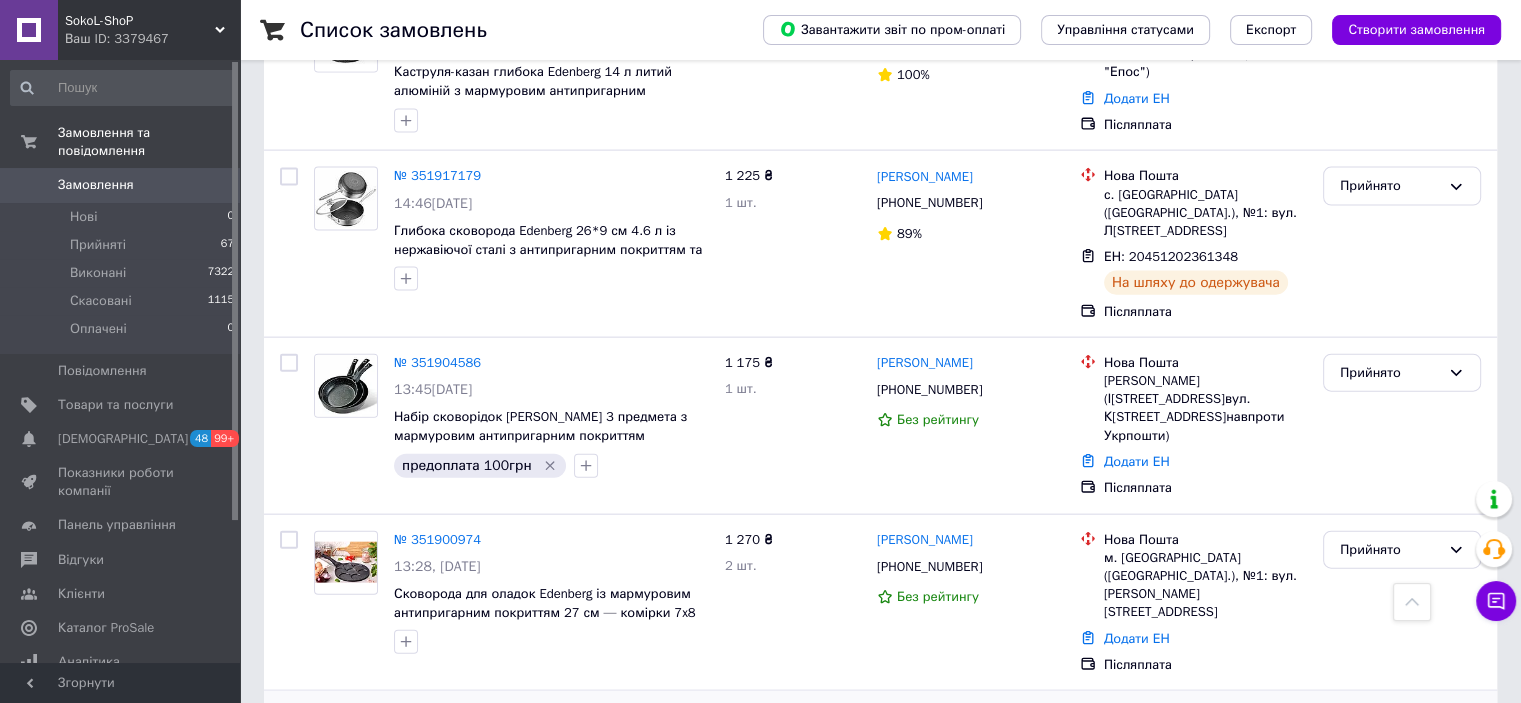 click on "№ 351893766" at bounding box center [437, 715] 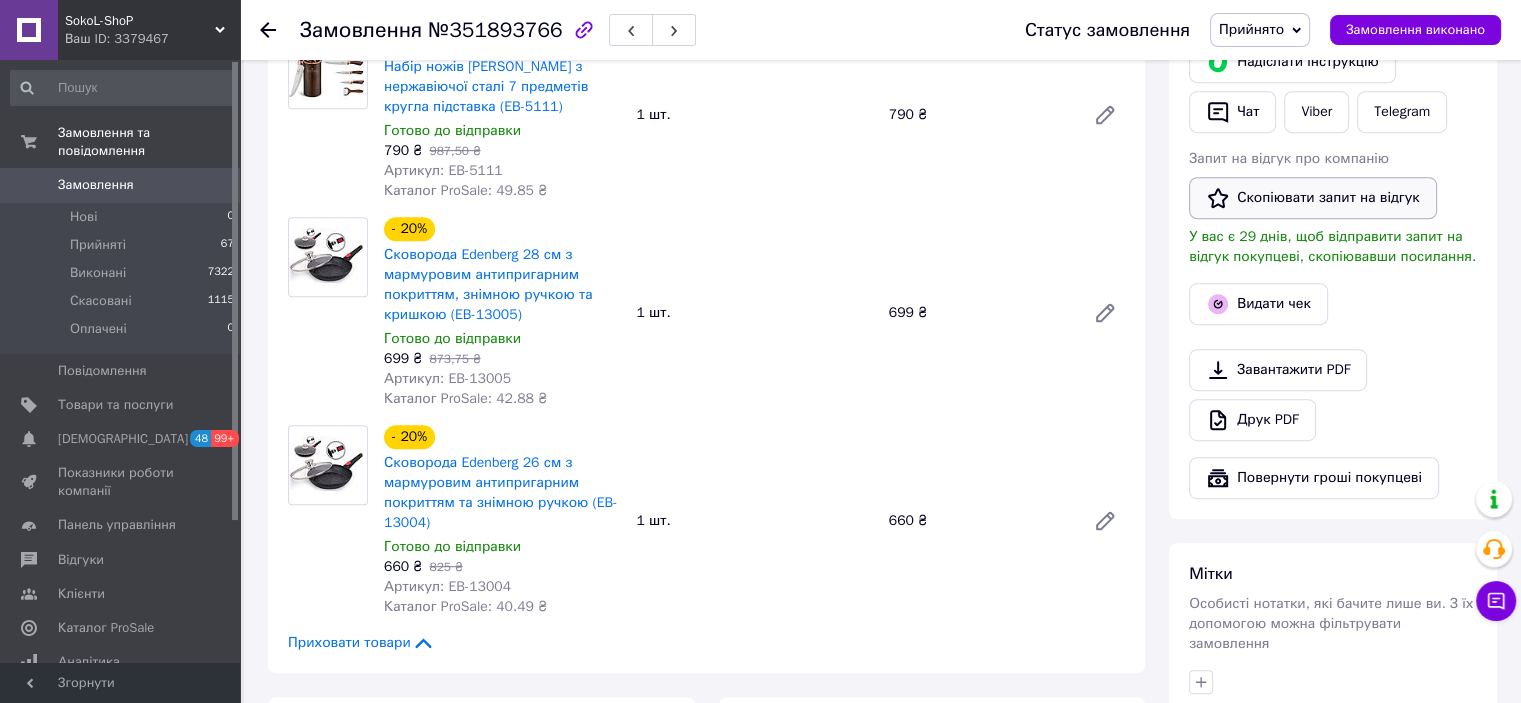 scroll, scrollTop: 821, scrollLeft: 0, axis: vertical 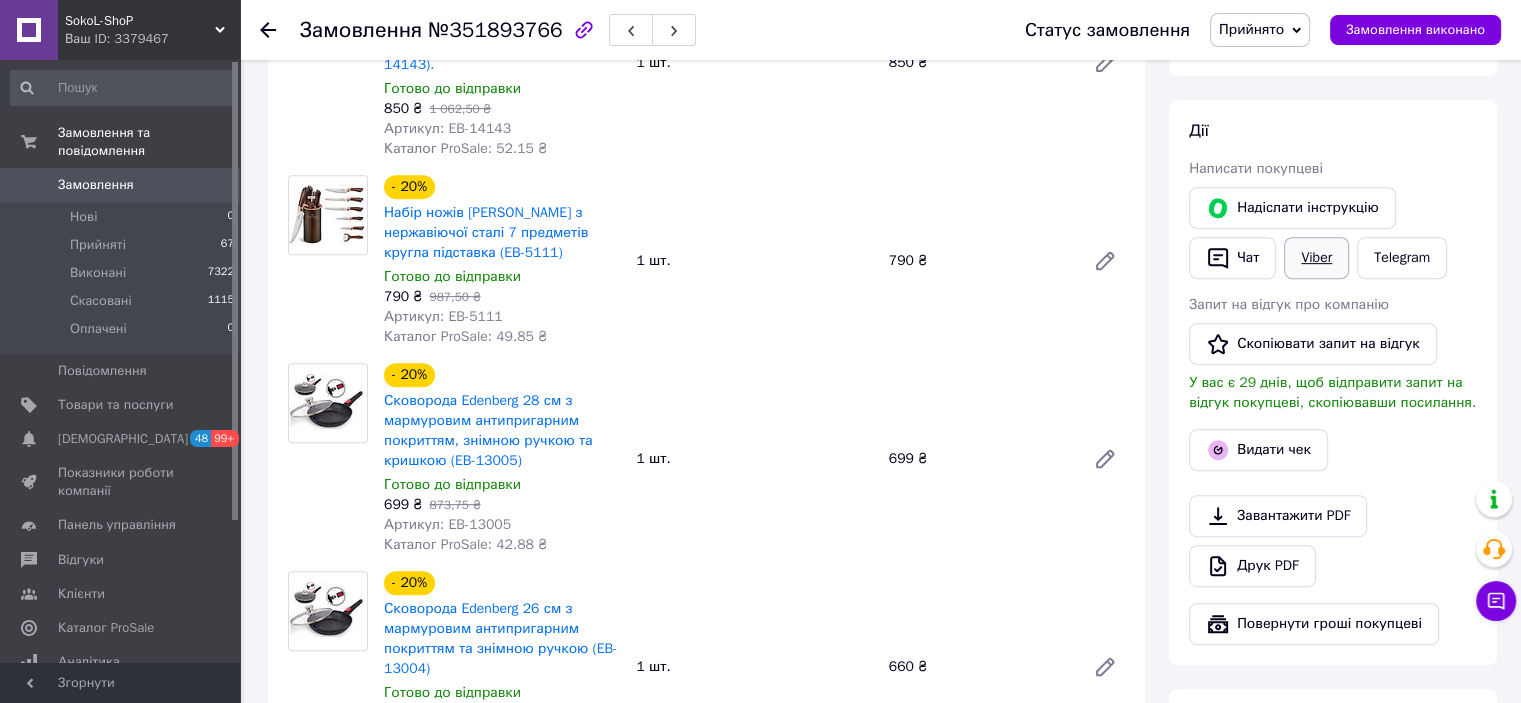 click on "Viber" at bounding box center [1316, 258] 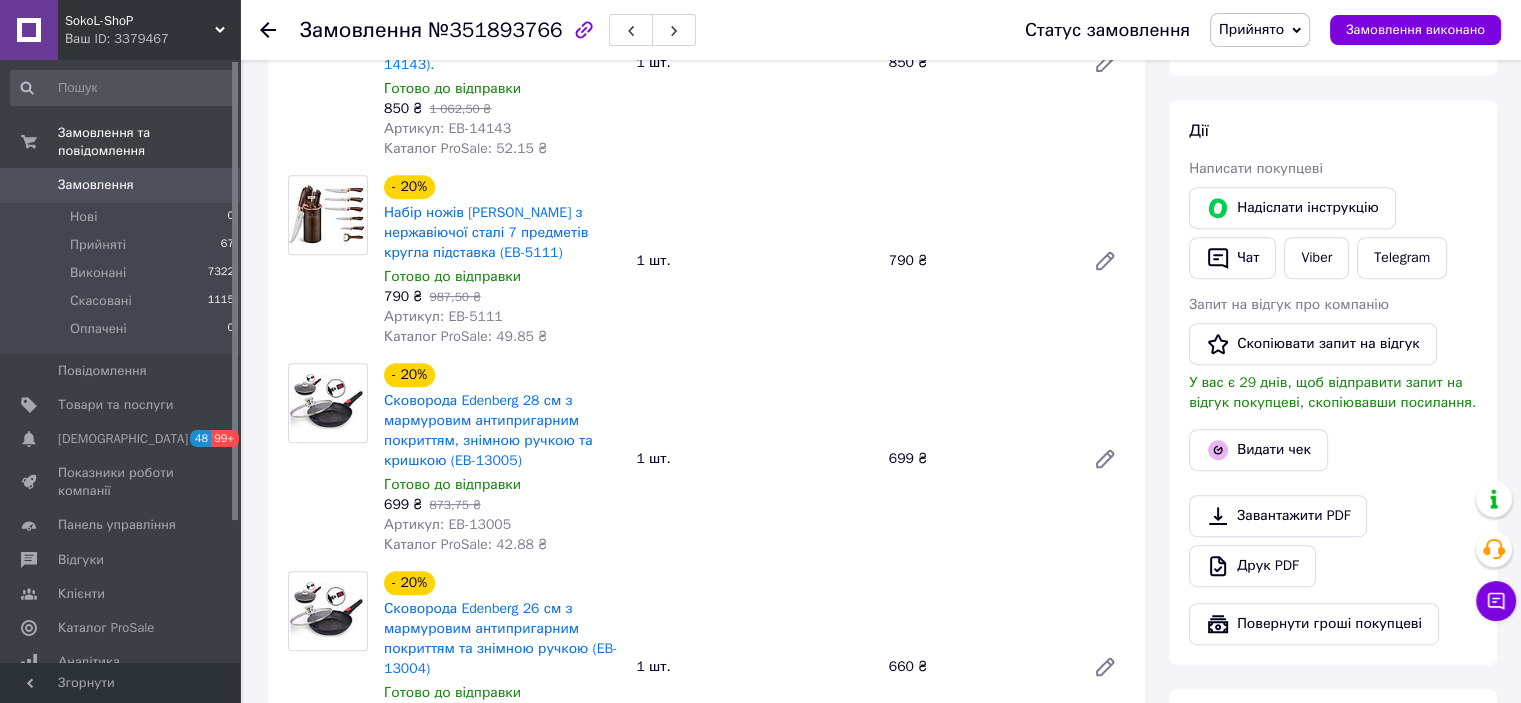 click 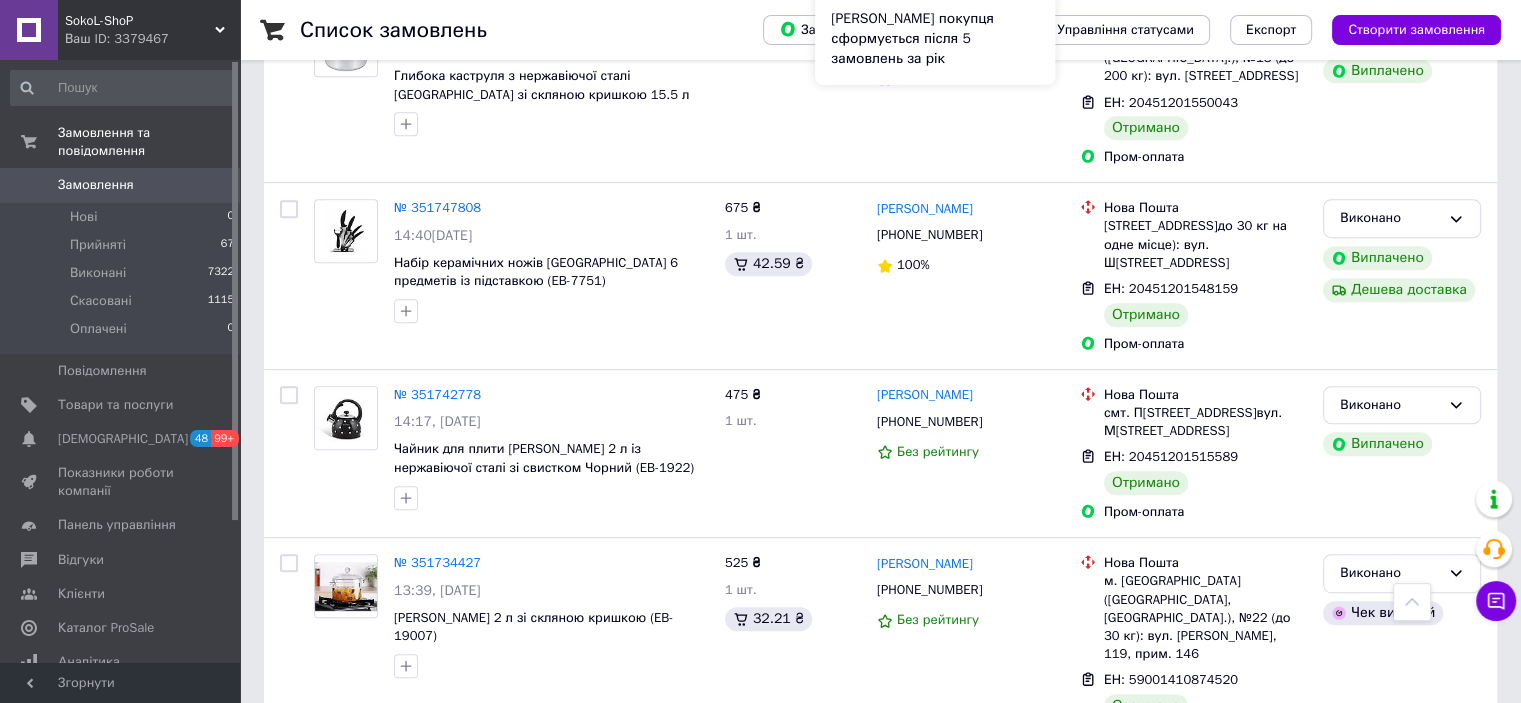 scroll, scrollTop: 8500, scrollLeft: 0, axis: vertical 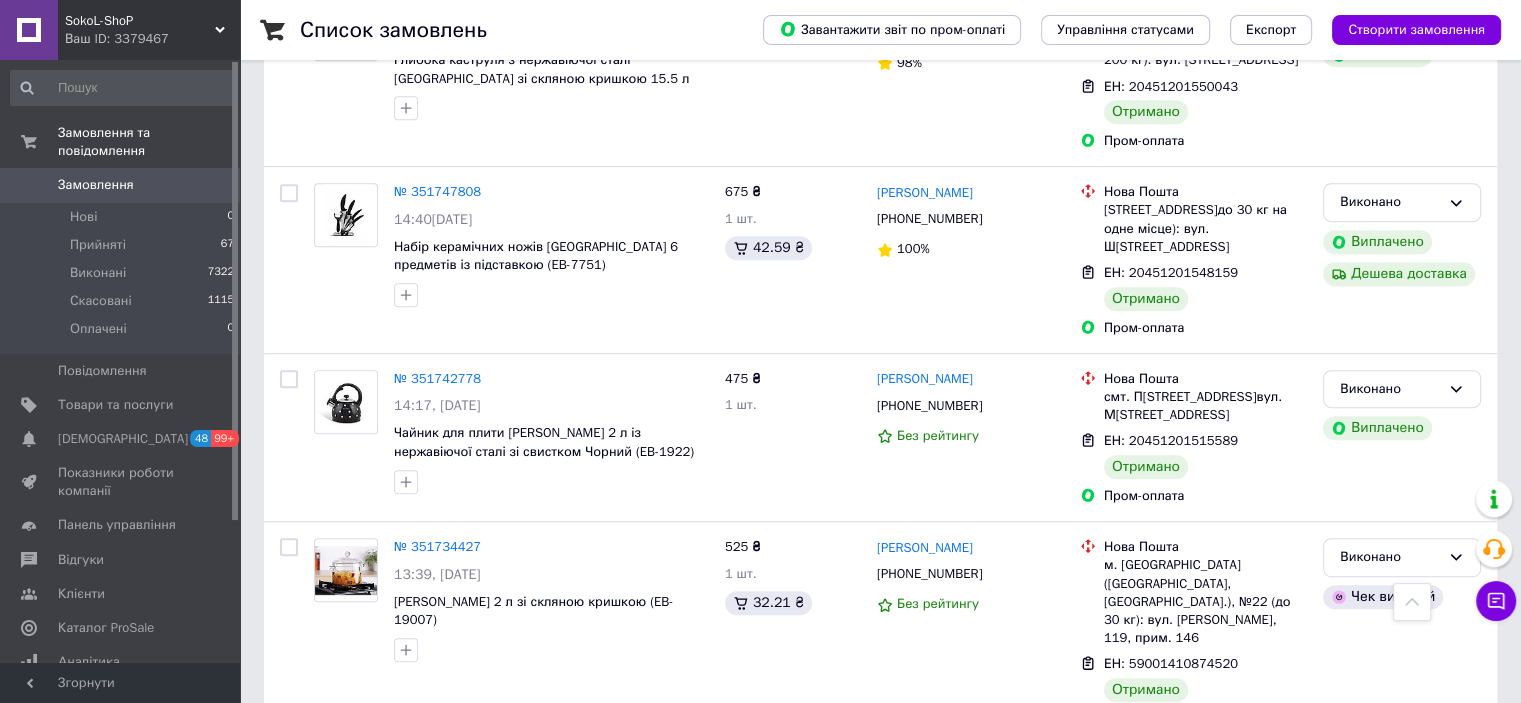 click on "№ 351715551" at bounding box center [437, 937] 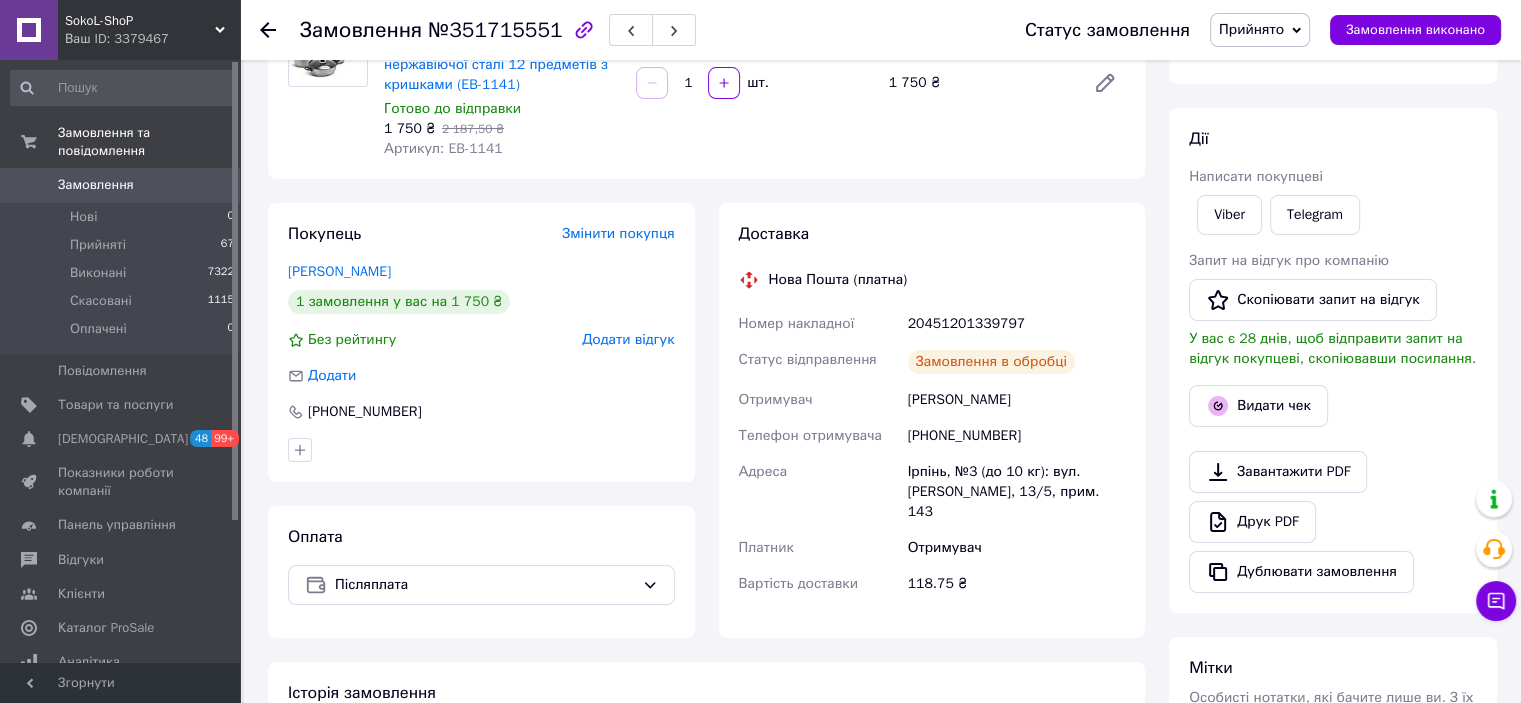 scroll, scrollTop: 219, scrollLeft: 0, axis: vertical 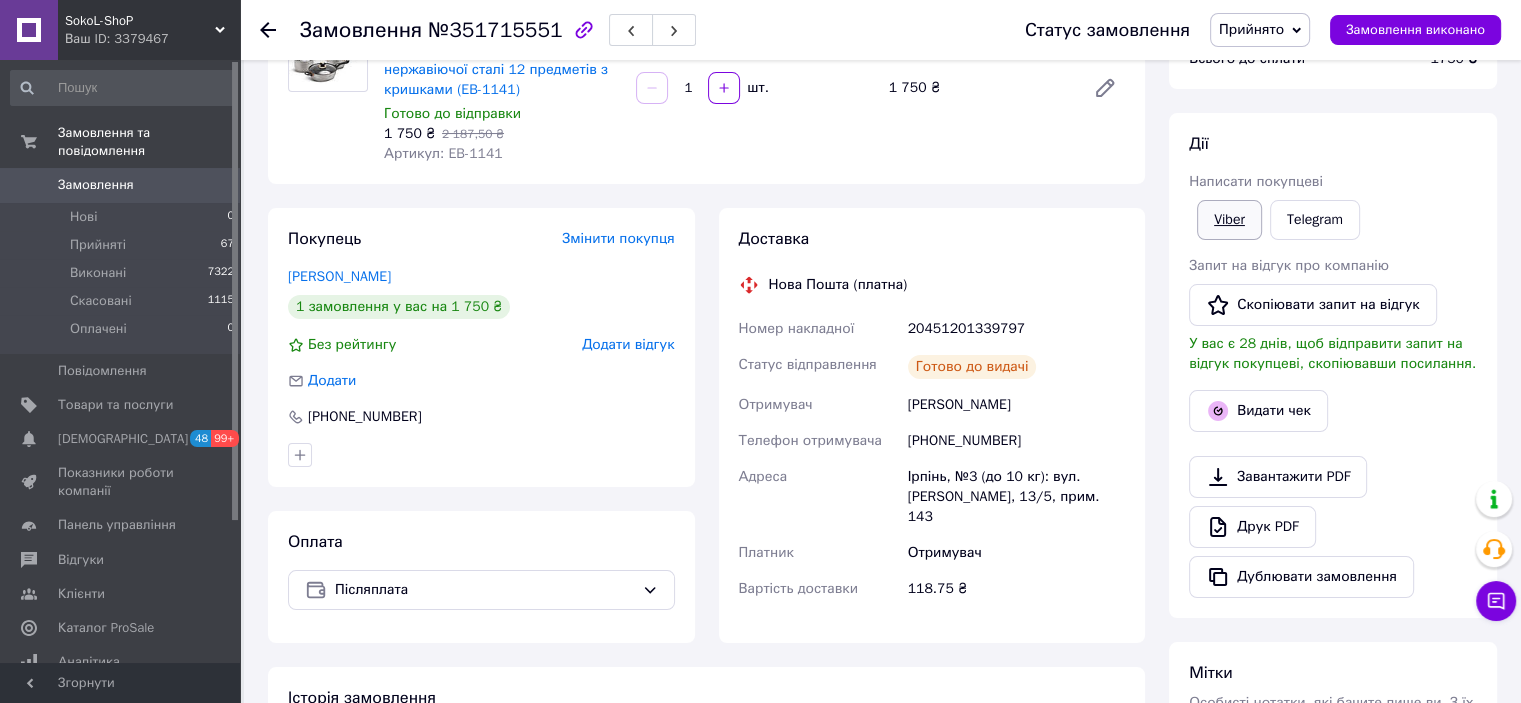 click on "Viber" at bounding box center [1229, 220] 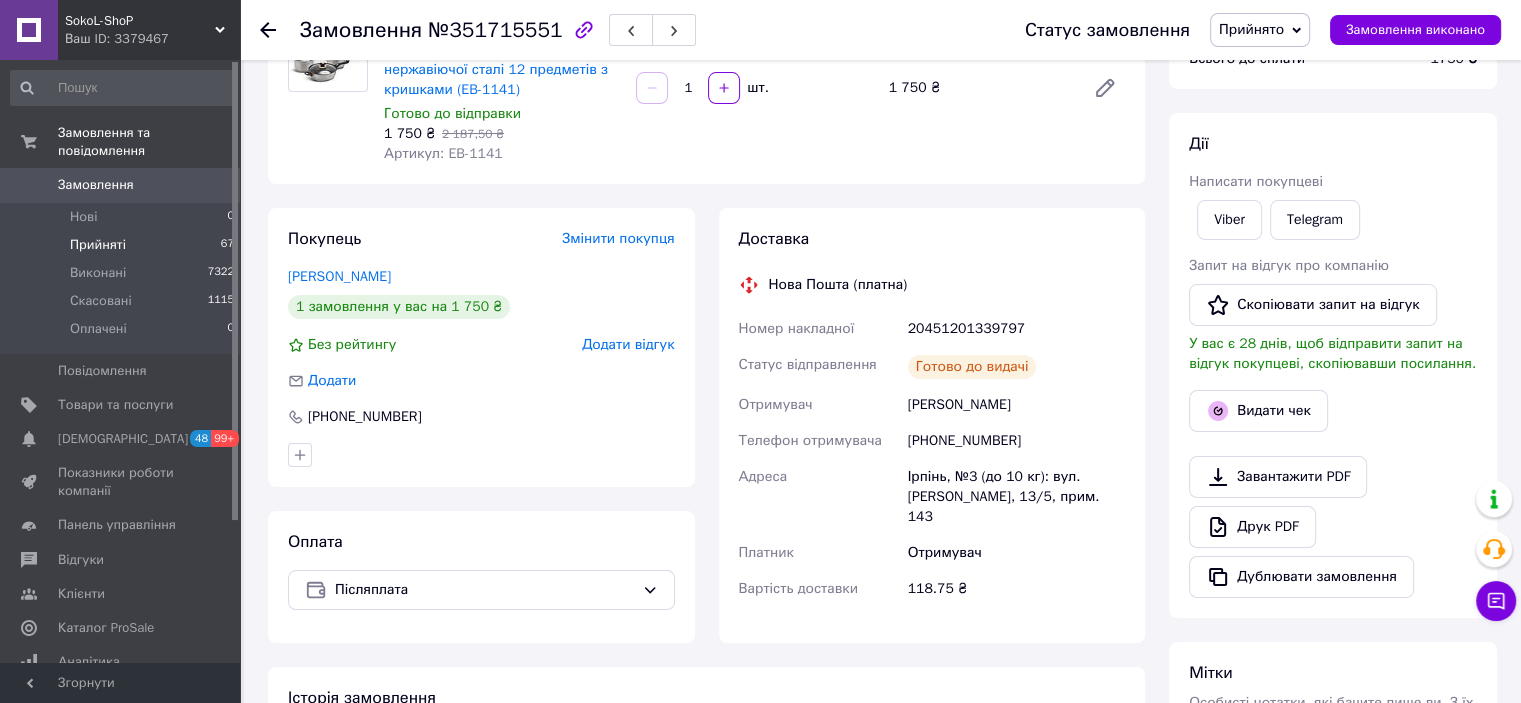 click on "Прийняті 67" at bounding box center [123, 245] 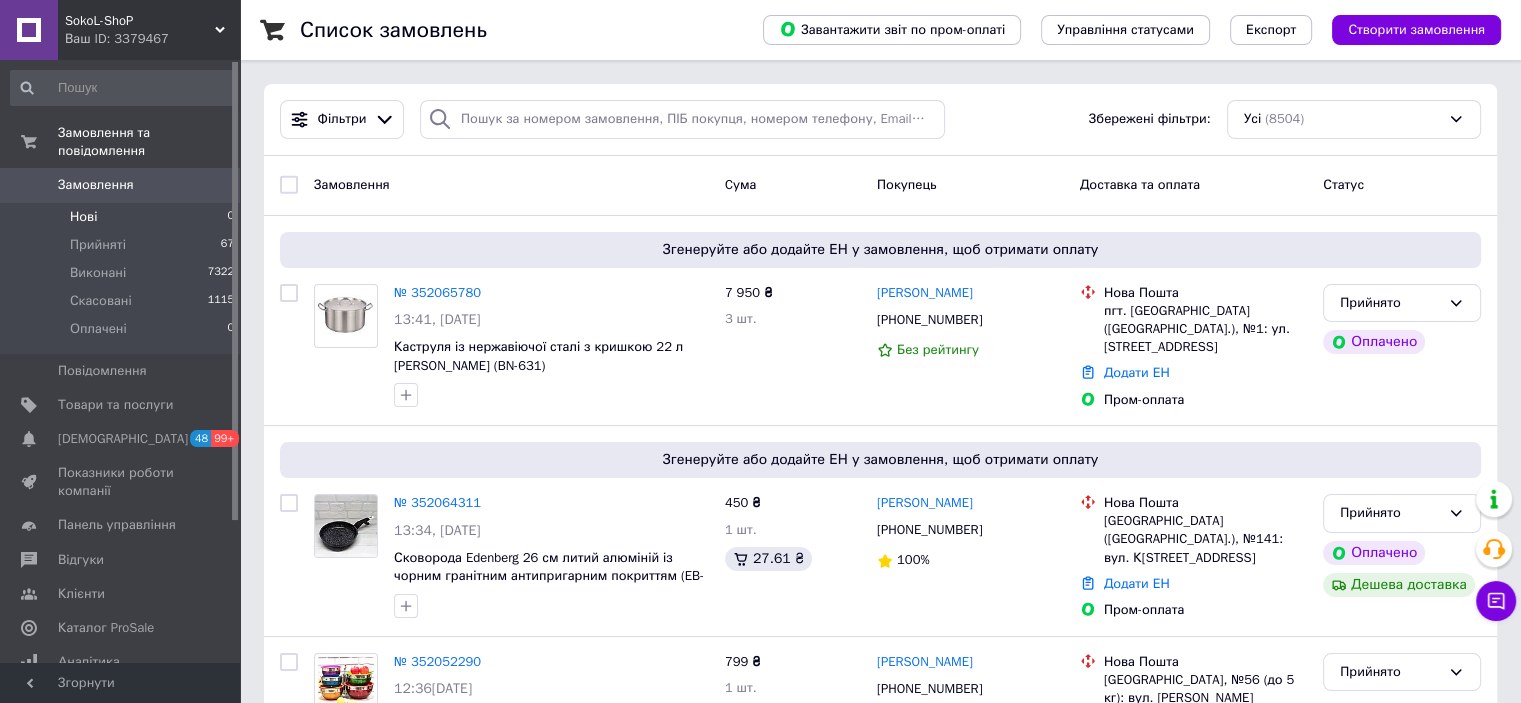 click on "Нові 0" at bounding box center [123, 217] 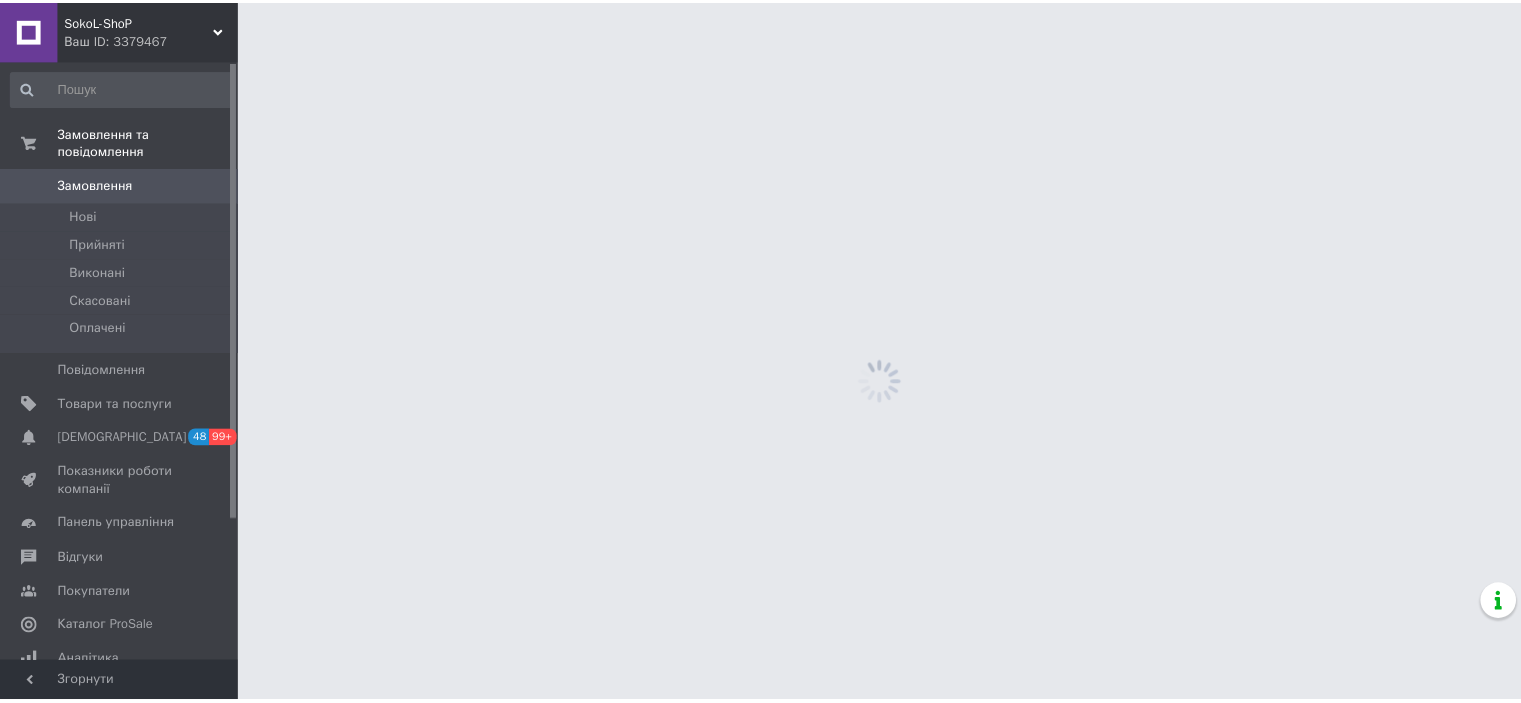 scroll, scrollTop: 0, scrollLeft: 0, axis: both 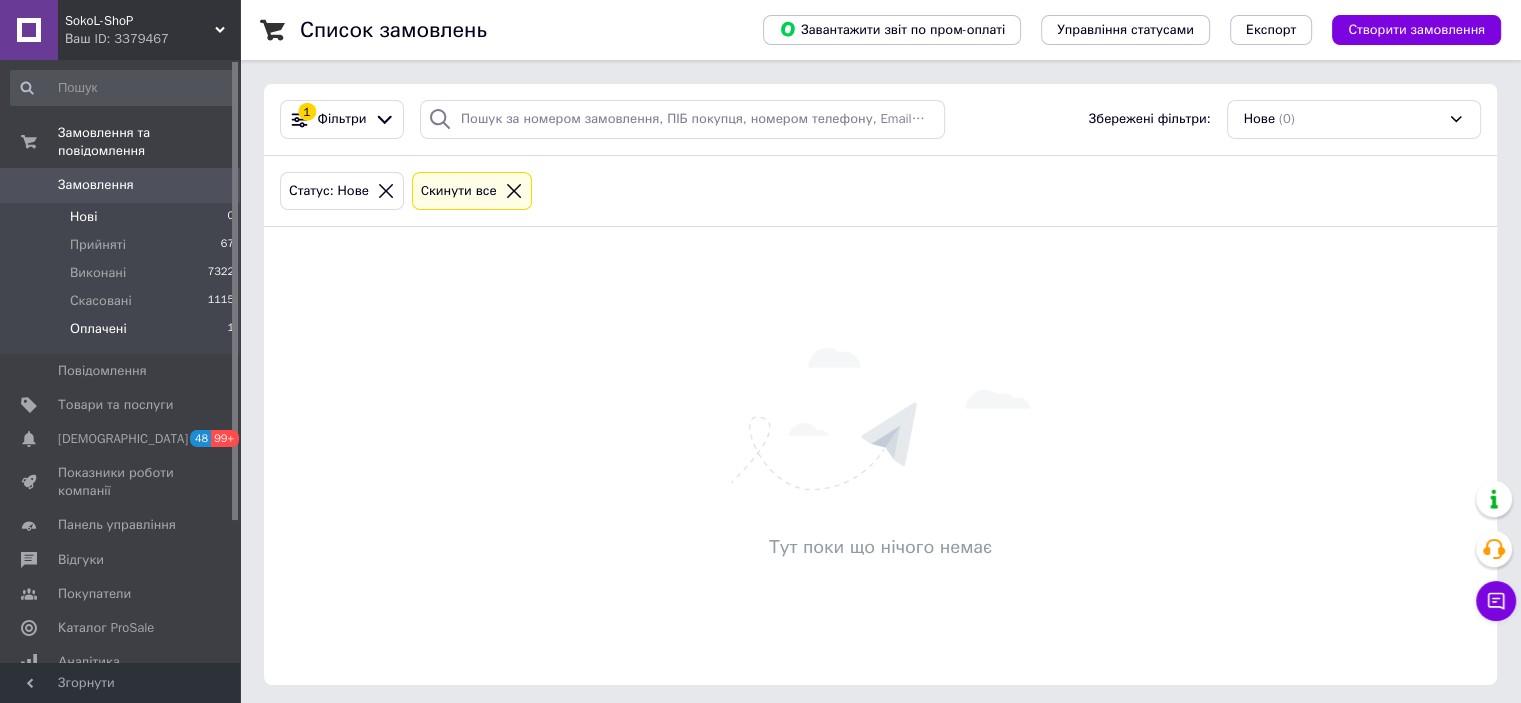 click on "Оплачені 1" at bounding box center (123, 334) 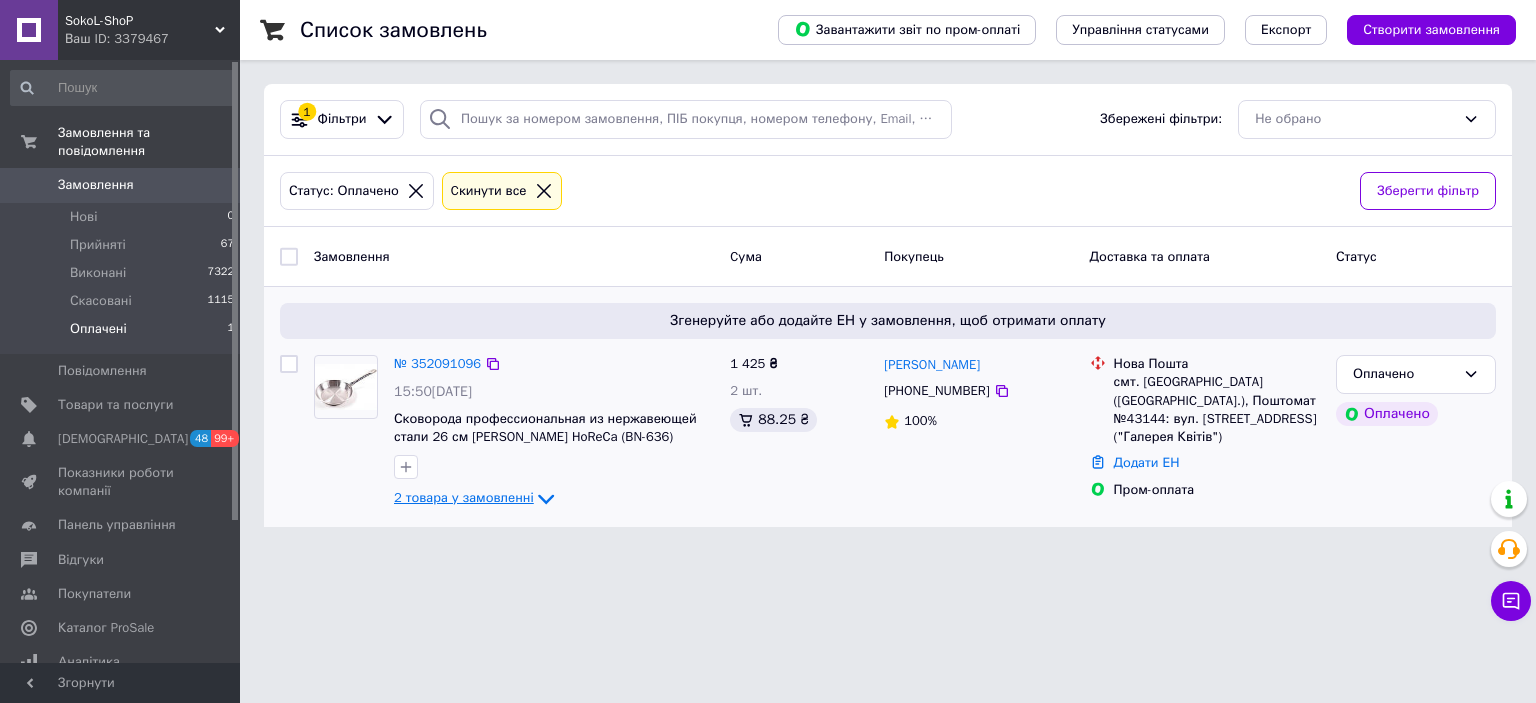 click 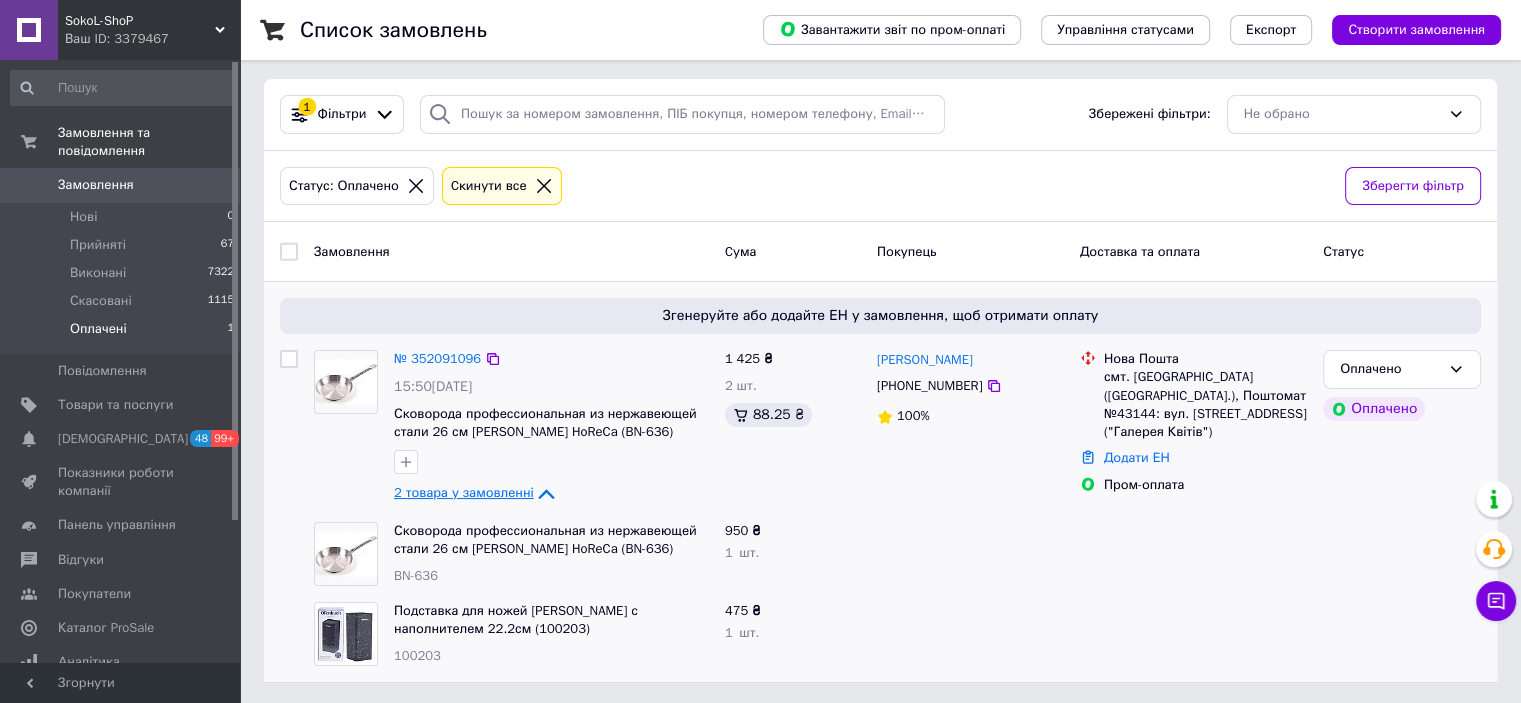 scroll, scrollTop: 7, scrollLeft: 0, axis: vertical 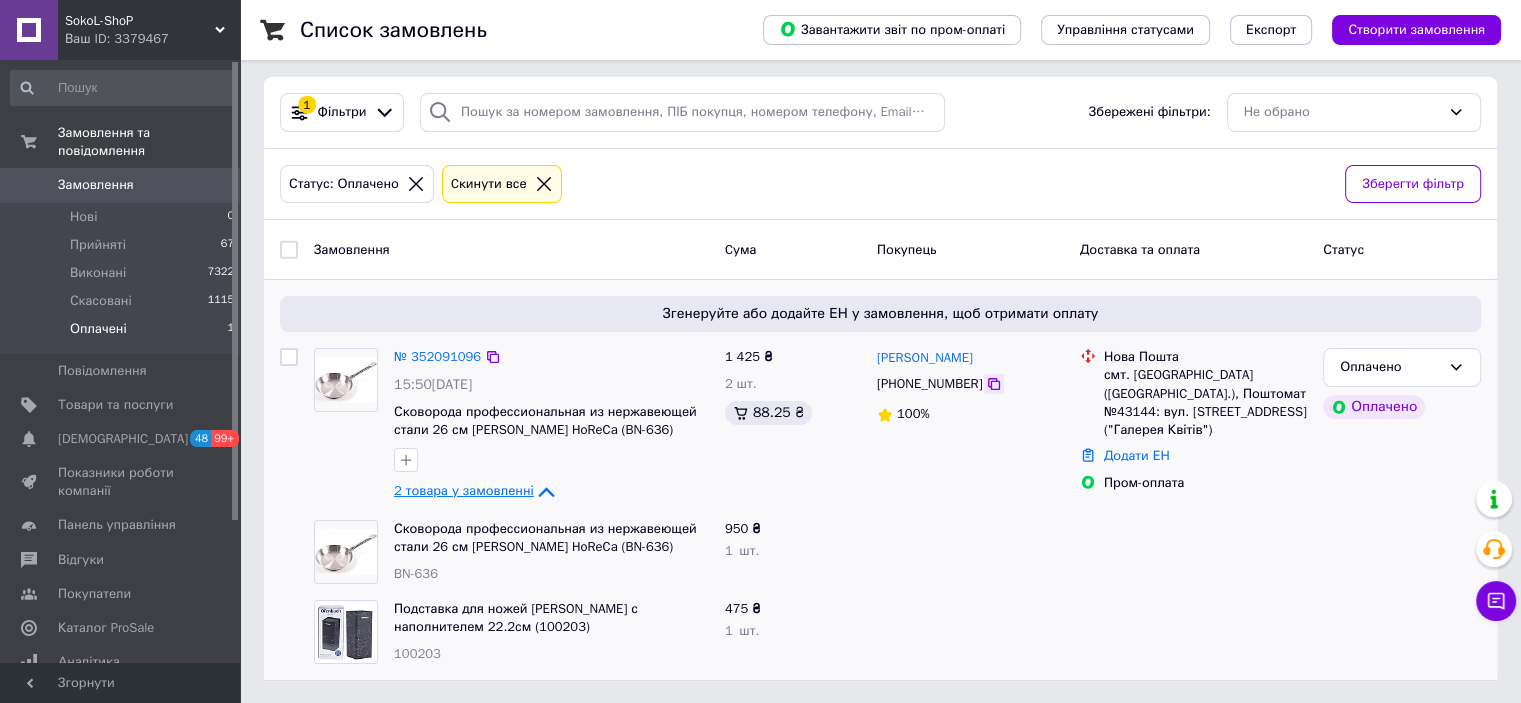 click 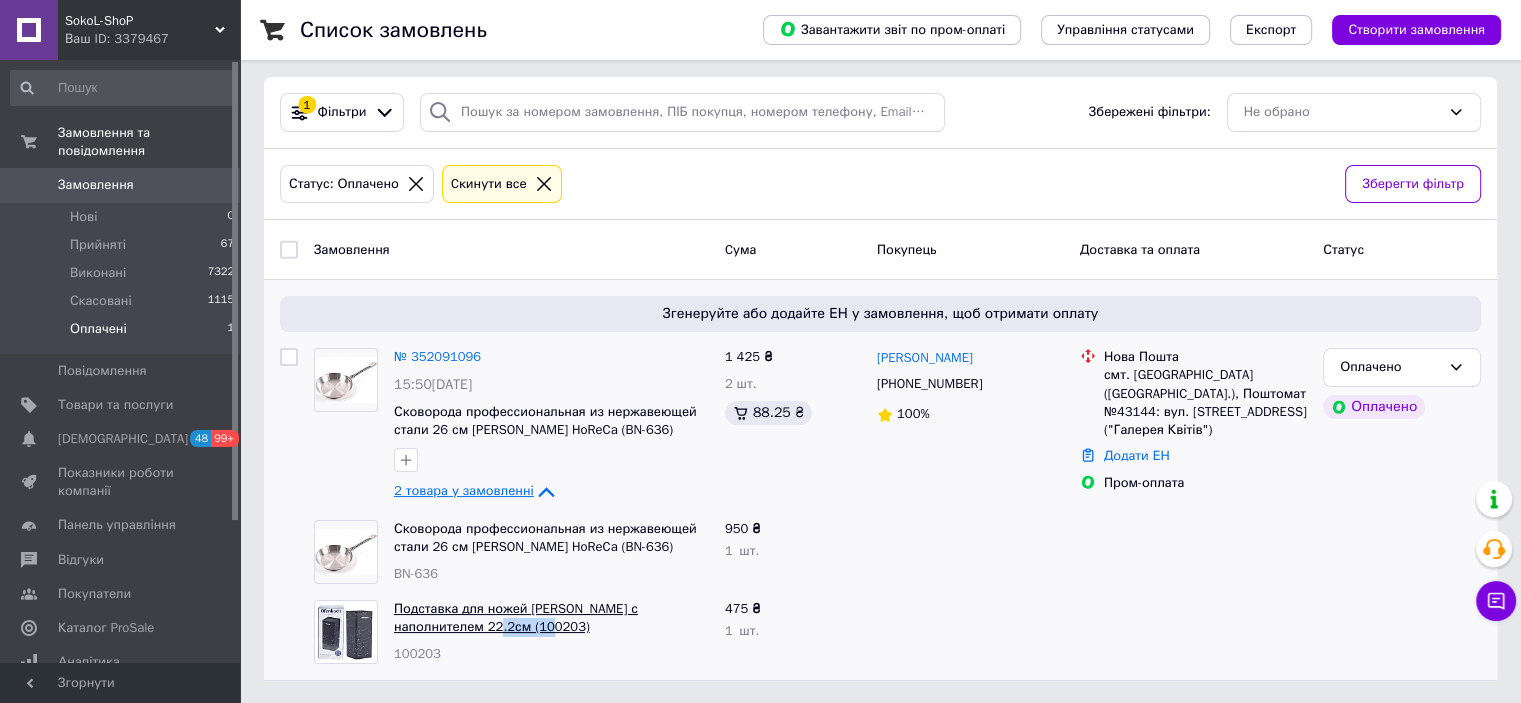 drag, startPoint x: 503, startPoint y: 631, endPoint x: 435, endPoint y: 628, distance: 68.06615 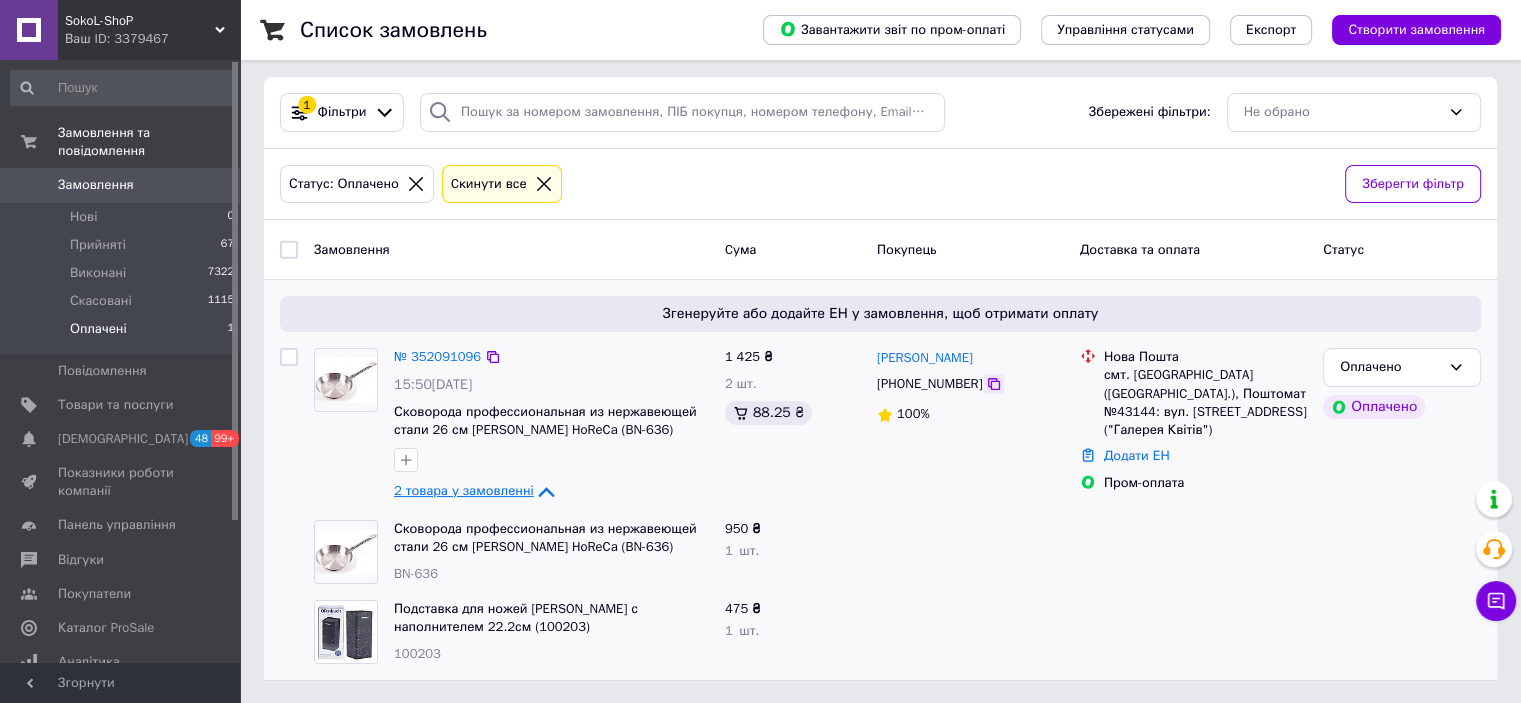 click 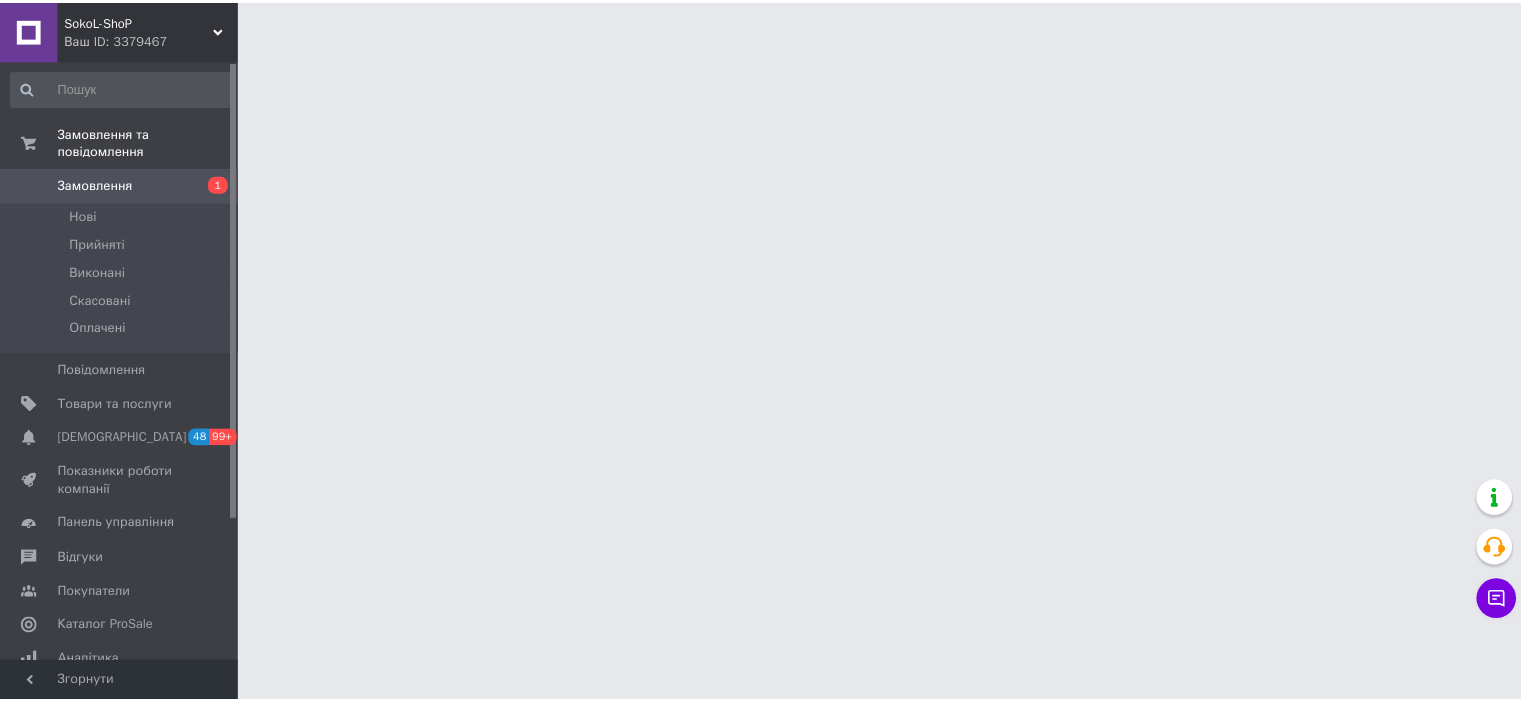 scroll, scrollTop: 0, scrollLeft: 0, axis: both 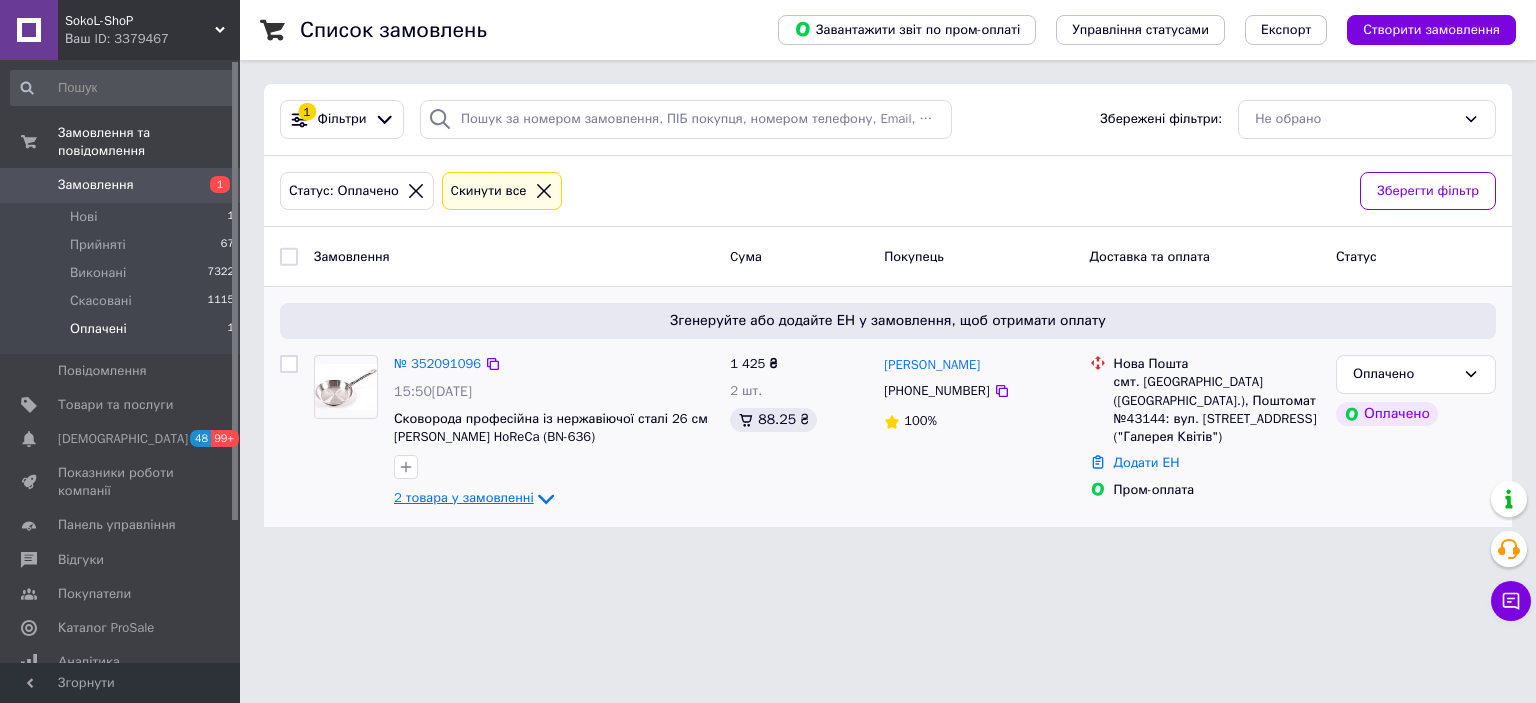 click 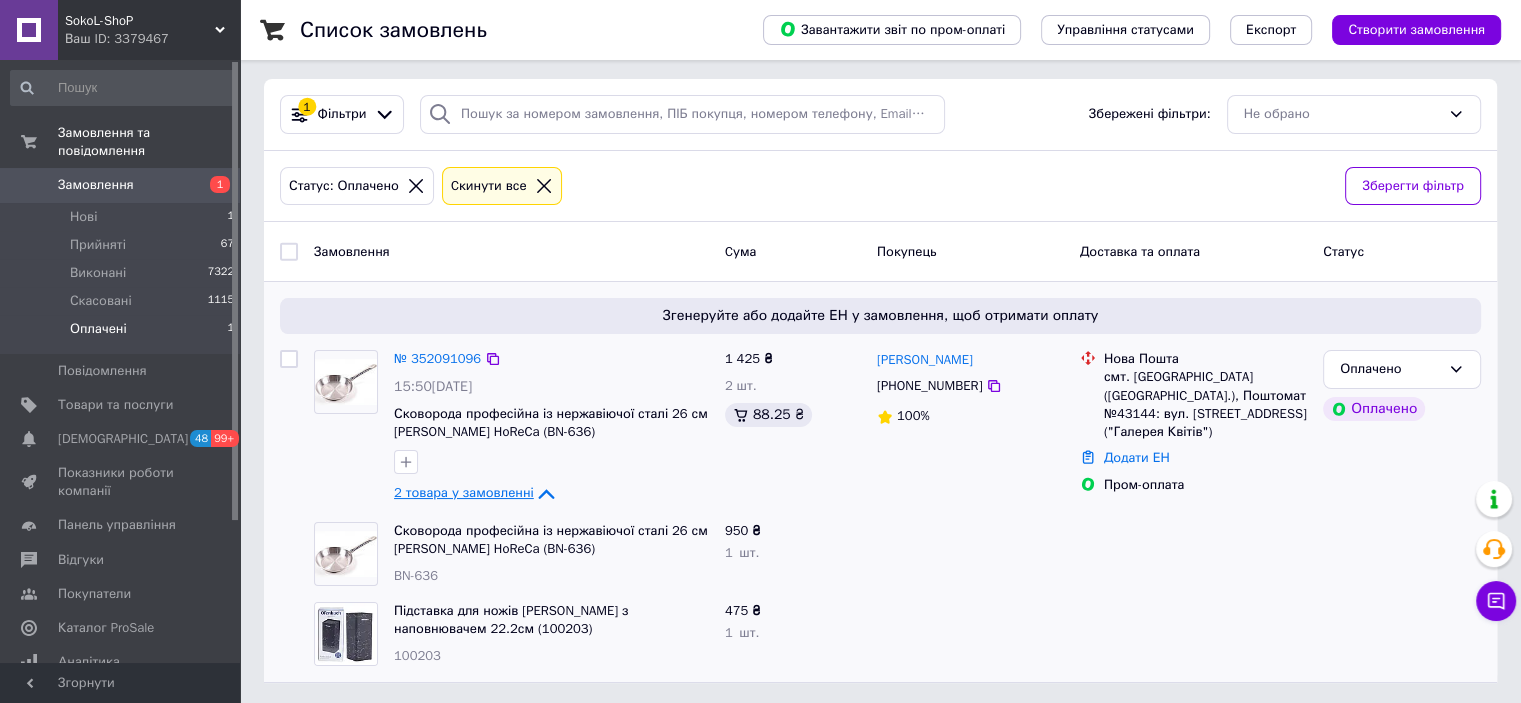 scroll, scrollTop: 7, scrollLeft: 0, axis: vertical 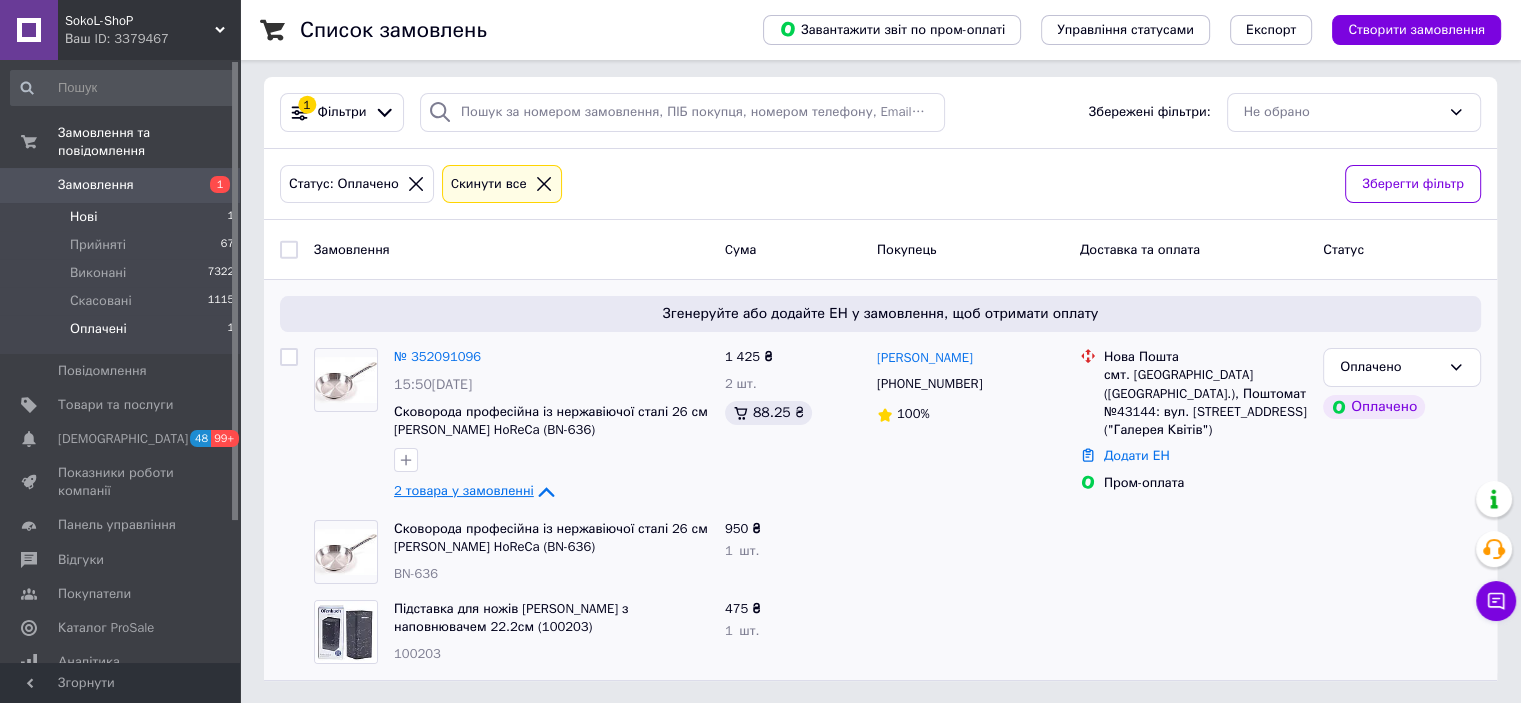 click on "Нові 1" at bounding box center (123, 217) 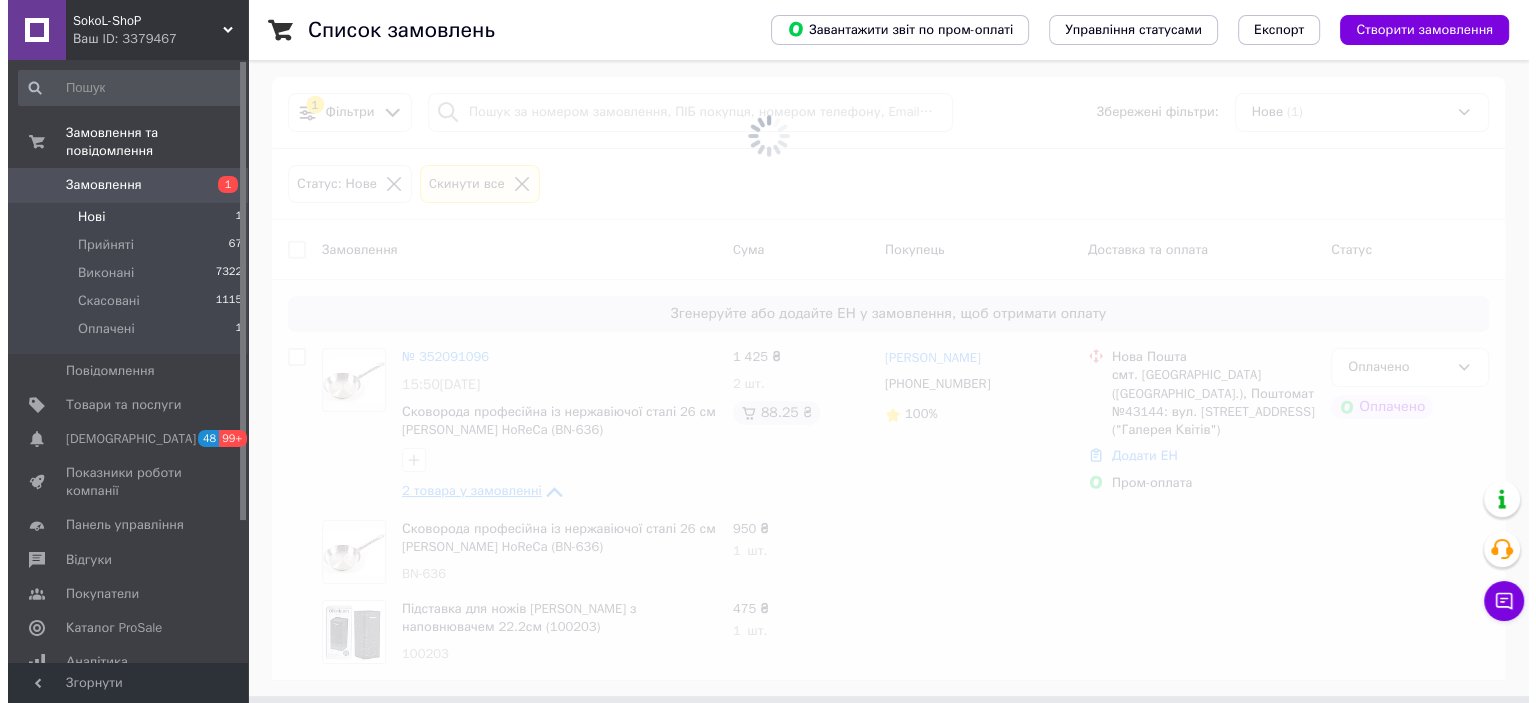scroll, scrollTop: 0, scrollLeft: 0, axis: both 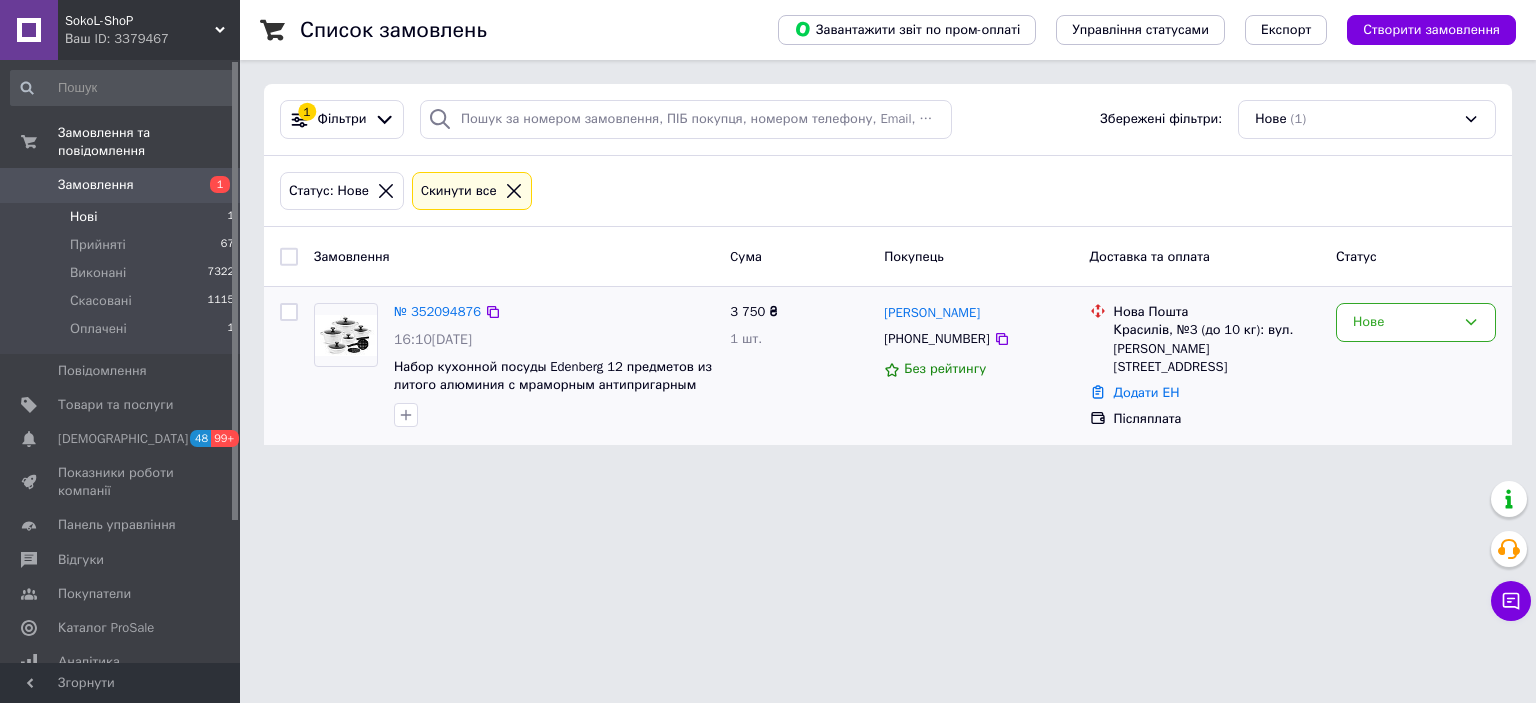 drag, startPoint x: 1415, startPoint y: 331, endPoint x: 1400, endPoint y: 341, distance: 18.027756 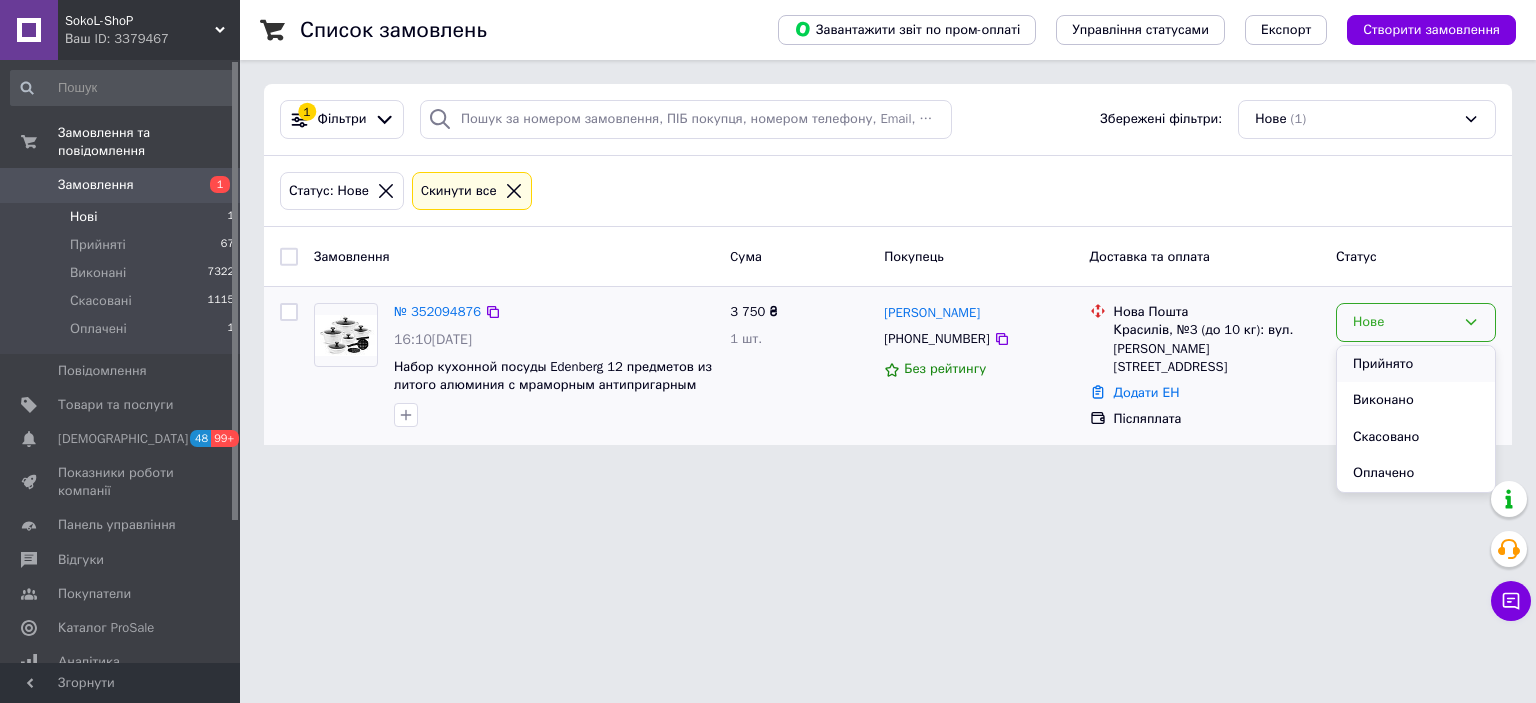 click on "Прийнято" at bounding box center [1416, 364] 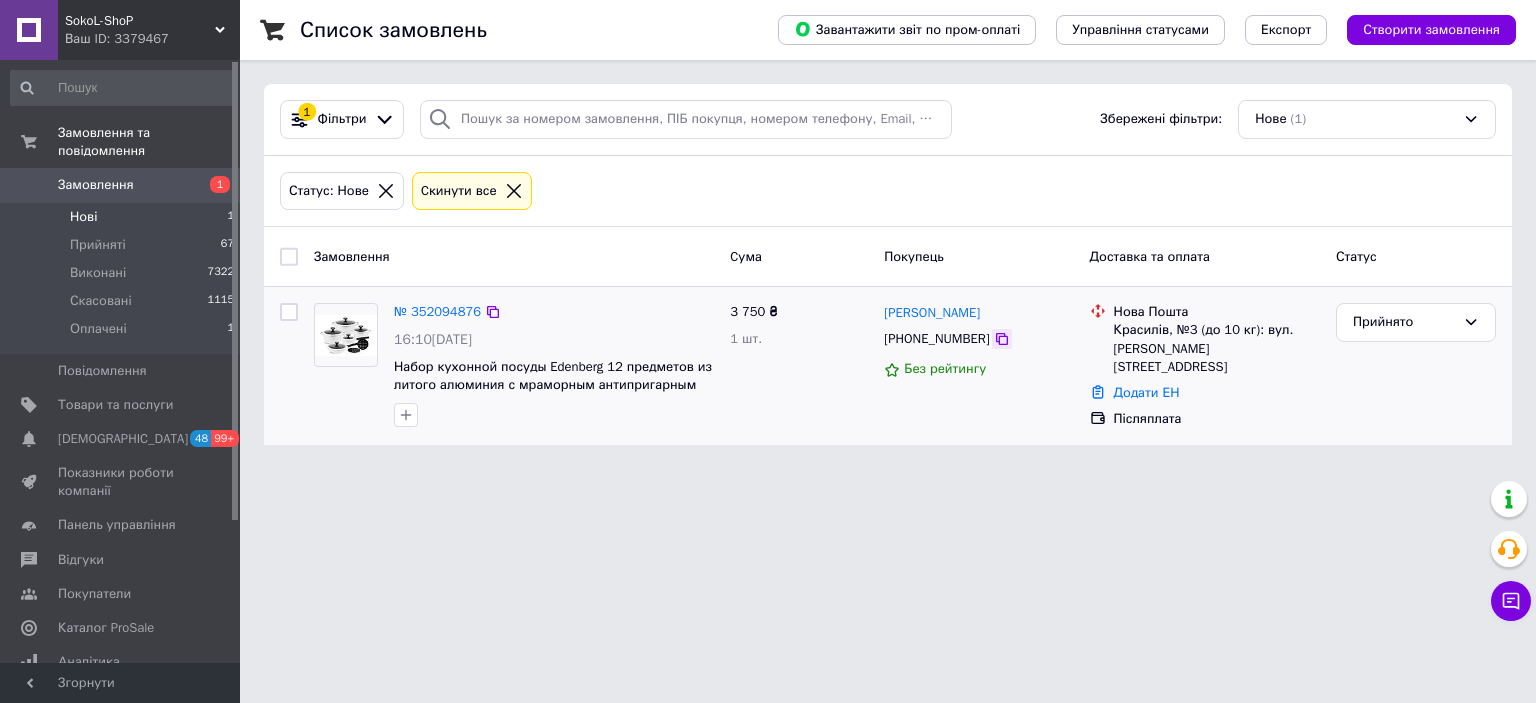 click 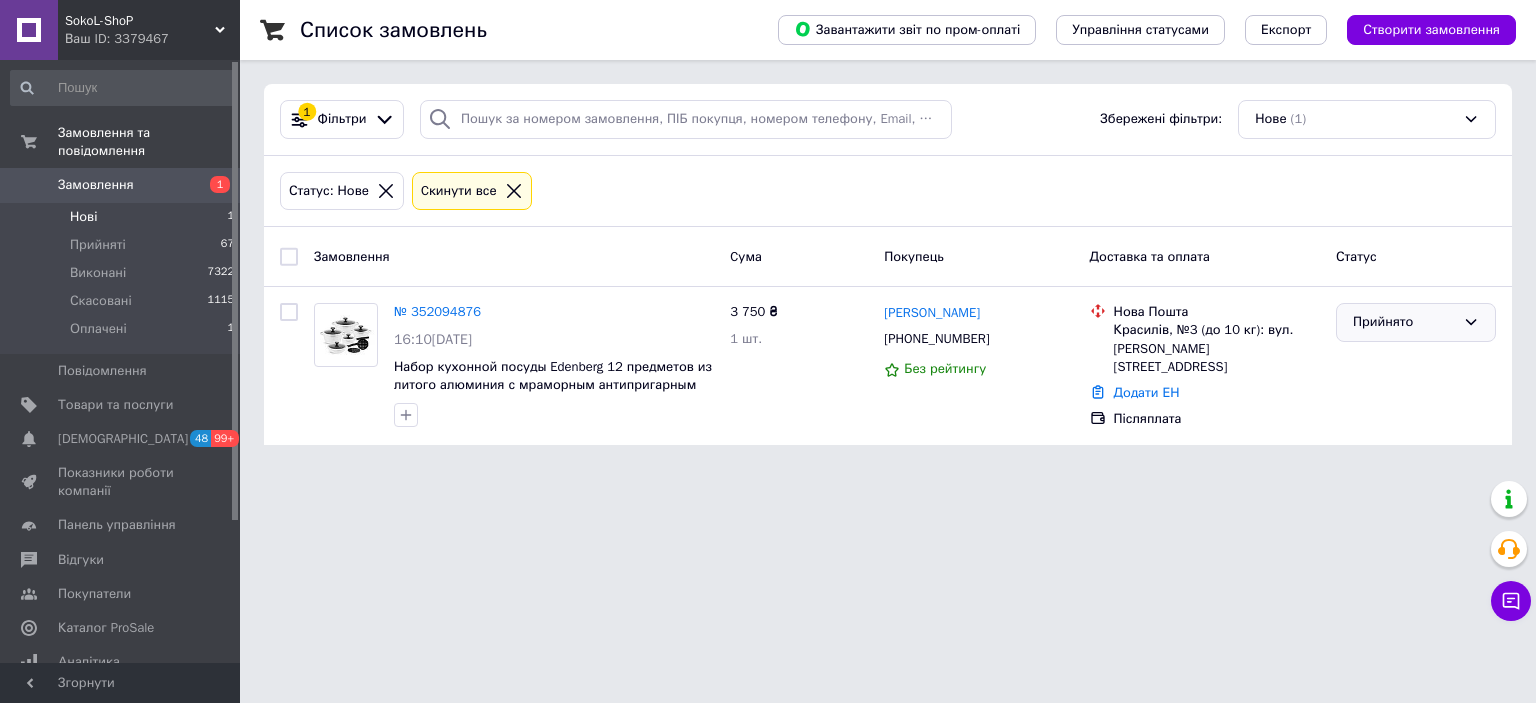 click on "Прийнято" at bounding box center [1404, 322] 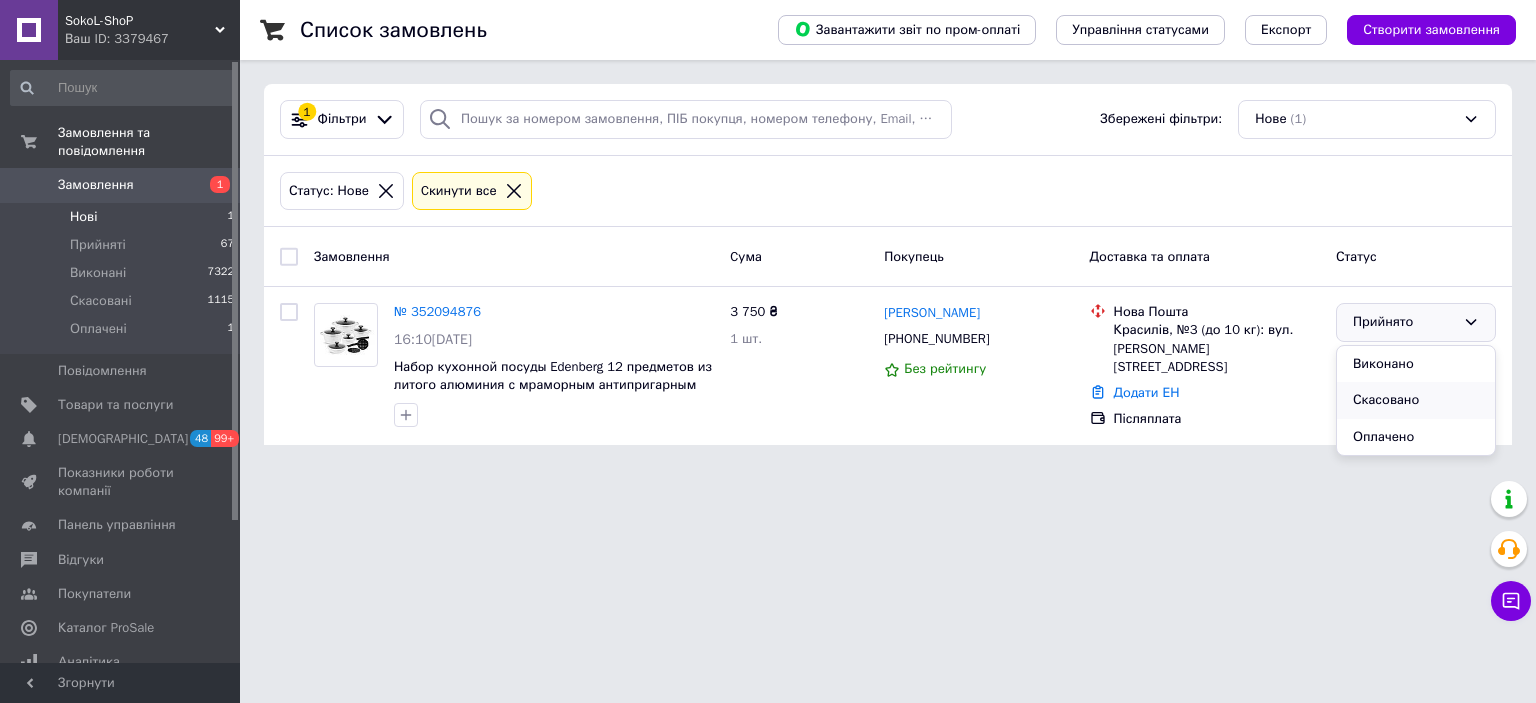 click on "Скасовано" at bounding box center [1416, 400] 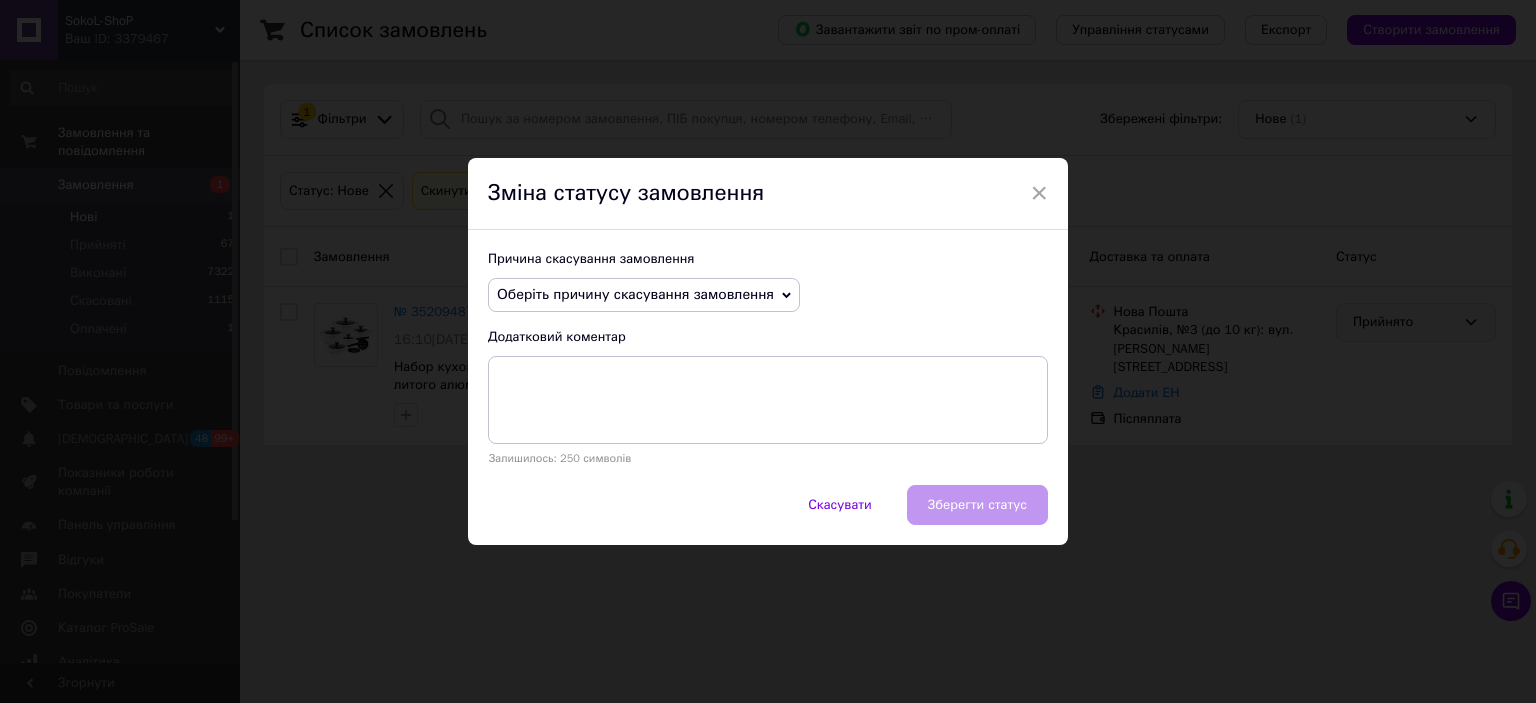 click on "Оберіть причину скасування замовлення" at bounding box center (635, 294) 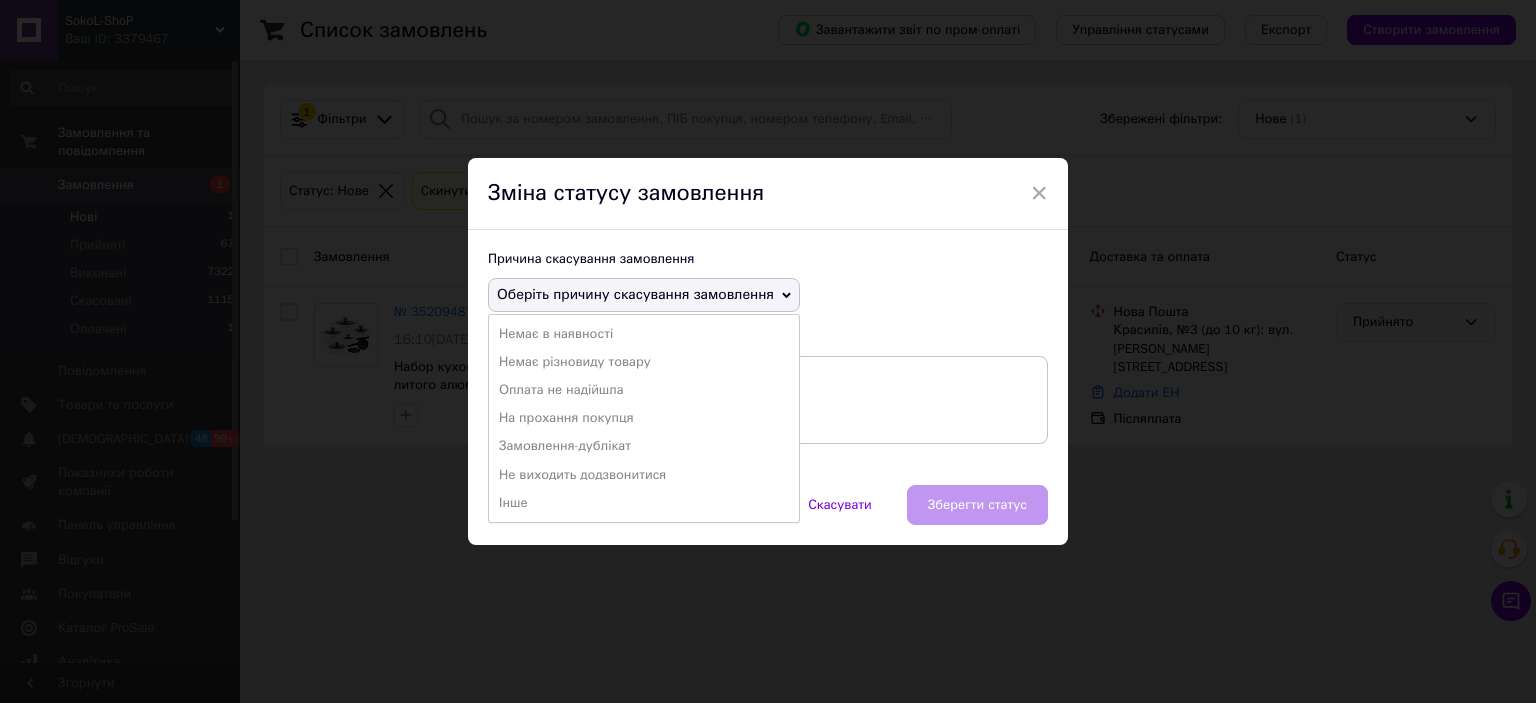 click on "Оберіть причину скасування замовлення Немає в наявності Немає різновиду товару Оплата не надійшла На прохання покупця Замовлення-дублікат Не виходить додзвонитися Інше" at bounding box center (768, 295) 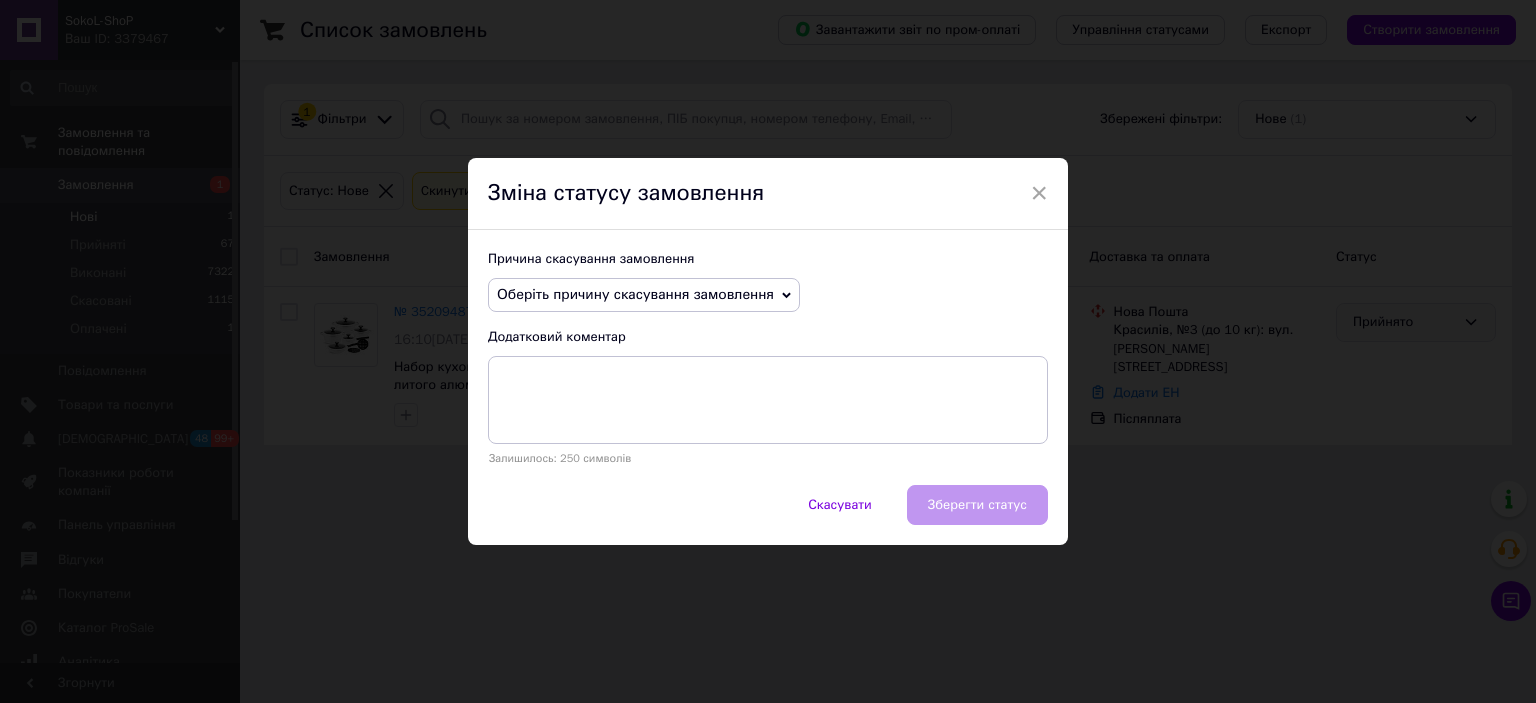 click on "Зміна статусу замовлення" at bounding box center [768, 194] 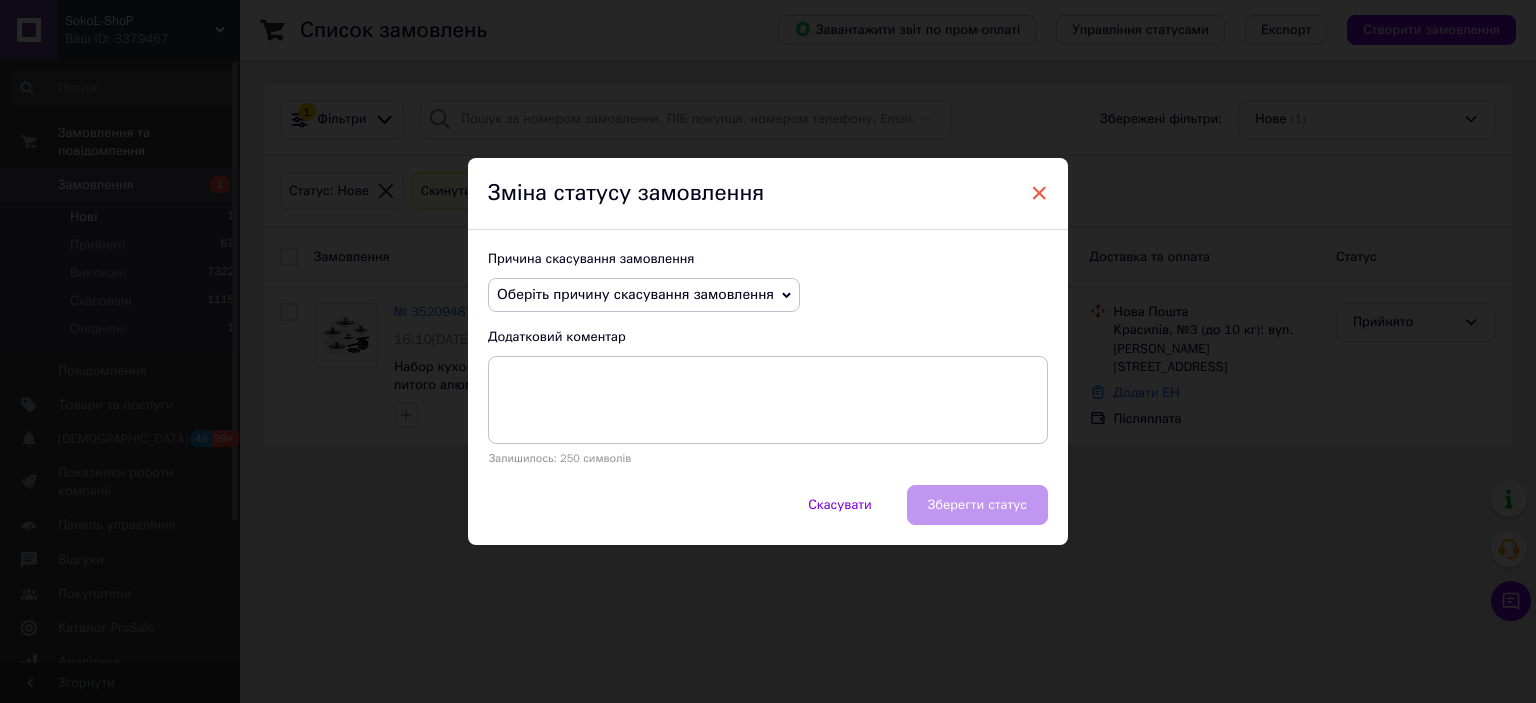click on "×" at bounding box center (1039, 193) 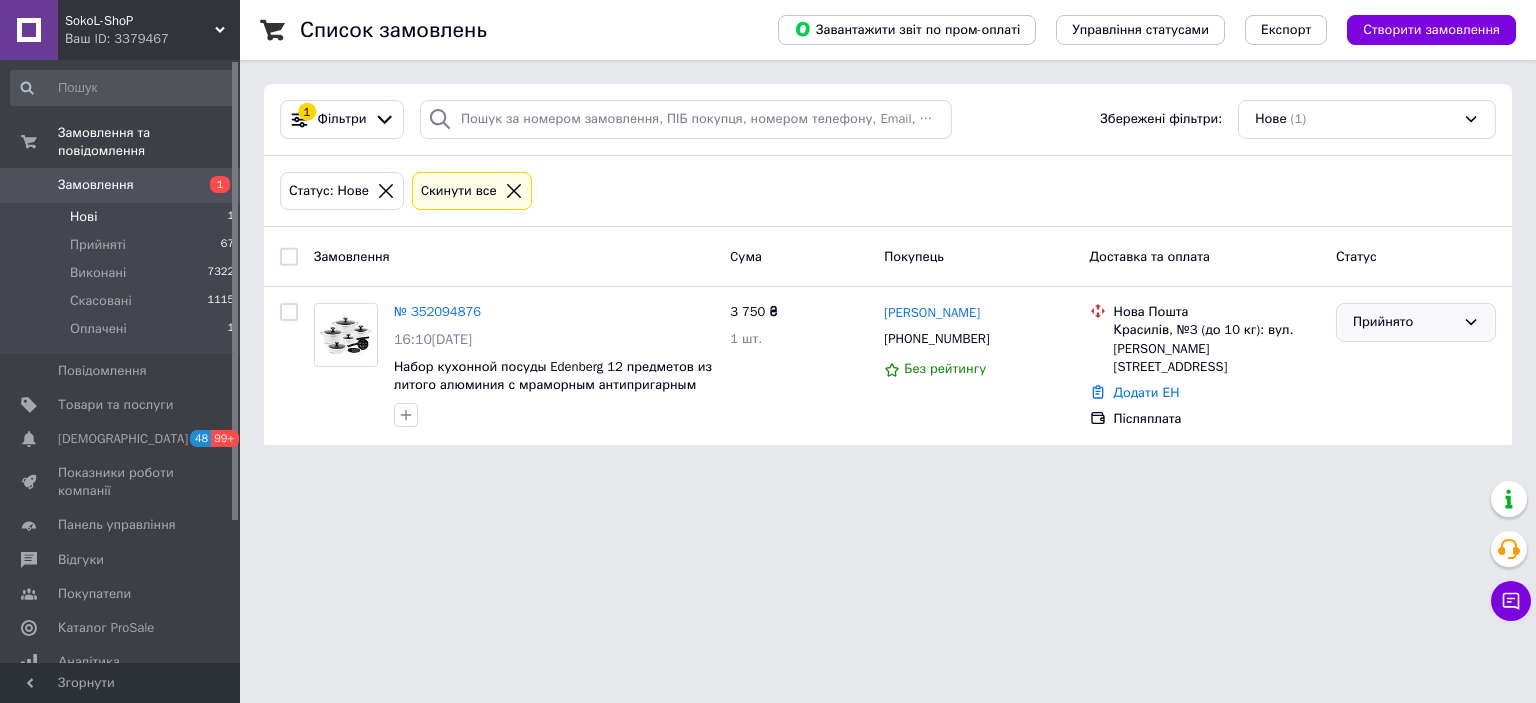 click on "Прийнято" at bounding box center (1404, 322) 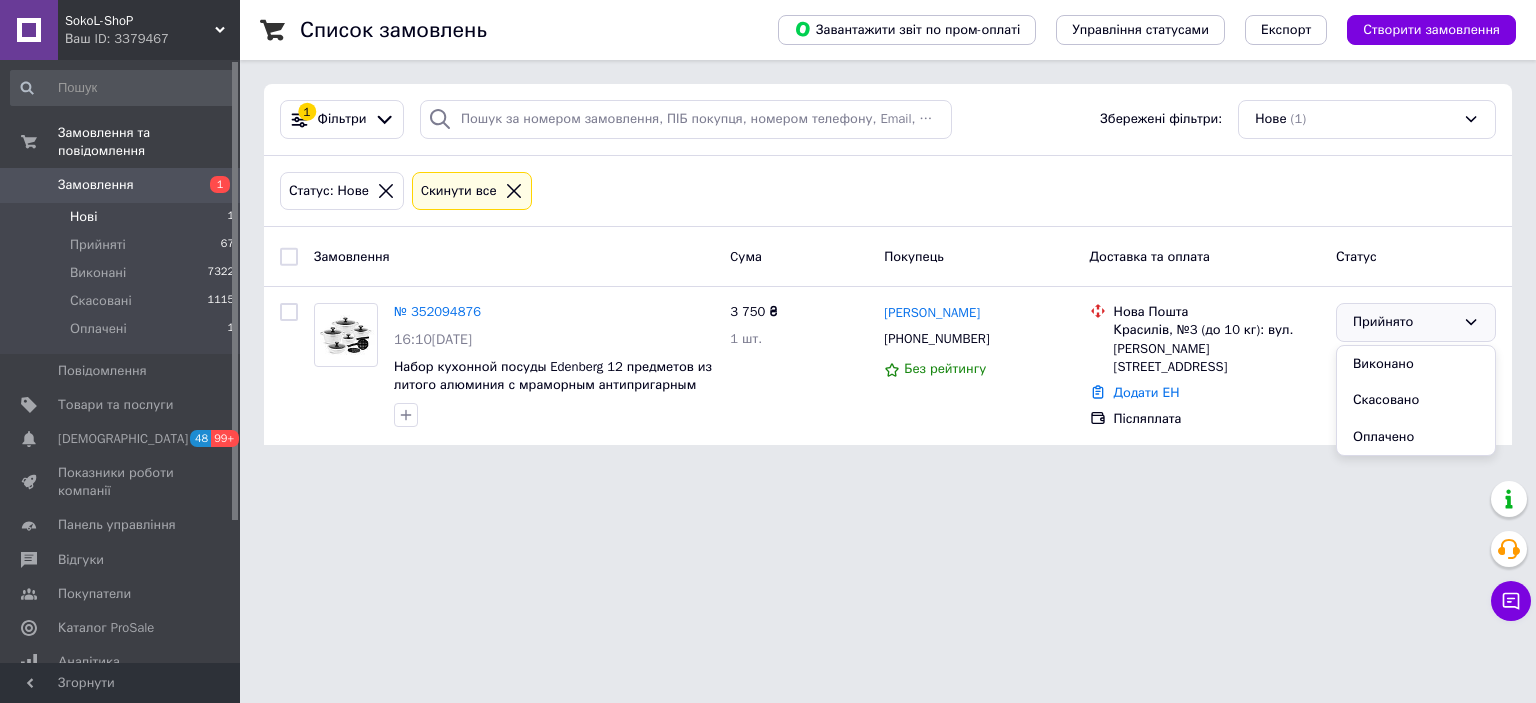 click on "SokoL-ShoP Ваш ID: 3379467 Сайт SokoL-ShoP Кабінет покупця Перевірити стан системи Сторінка на порталі Довідка Вийти Замовлення та повідомлення Замовлення 1 Нові 1 Прийняті 67 Виконані 7322 Скасовані 1115 Оплачені 1 Повідомлення 0 Товари та послуги Сповіщення 48 99+ Показники роботи компанії Панель управління Відгуки Покупатели Каталог ProSale Аналітика Управління сайтом Гаманець компанії Маркет Налаштування Тарифи та рахунки Prom топ Згорнути
Список замовлень   Завантажити звіт по пром-оплаті Управління статусами 1" at bounding box center [768, 234] 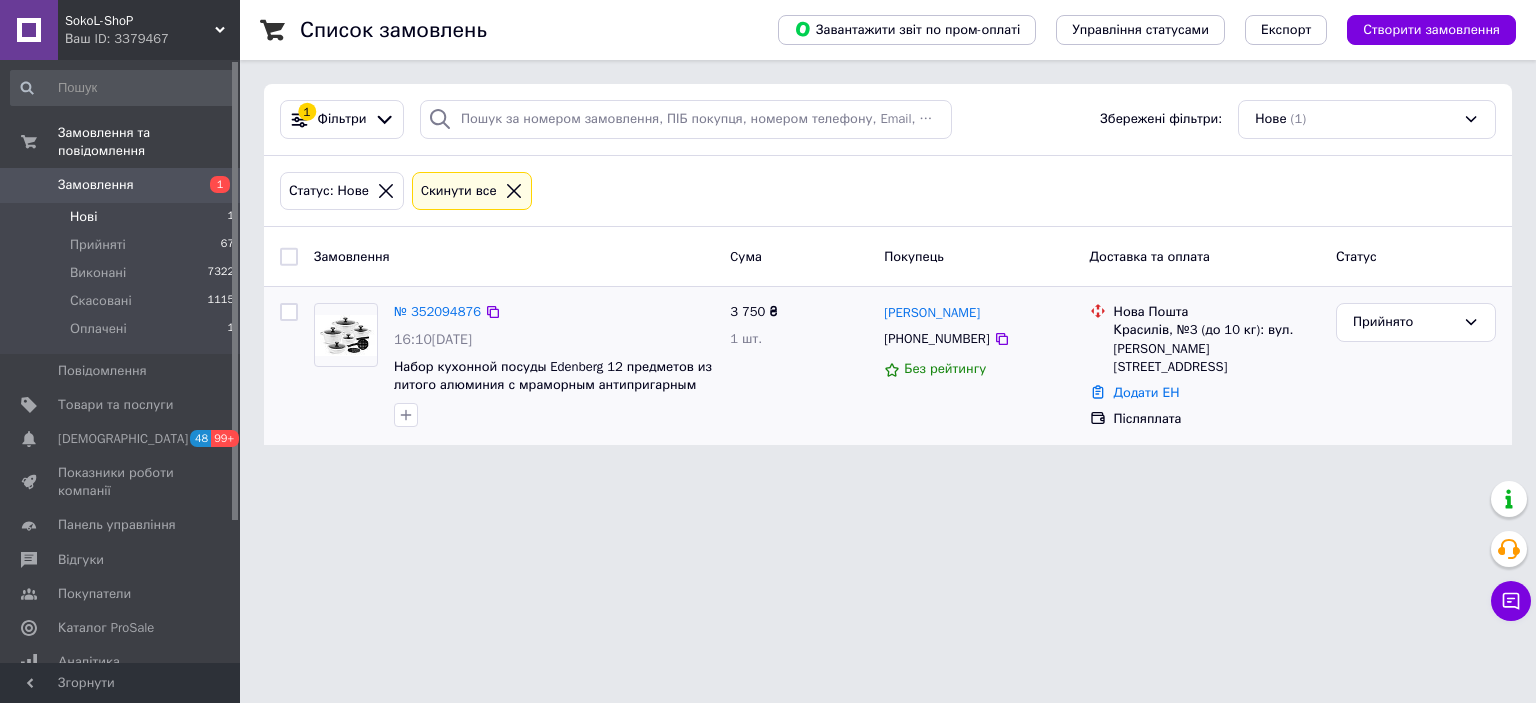 drag, startPoint x: 993, startPoint y: 336, endPoint x: 973, endPoint y: 310, distance: 32.80244 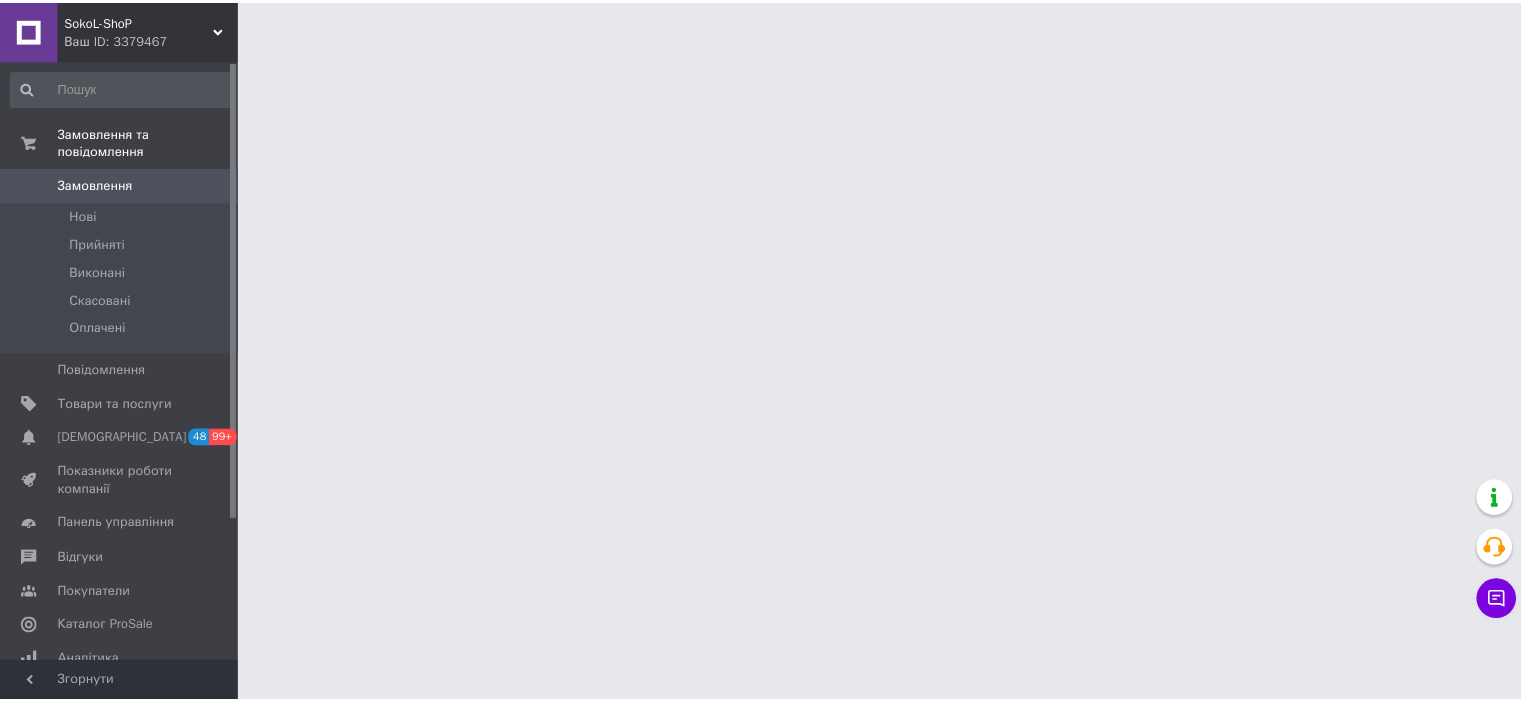 scroll, scrollTop: 0, scrollLeft: 0, axis: both 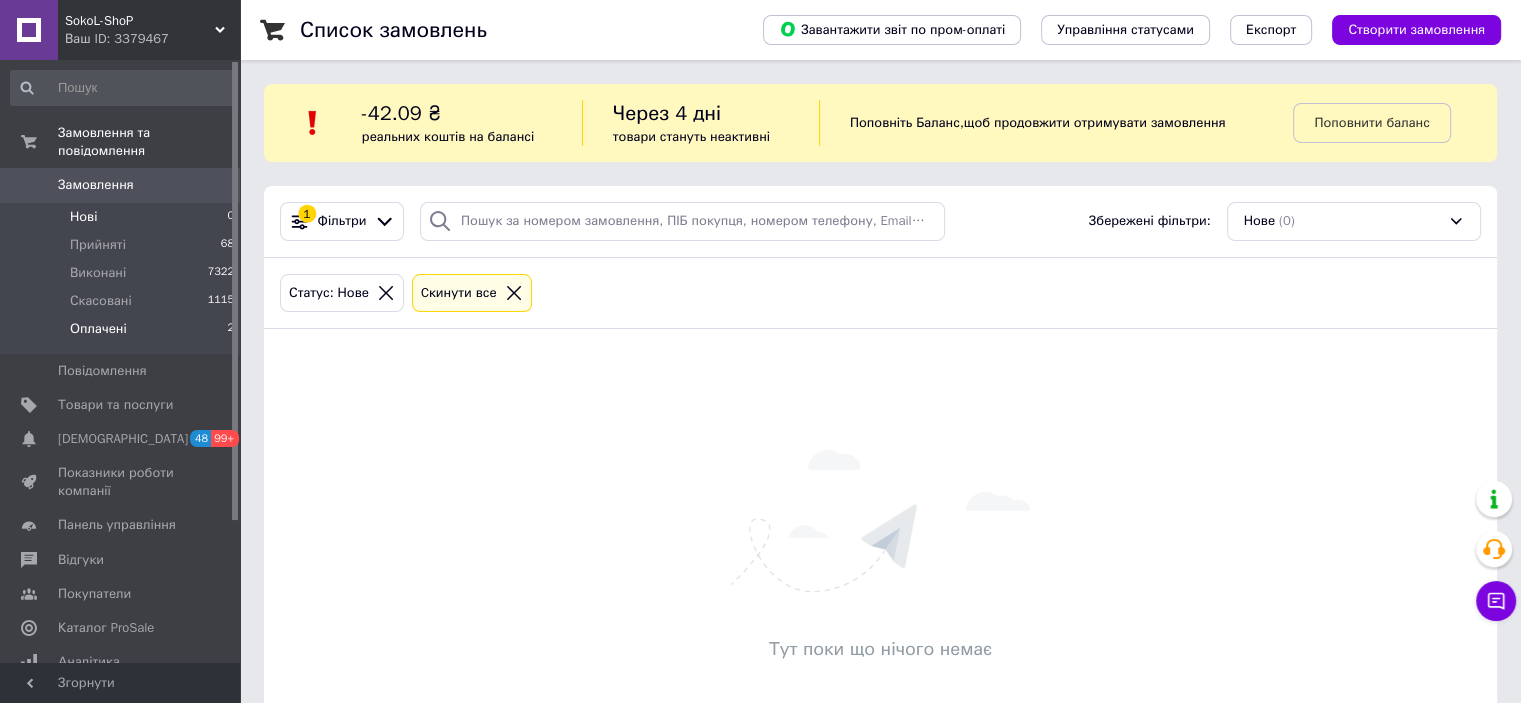 drag, startPoint x: 140, startPoint y: 315, endPoint x: 129, endPoint y: 322, distance: 13.038404 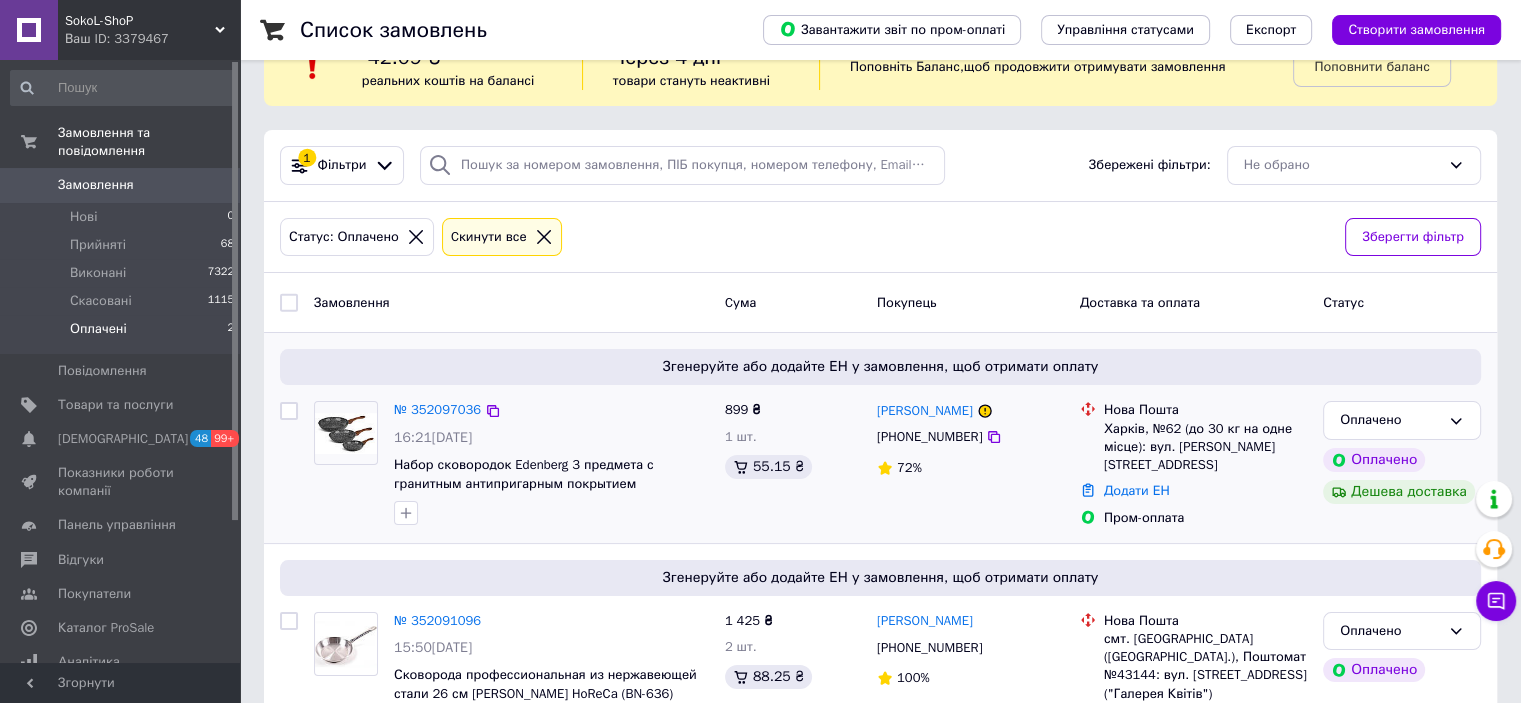 scroll, scrollTop: 100, scrollLeft: 0, axis: vertical 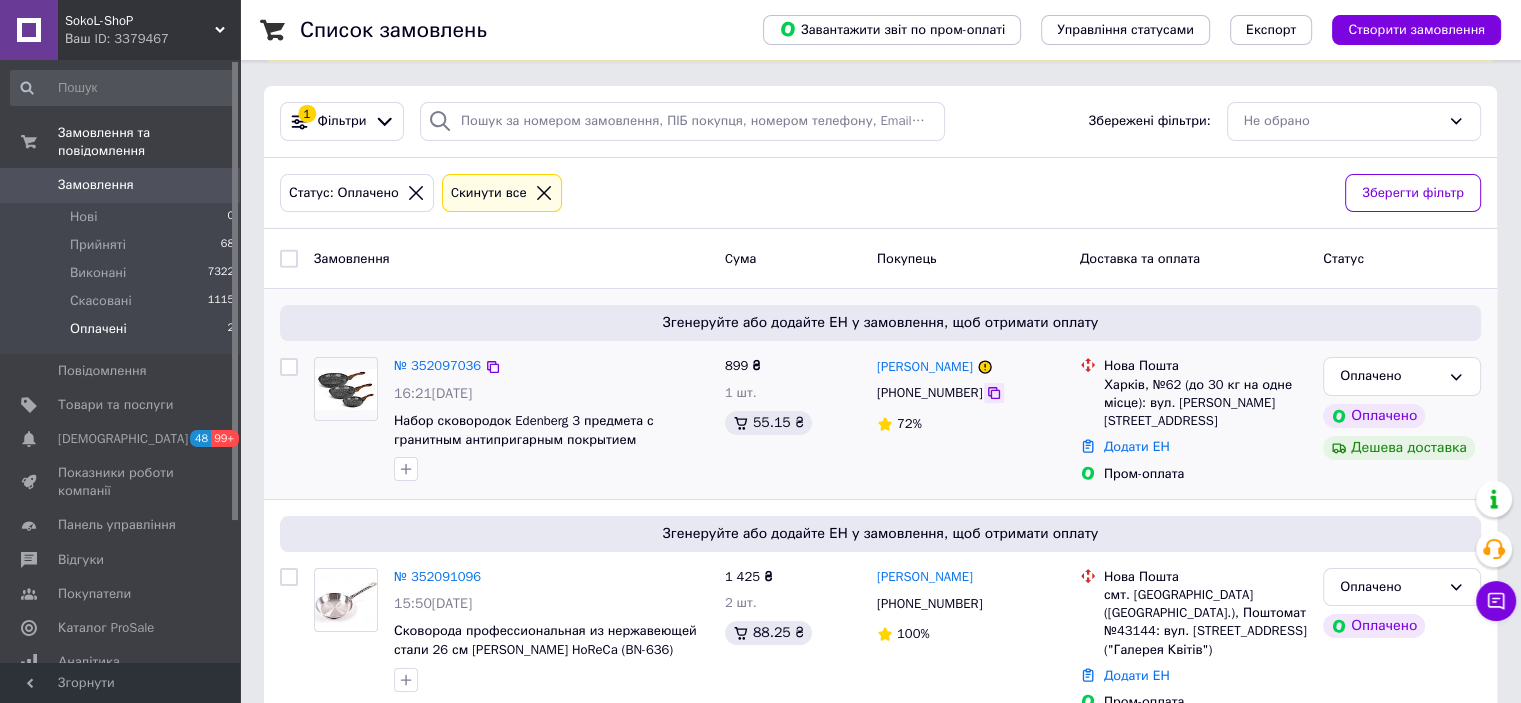 click 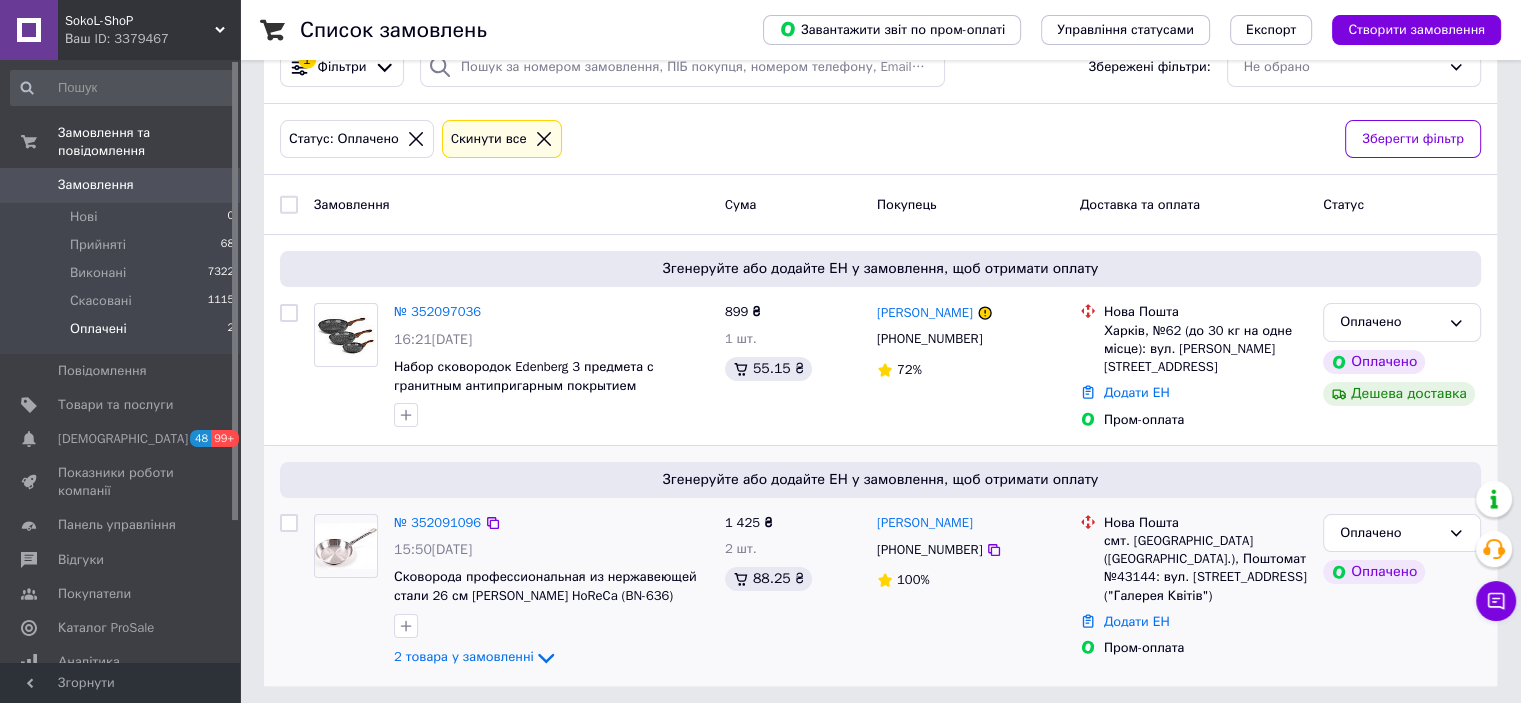 scroll, scrollTop: 157, scrollLeft: 0, axis: vertical 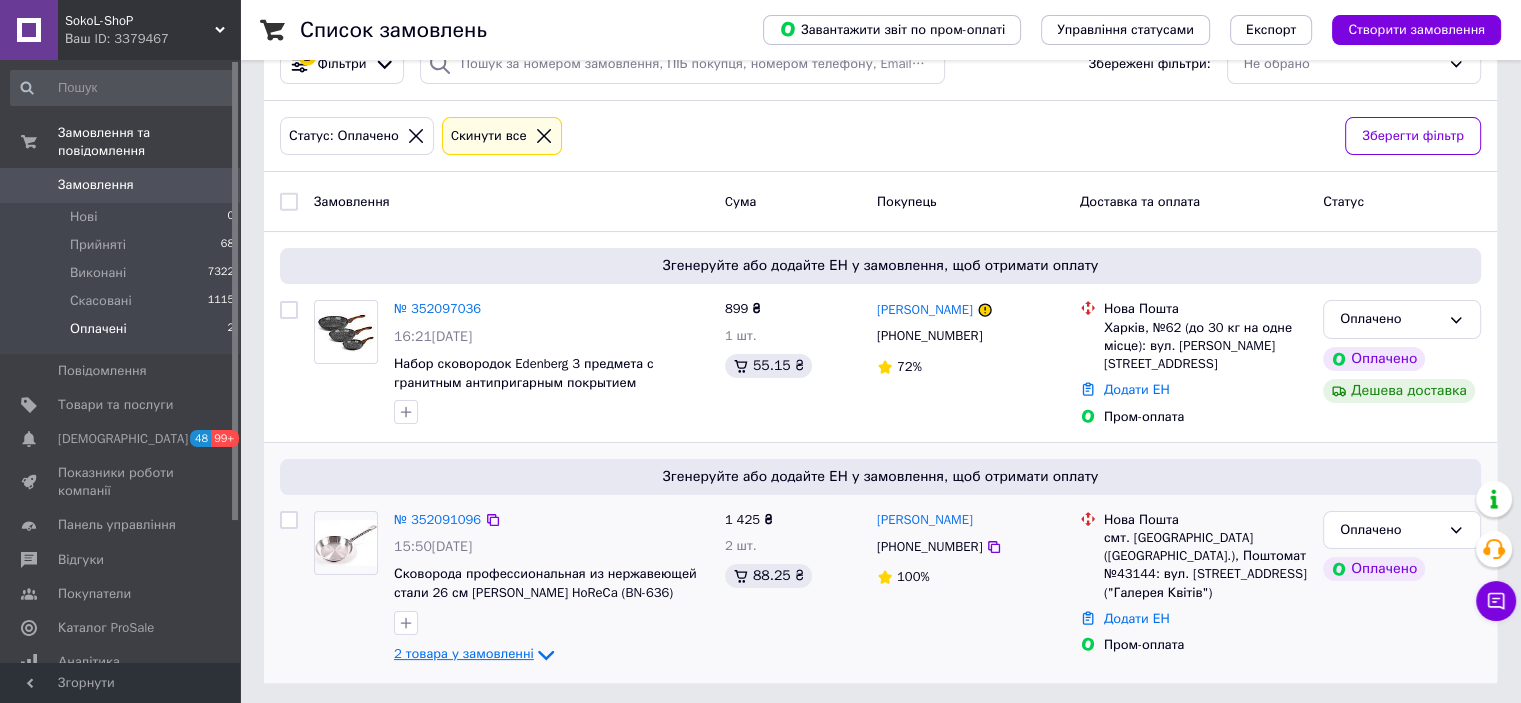click 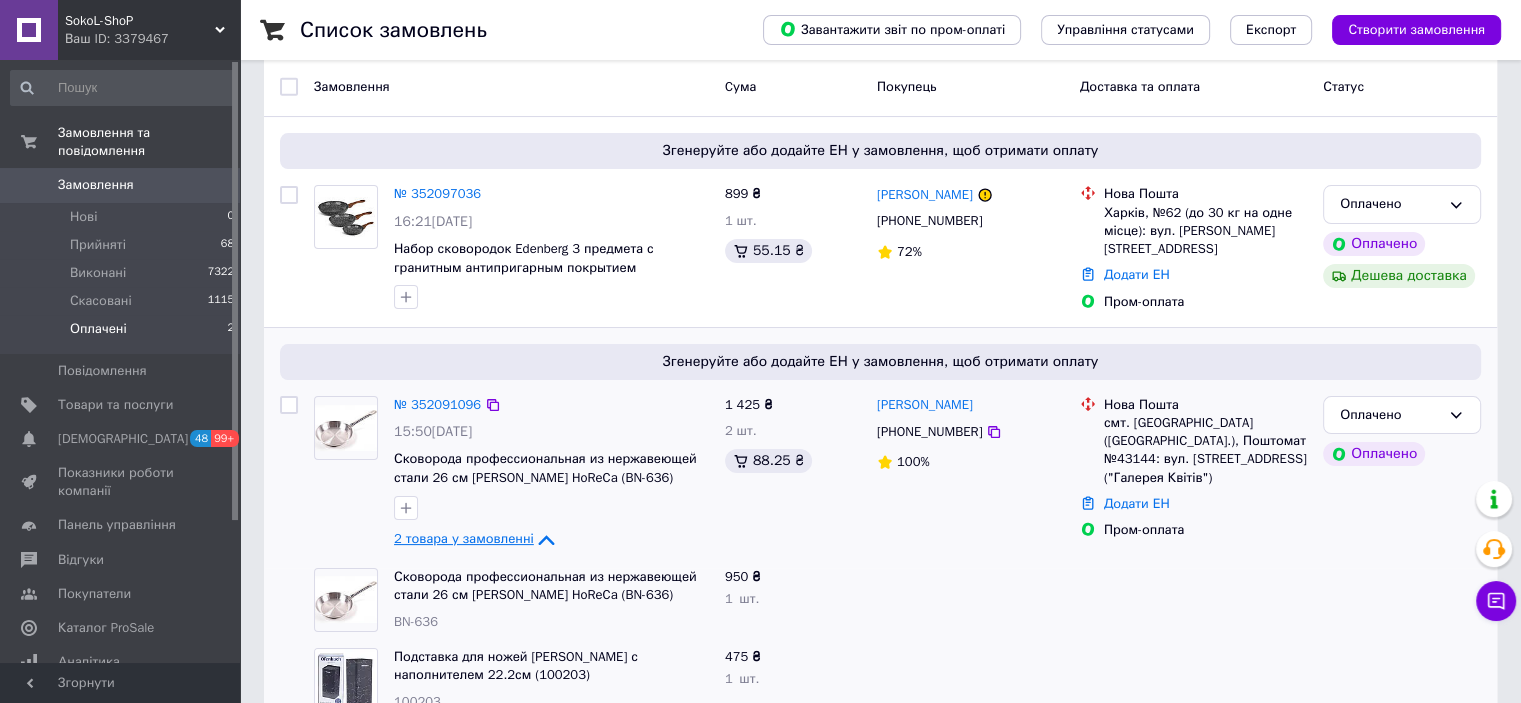 scroll, scrollTop: 318, scrollLeft: 0, axis: vertical 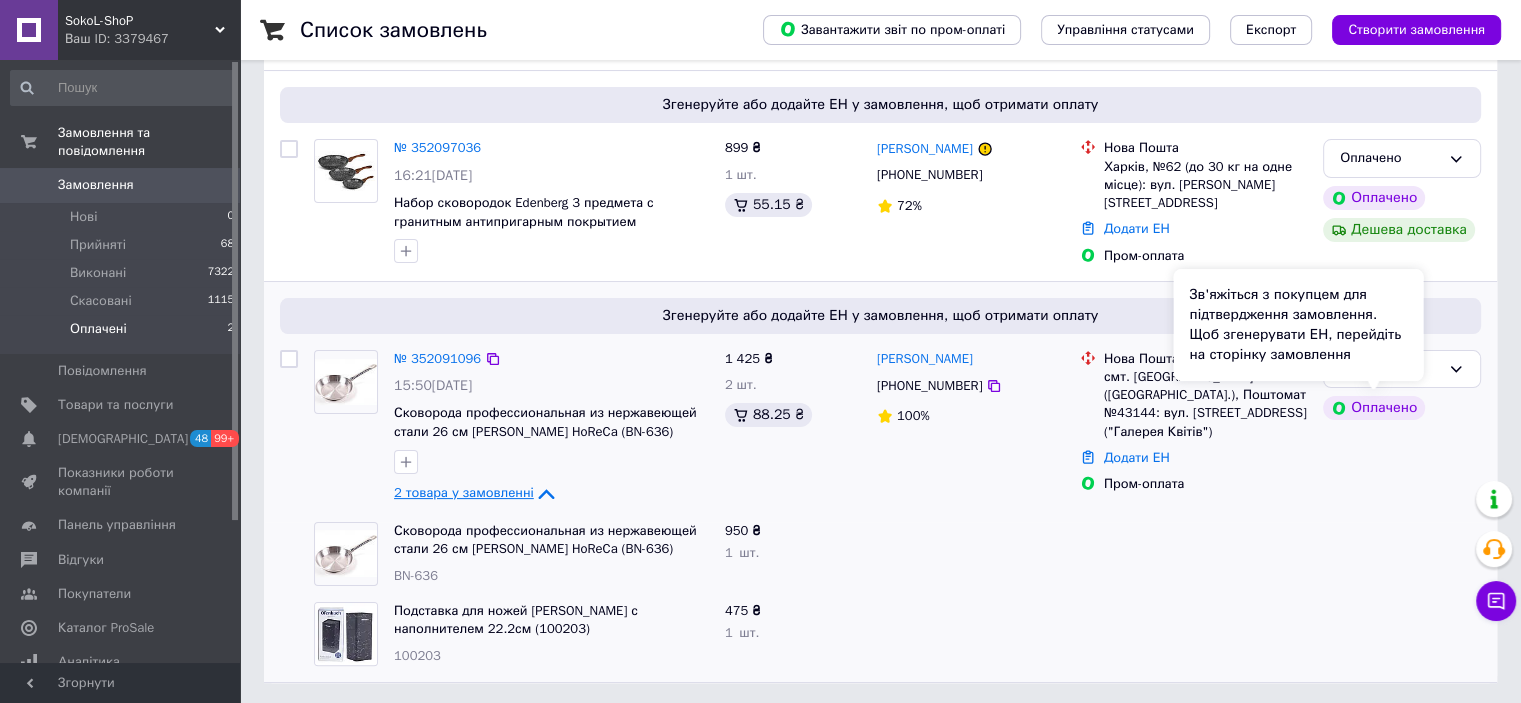 drag, startPoint x: 1392, startPoint y: 353, endPoint x: 1441, endPoint y: 388, distance: 60.216278 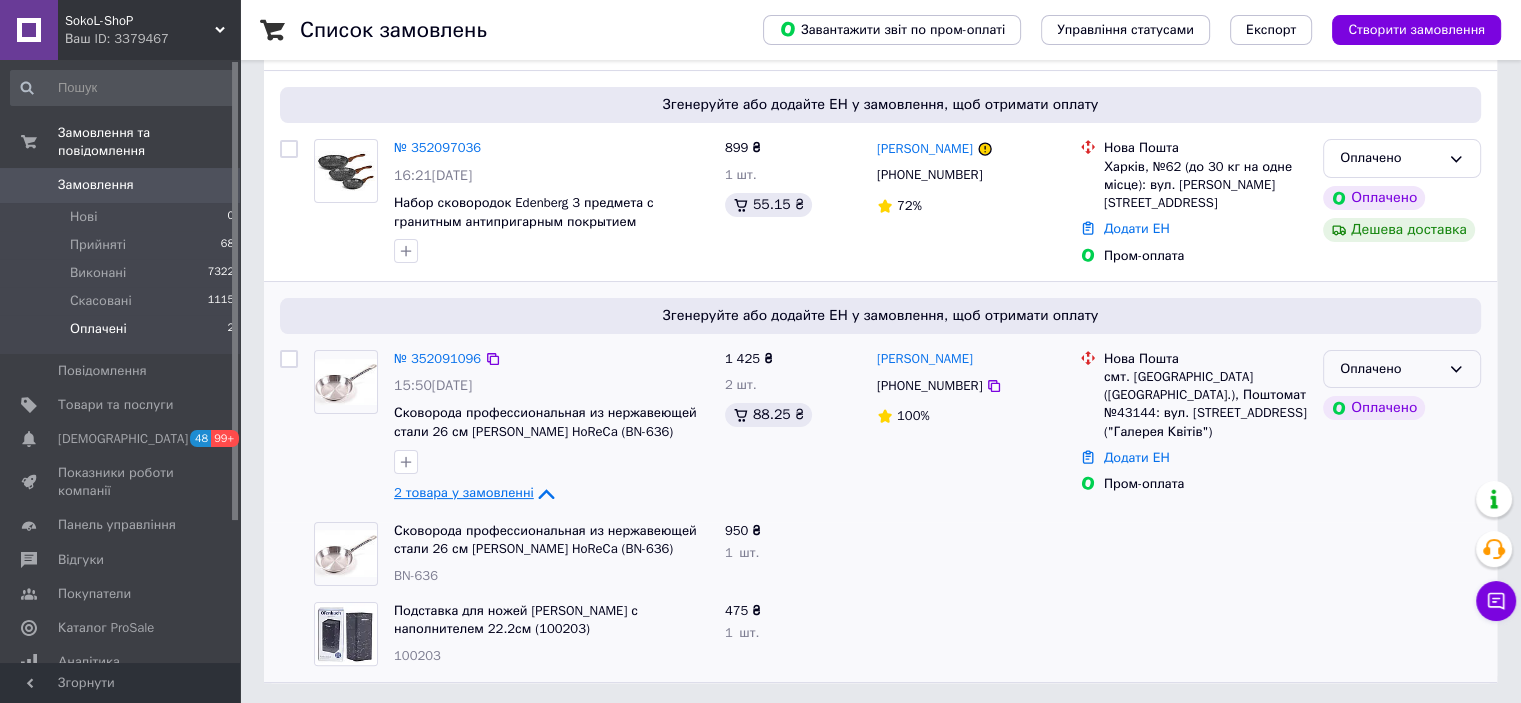 click on "Оплачено" at bounding box center (1402, 369) 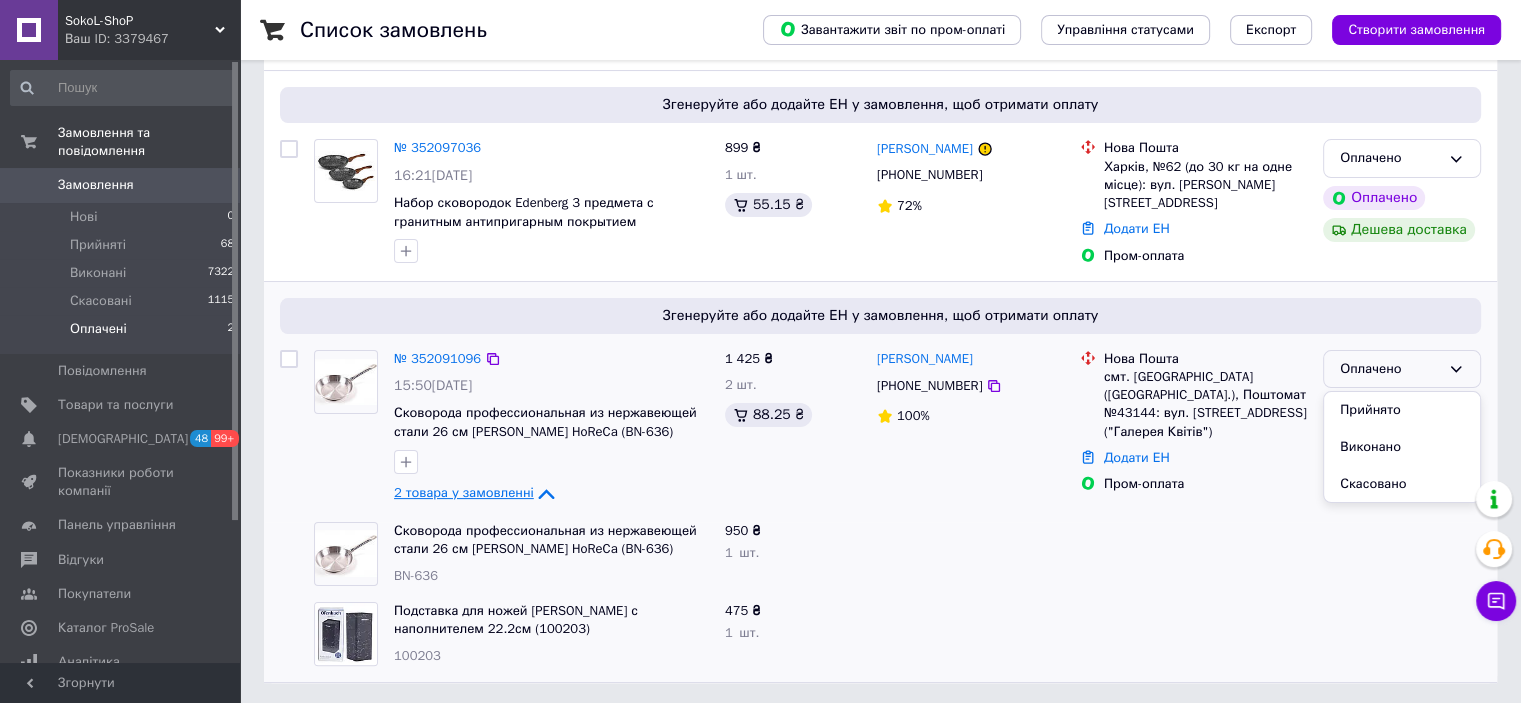 click on "Прийнято" at bounding box center [1402, 410] 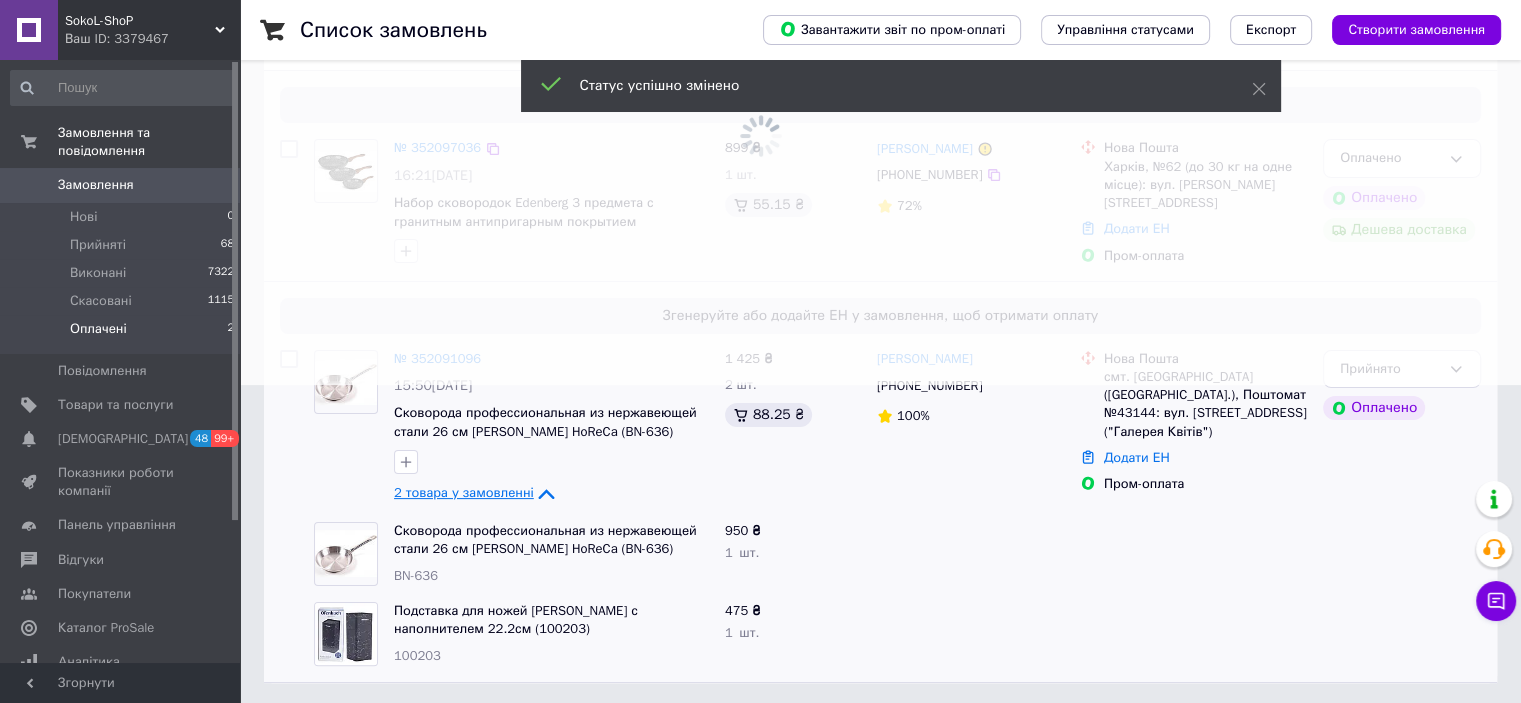 drag, startPoint x: 1484, startPoint y: 158, endPoint x: 1447, endPoint y: 164, distance: 37.48333 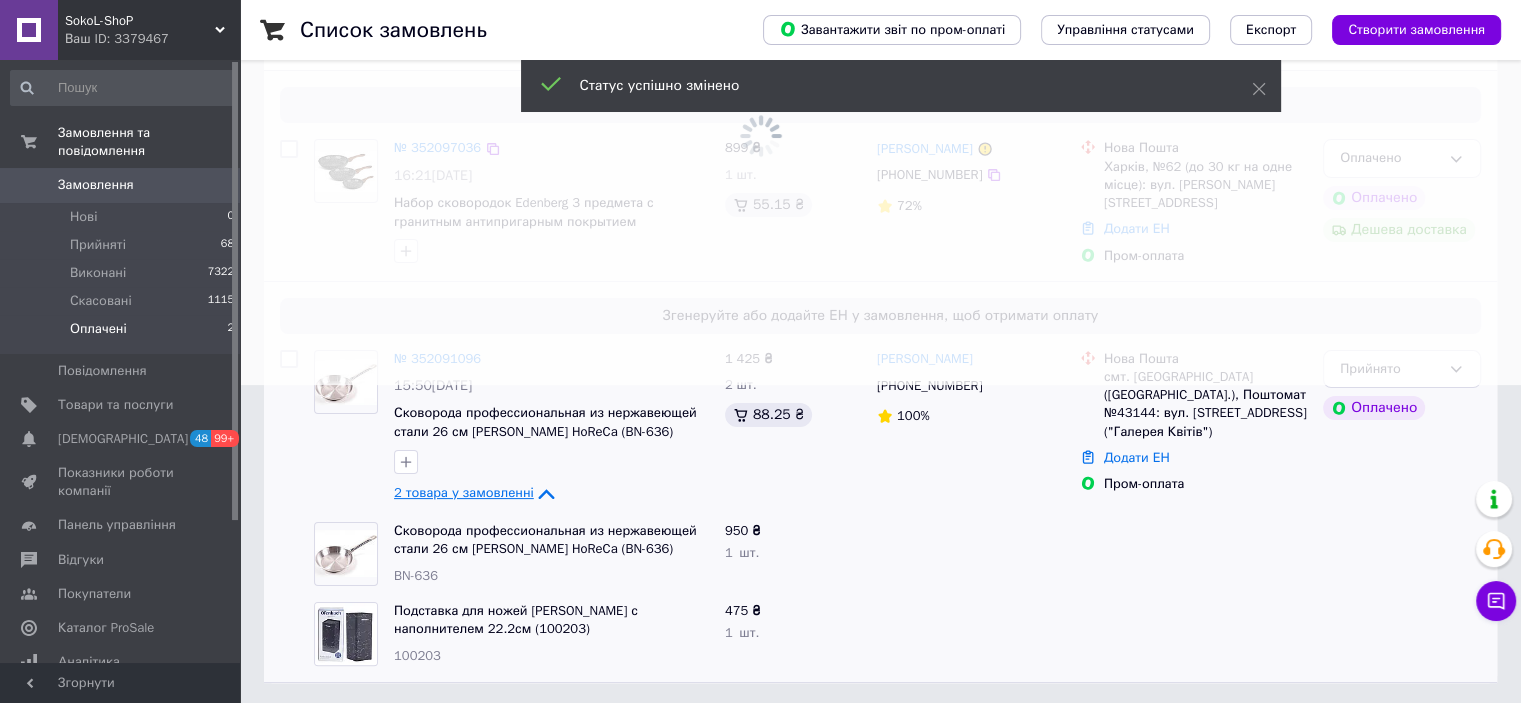 click at bounding box center (760, 33) 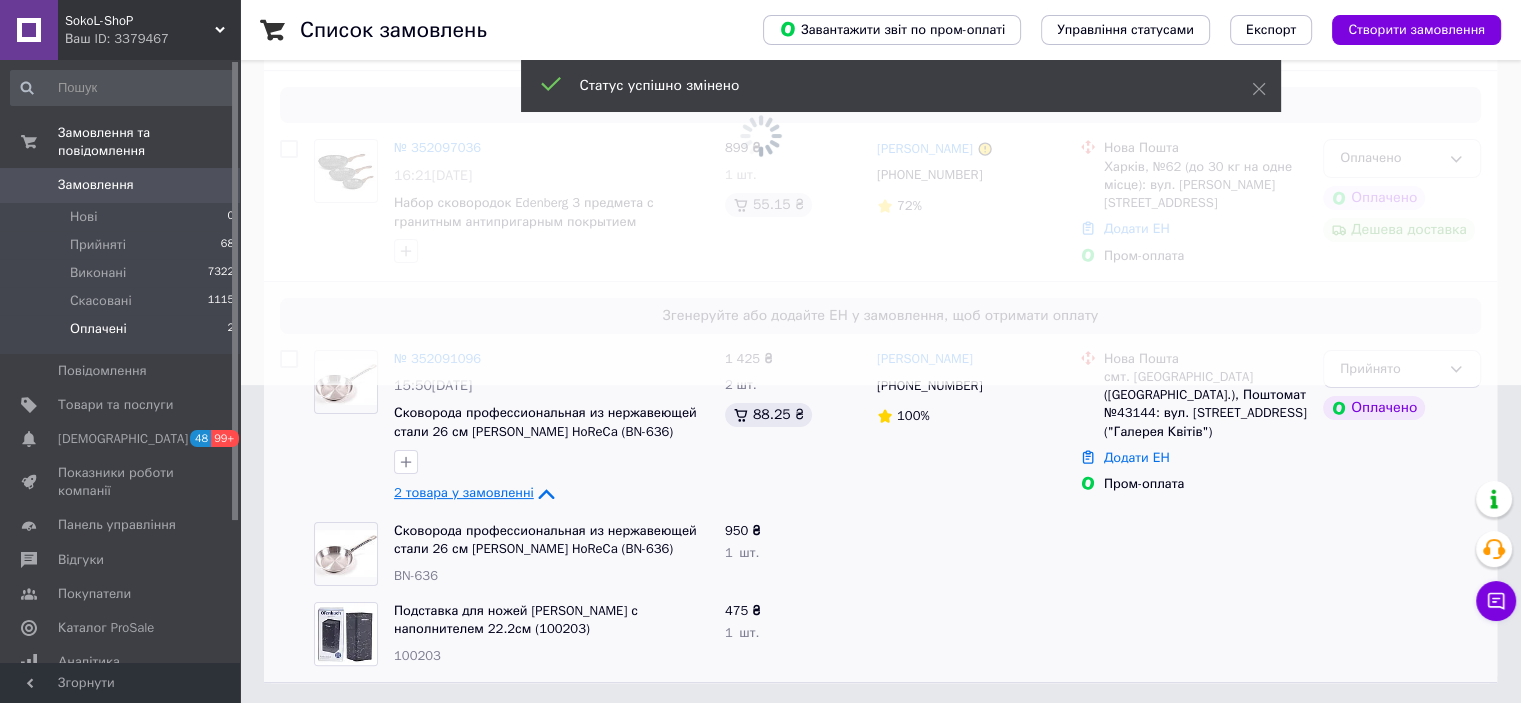 click at bounding box center (760, 33) 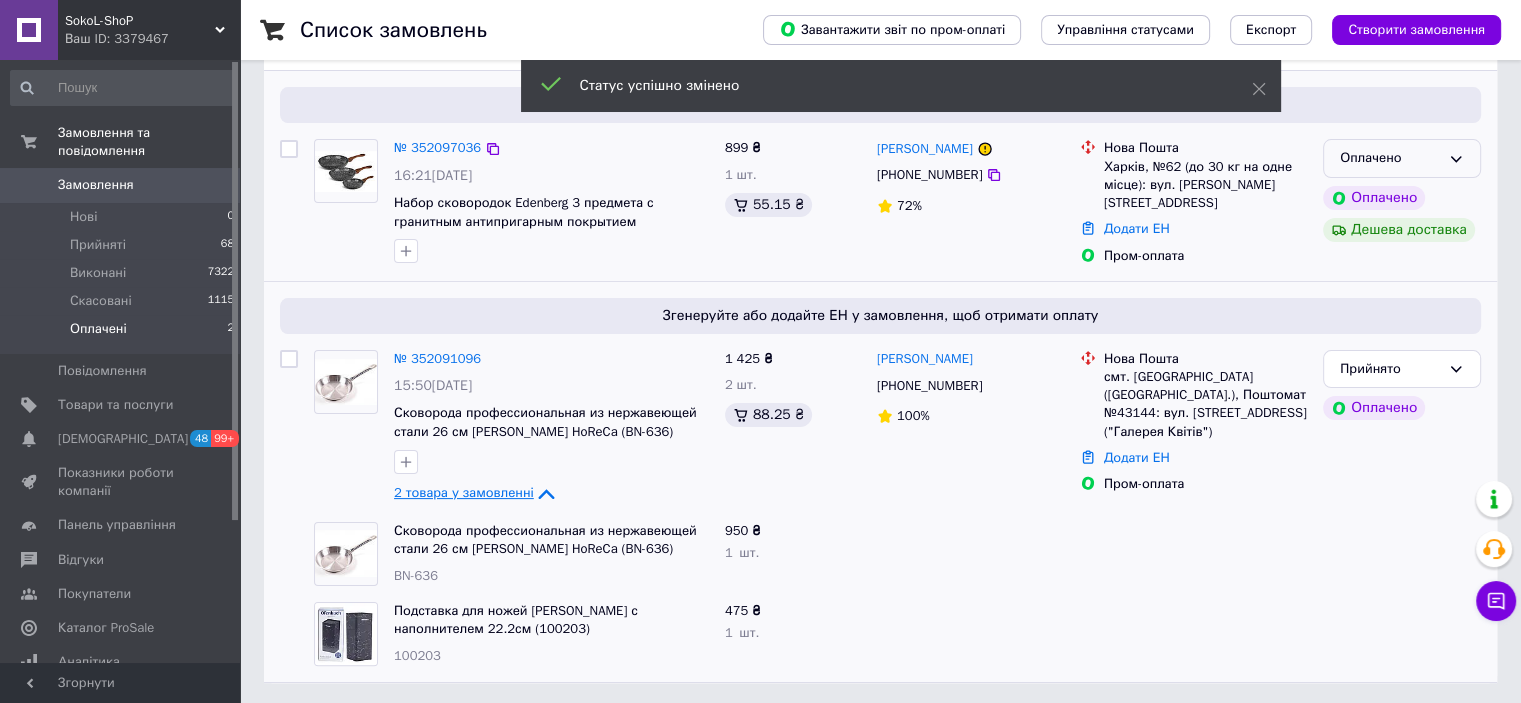 click on "Оплачено" at bounding box center [1390, 158] 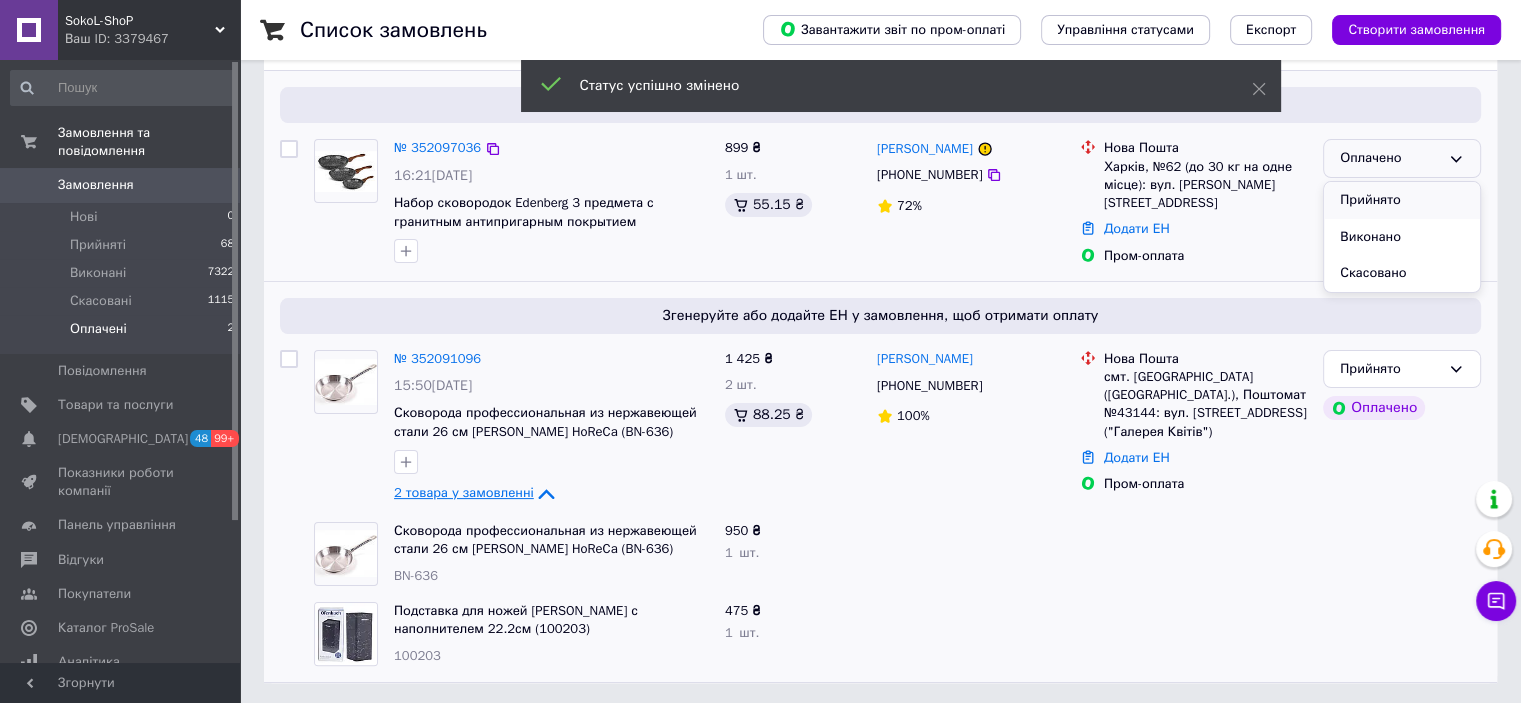 click on "Прийнято" at bounding box center (1402, 200) 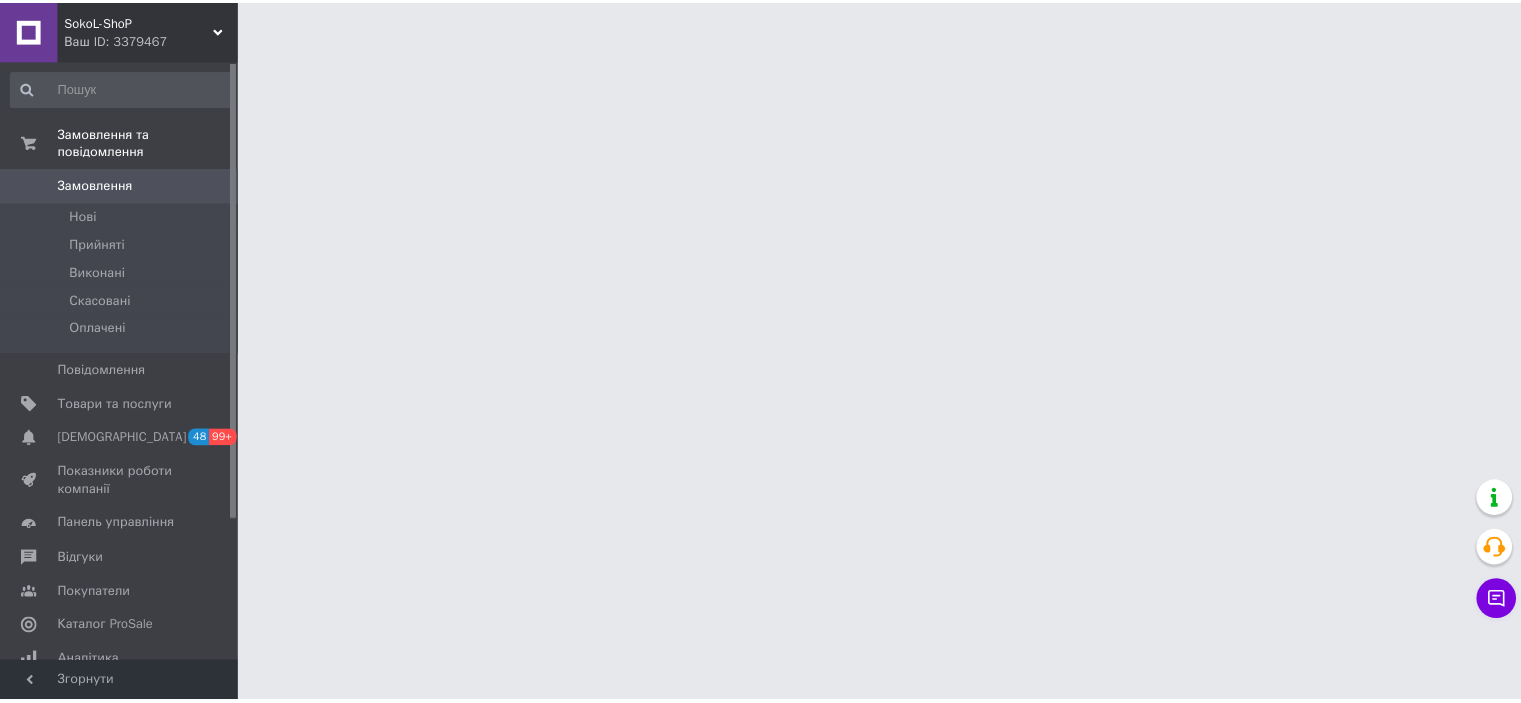 scroll, scrollTop: 0, scrollLeft: 0, axis: both 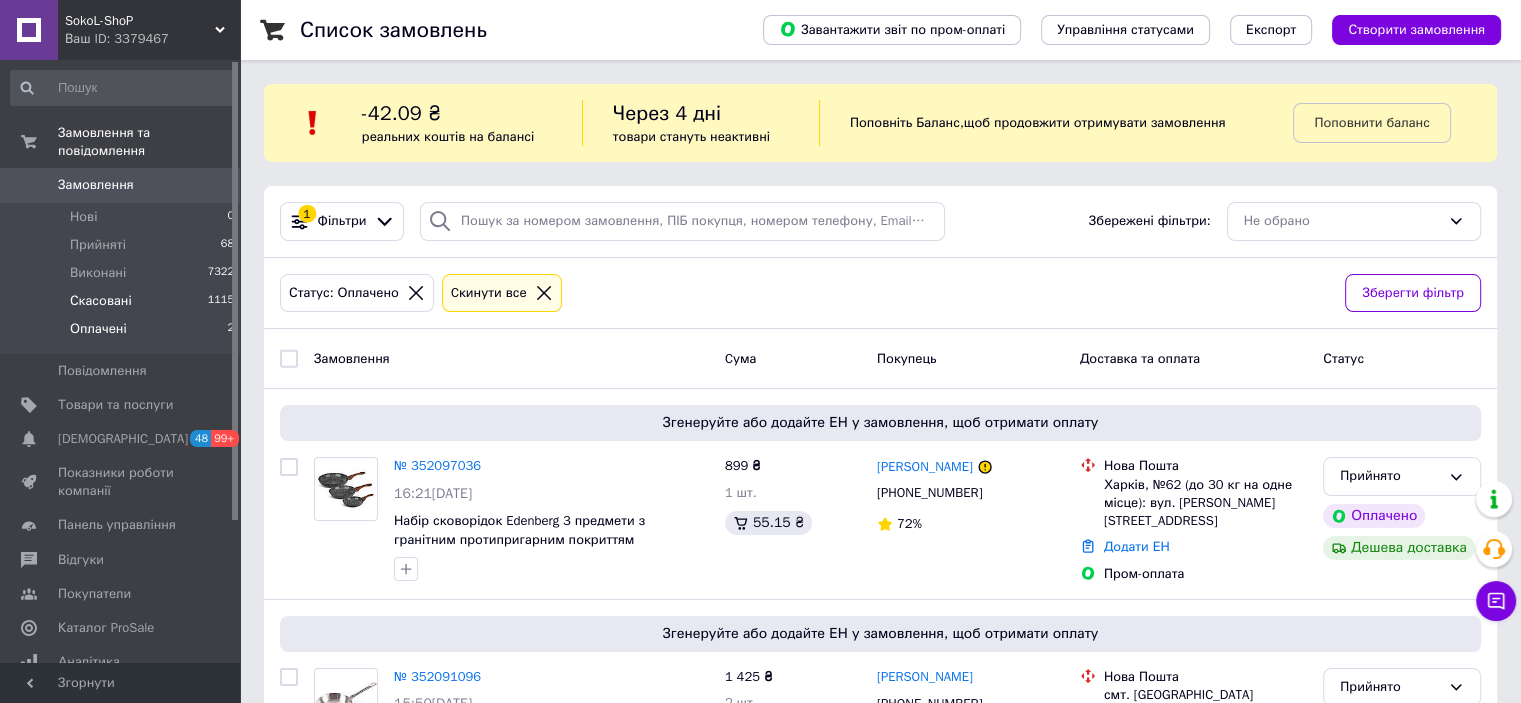 click on "Скасовані" at bounding box center (101, 301) 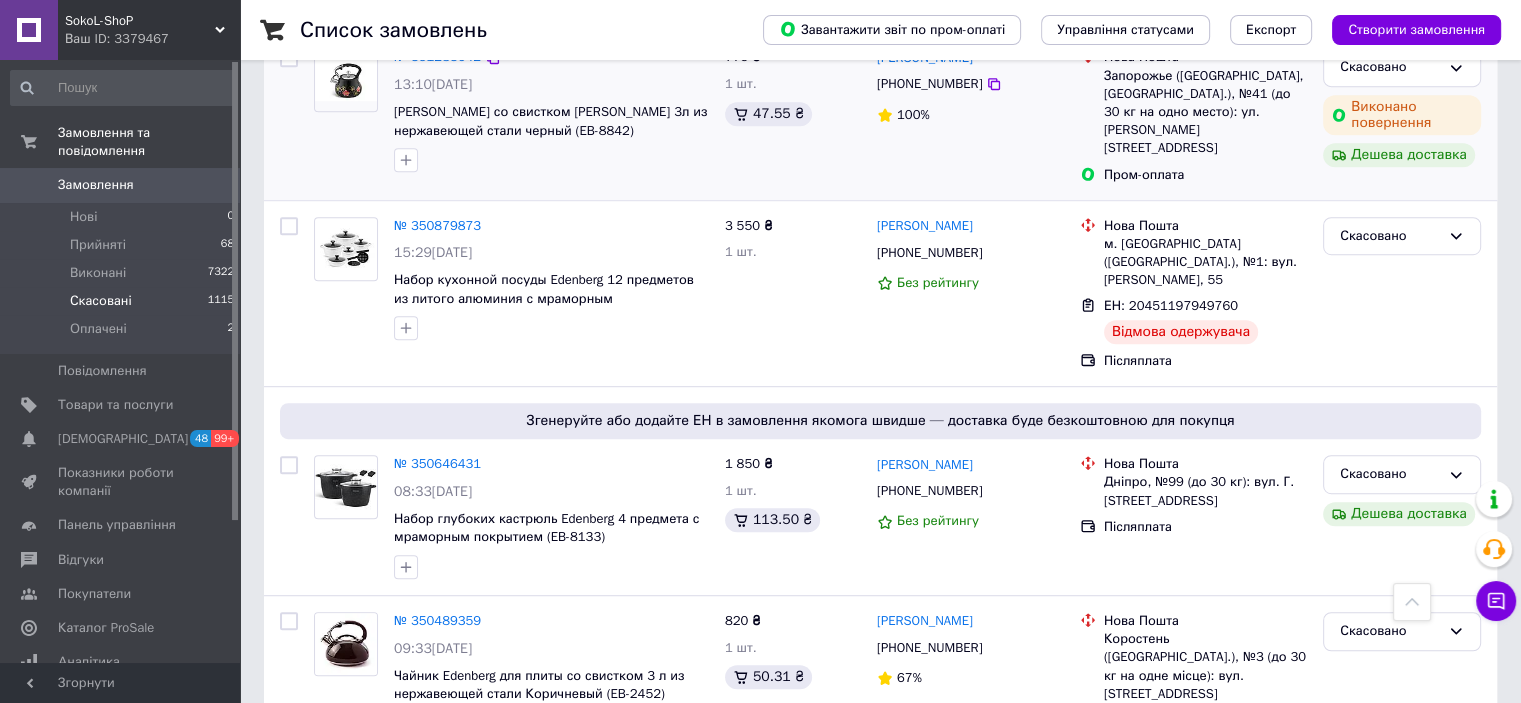 scroll, scrollTop: 1000, scrollLeft: 0, axis: vertical 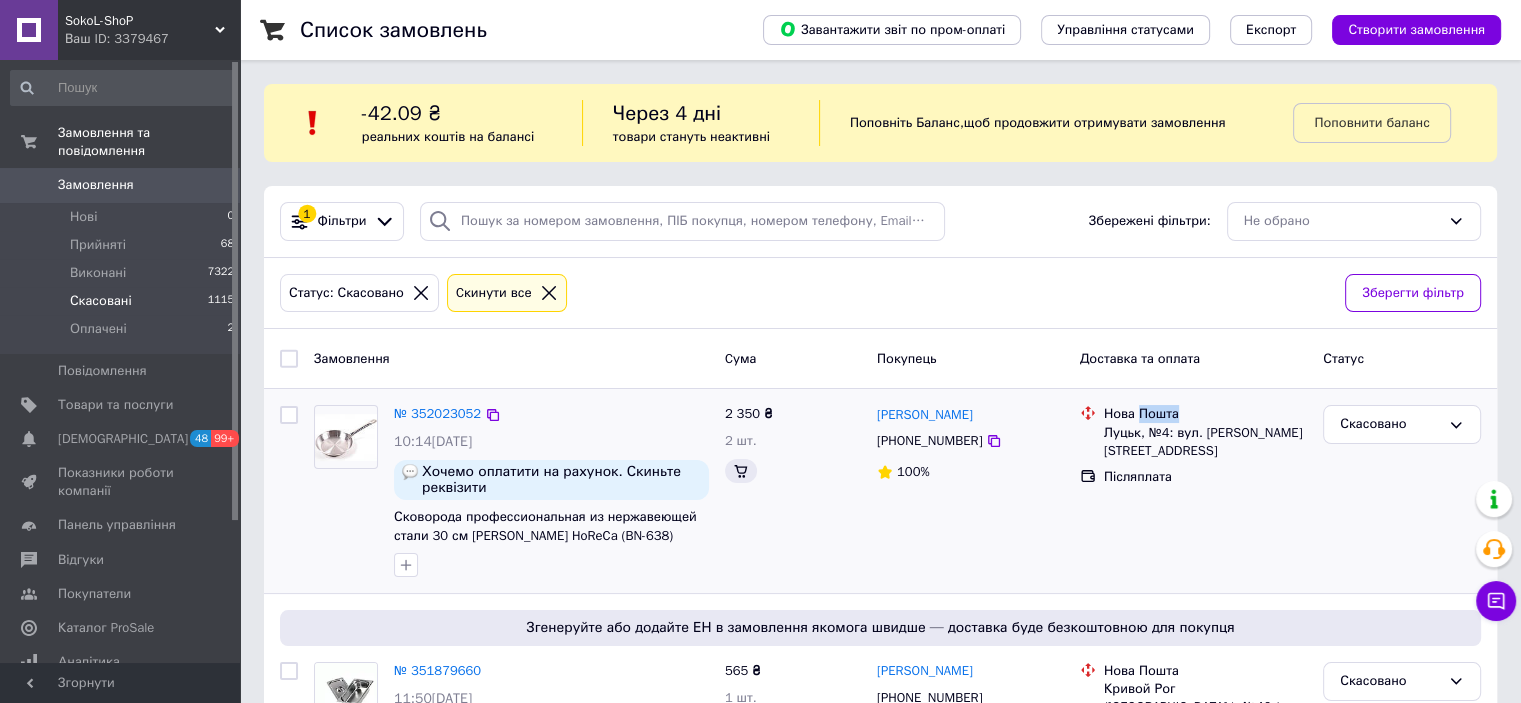 click on "Нова Пошта" at bounding box center (1205, 414) 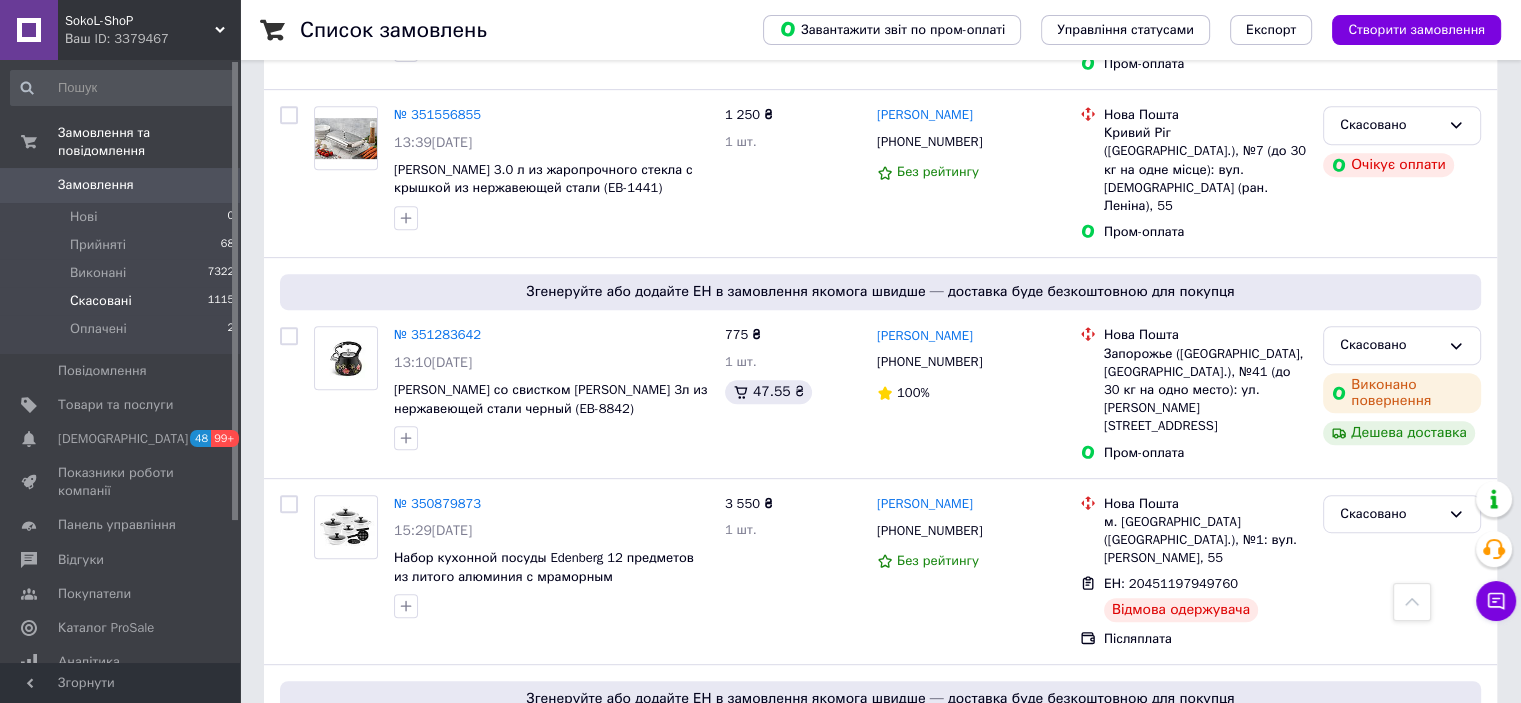 scroll, scrollTop: 1000, scrollLeft: 0, axis: vertical 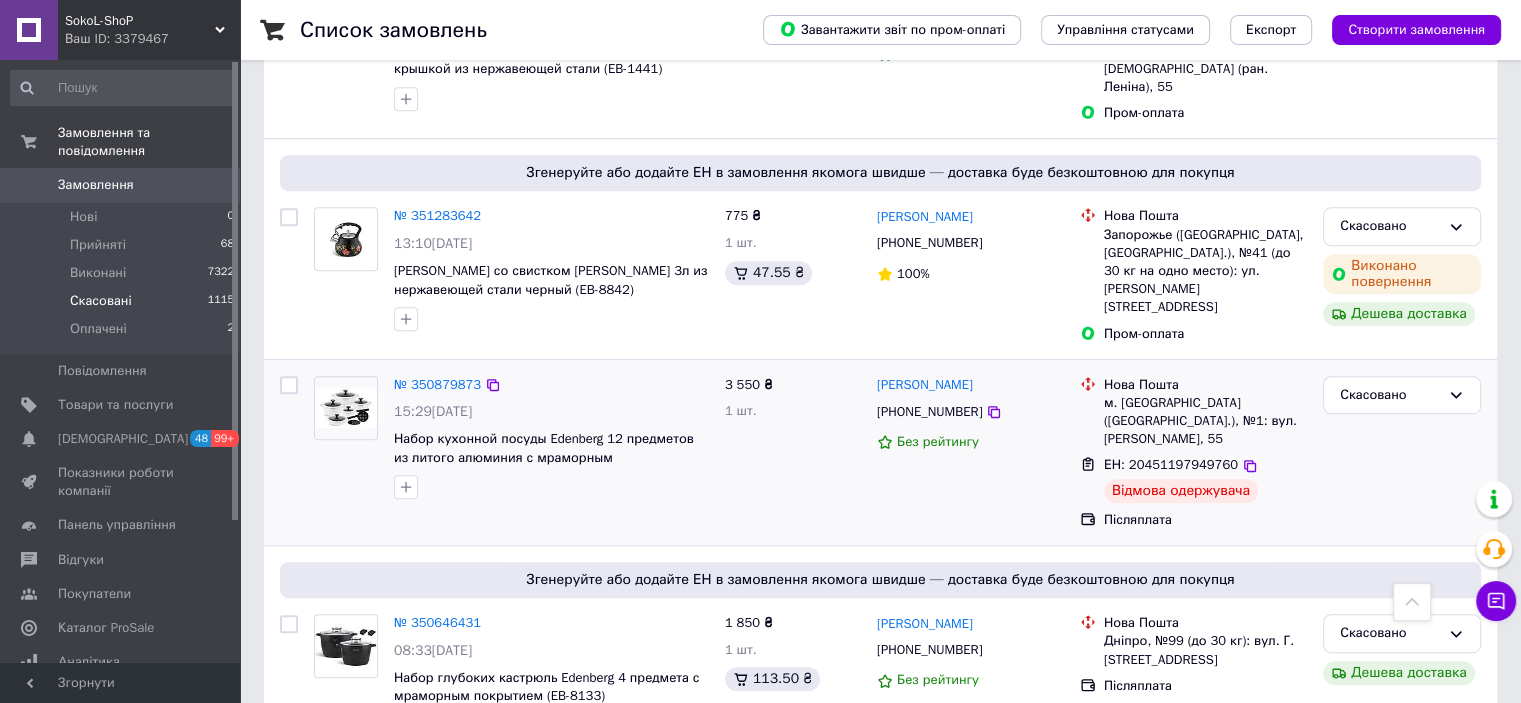 click on "ЕН: 20451197949760" at bounding box center [1171, 464] 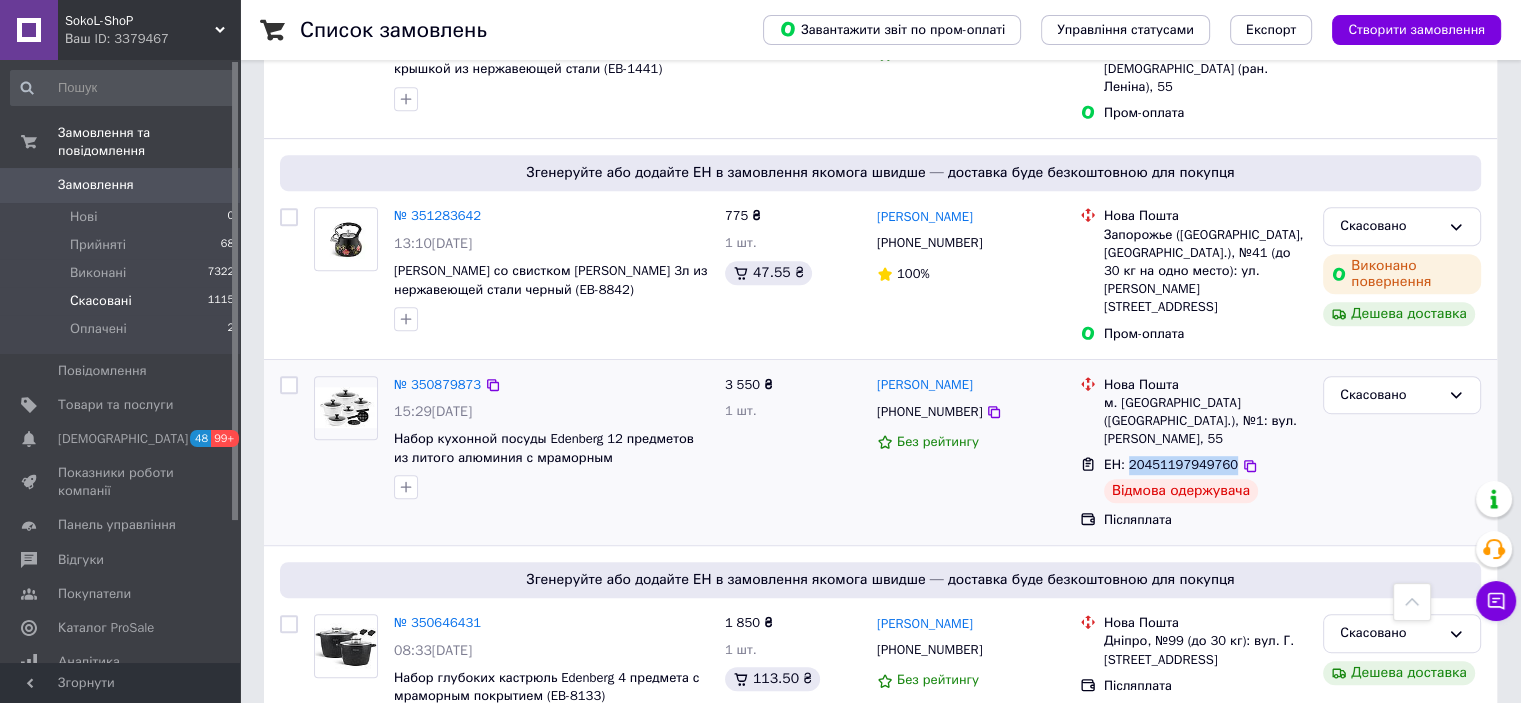 click on "ЕН: 20451197949760" at bounding box center [1171, 464] 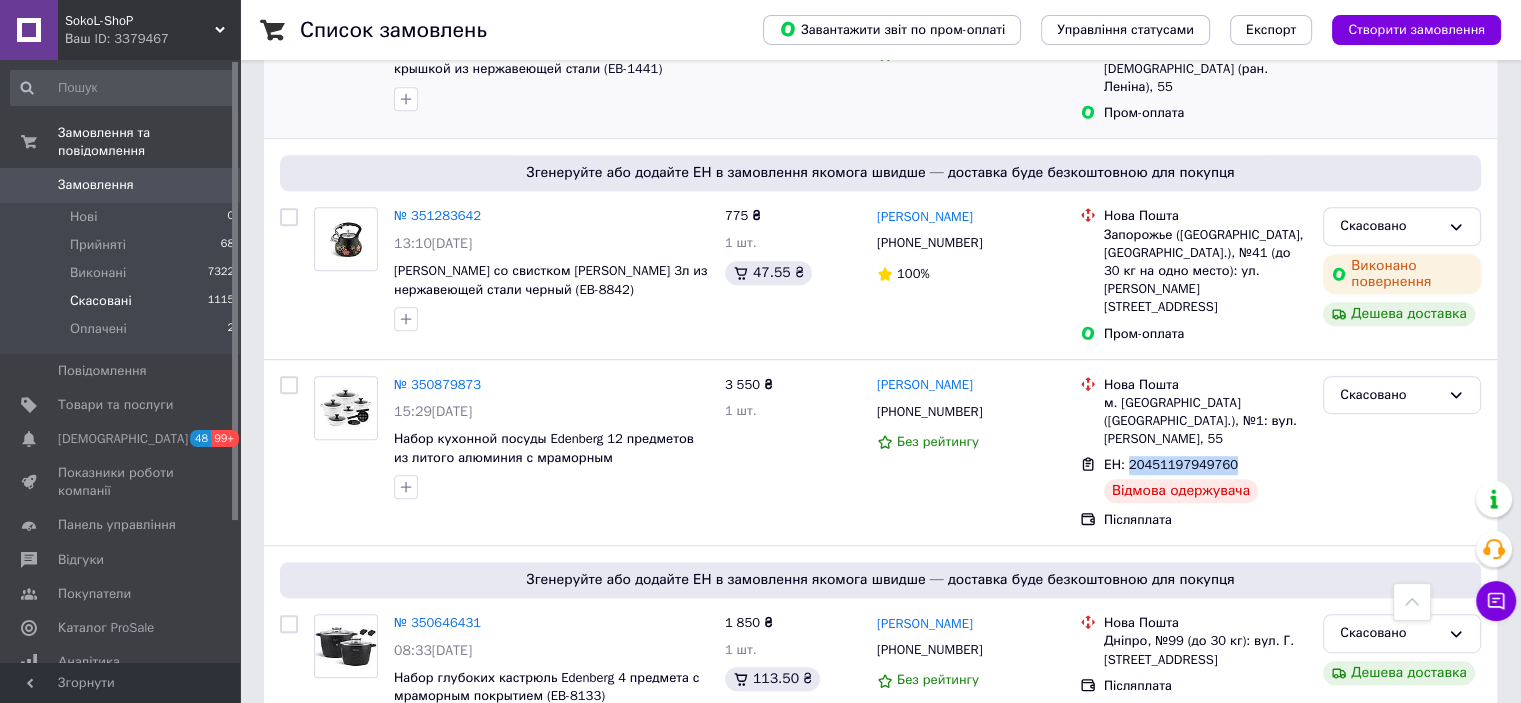 copy on "20451197949760" 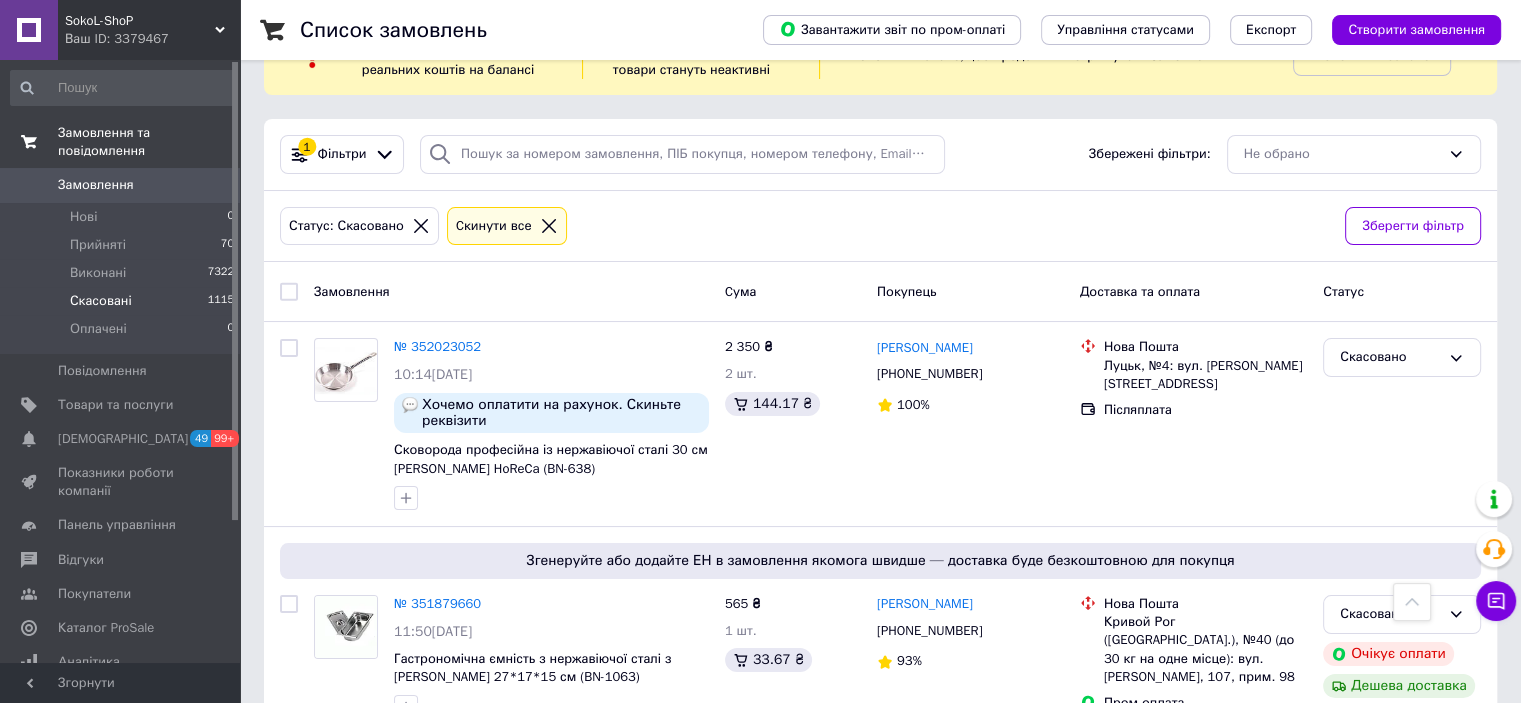 scroll, scrollTop: 0, scrollLeft: 0, axis: both 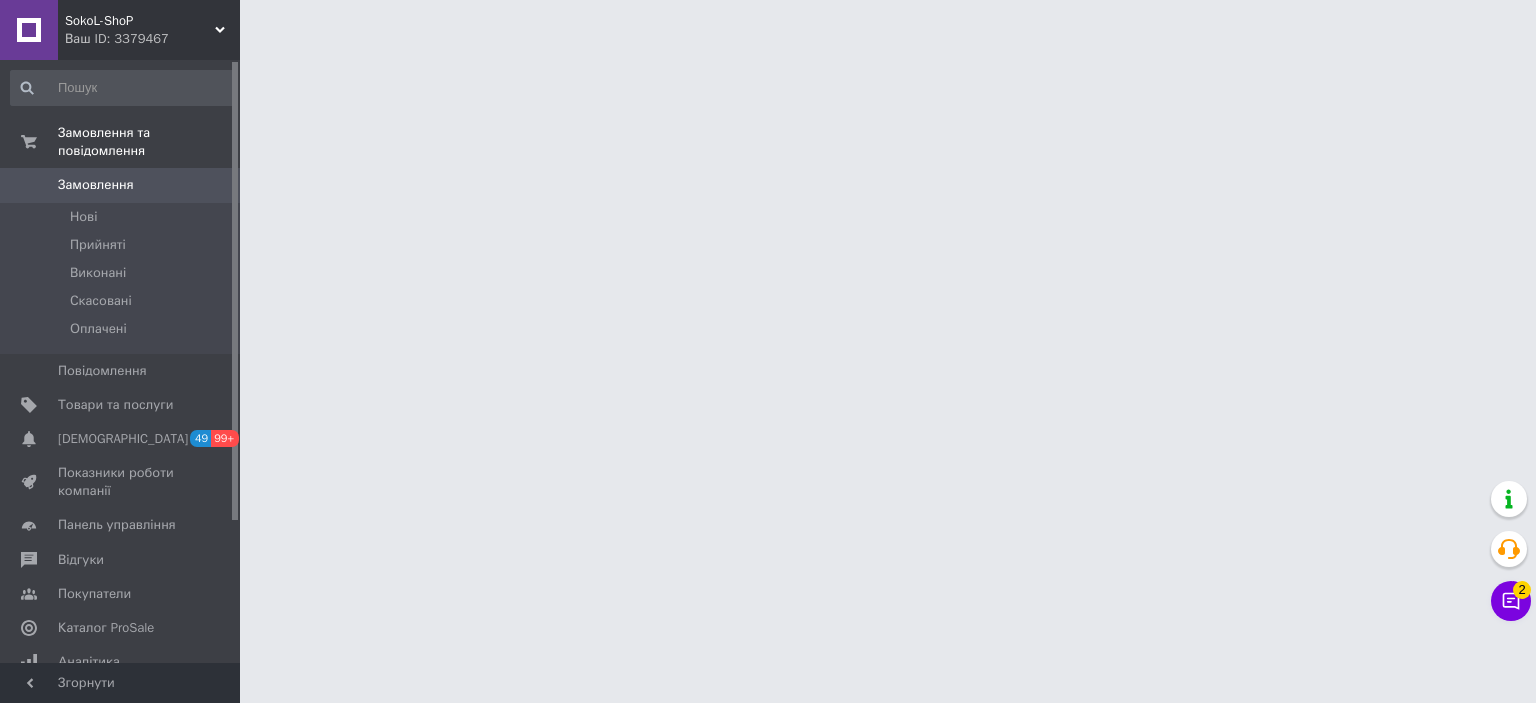 click on "SokoL-ShoP Ваш ID: 3379467 Сайт SokoL-ShoP Кабінет покупця Перевірити стан системи Сторінка на порталі Довідка Вийти Замовлення та повідомлення Замовлення 0 [GEOGRAPHIC_DATA] Виконані Скасовані Оплачені Повідомлення 0 Товари та послуги Сповіщення 49 99+ Показники роботи компанії Панель управління Відгуки Покупатели Каталог ProSale Аналітика Управління сайтом Гаманець компанії [PERSON_NAME] Тарифи та рахунки Prom топ Згорнути
2" at bounding box center (768, 25) 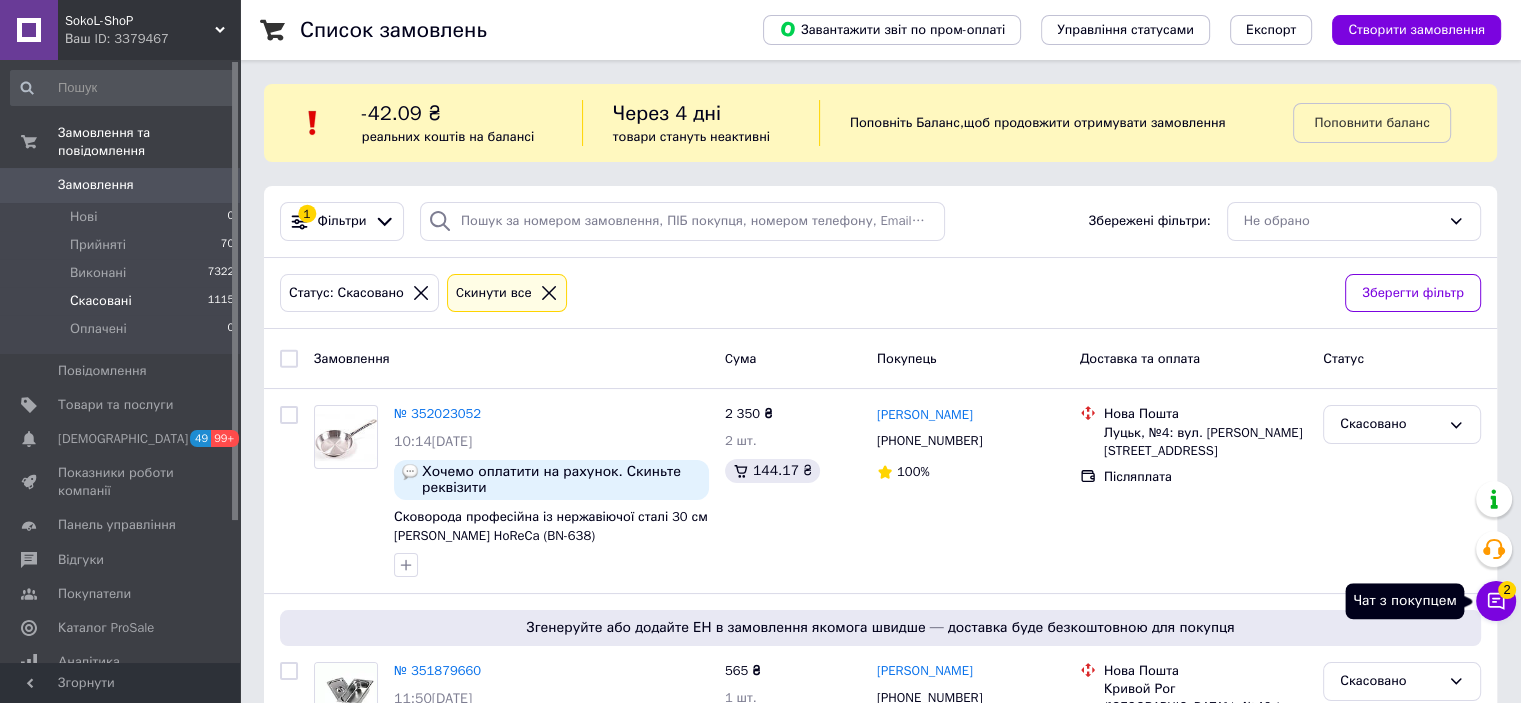 click 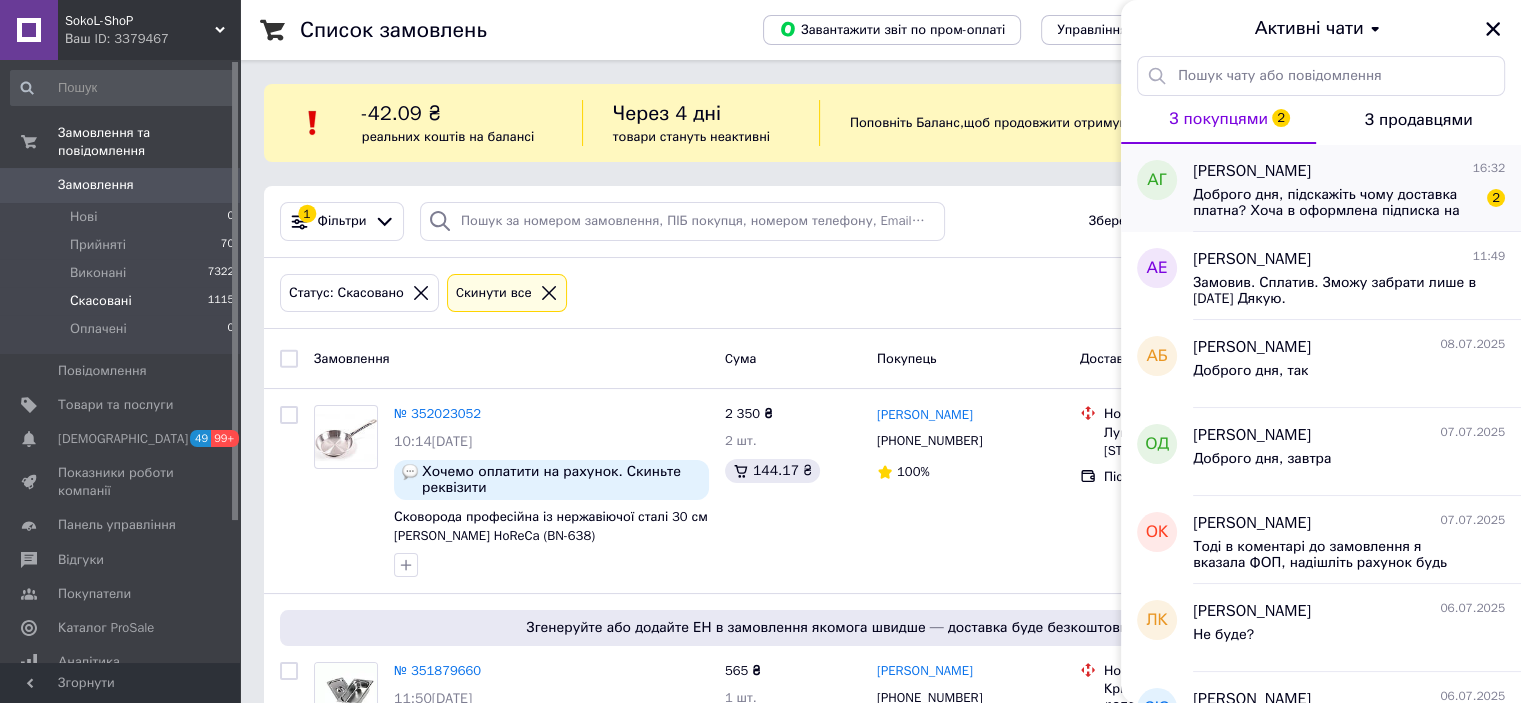 click on "Доброго дня, підскажіть чому доставка платна? Хоча в оформлена підписка на безкоштовну доставку новою поштою." at bounding box center [1335, 203] 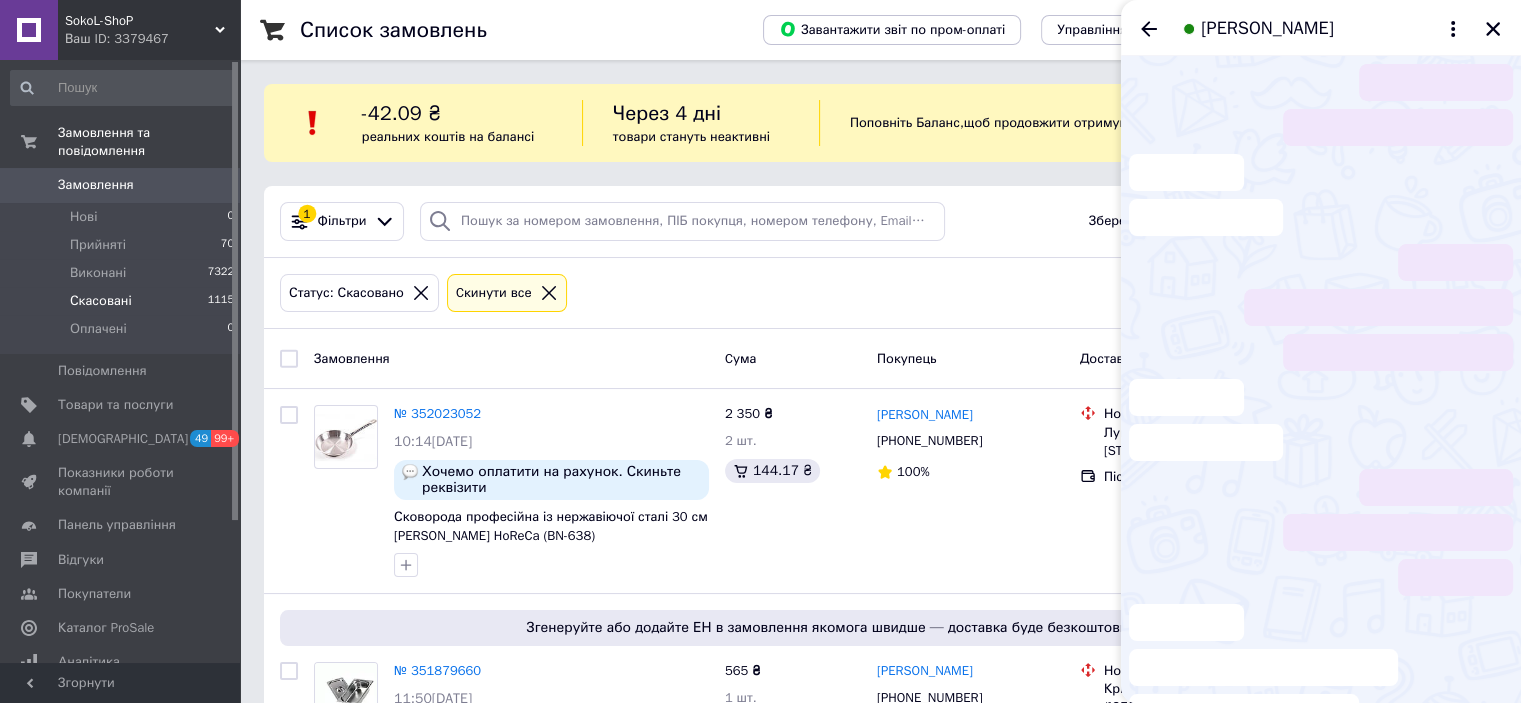 scroll, scrollTop: 3, scrollLeft: 0, axis: vertical 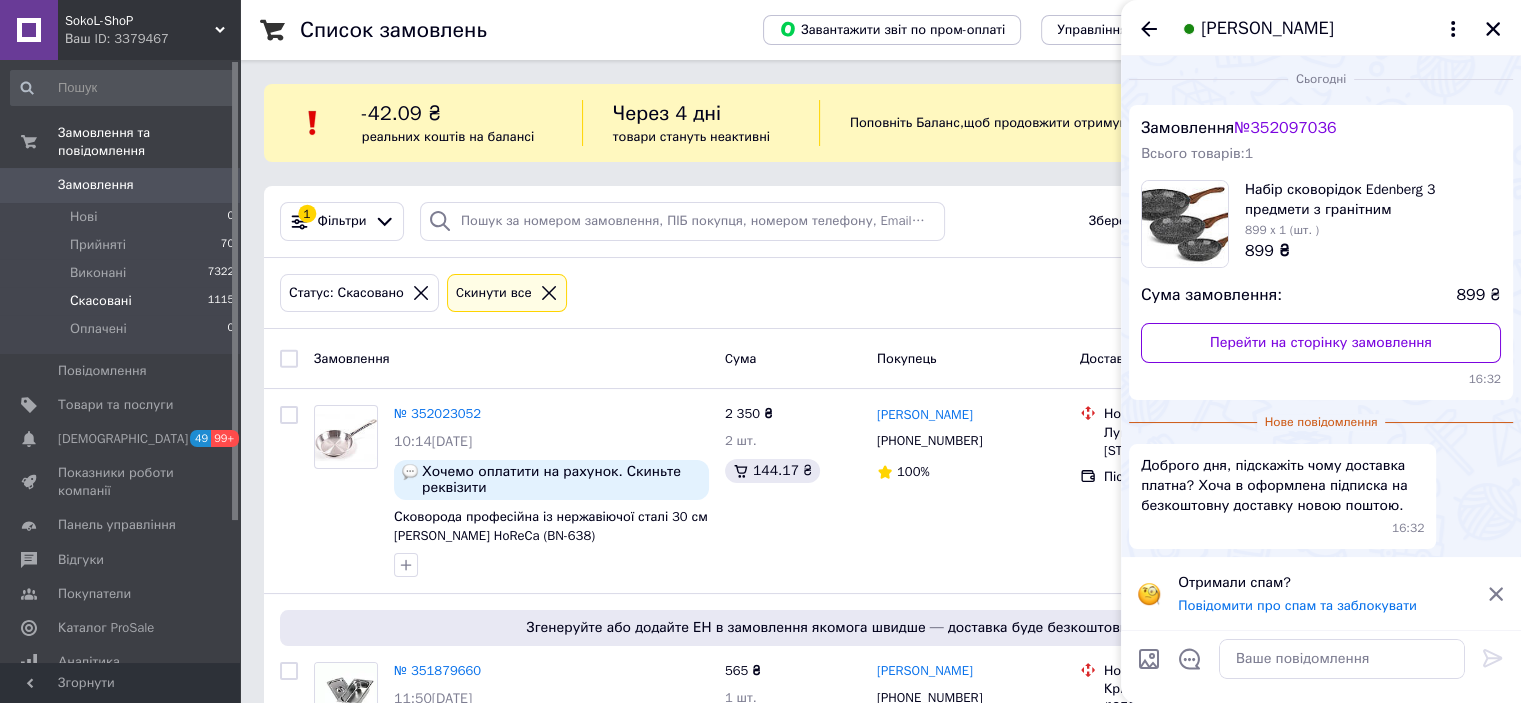 click on "Доброго дня, підскажіть чому доставка платна? Хоча в оформлена підписка на безкоштовну доставку новою поштою. 16:32" at bounding box center [1321, 496] 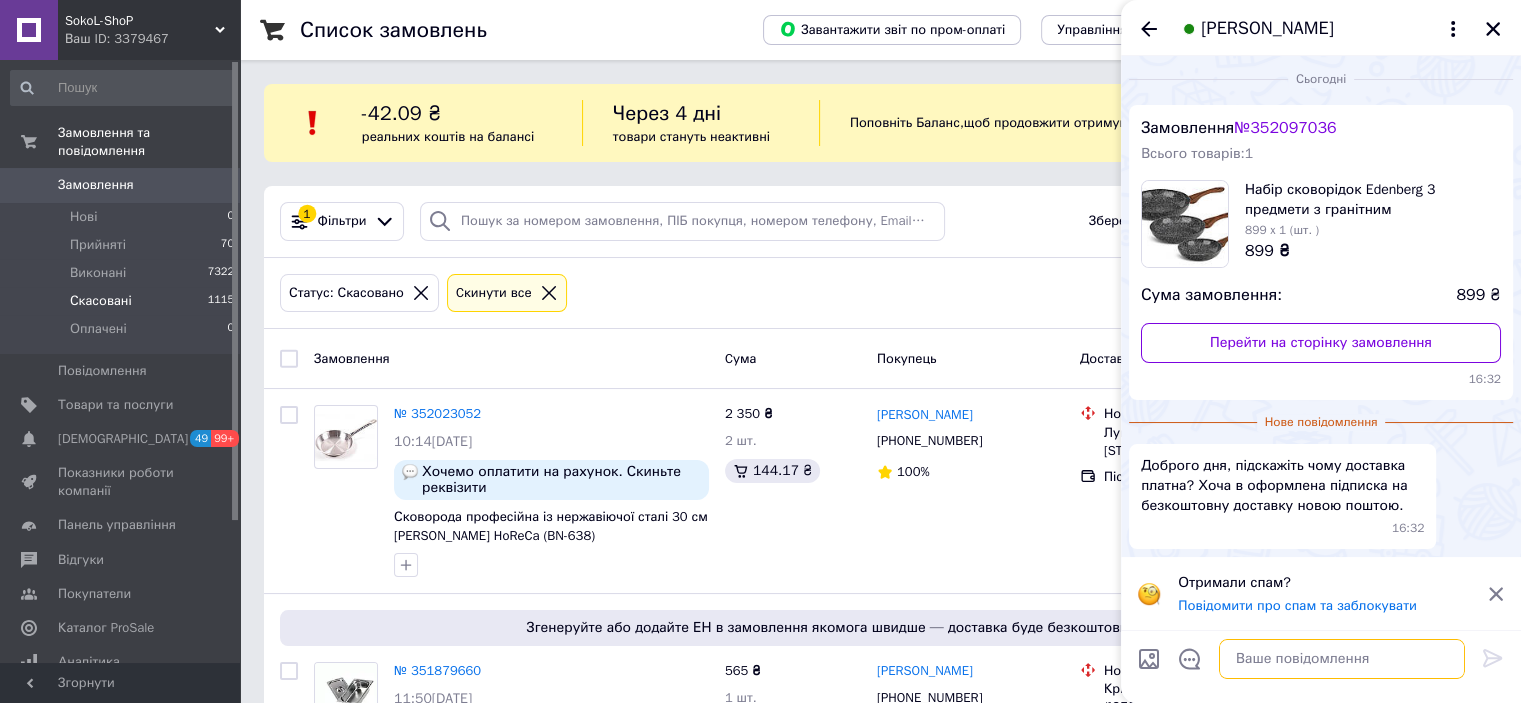 click at bounding box center [1342, 659] 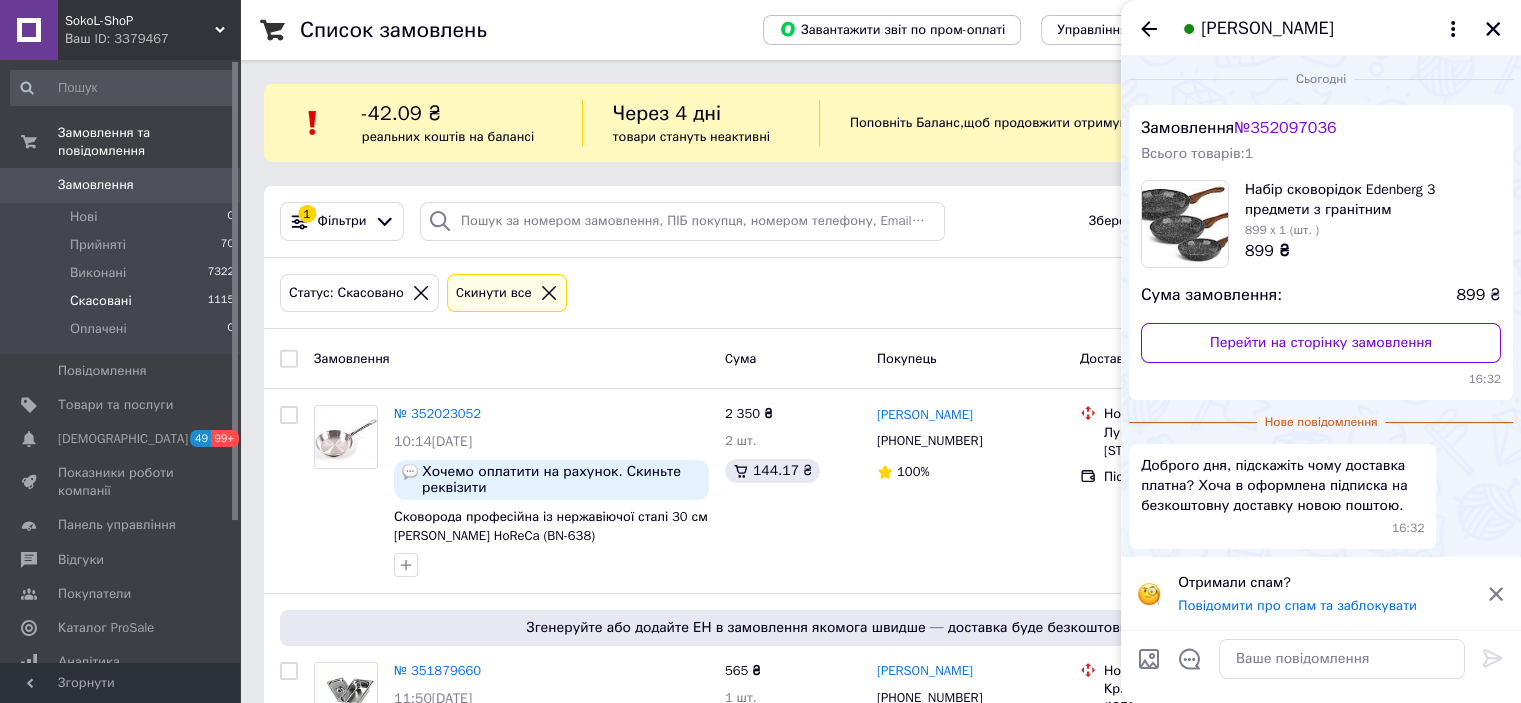 drag, startPoint x: 1272, startPoint y: 668, endPoint x: 798, endPoint y: 347, distance: 572.4657 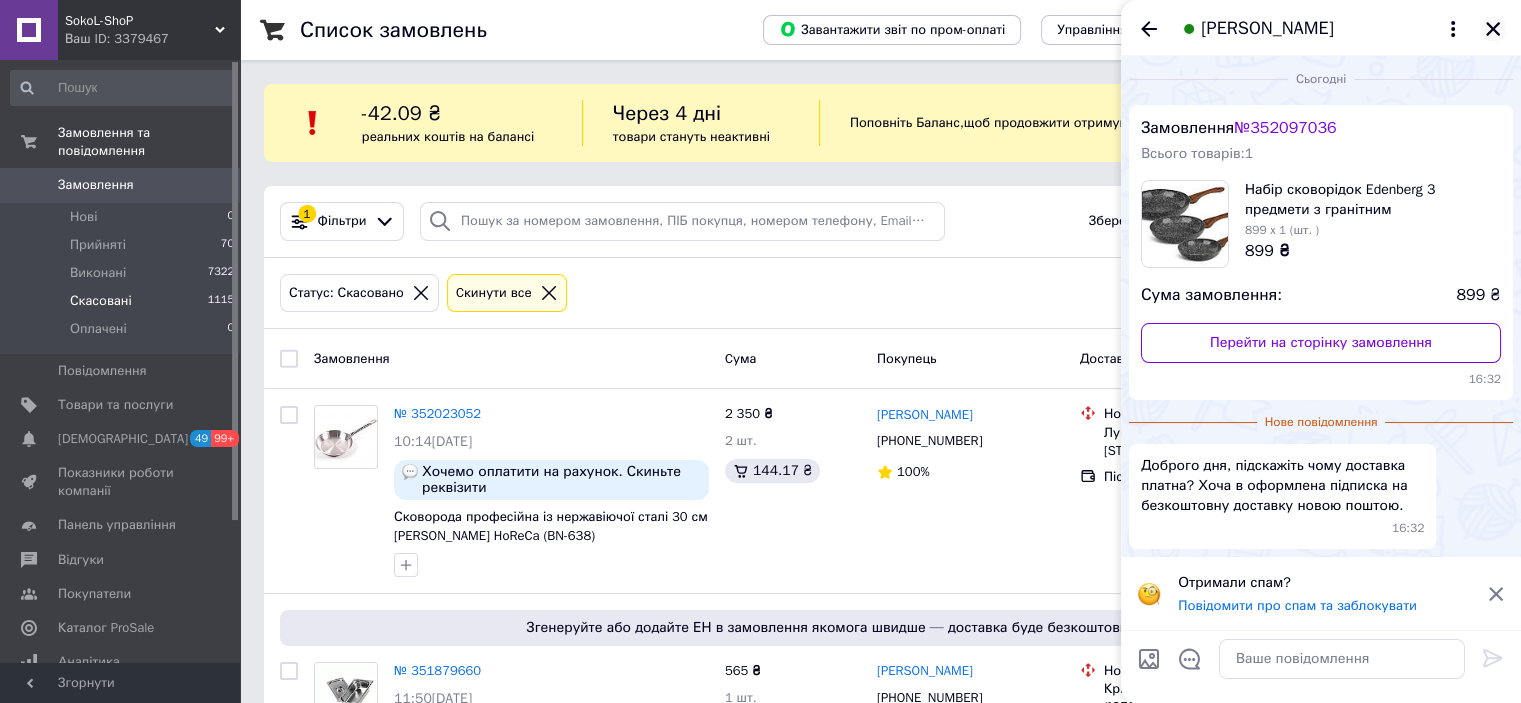 click 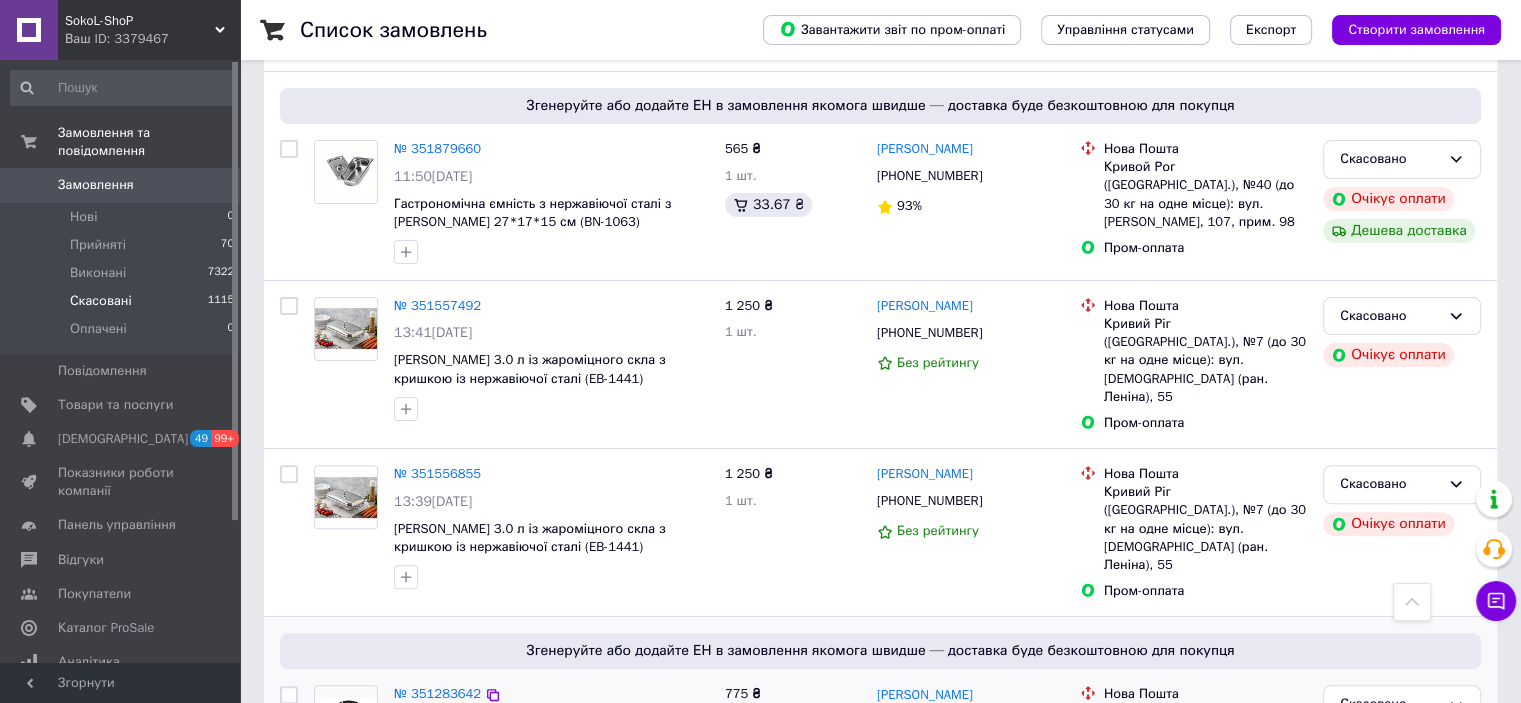 scroll, scrollTop: 600, scrollLeft: 0, axis: vertical 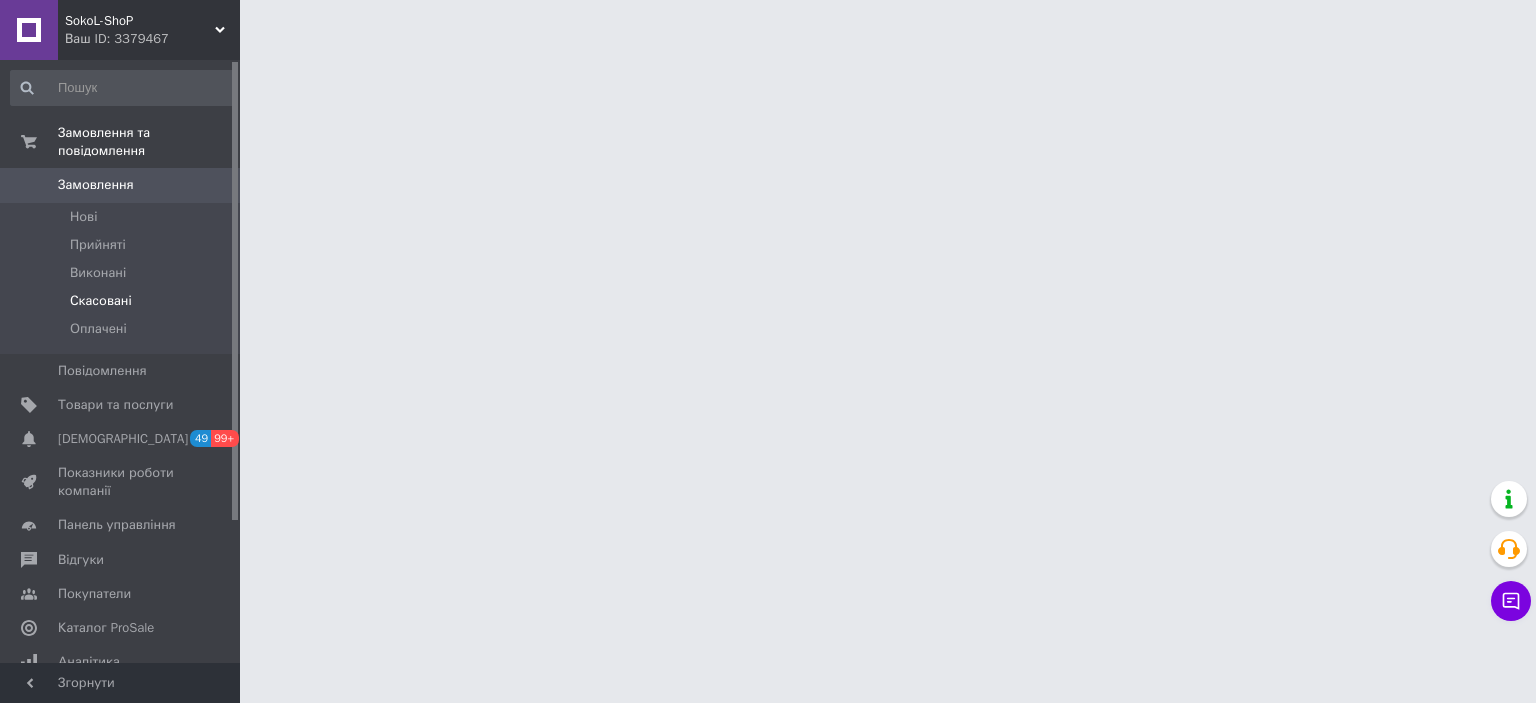 click on "Скасовані" at bounding box center (101, 301) 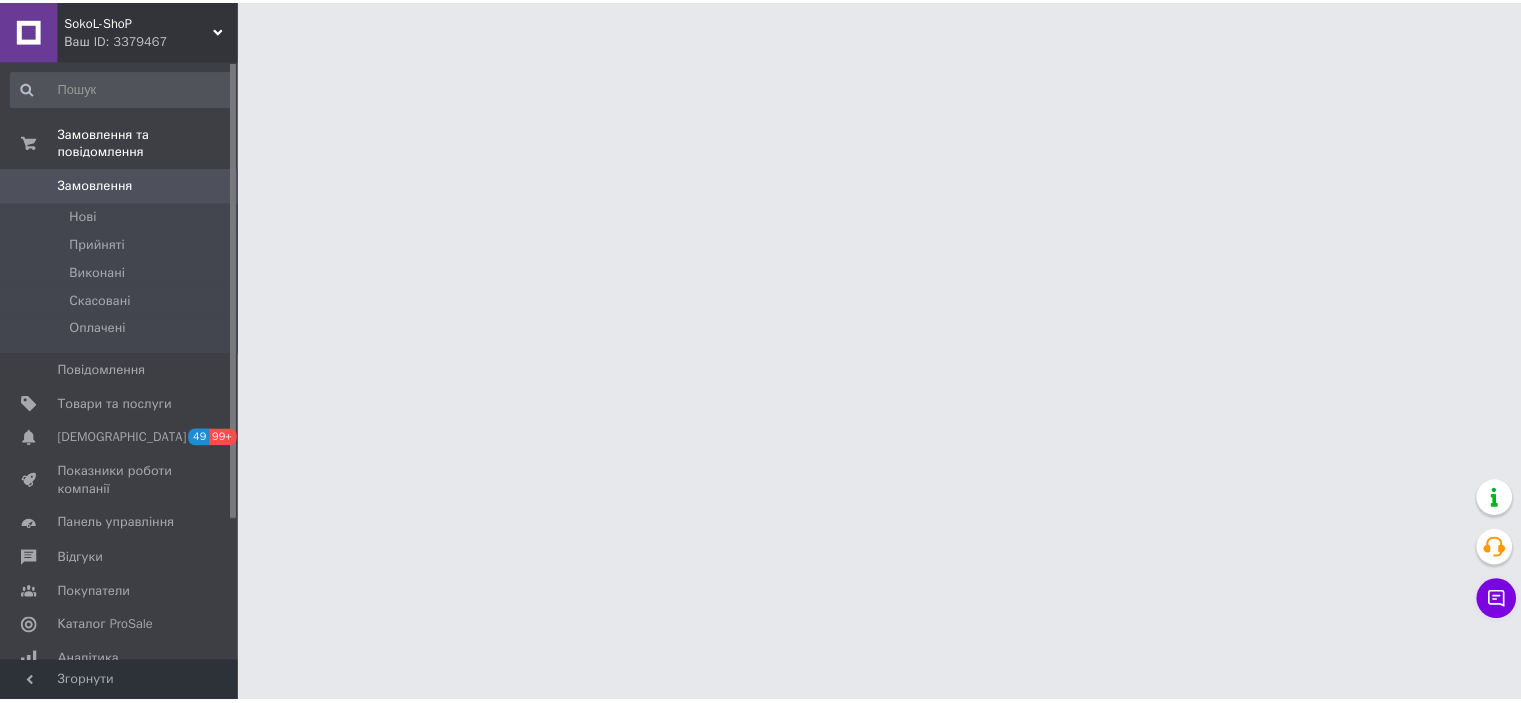 scroll, scrollTop: 0, scrollLeft: 0, axis: both 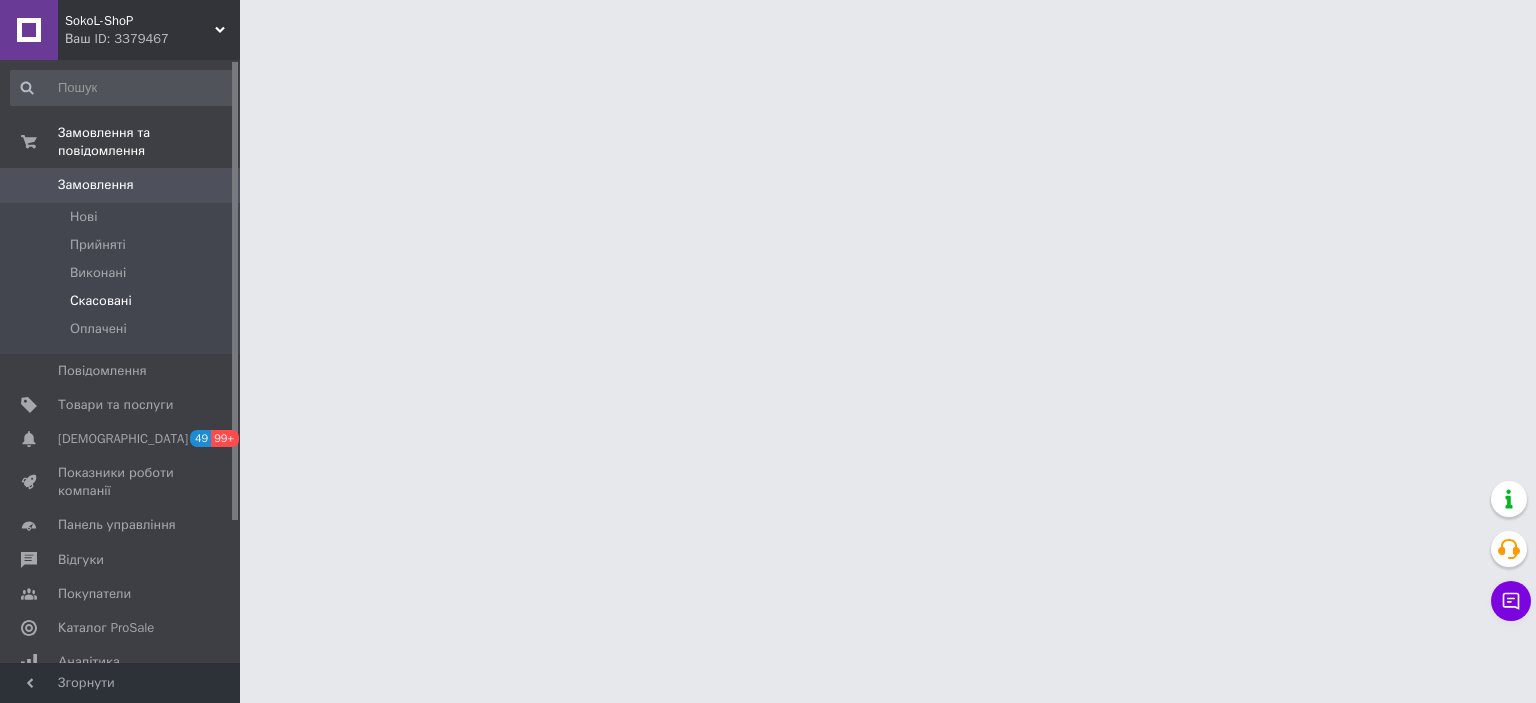 click on "Скасовані" at bounding box center (101, 301) 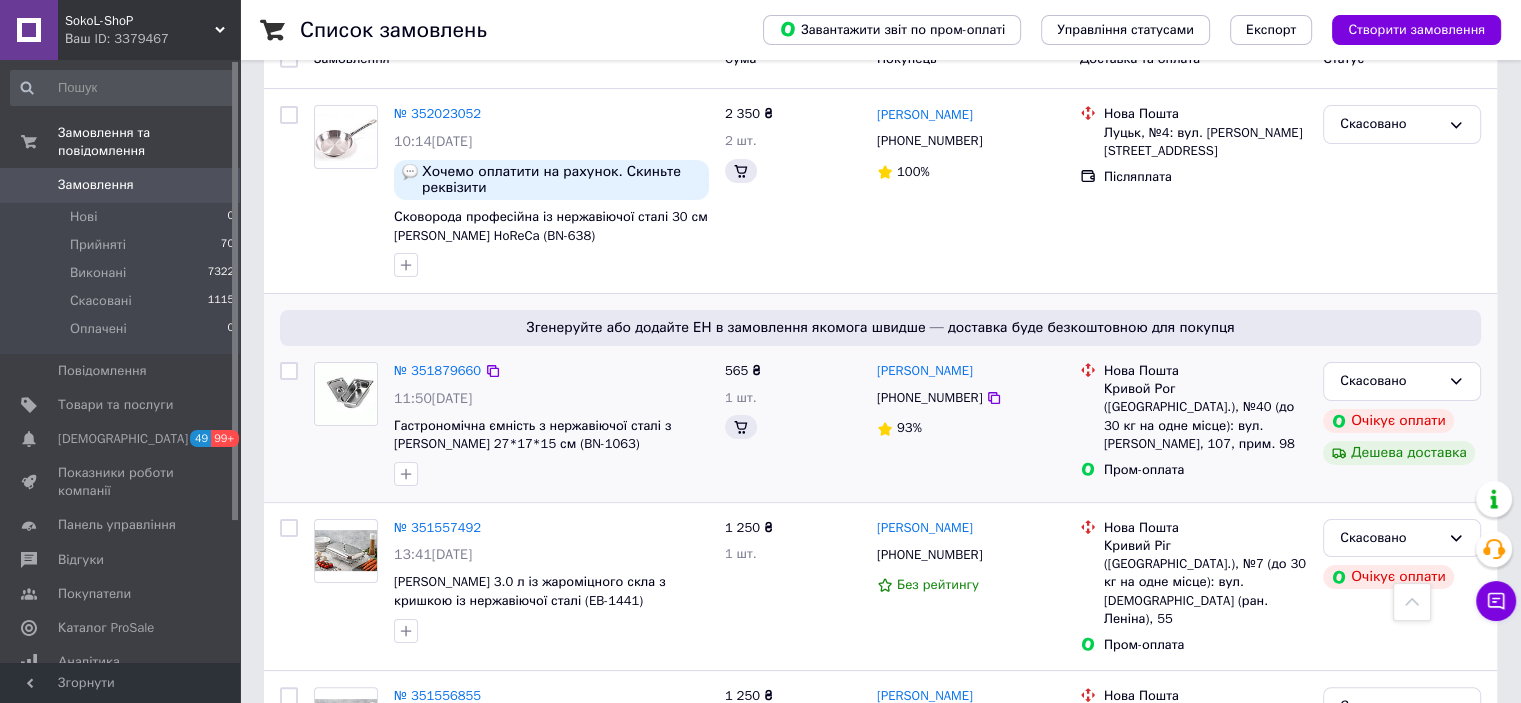 scroll, scrollTop: 300, scrollLeft: 0, axis: vertical 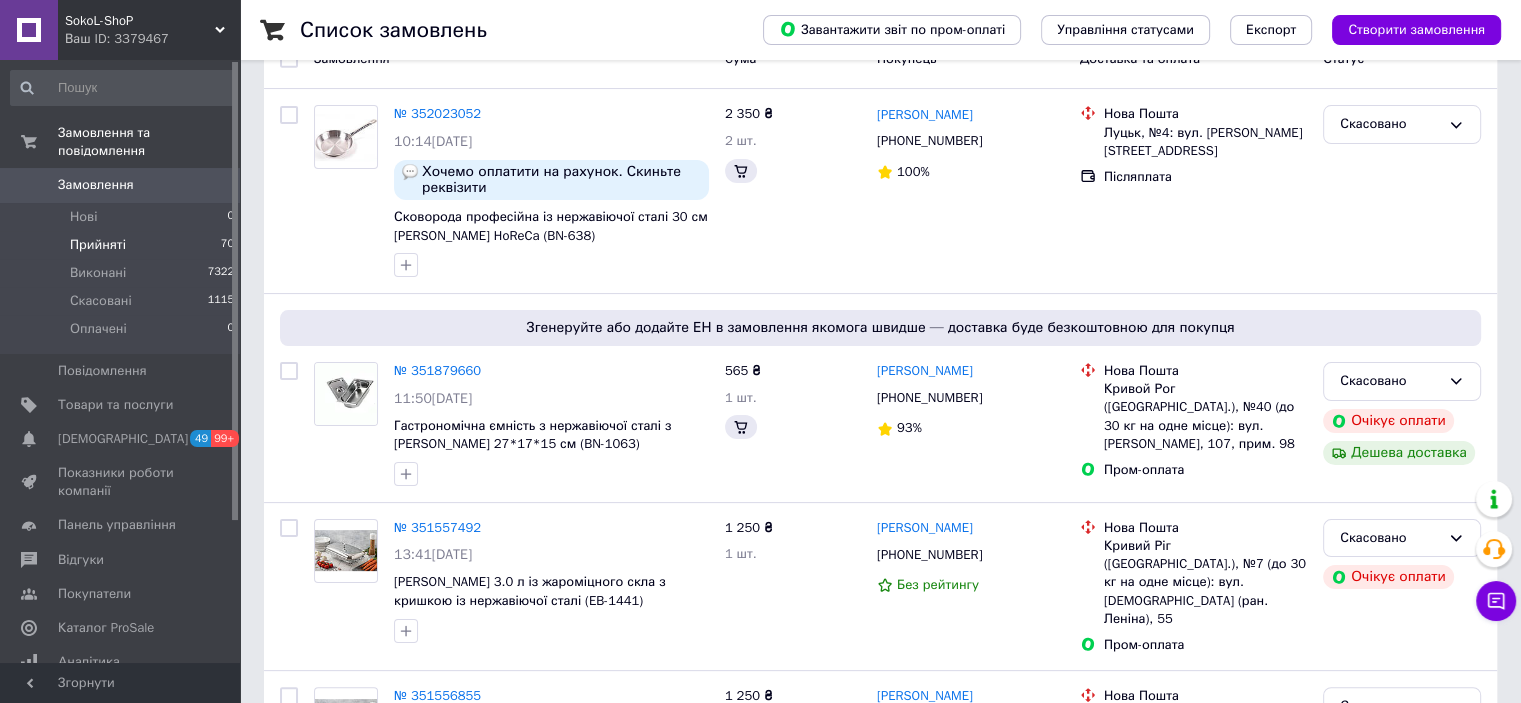 click on "Прийняті 70" at bounding box center [123, 245] 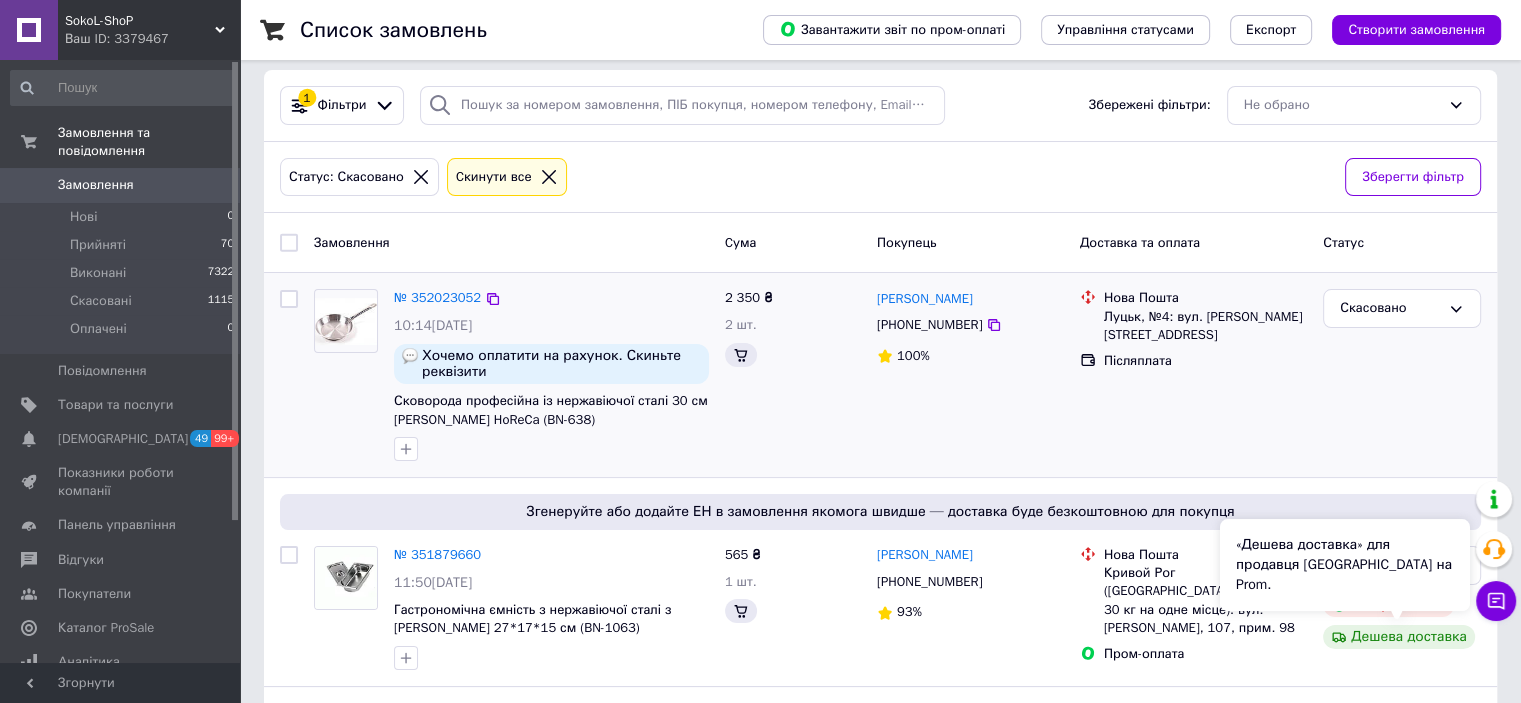 scroll, scrollTop: 0, scrollLeft: 0, axis: both 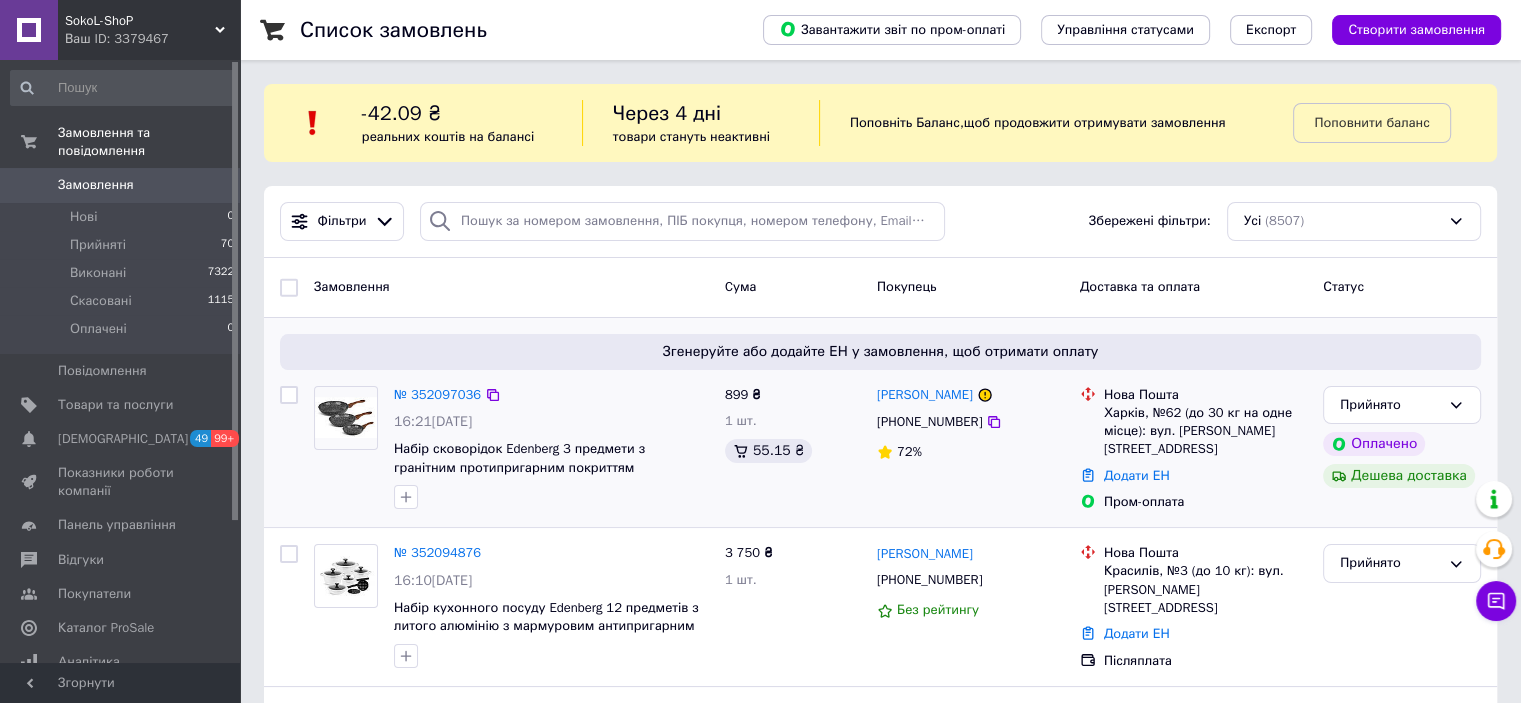 click on "Додати ЕН" at bounding box center (1205, 476) 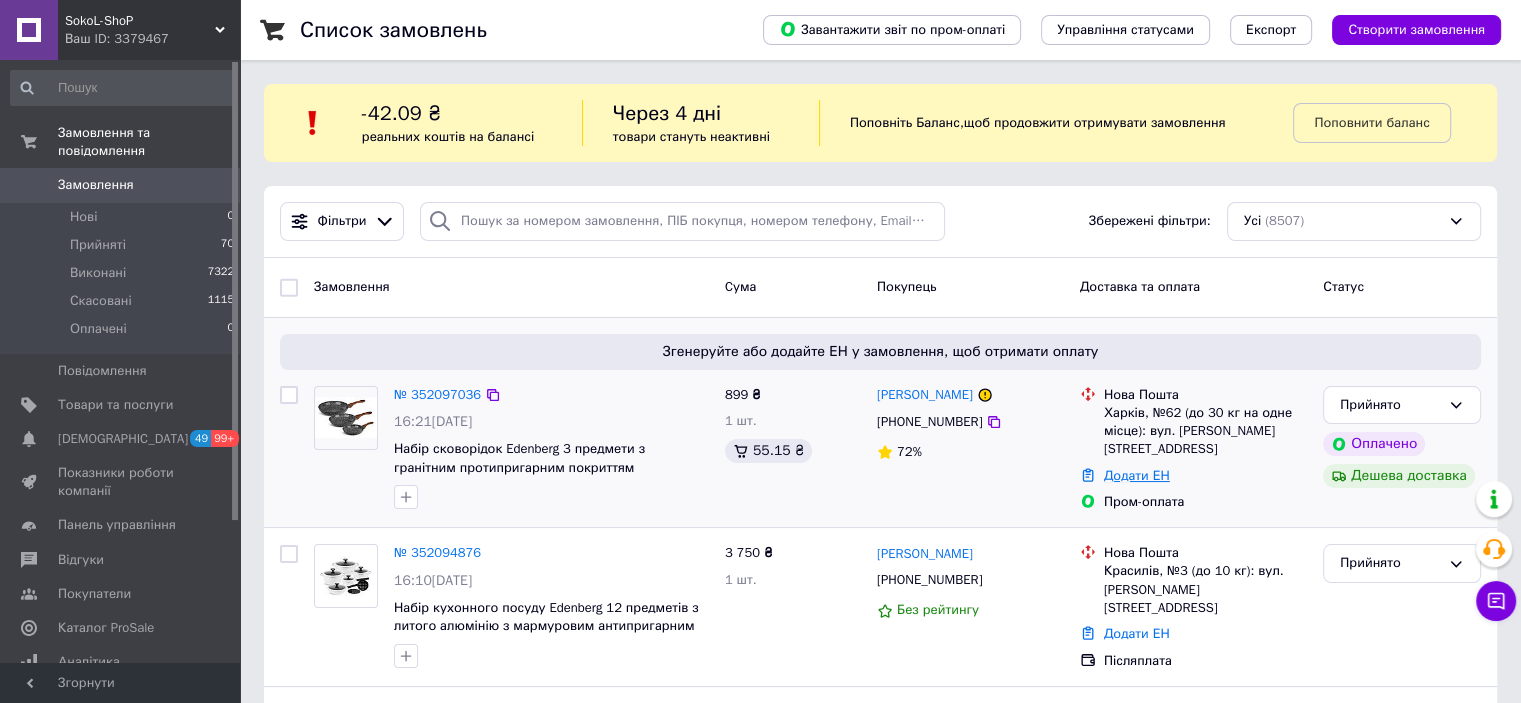 click on "Додати ЕН" at bounding box center [1137, 475] 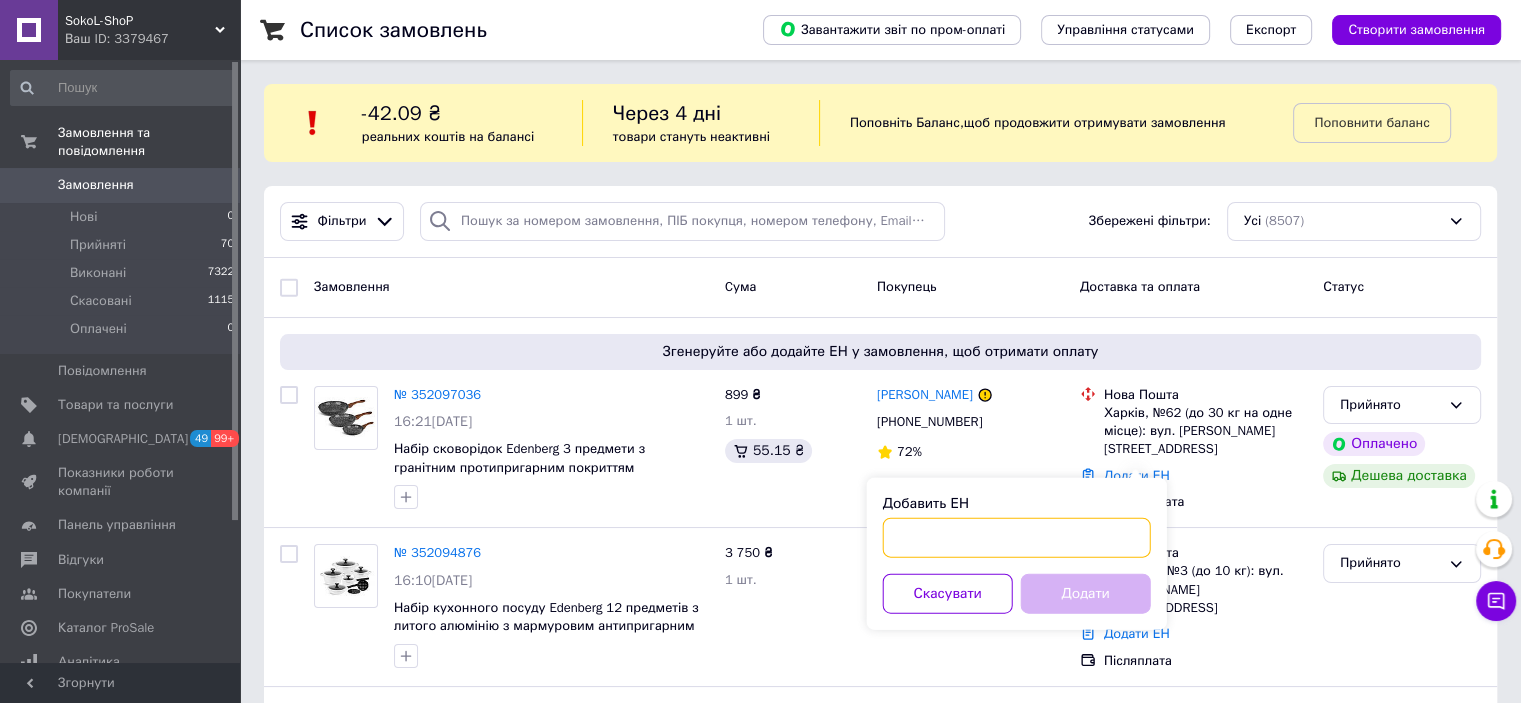 click on "Добавить ЕН" at bounding box center [1017, 538] 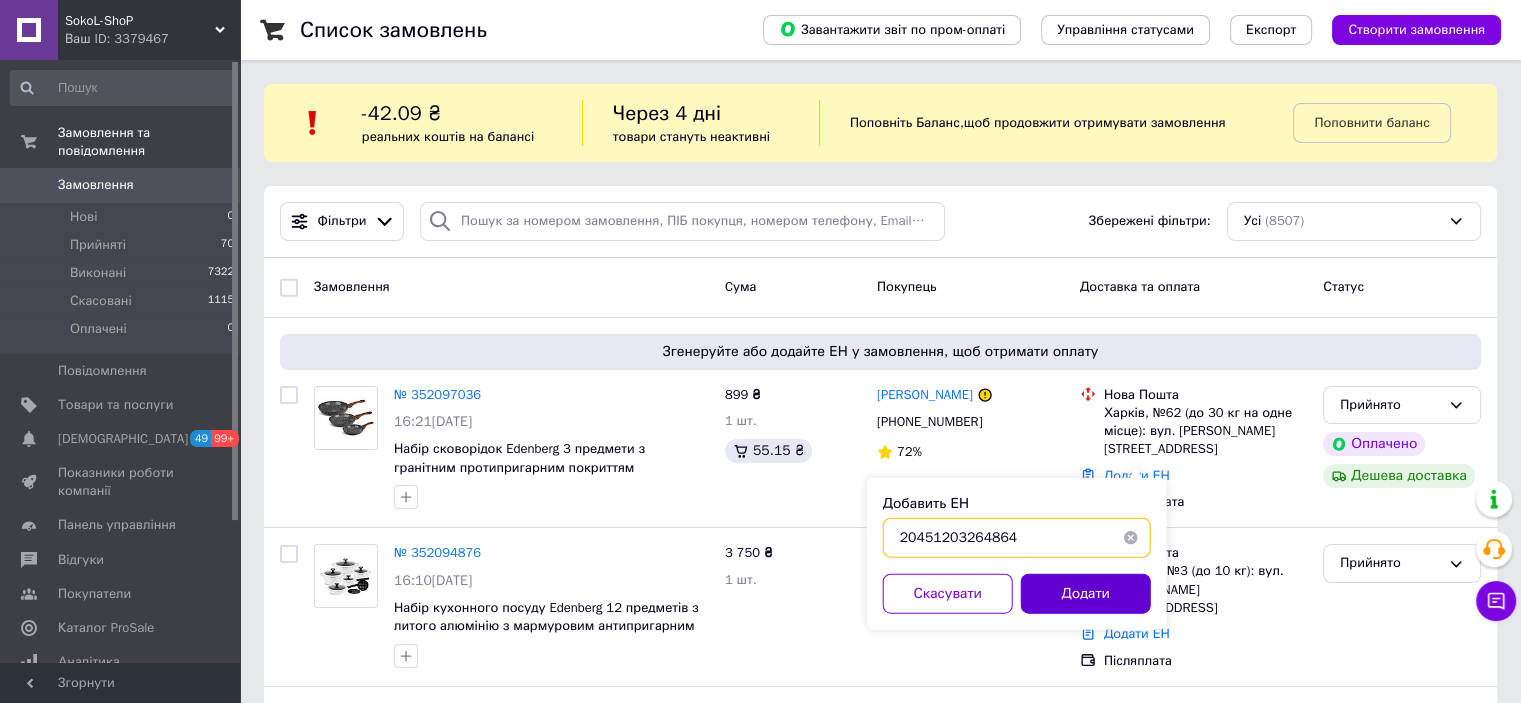 type on "20451203264864" 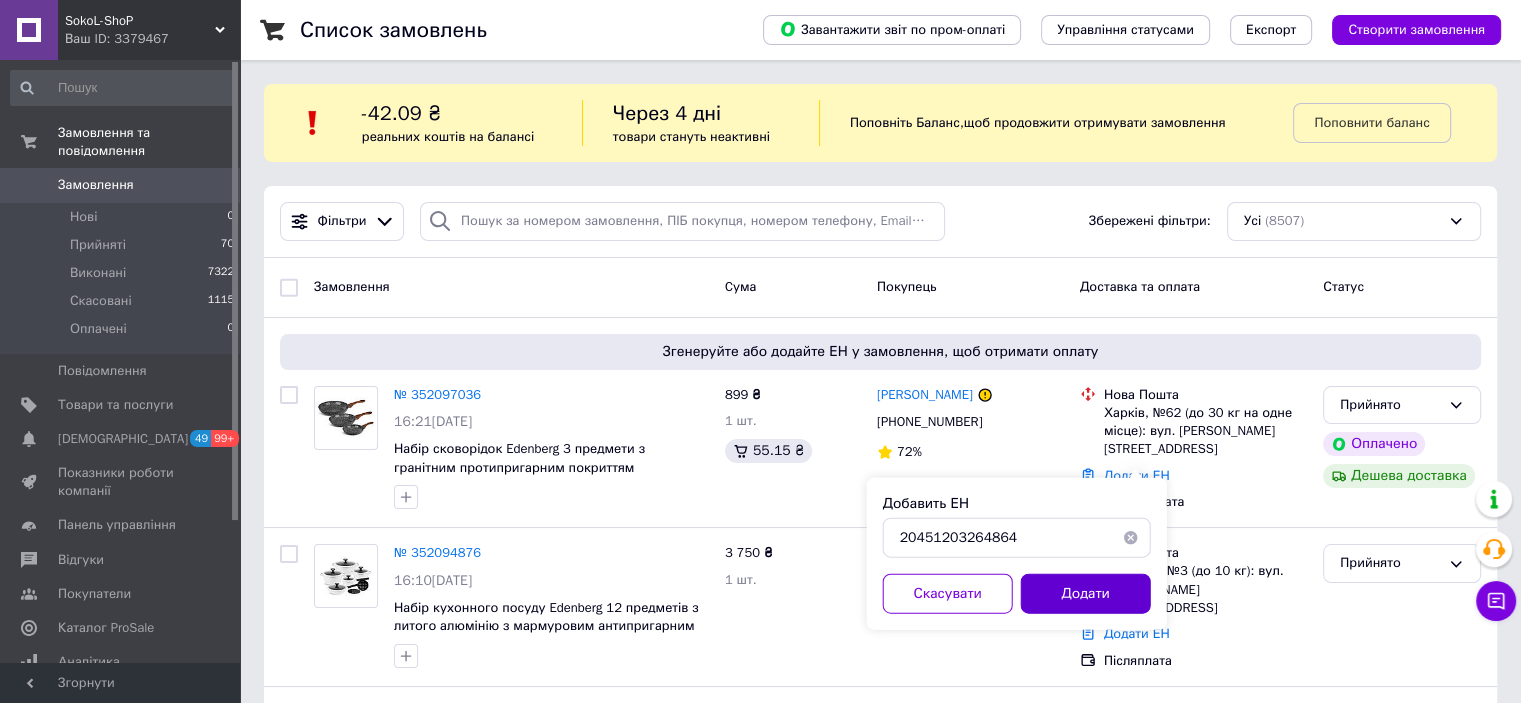 click on "Додати" at bounding box center (1086, 594) 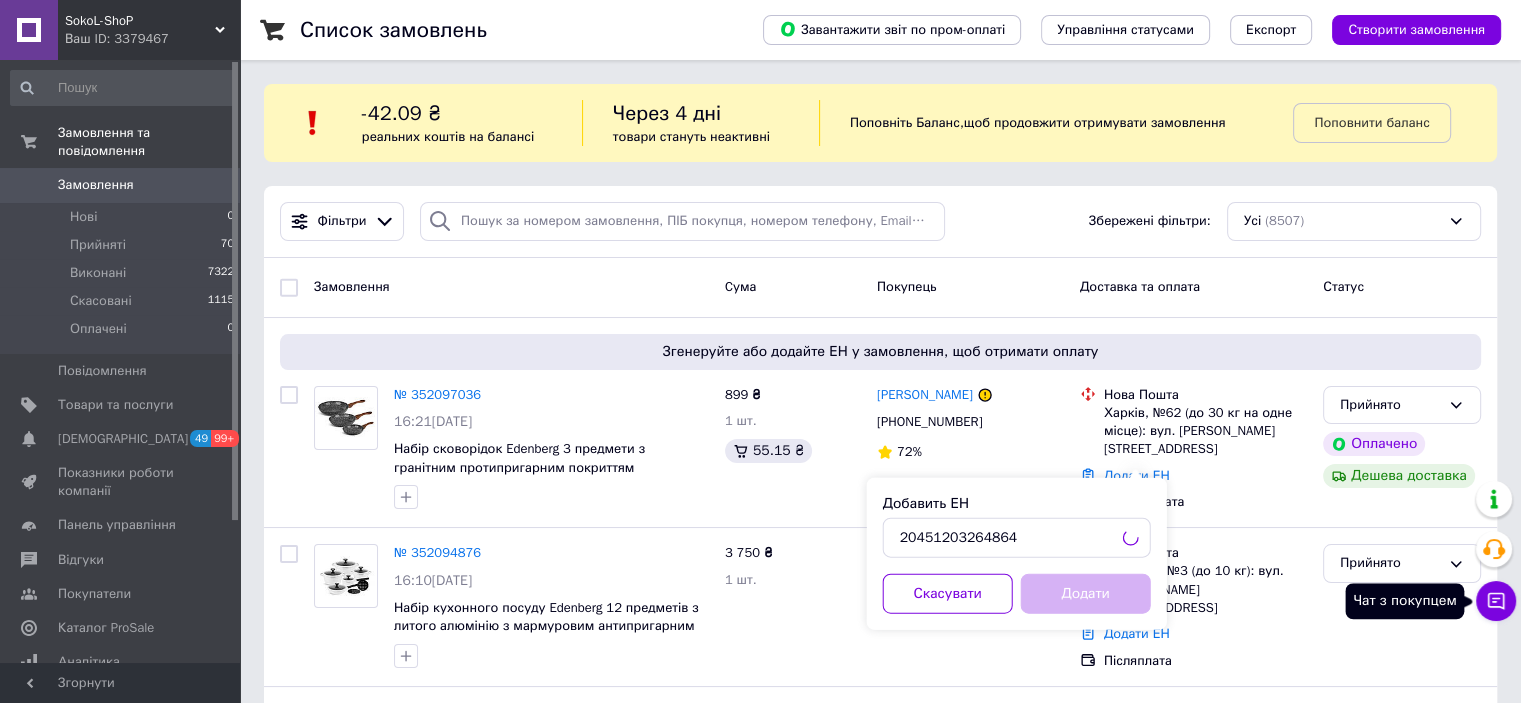 click 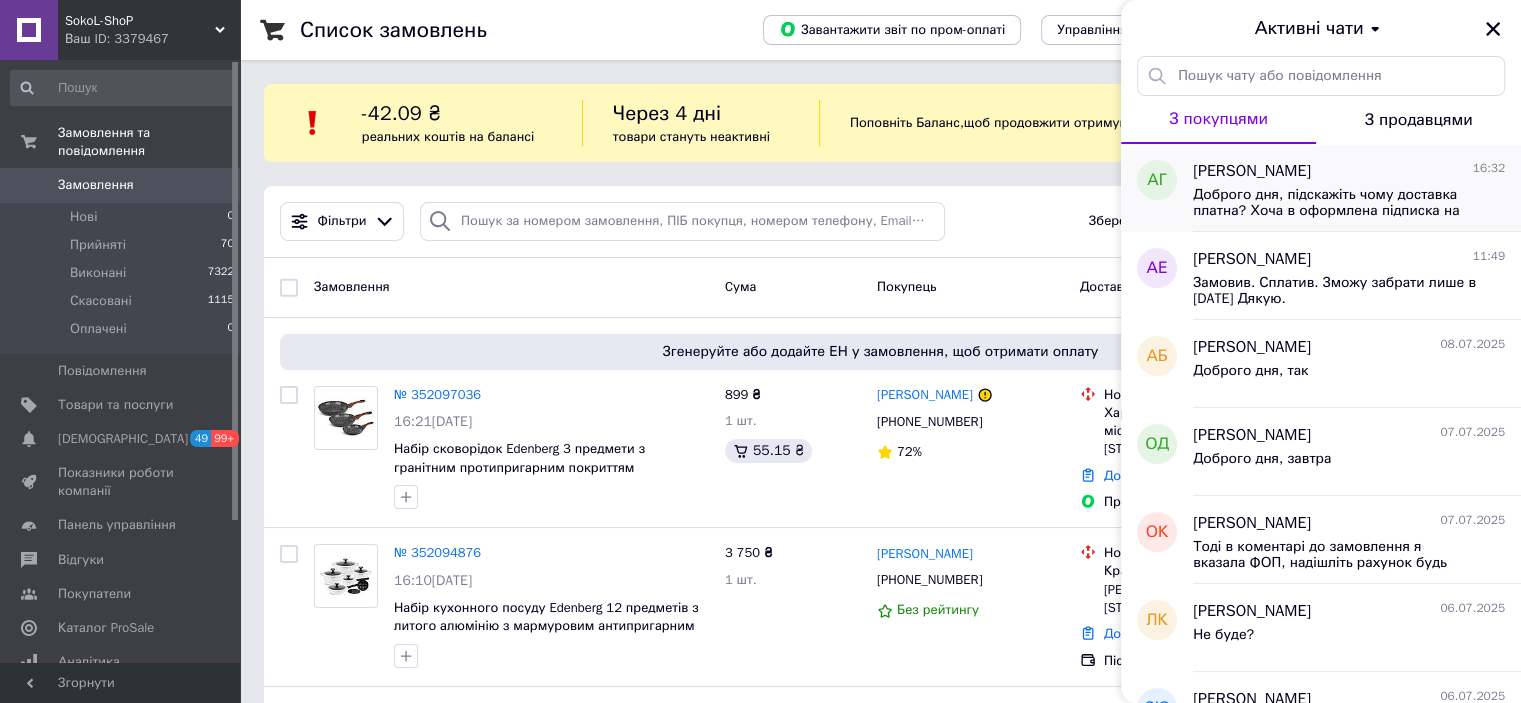 click on "[PERSON_NAME]" at bounding box center [1252, 171] 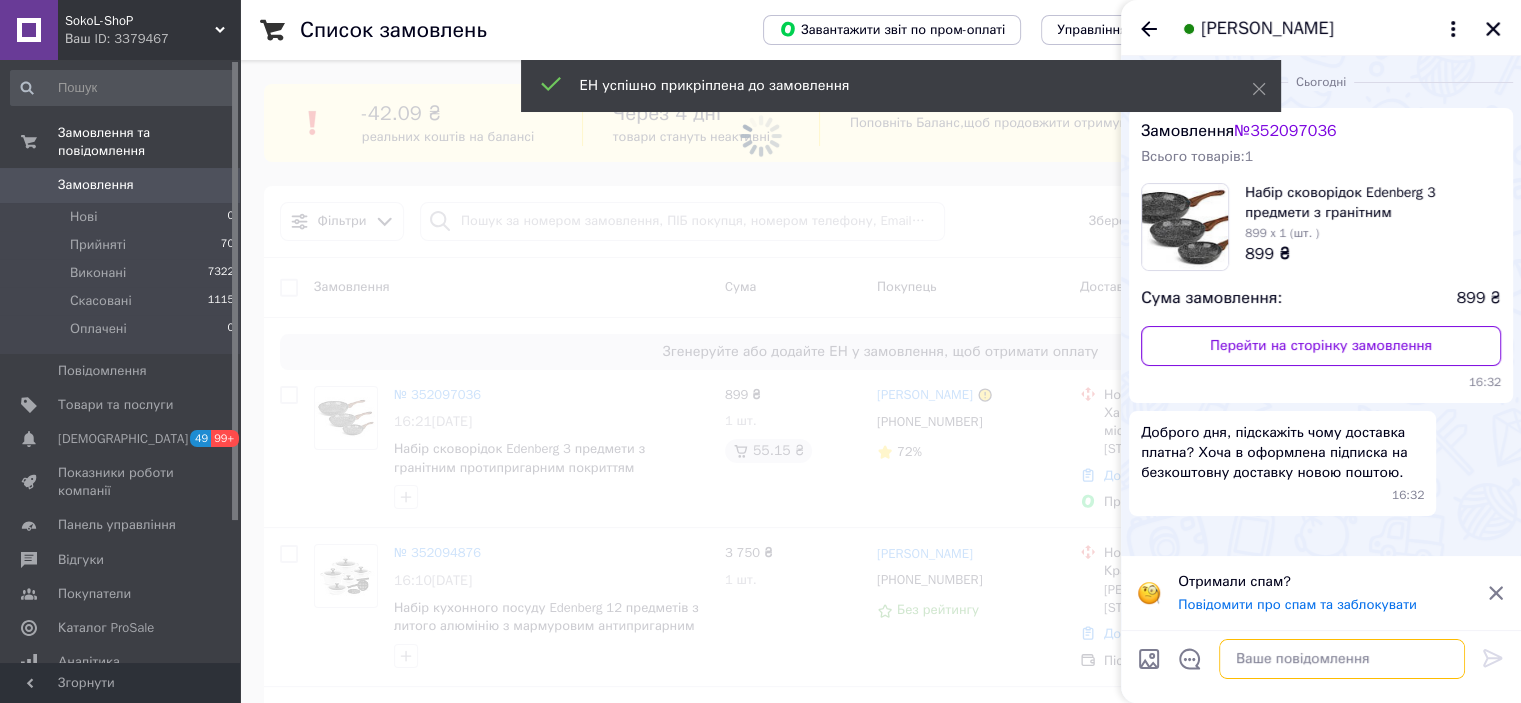click at bounding box center (1342, 659) 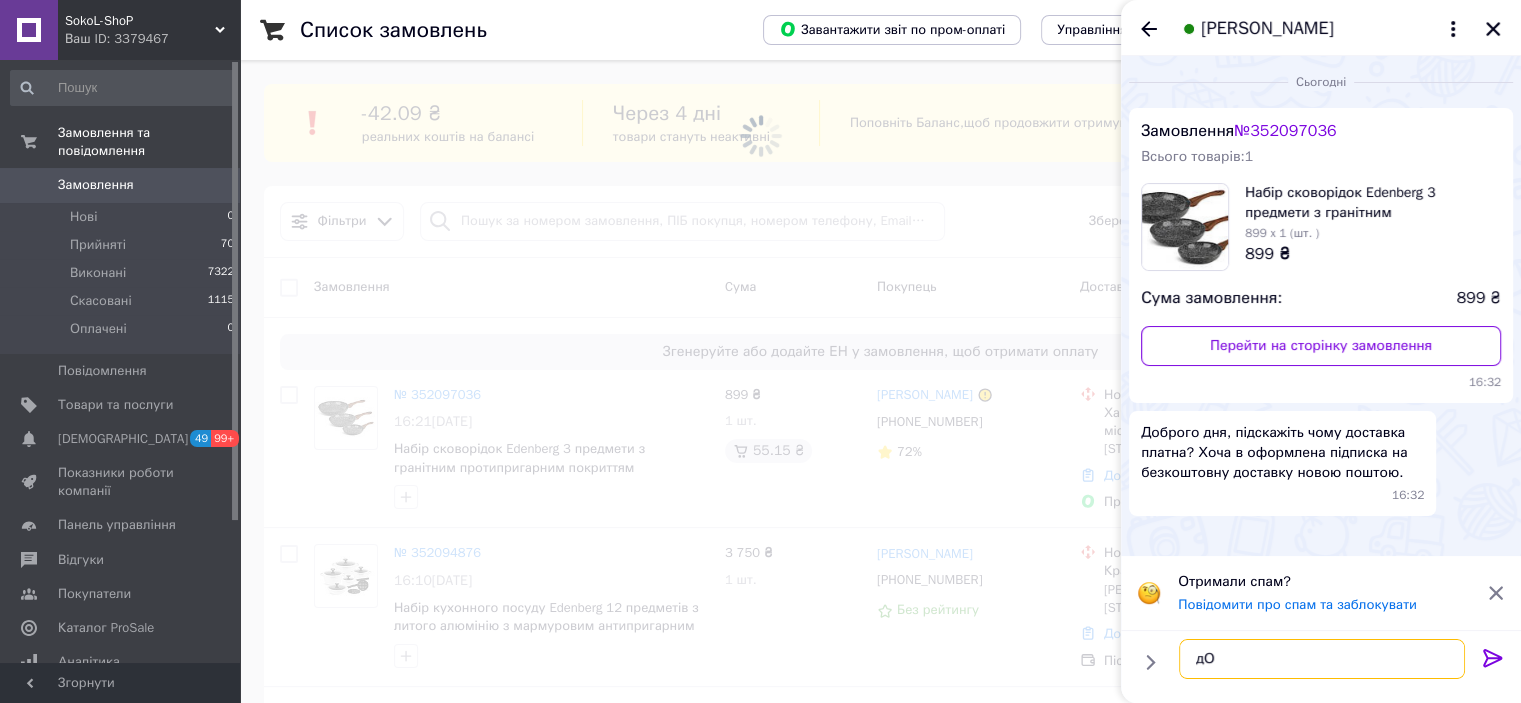 type on "д" 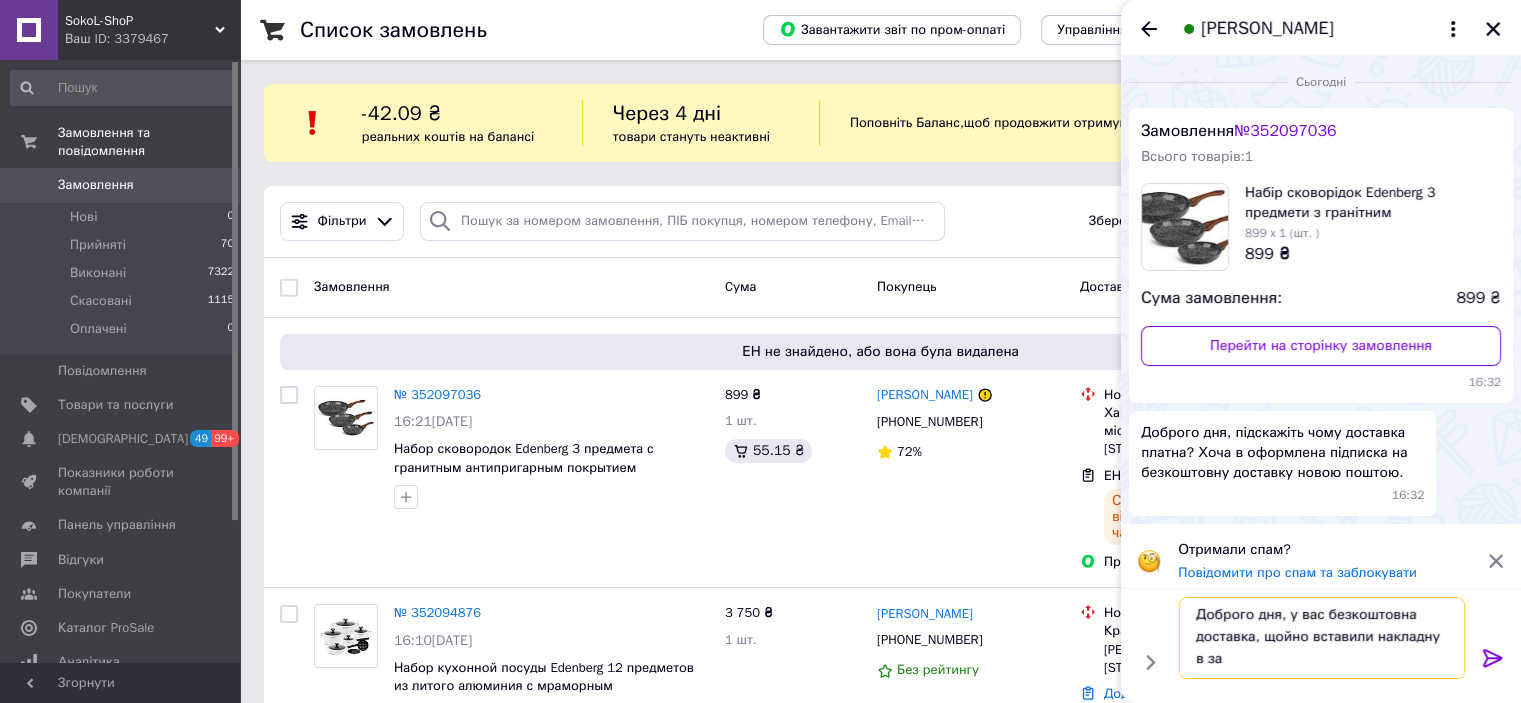 scroll, scrollTop: 1, scrollLeft: 0, axis: vertical 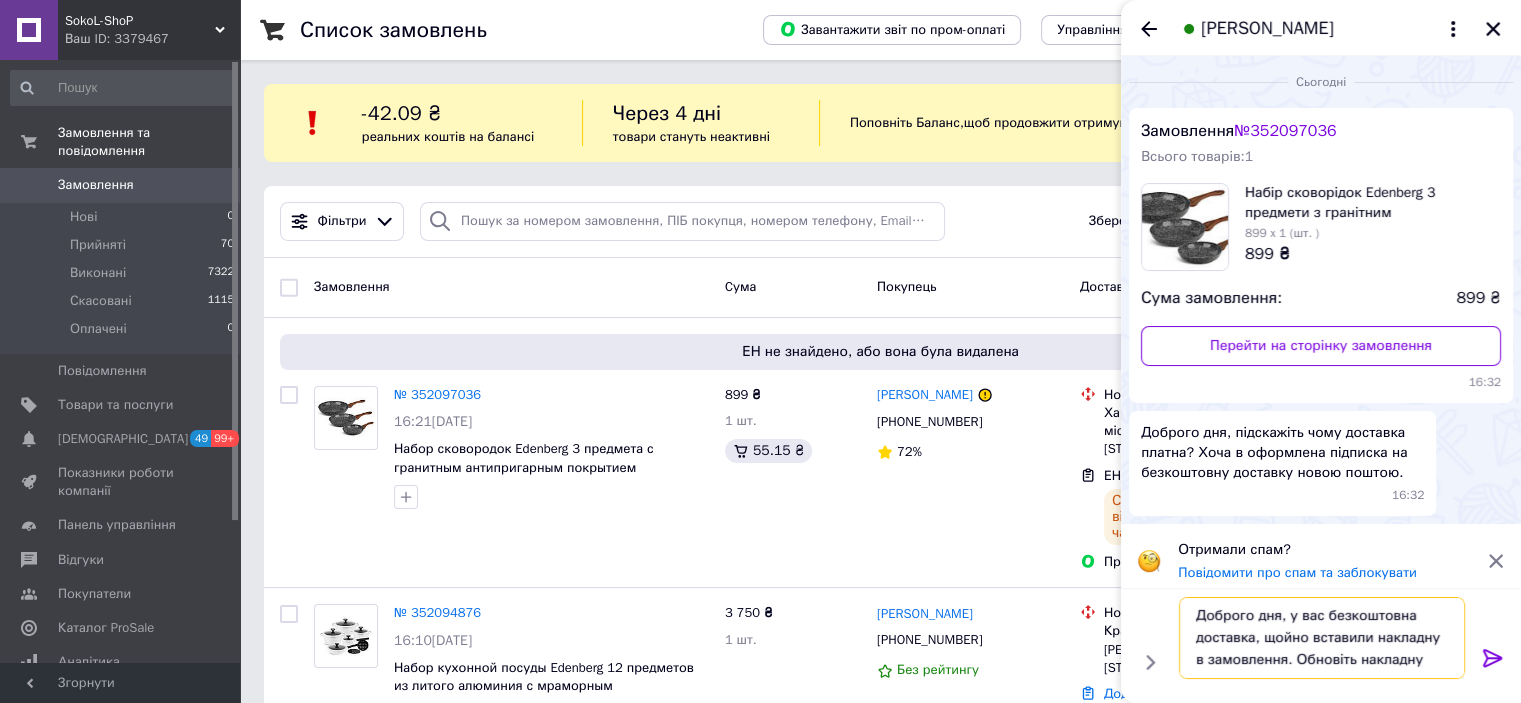 type 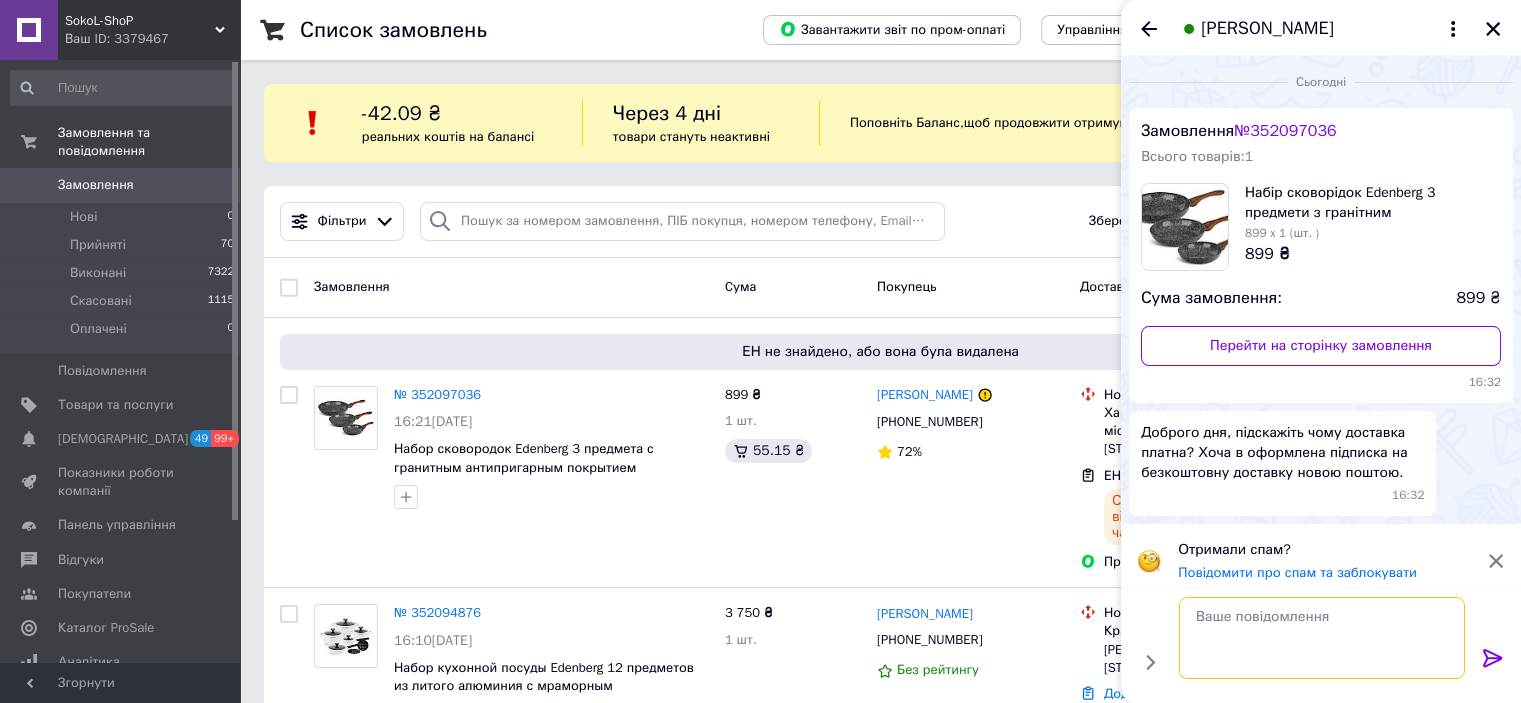 scroll, scrollTop: 0, scrollLeft: 0, axis: both 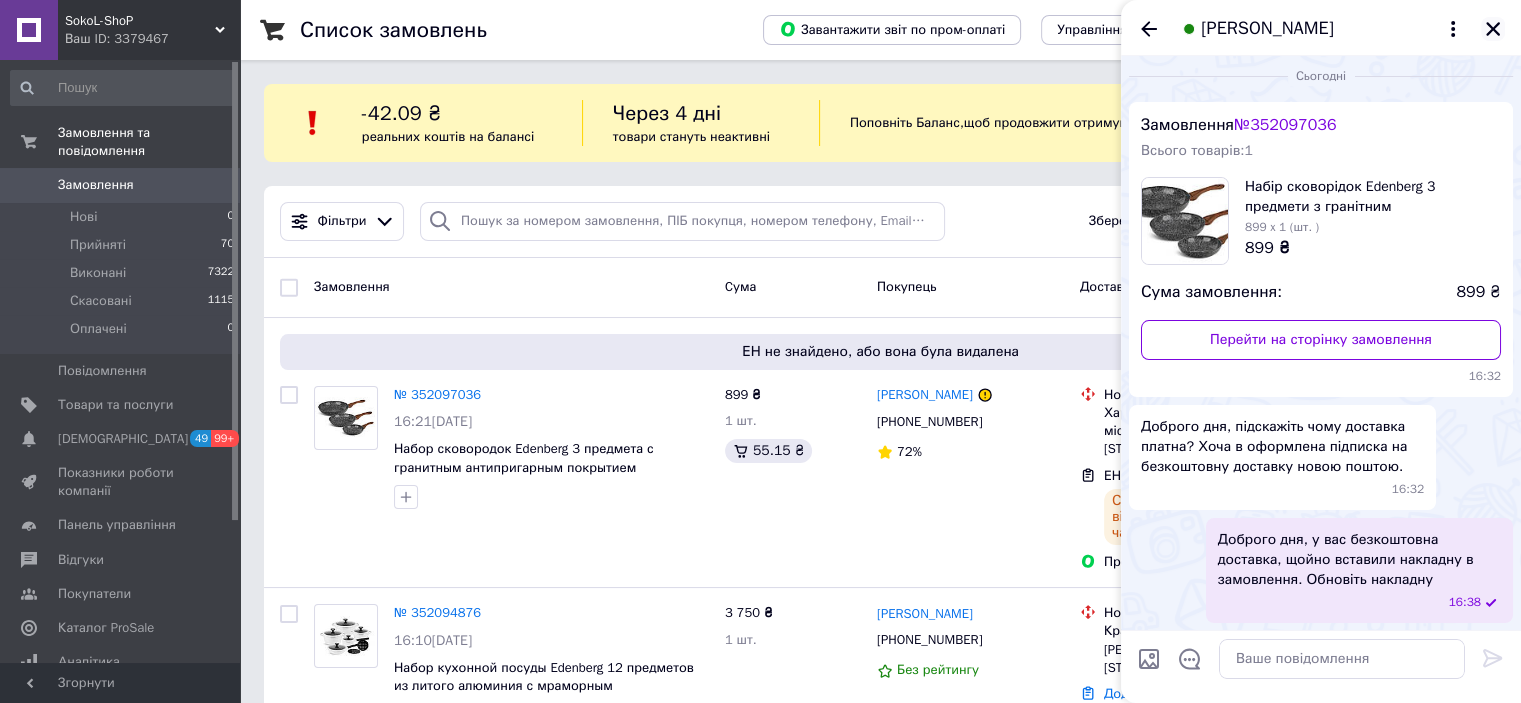 click 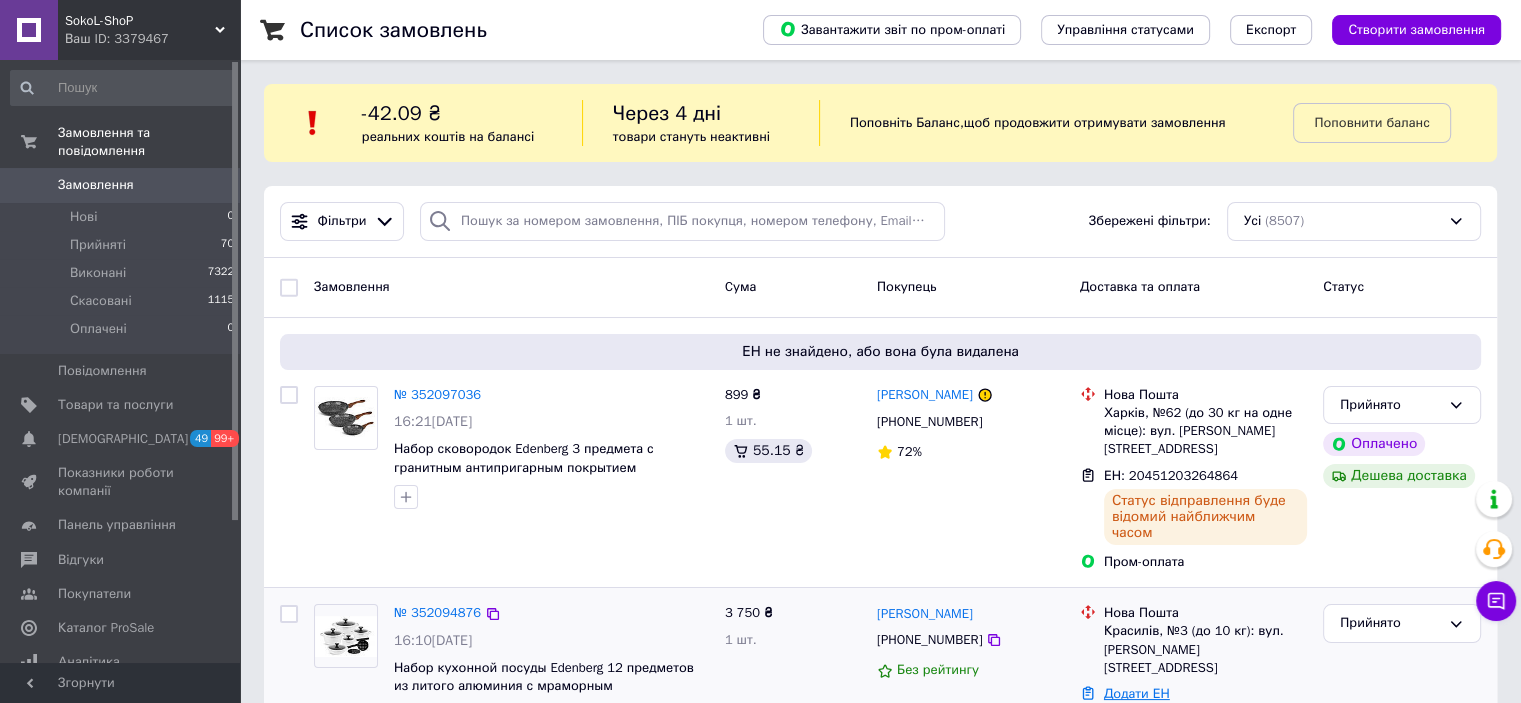click on "Додати ЕН" at bounding box center [1137, 693] 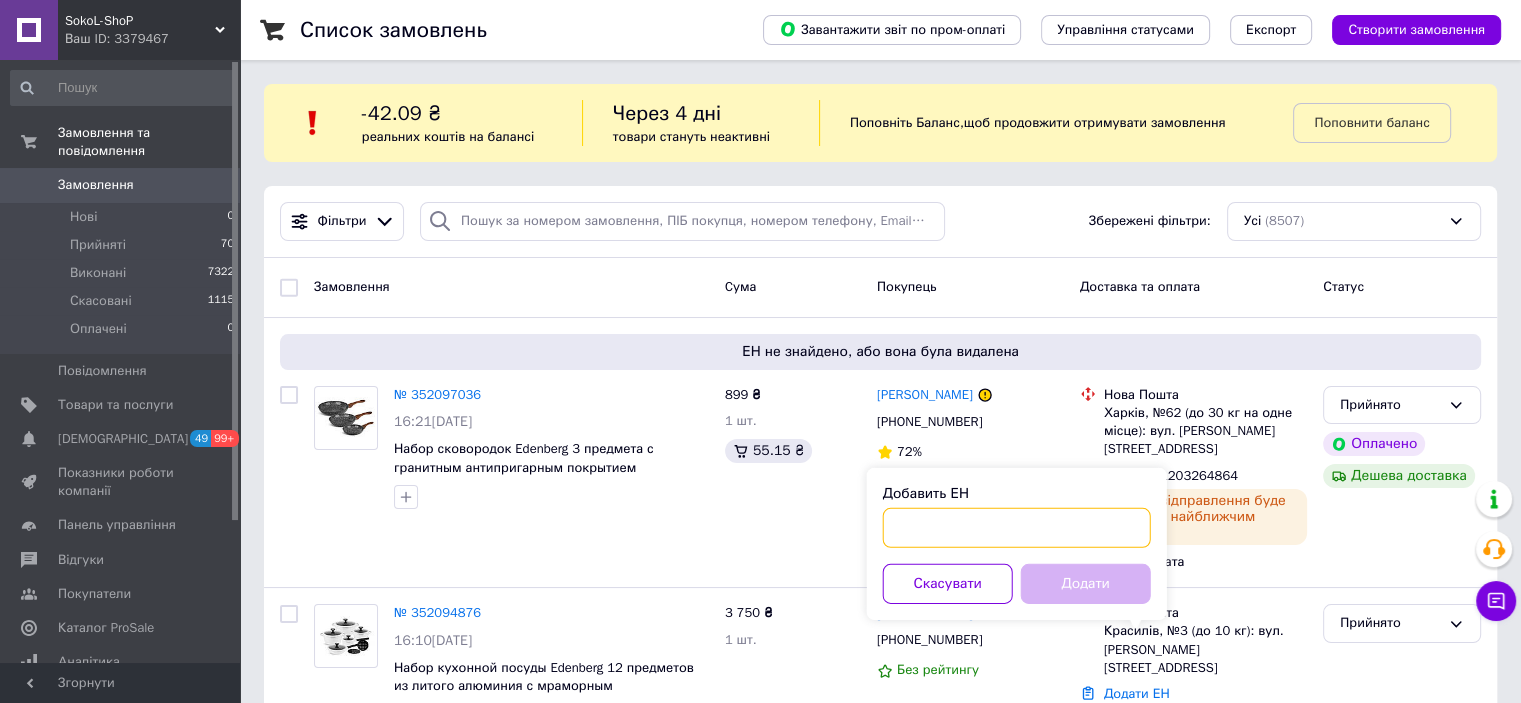 click on "Добавить ЕН" at bounding box center [1017, 528] 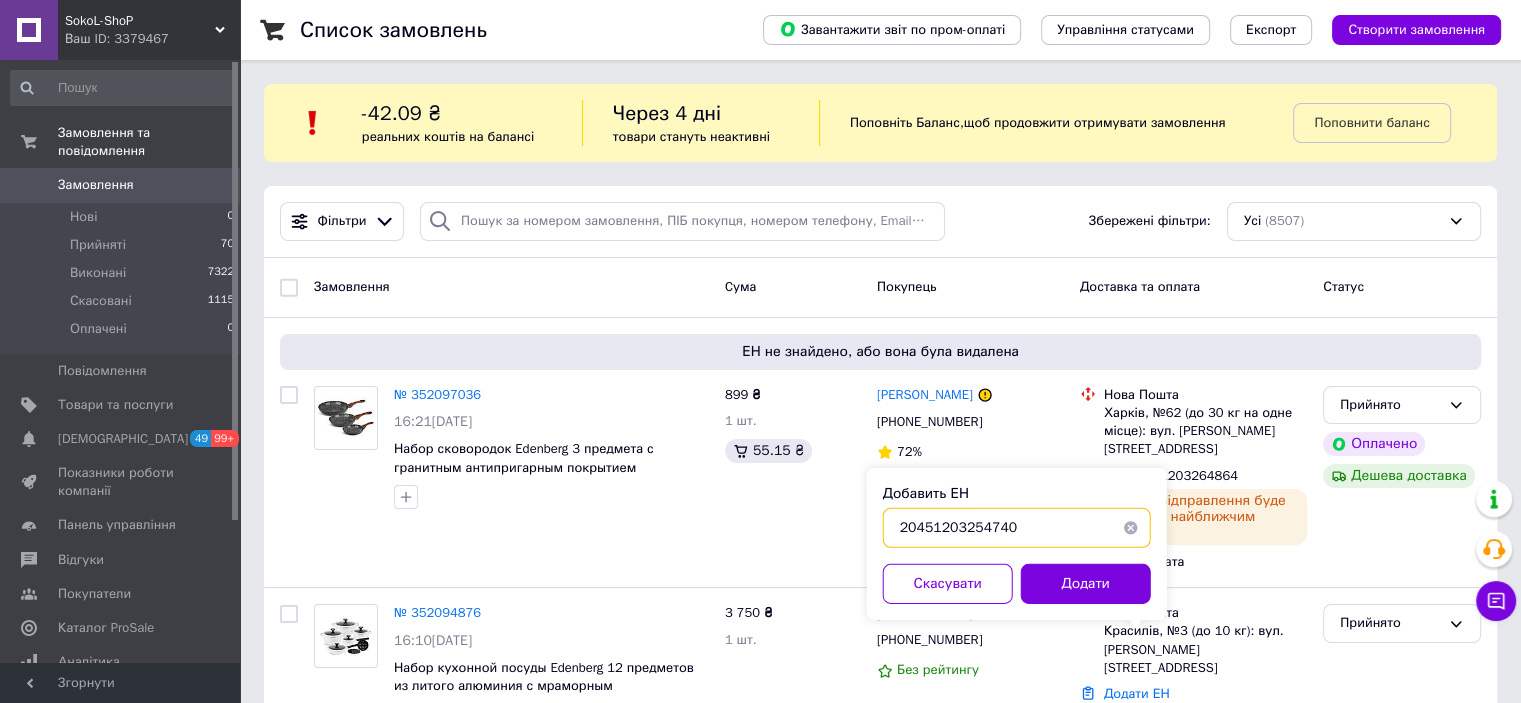 type on "20451203254740" 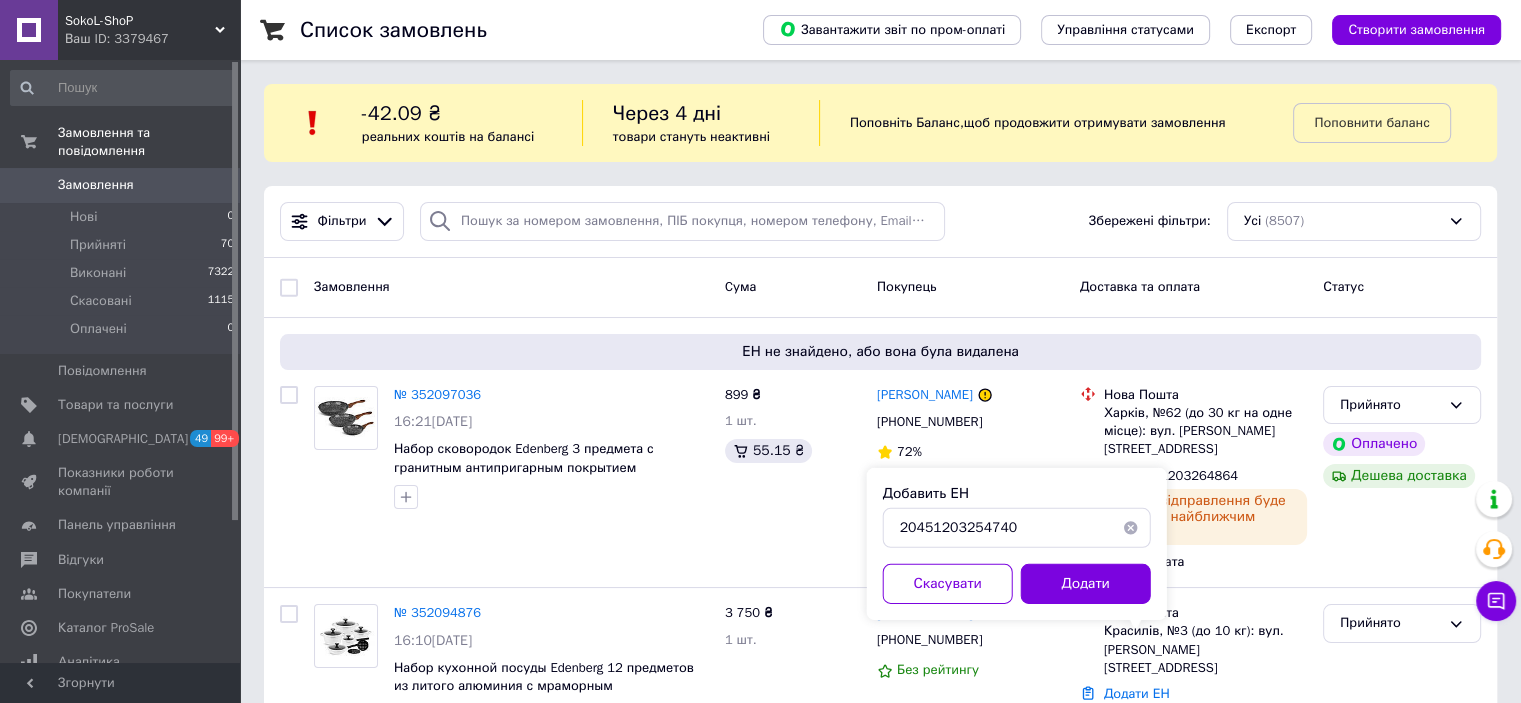 click on "Додати" at bounding box center [1086, 584] 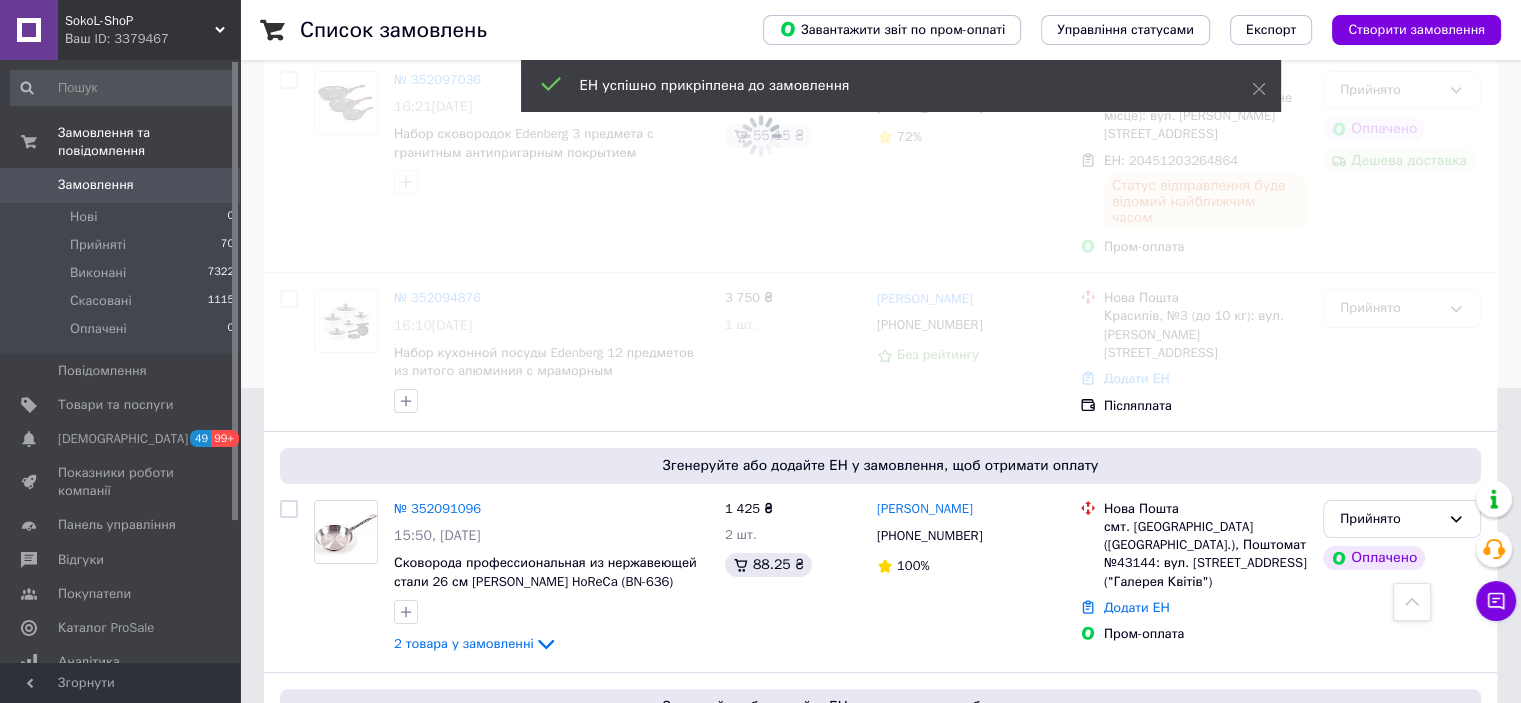 scroll, scrollTop: 200, scrollLeft: 0, axis: vertical 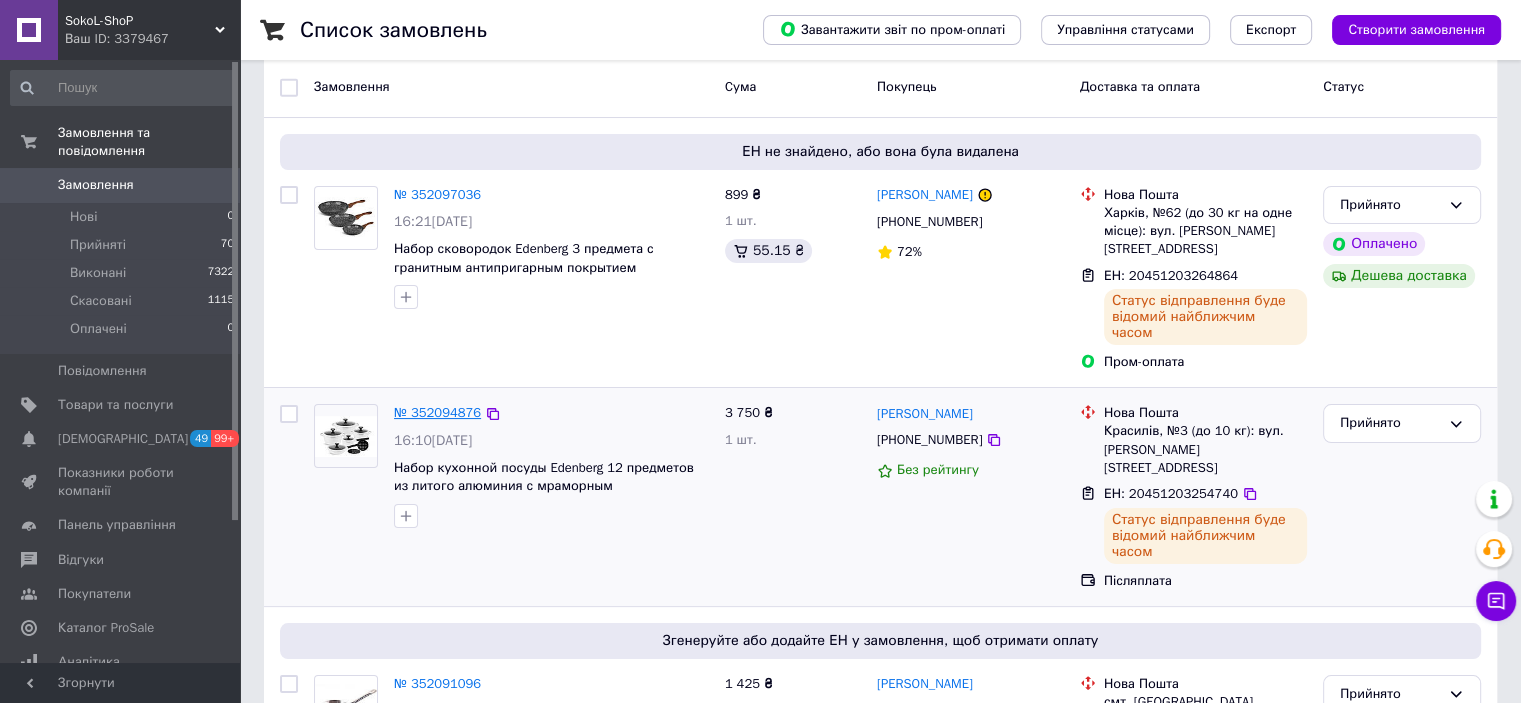 click on "№ 352094876" at bounding box center (437, 412) 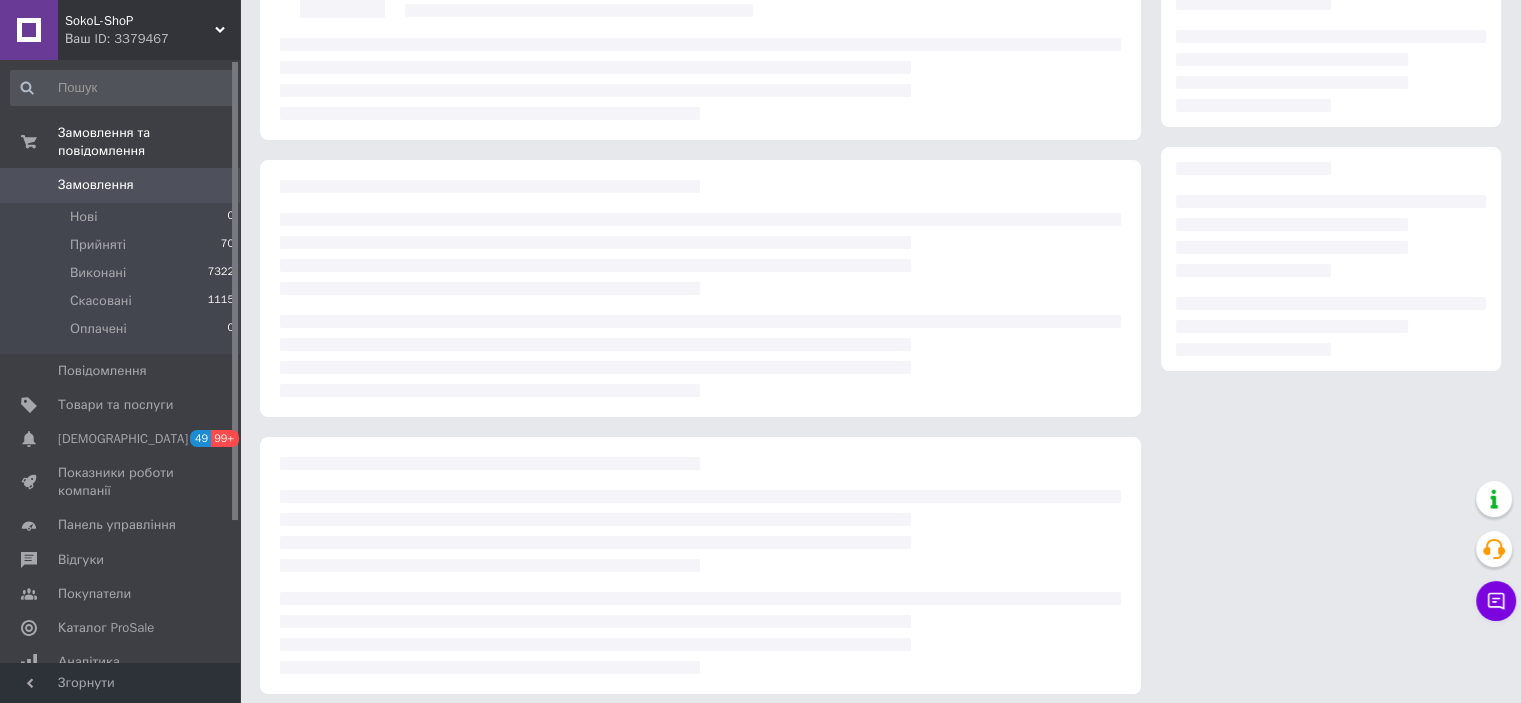 scroll, scrollTop: 0, scrollLeft: 0, axis: both 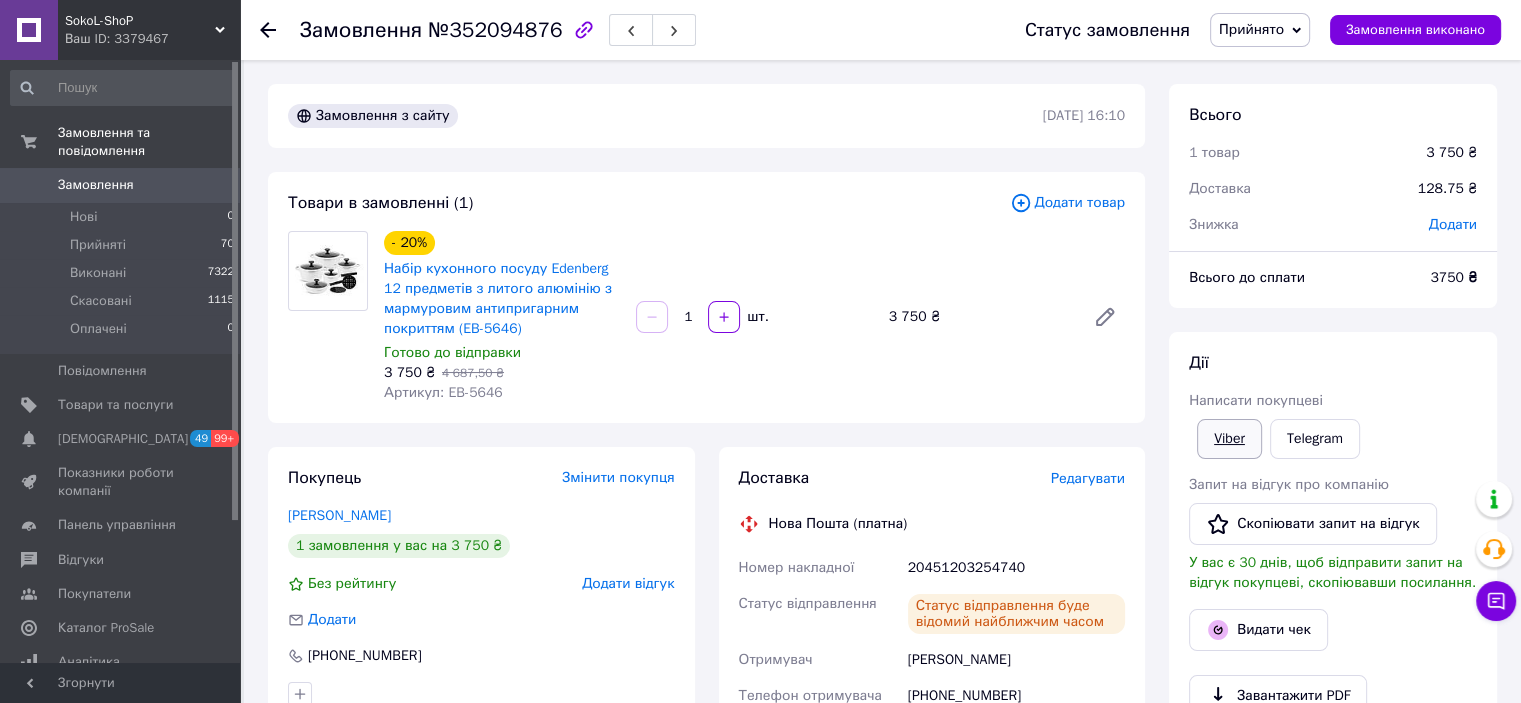 click on "Viber" at bounding box center [1229, 439] 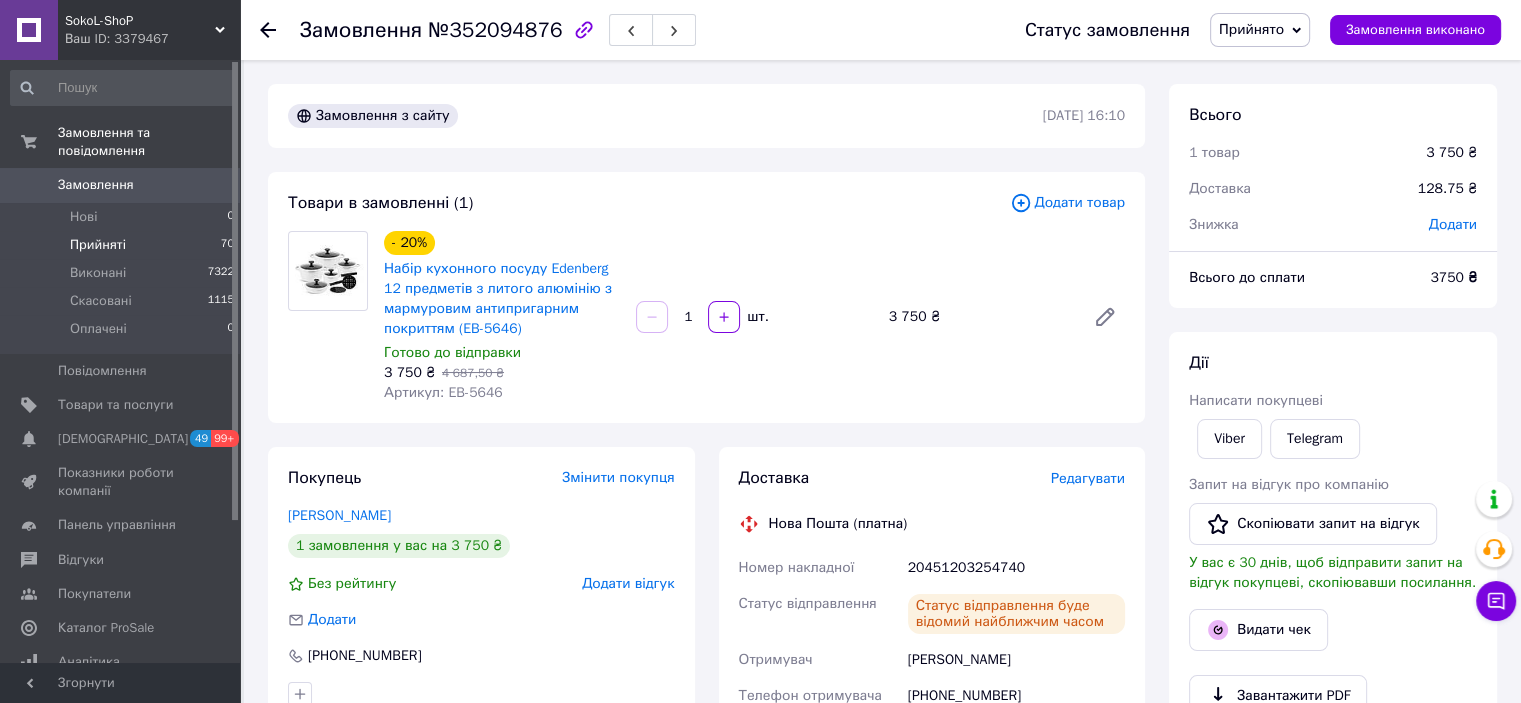 click on "Прийняті 70" at bounding box center (123, 245) 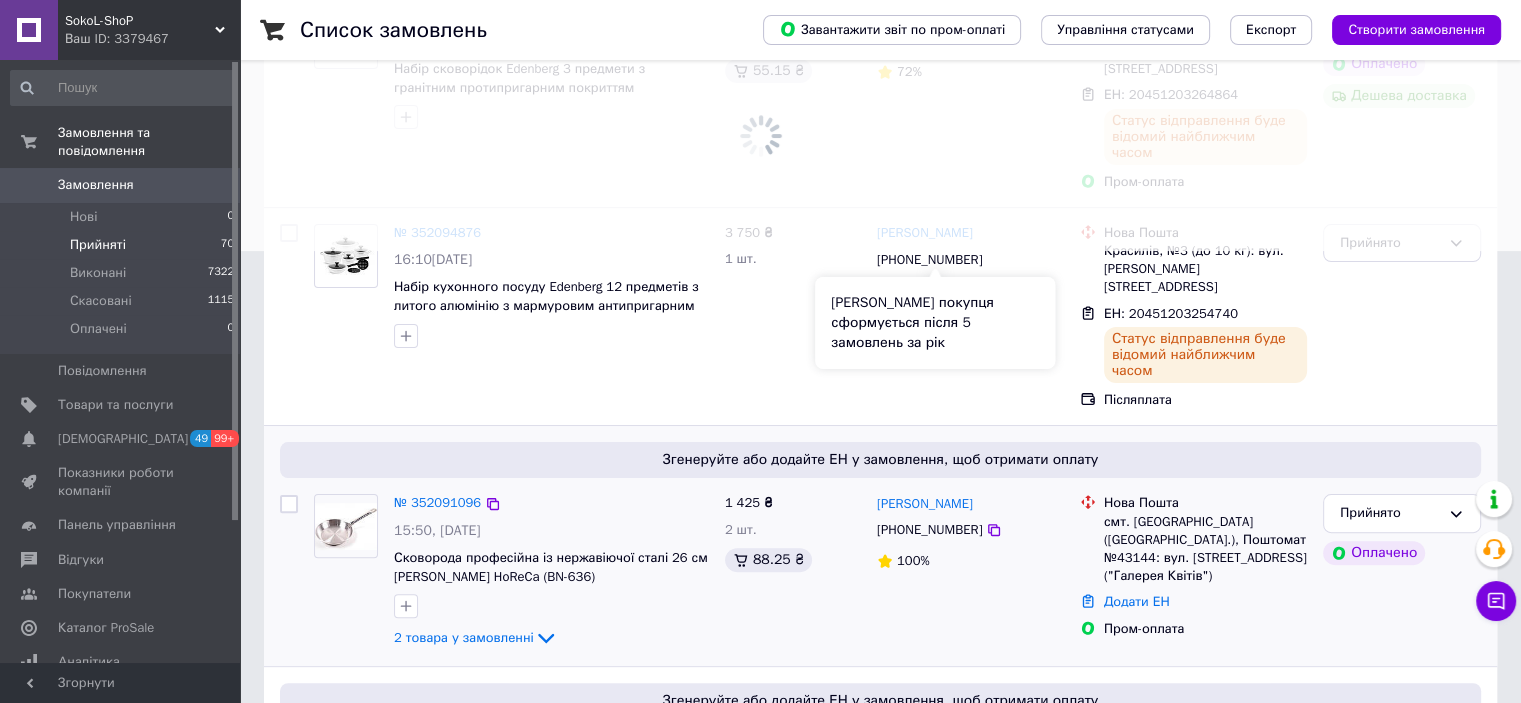 scroll, scrollTop: 500, scrollLeft: 0, axis: vertical 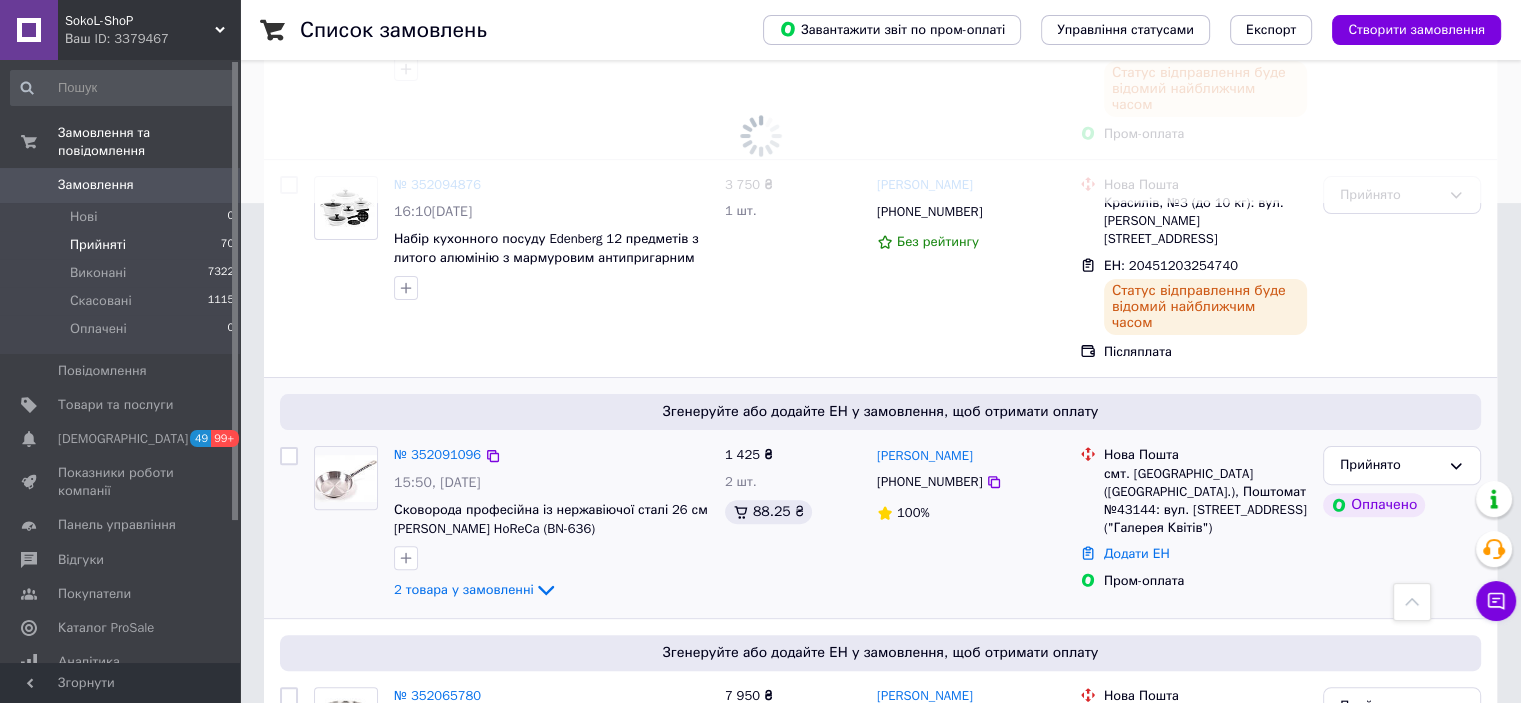 drag, startPoint x: 1140, startPoint y: 469, endPoint x: 1120, endPoint y: 483, distance: 24.41311 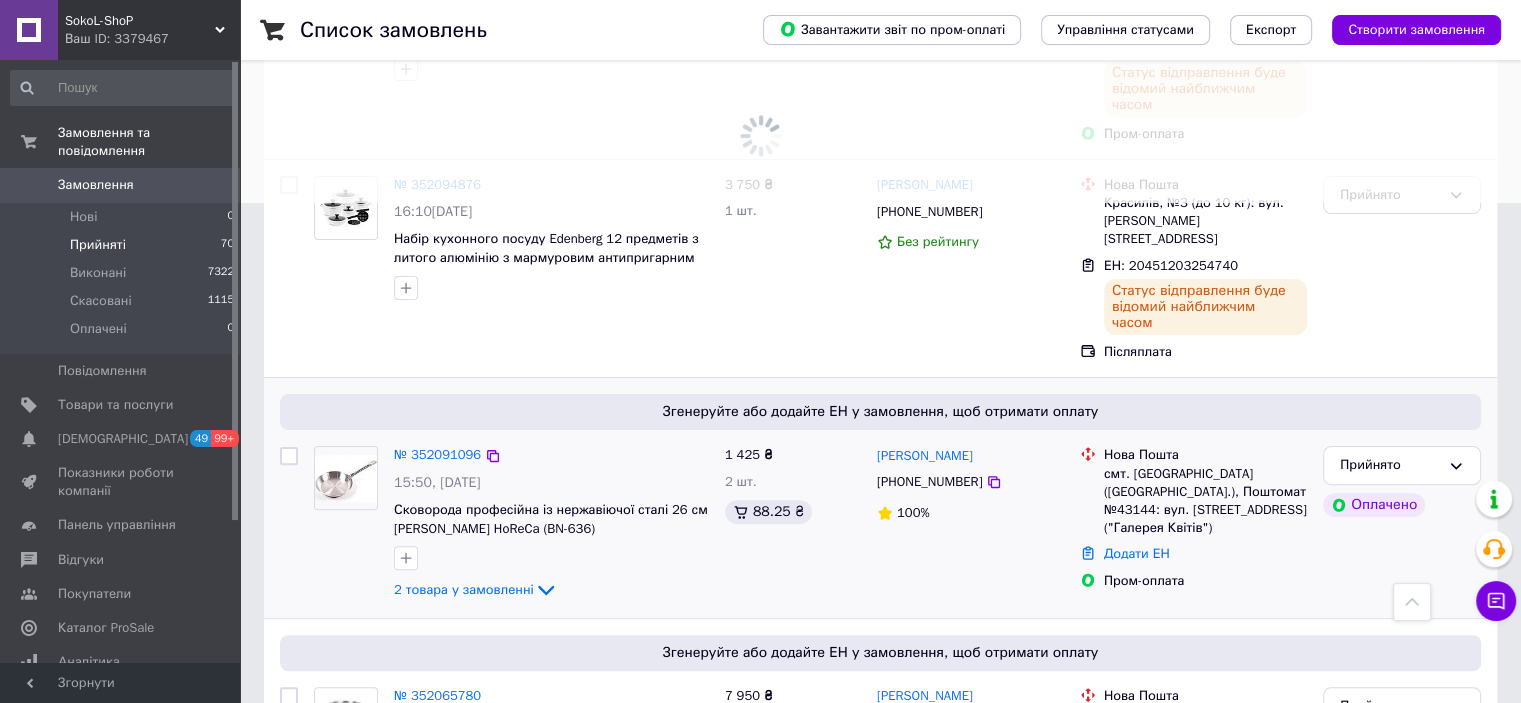 click on "Додати ЕН" at bounding box center [1137, 553] 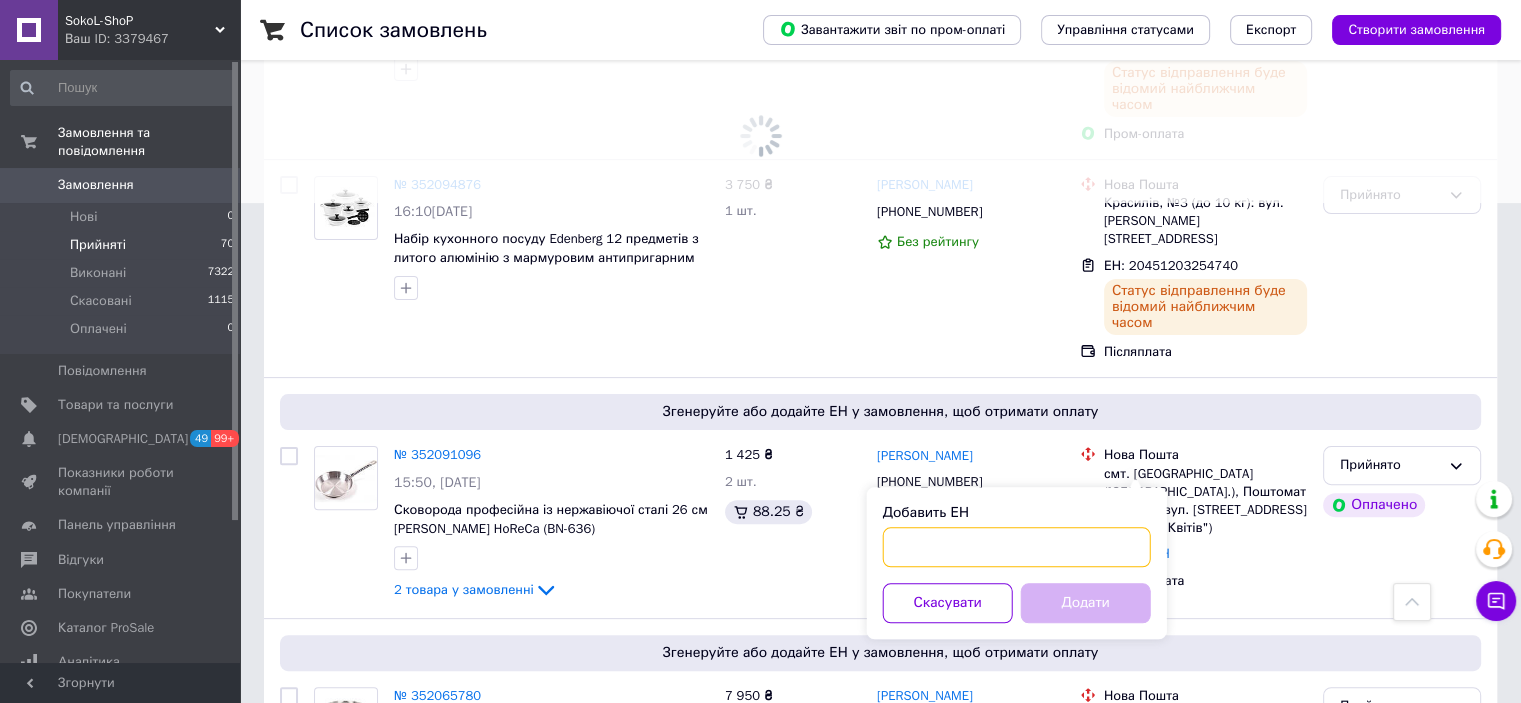 click on "Добавить ЕН" at bounding box center [1017, 547] 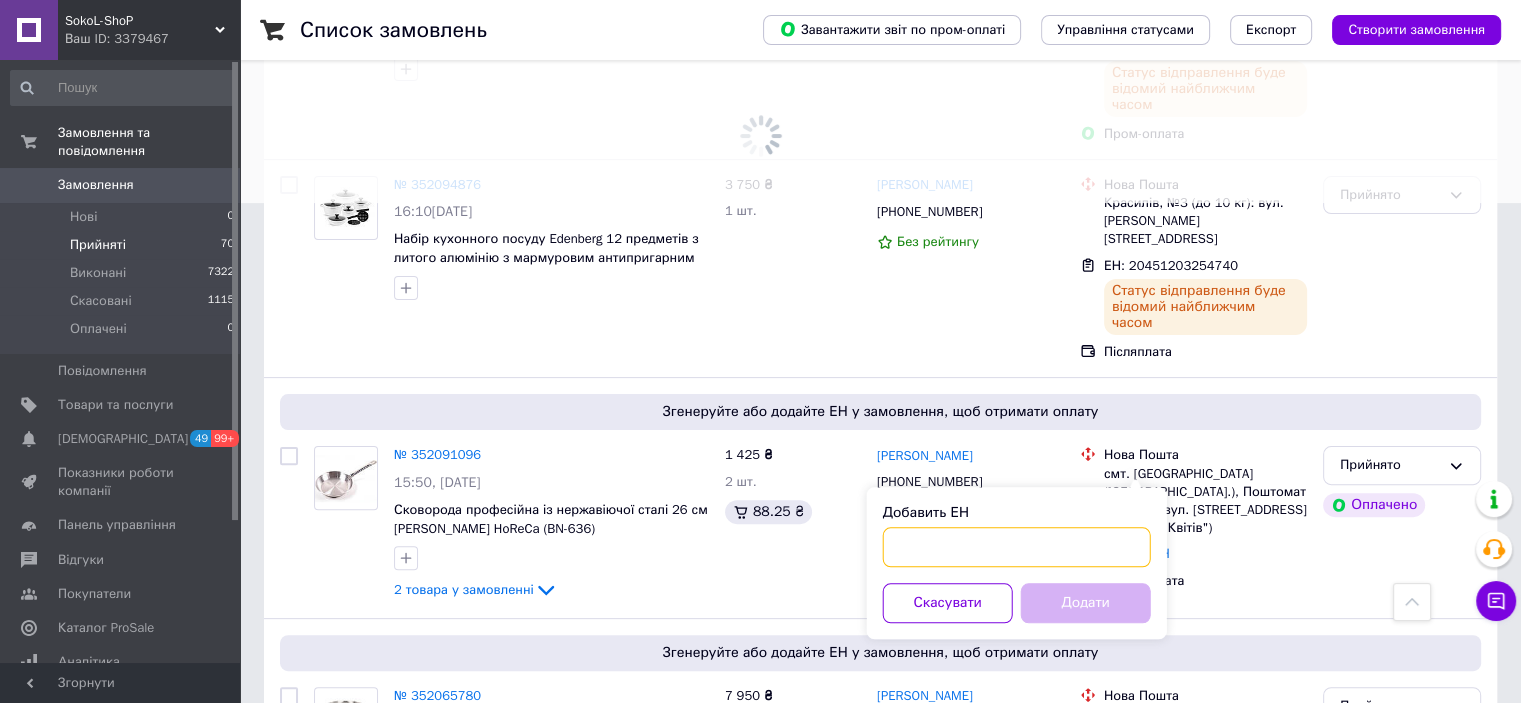 paste on "20451203228792" 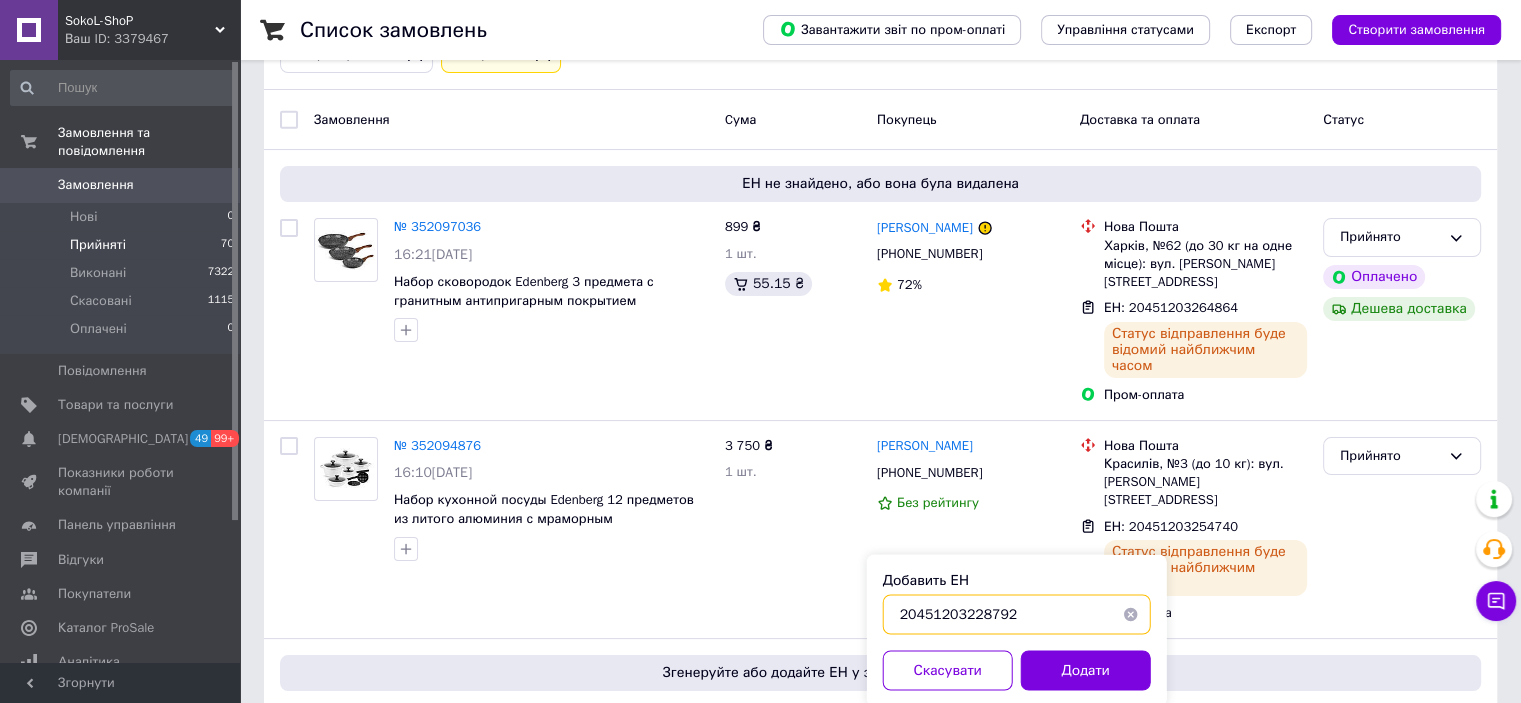 scroll, scrollTop: 408, scrollLeft: 0, axis: vertical 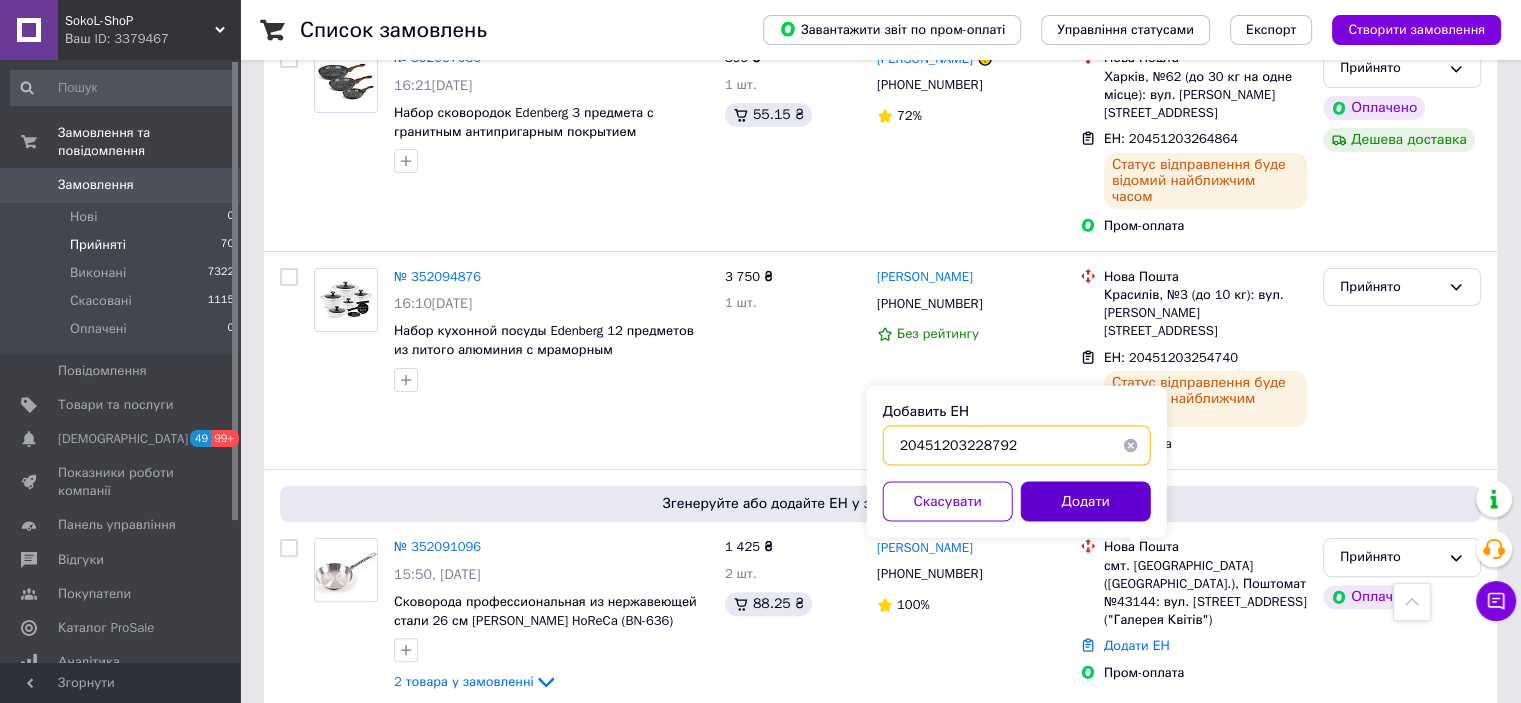 type on "20451203228792" 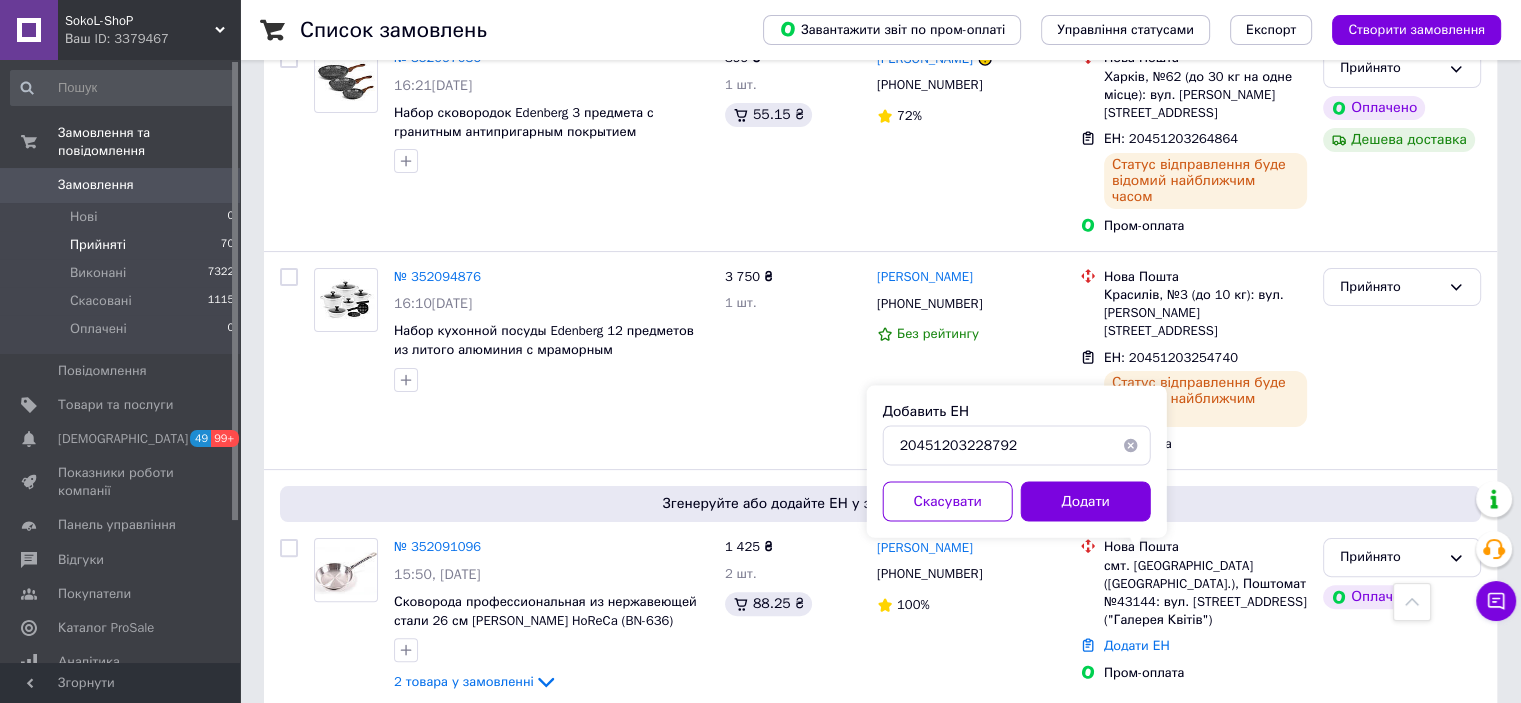 click on "Додати" at bounding box center (1086, 501) 